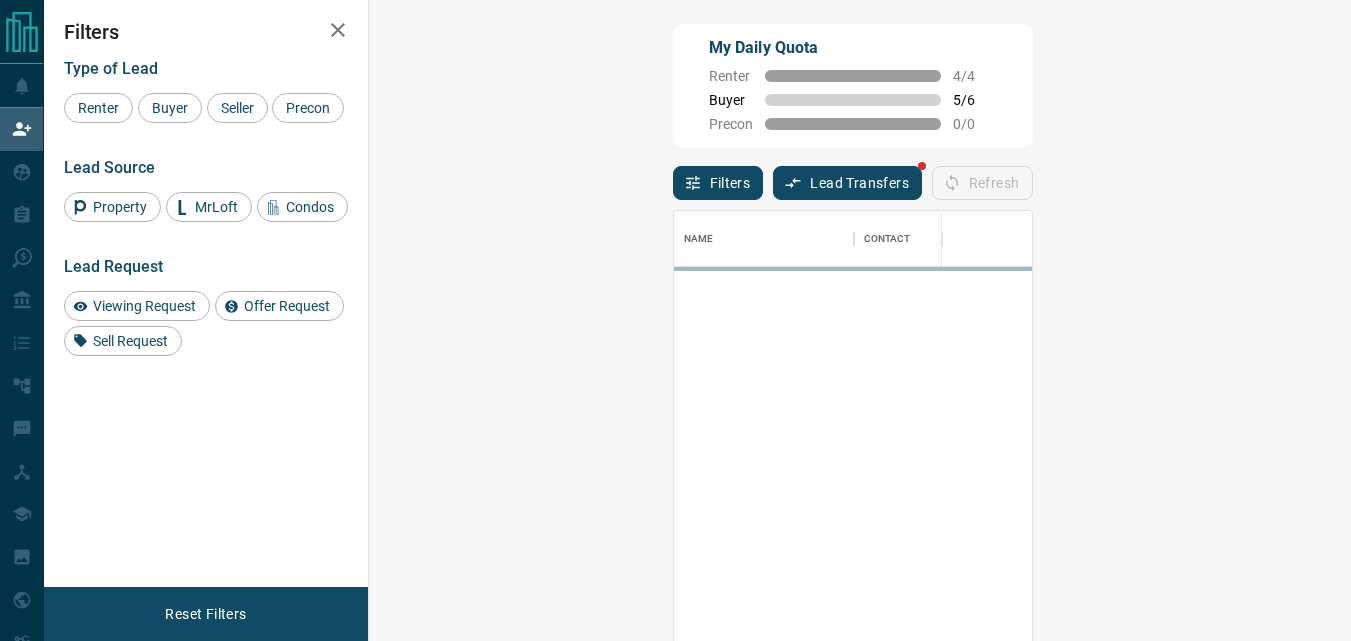 scroll, scrollTop: 0, scrollLeft: 0, axis: both 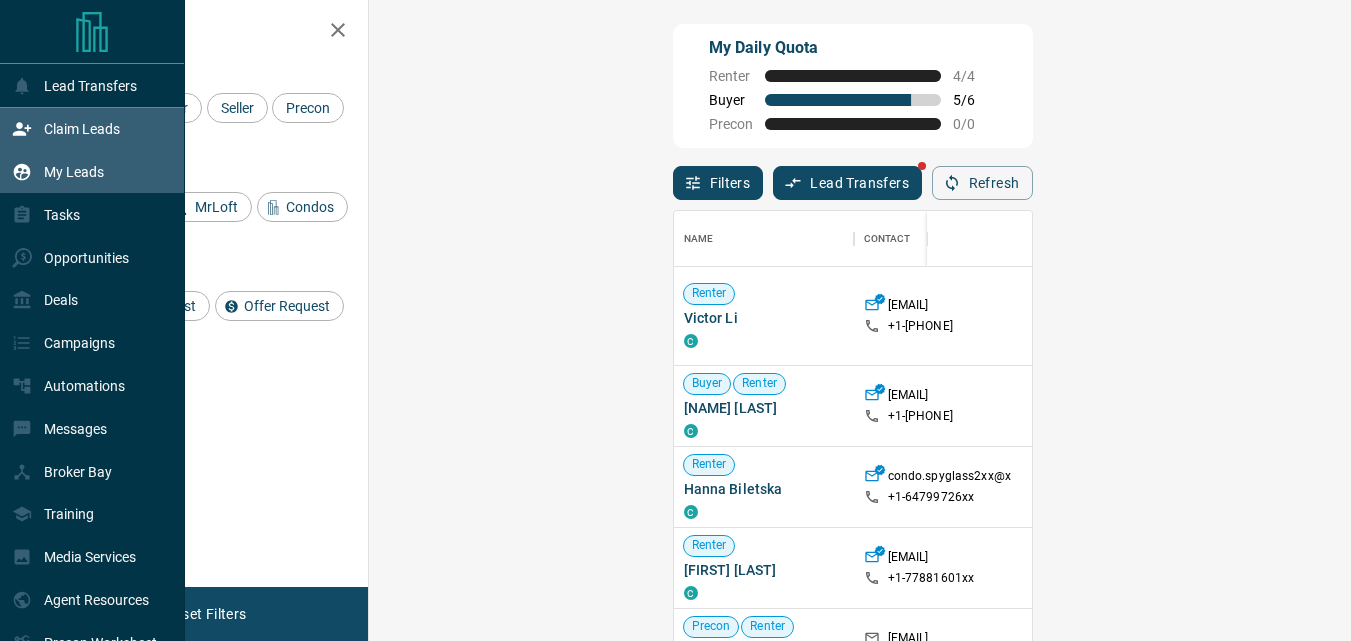click on "My Leads" at bounding box center [92, 172] 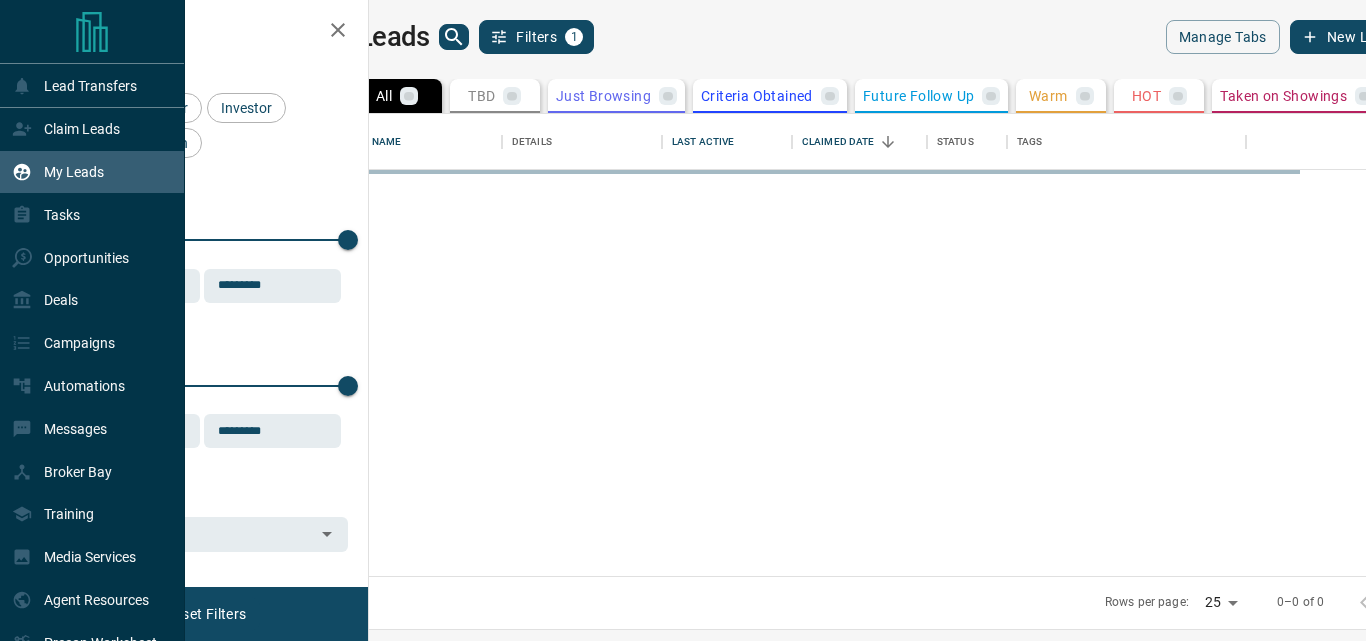 scroll, scrollTop: 16, scrollLeft: 16, axis: both 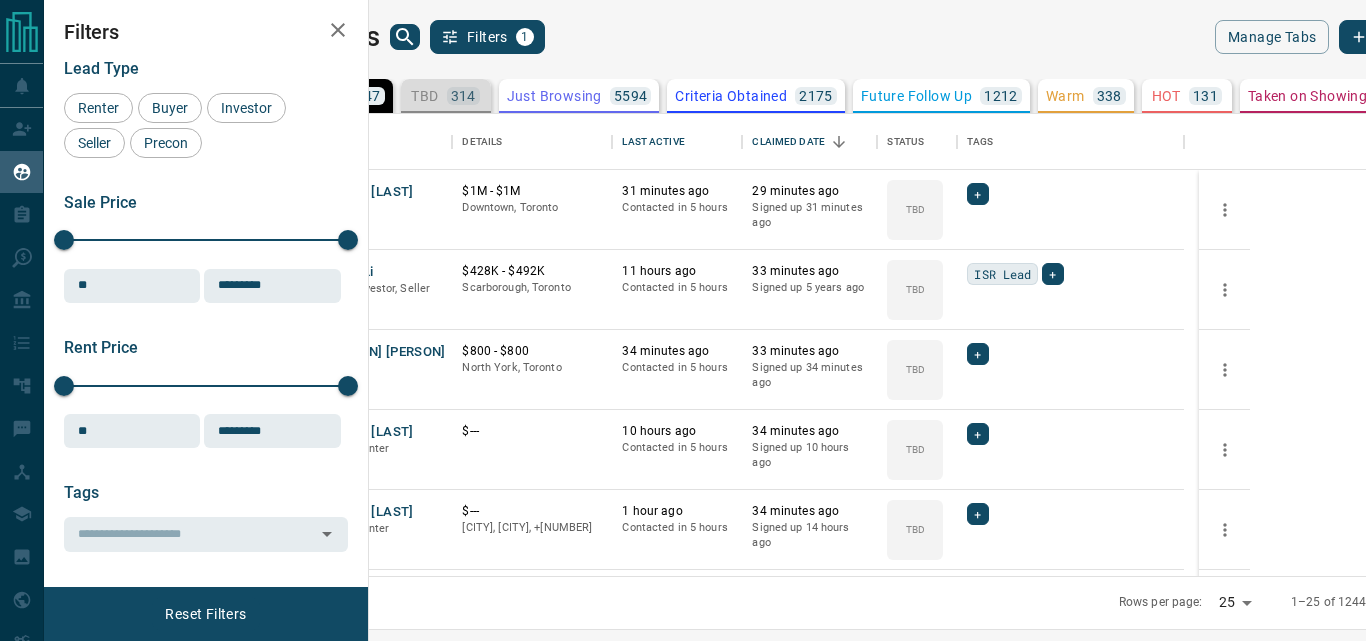click on "314" at bounding box center [463, 96] 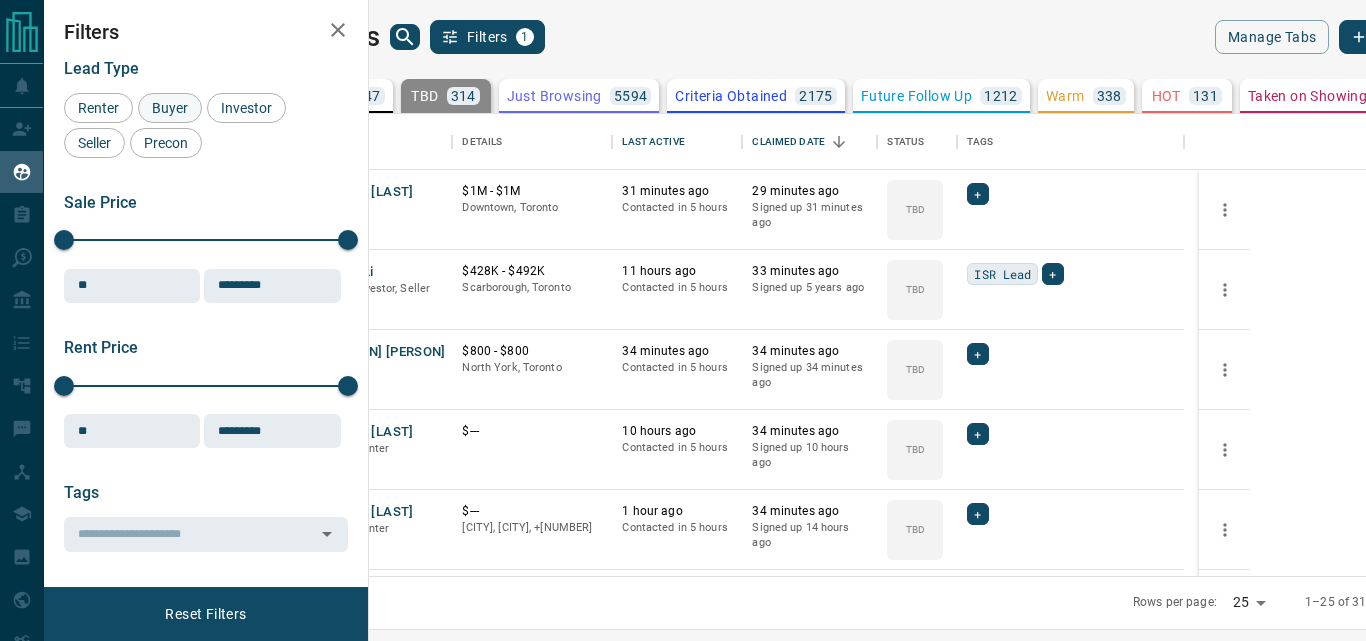 click on "Buyer" at bounding box center (170, 108) 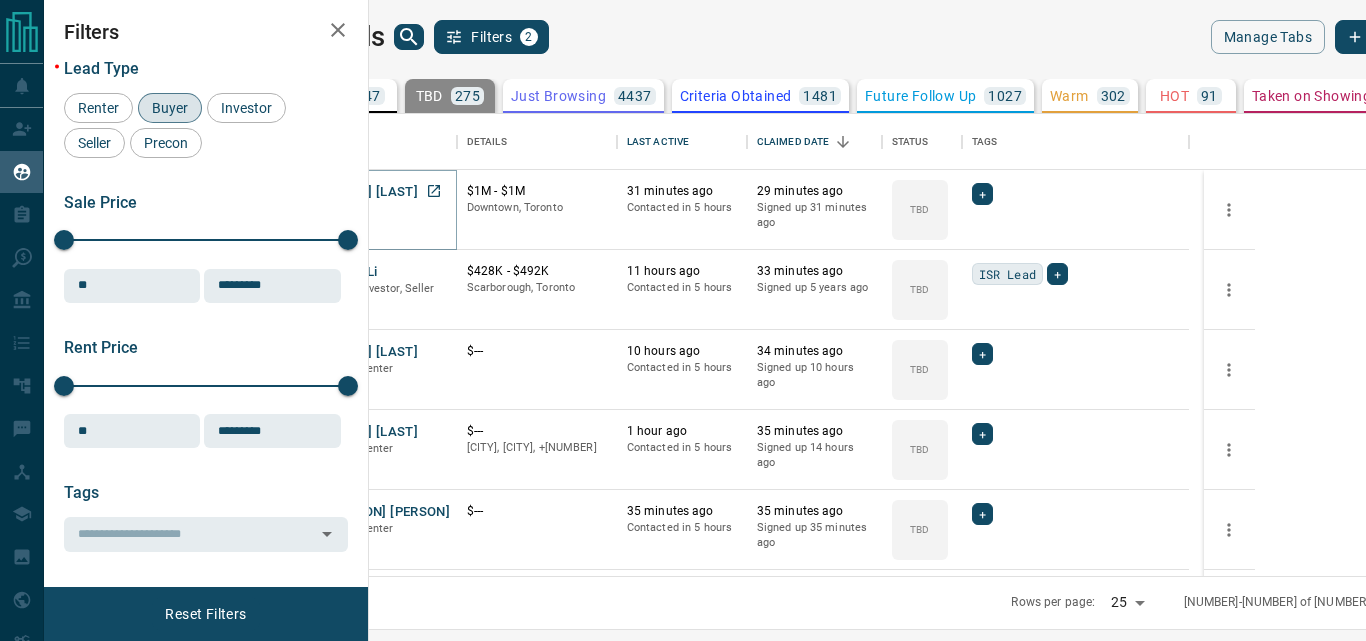 click on "[FIRST] [LAST]" at bounding box center (372, 192) 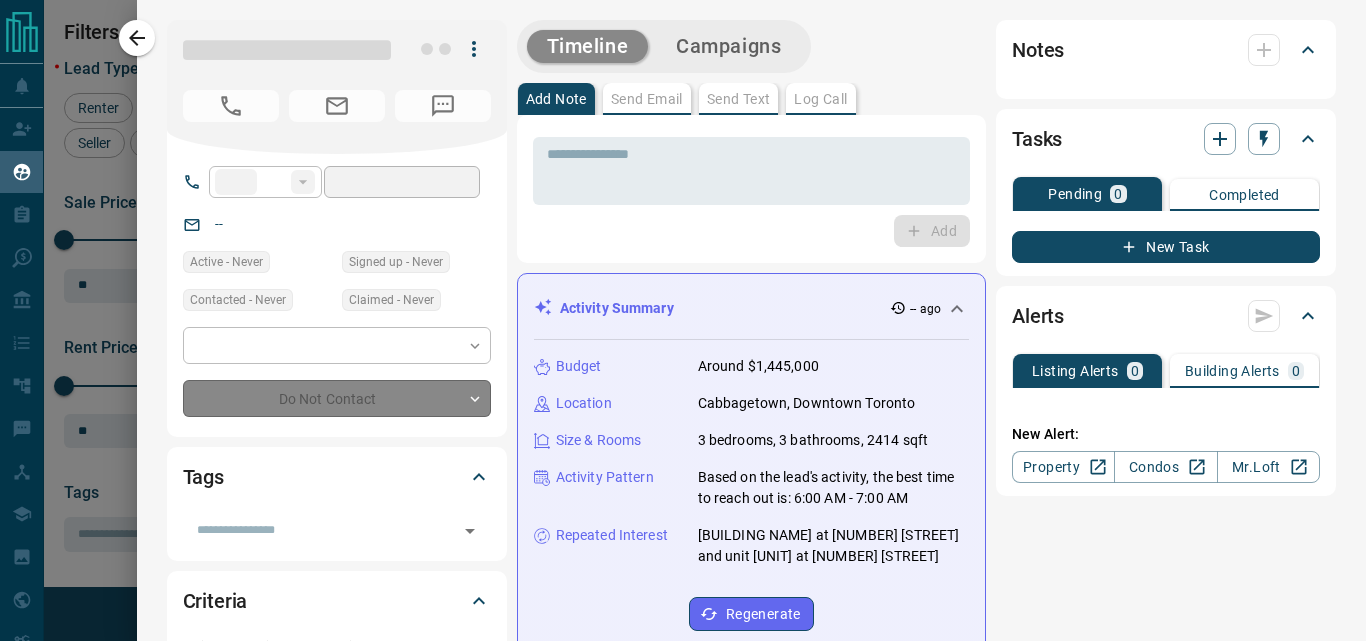 type on "**" 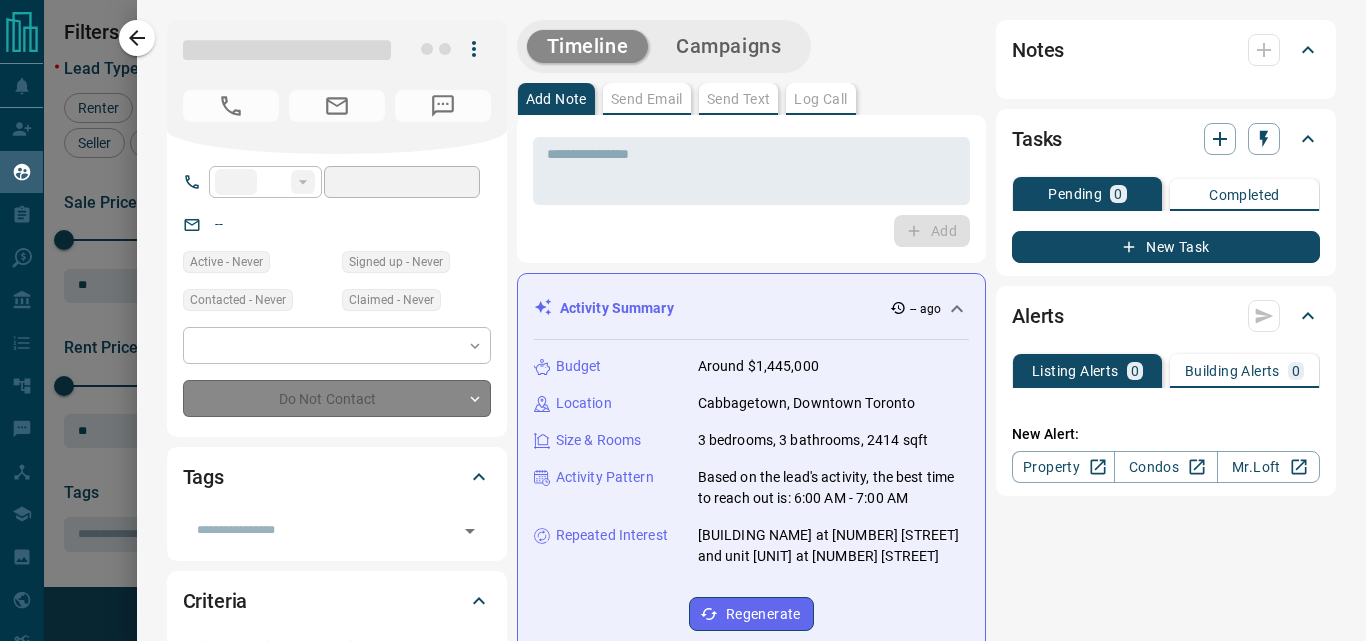 type on "**********" 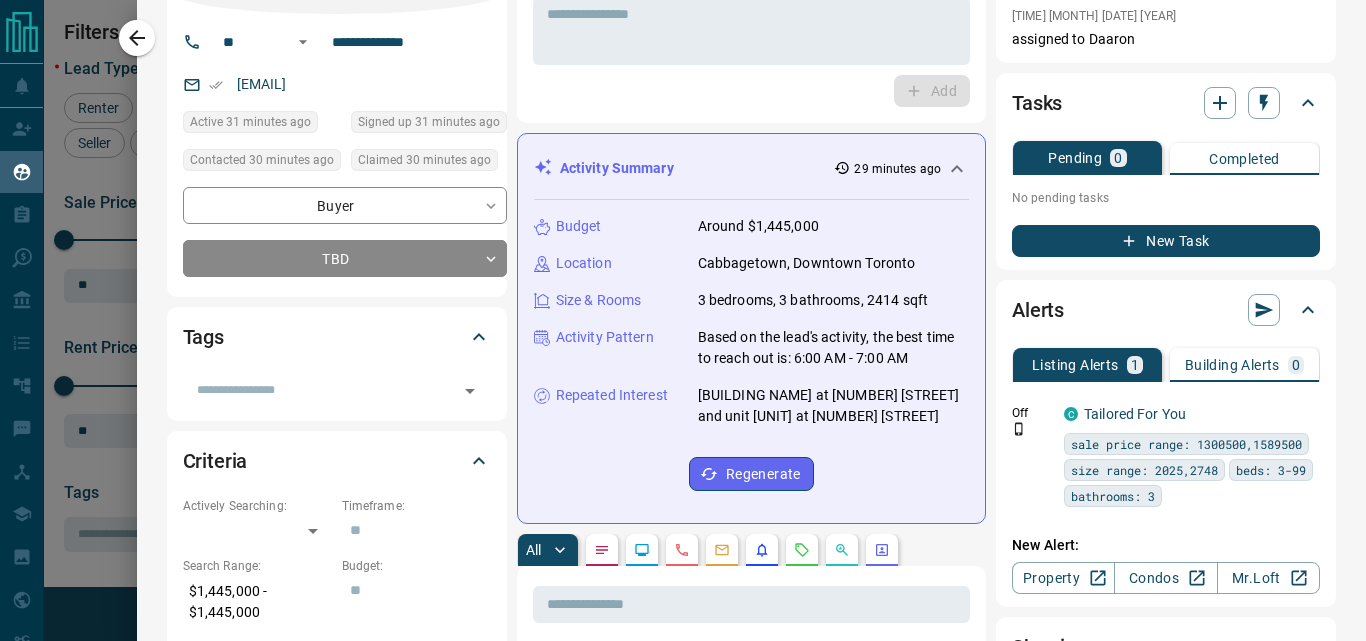 scroll, scrollTop: 0, scrollLeft: 0, axis: both 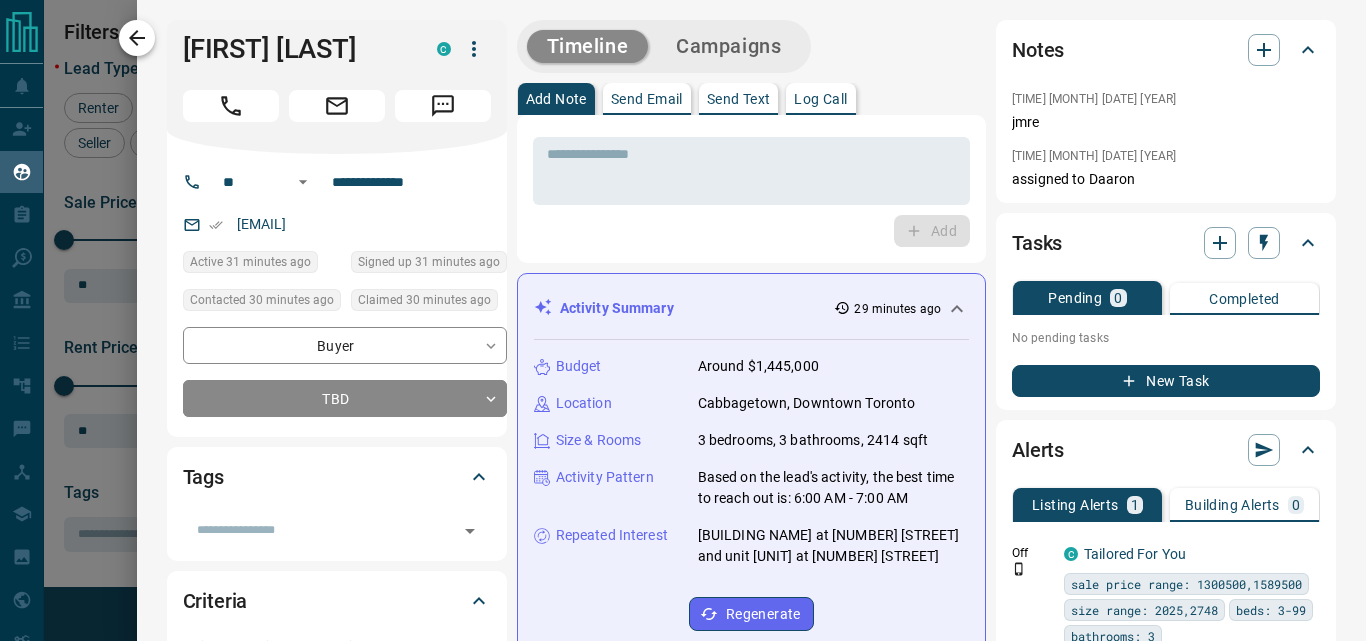 click 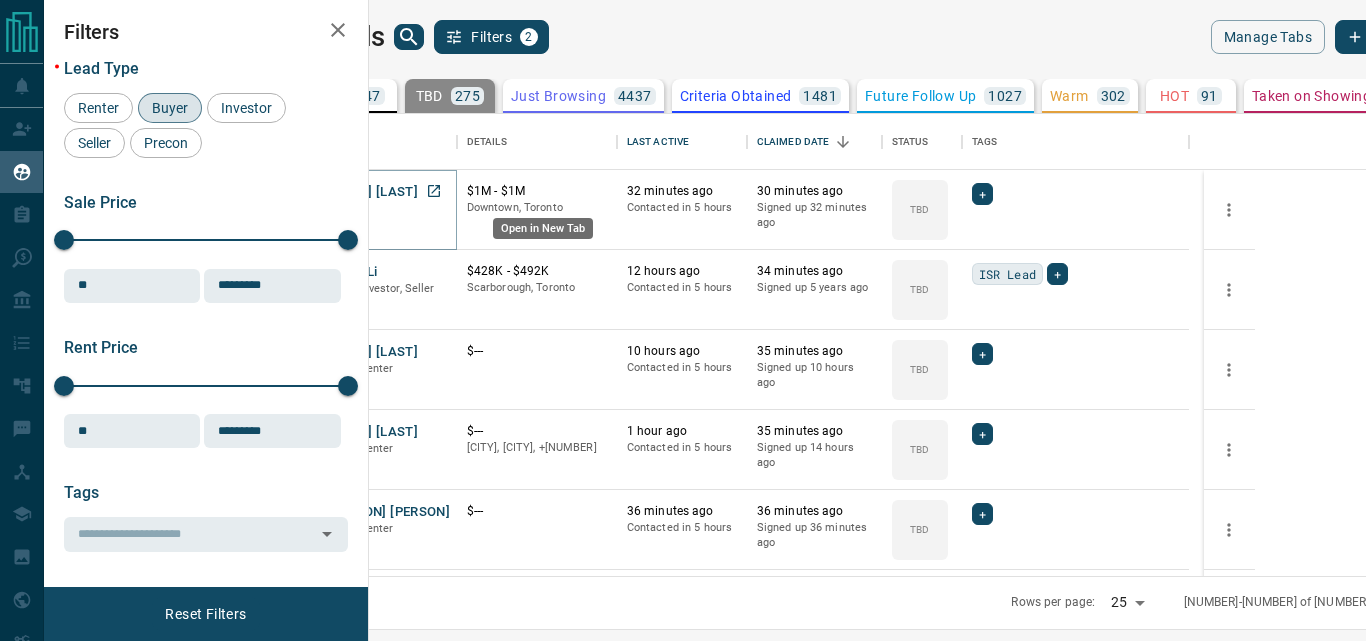 click at bounding box center [434, 191] 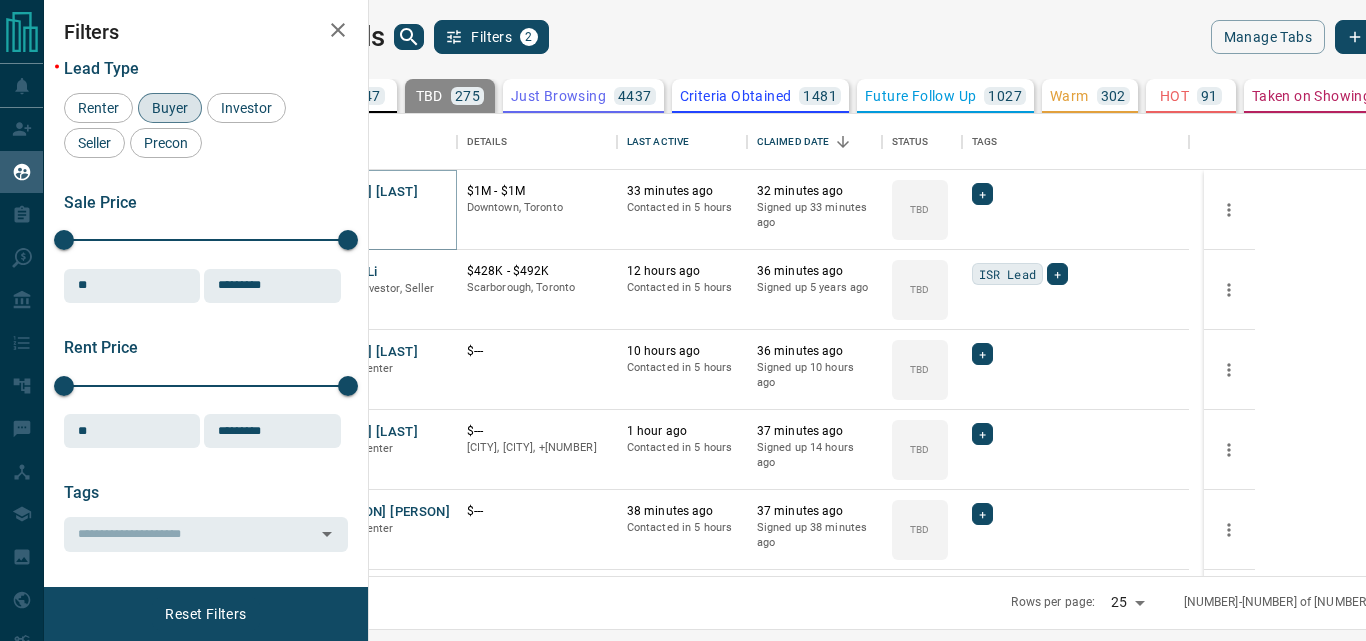 click on "TBD [NUMBER]" at bounding box center (450, 96) 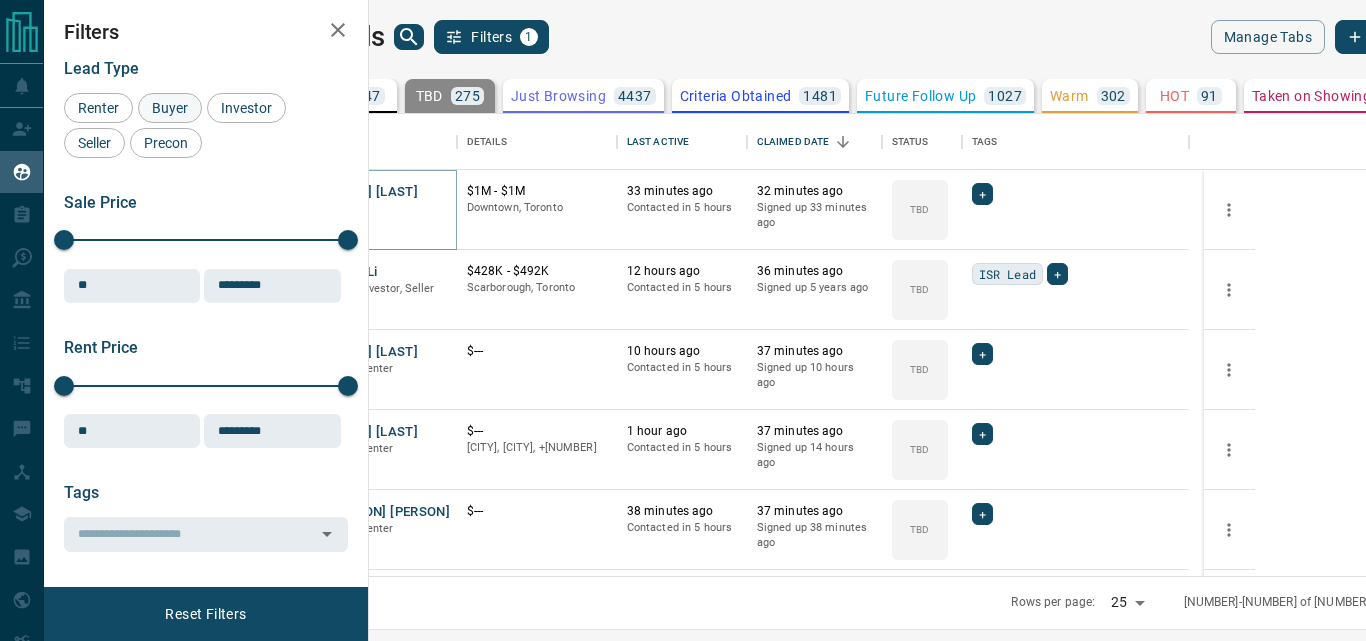 click on "Buyer" at bounding box center (170, 108) 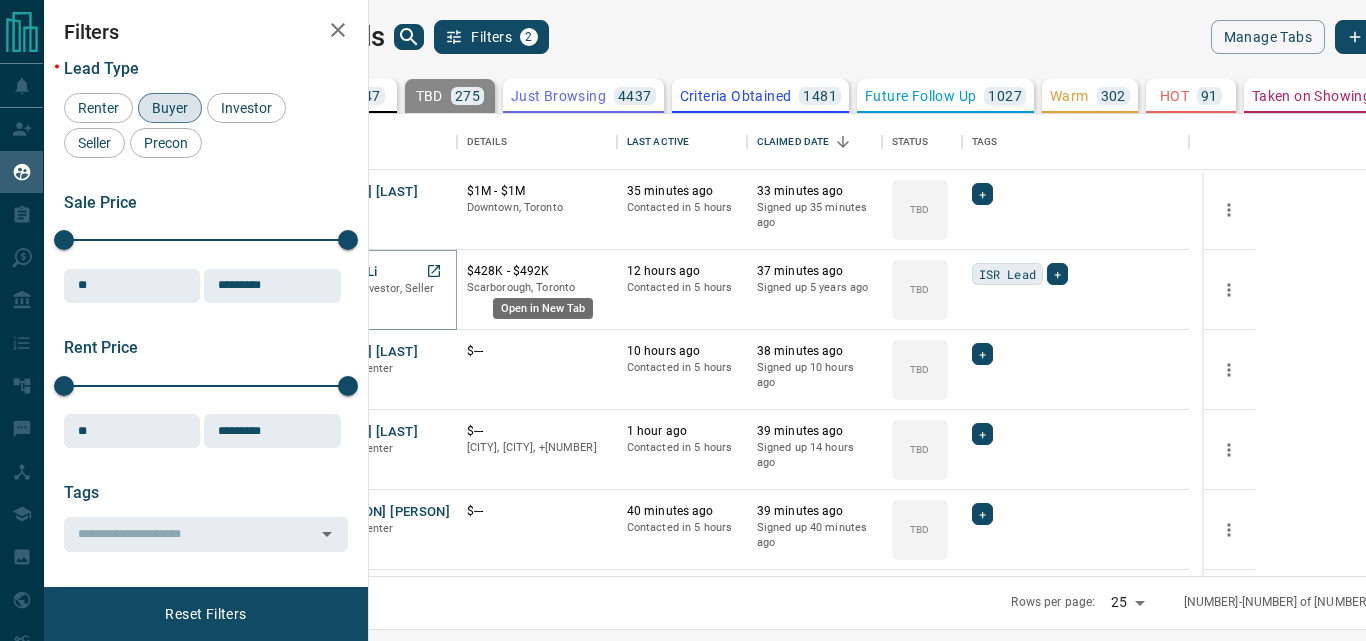 click 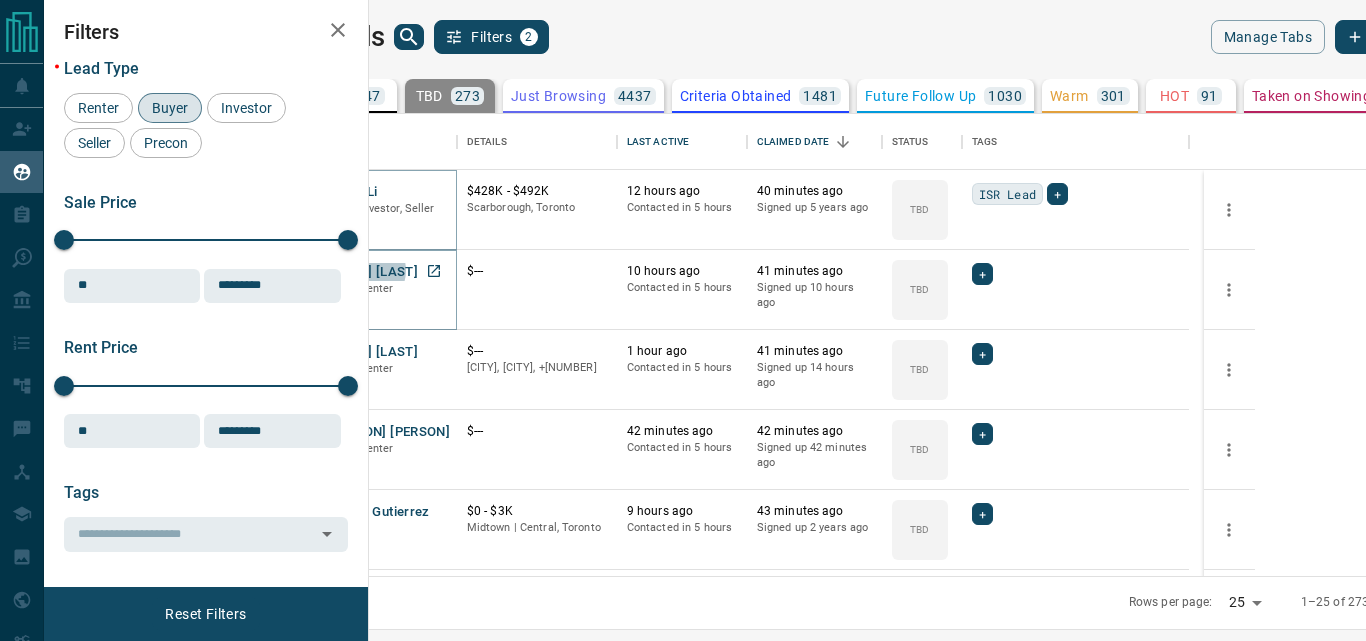 click on "[FIRST] [LAST]" at bounding box center (372, 272) 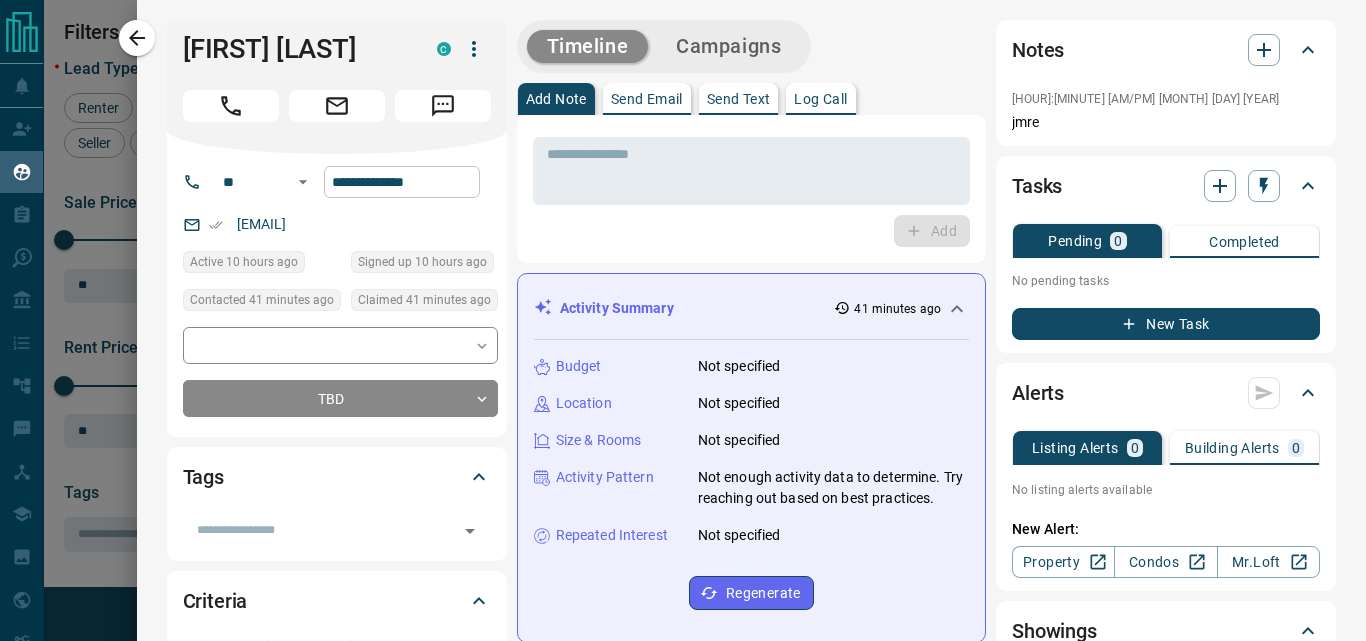 click on "**********" at bounding box center (402, 182) 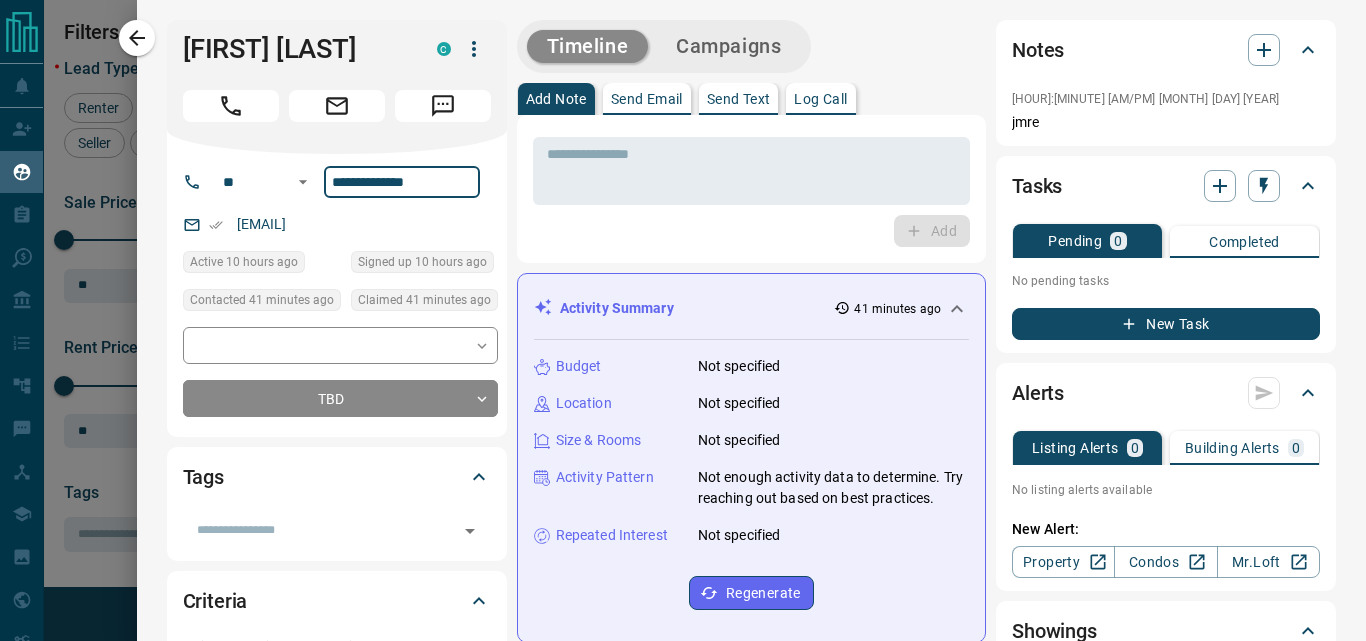 click on "**********" at bounding box center (402, 182) 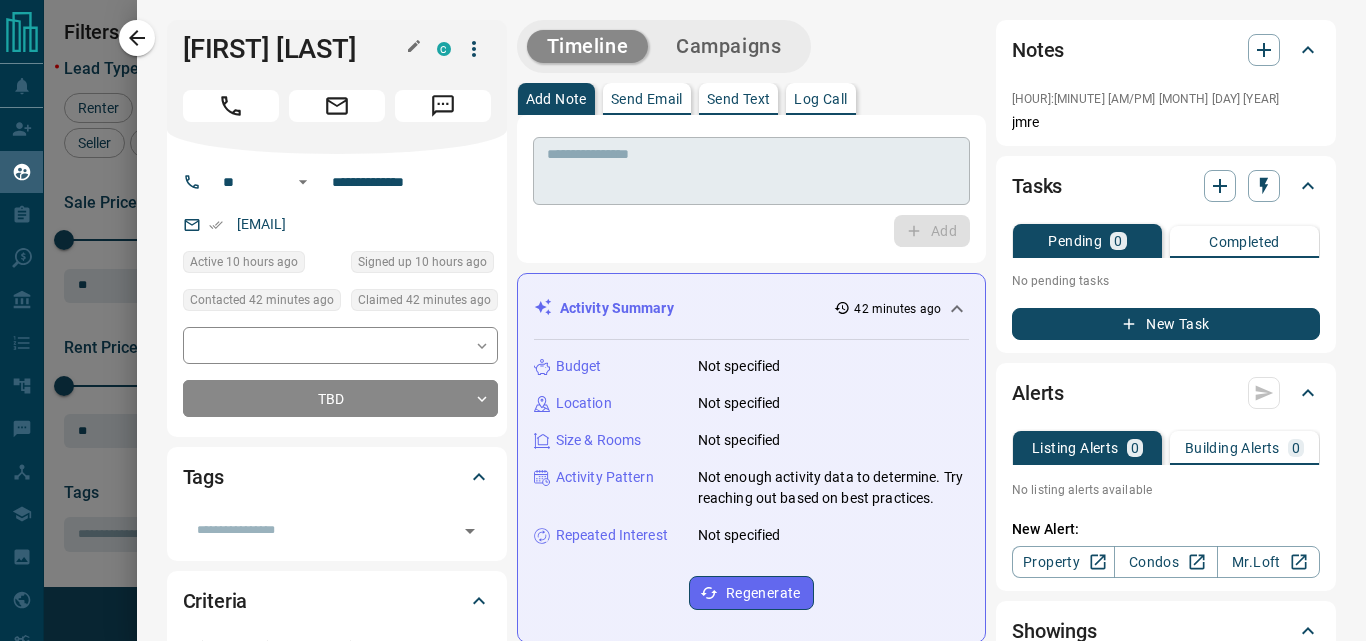 click at bounding box center [751, 171] 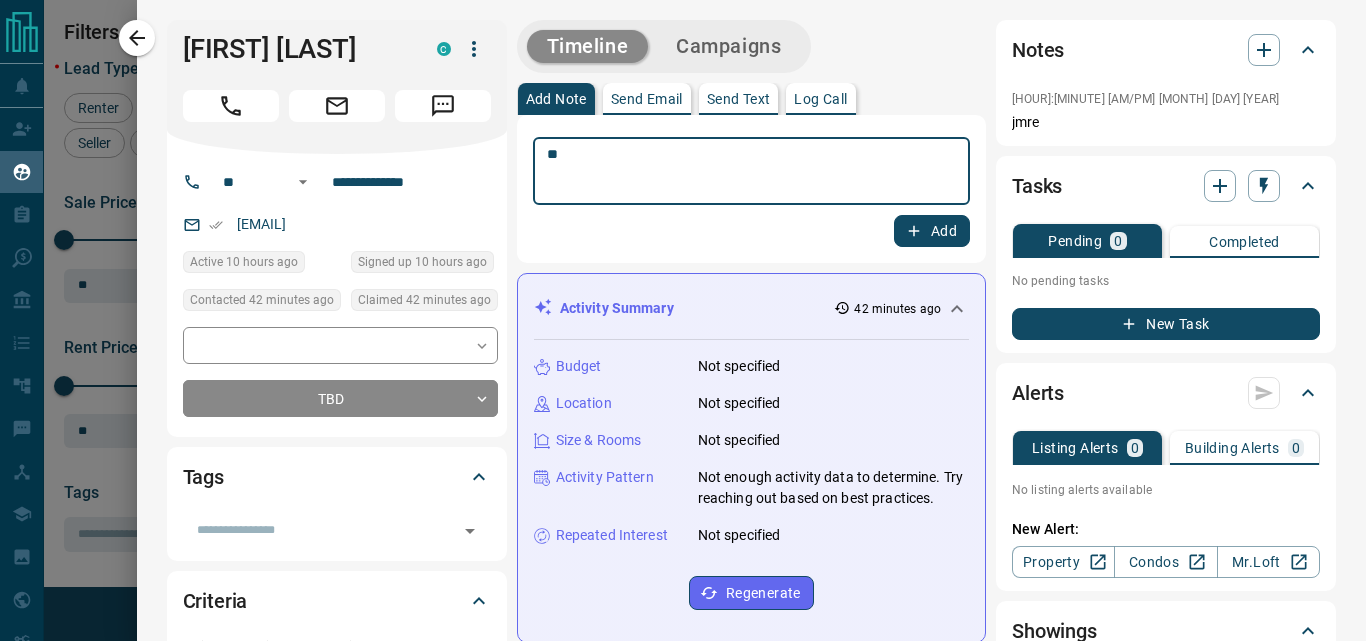 type on "**" 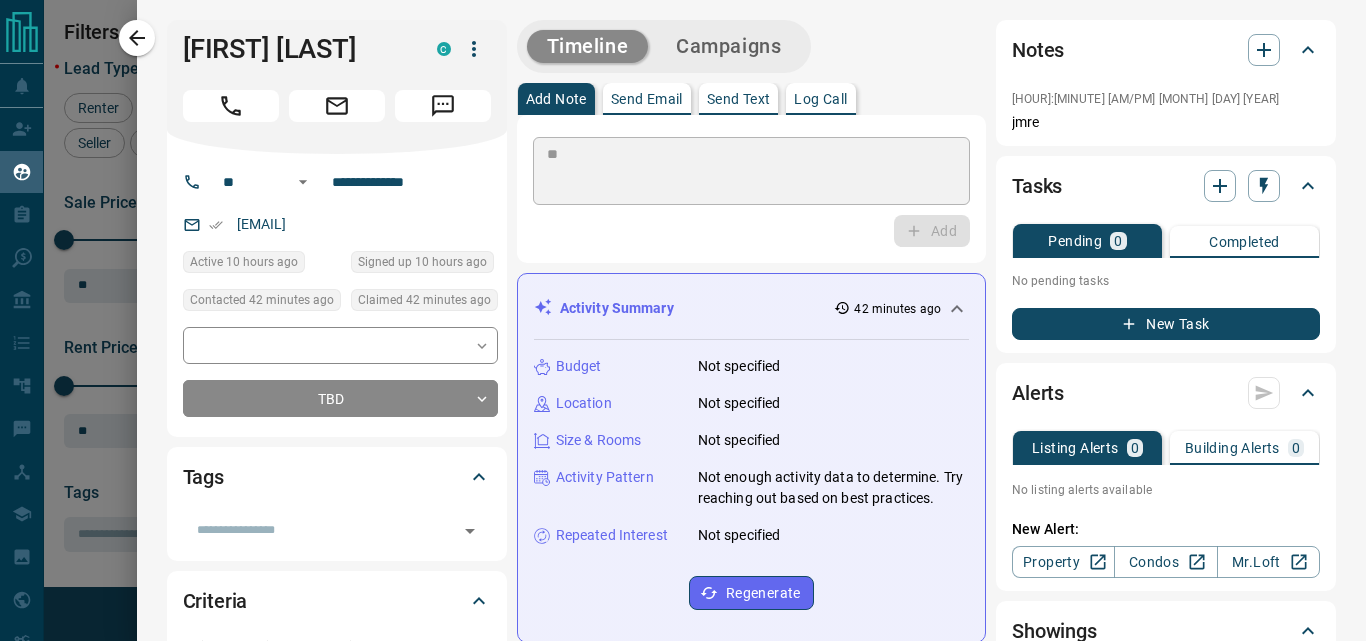 type 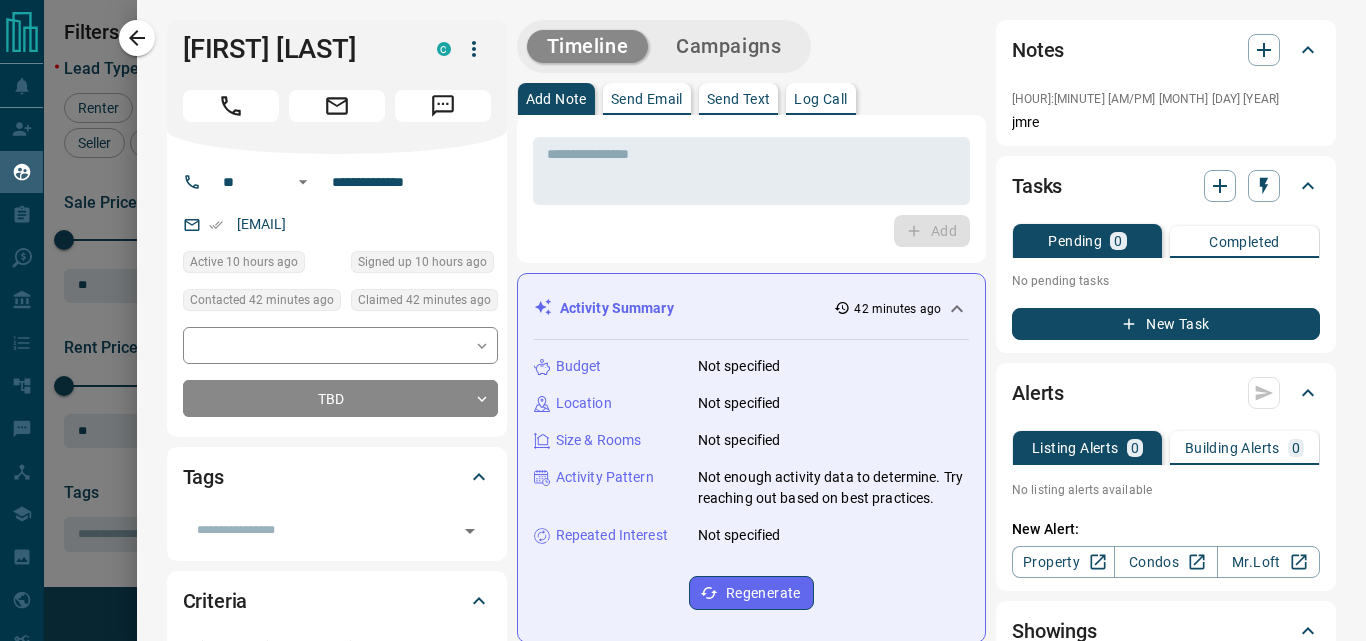 click on "Campaigns" at bounding box center [728, 46] 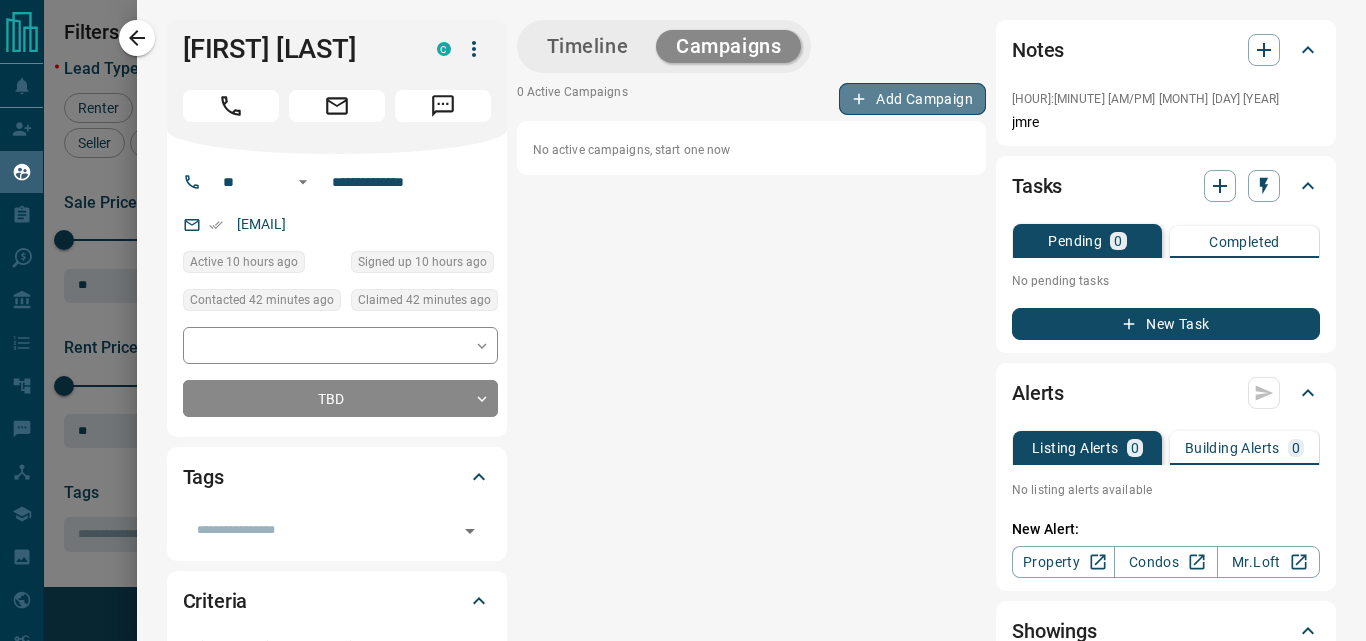 click on "Add Campaign" at bounding box center (912, 99) 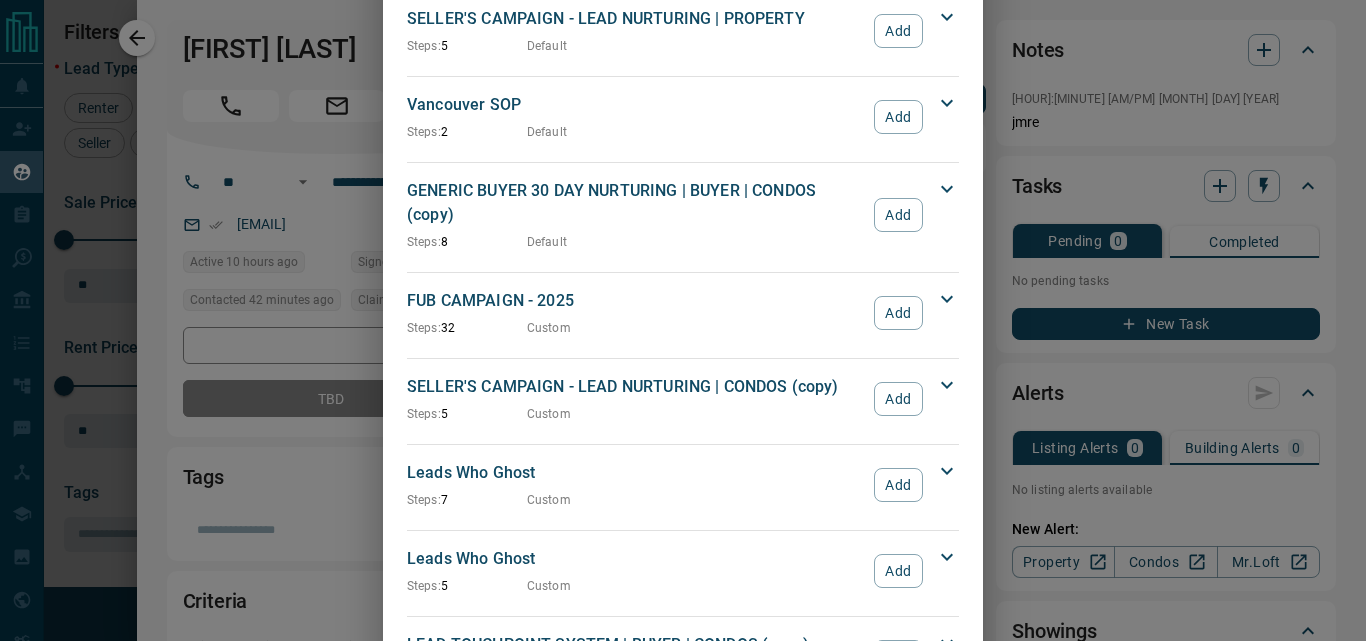 scroll, scrollTop: 2200, scrollLeft: 0, axis: vertical 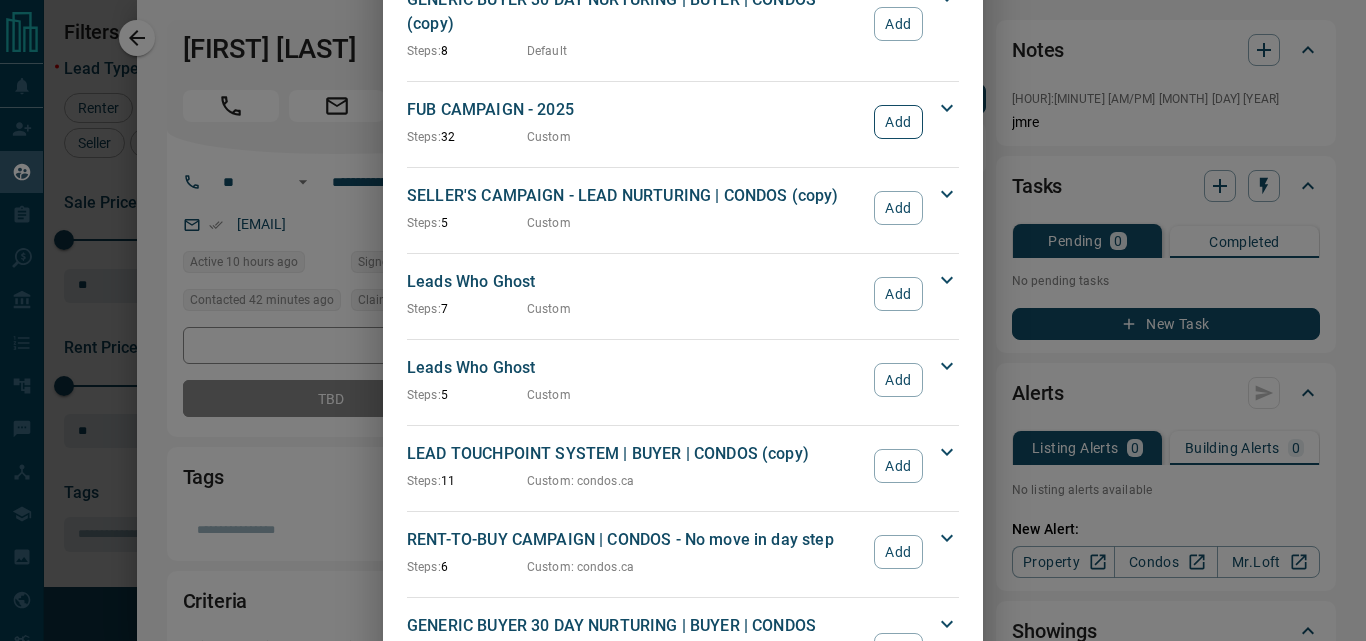 click on "Add" at bounding box center (898, 122) 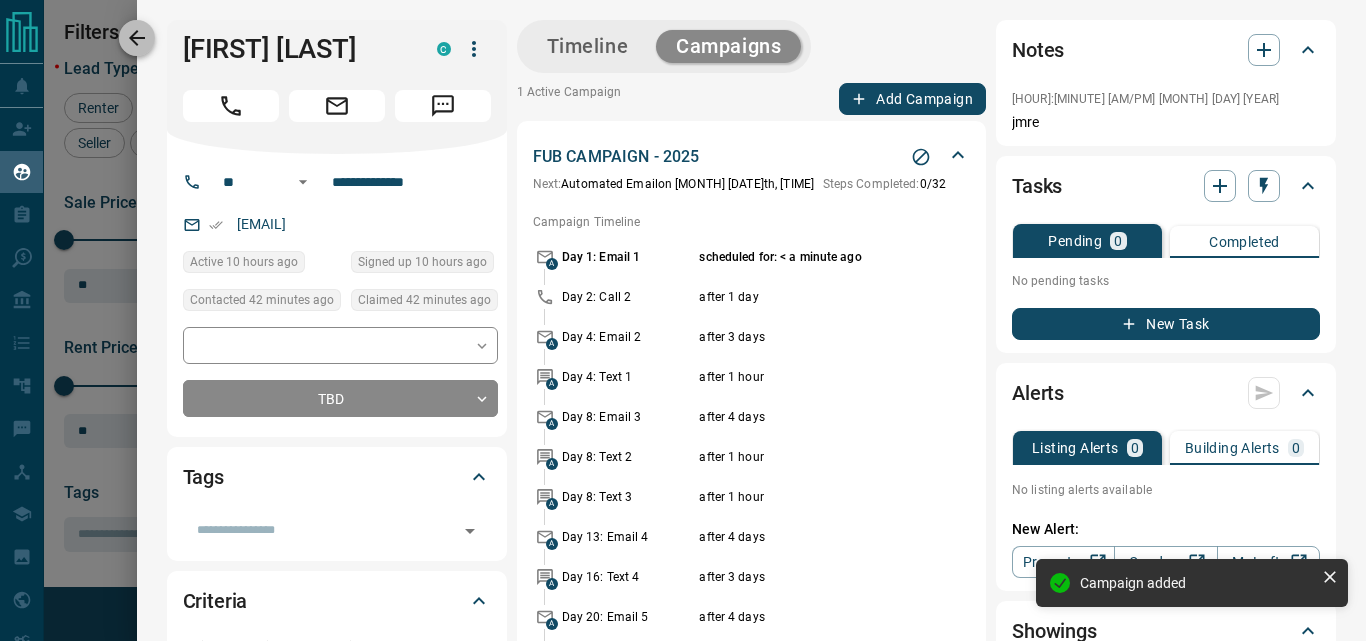 click 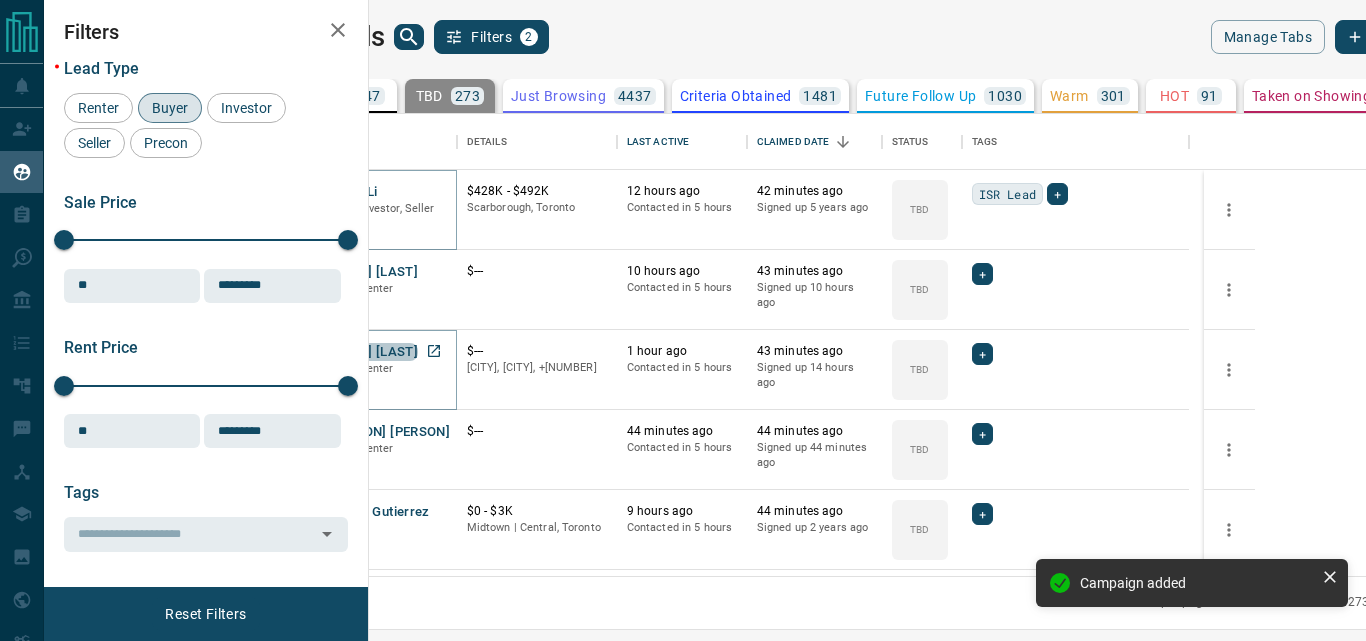 click on "[FIRST] [LAST]" at bounding box center (372, 352) 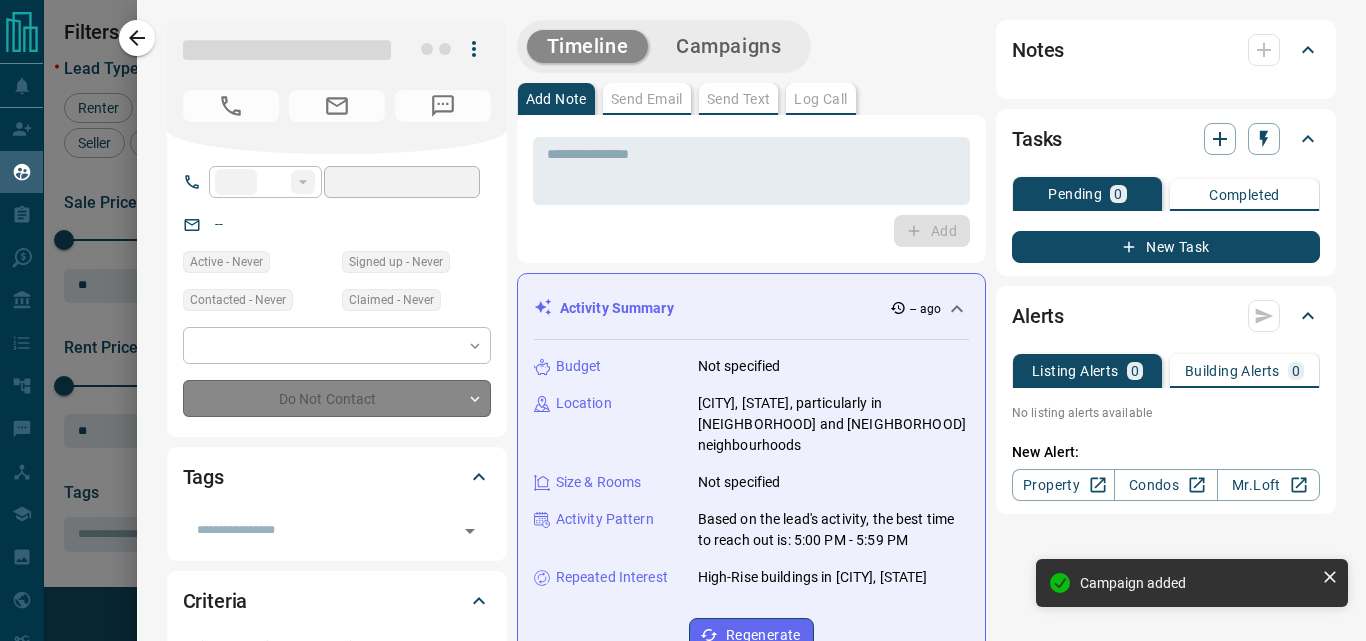 type on "**" 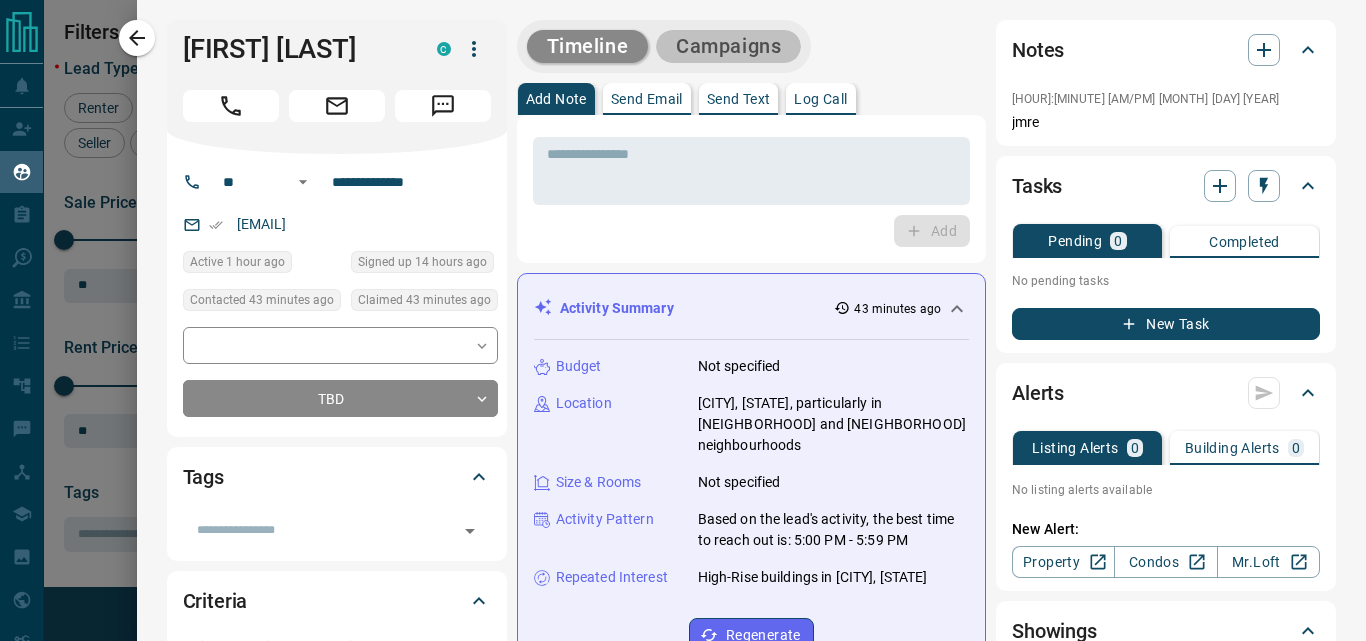 click on "Campaigns" at bounding box center (728, 46) 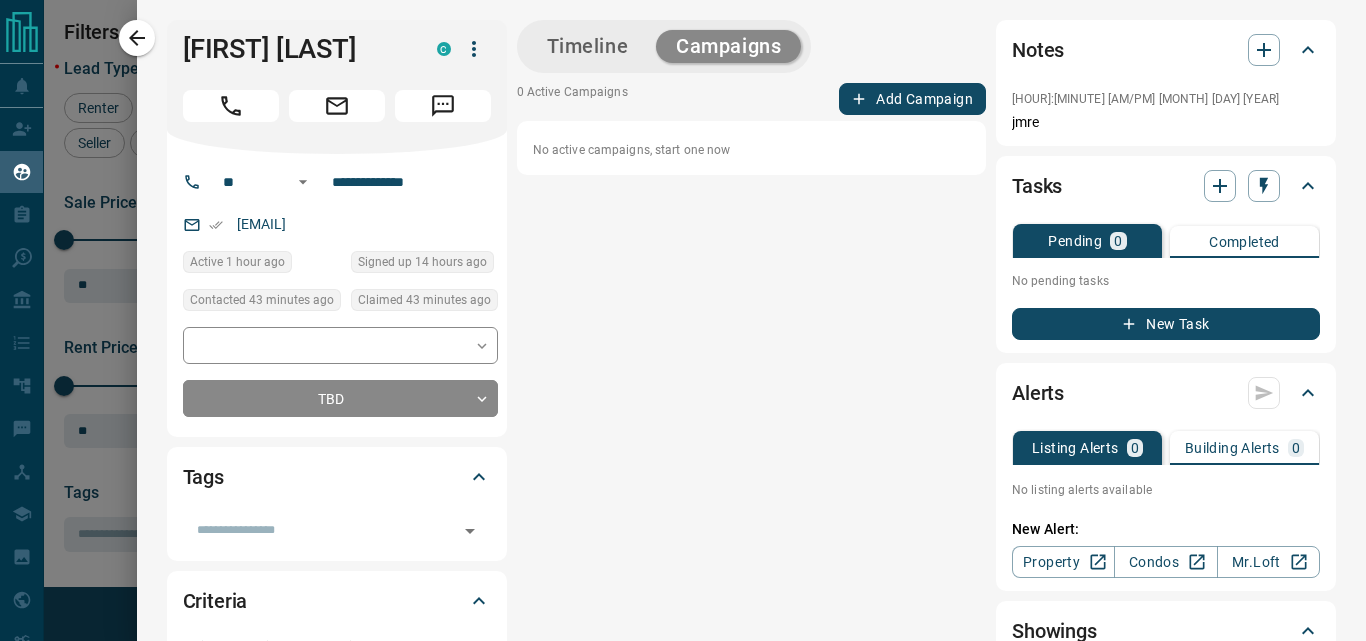 click on "Add Campaign" at bounding box center [912, 99] 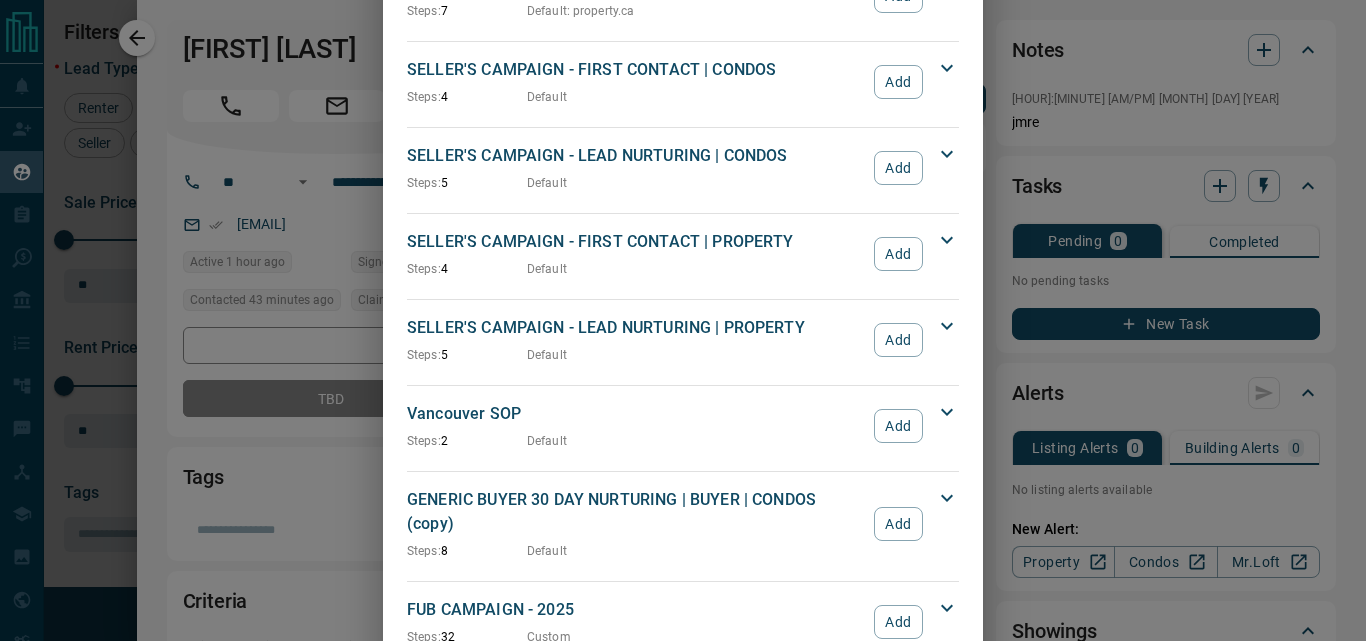 scroll, scrollTop: 1900, scrollLeft: 0, axis: vertical 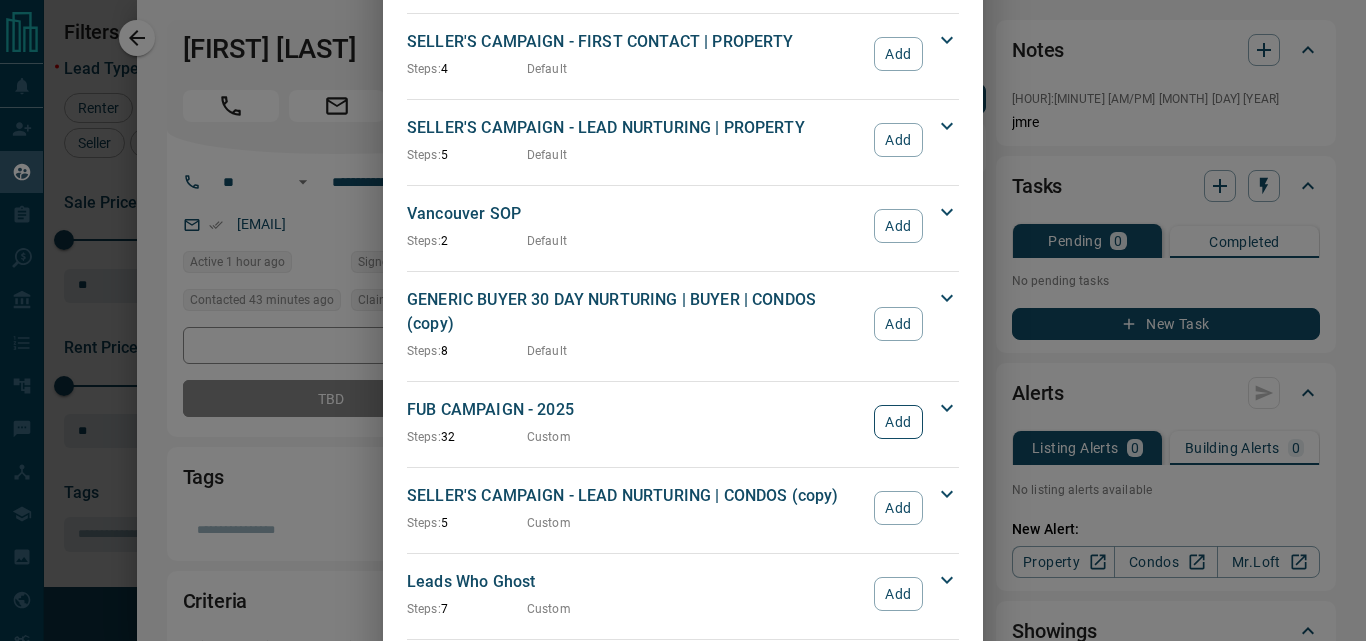 click on "Add" at bounding box center (898, 422) 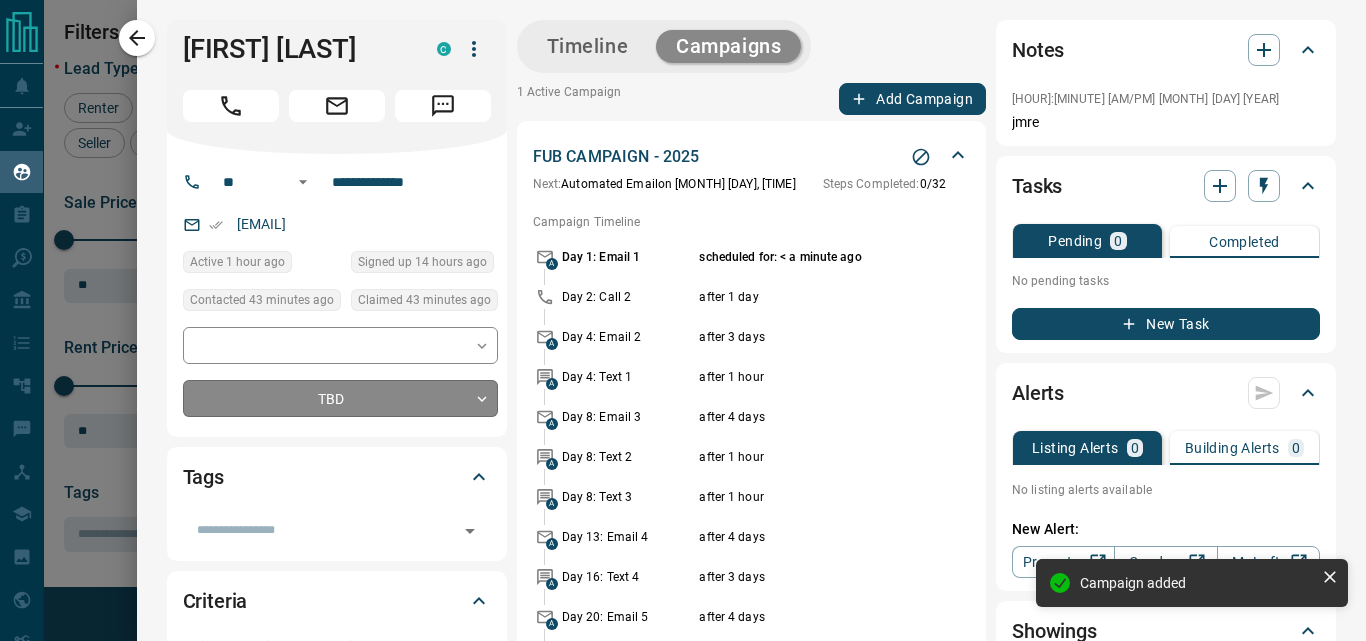 click on "Lead Transfers Claim Leads My Leads Tasks Opportunities Deals Campaigns Automations Messages Broker Bay Training Media Services Agent Resources Precon Worksheet My Team Mobile Apps Disclosure Logout My Leads Filters 2 Manage Tabs New Lead All [NUMBER] TBD [NUMBER] Do Not Contact - Not Responsive [NUMBER] Bogus [NUMBER] Just Browsing [NUMBER] Criteria Obtained [NUMBER] Future Follow Up [NUMBER] Warm [NUMBER] HOT [NUMBER] Taken on Showings [NUMBER] Submitted Offer [NUMBER] Client [NUMBER] Name Details Last Active Claimed Date Status Tags [NAME] [LAST] Buyer, Investor, Seller C [PRICE] [NEIGHBORHOOD], [CITY] [TIME] ago Contacted in [TIME] [TIME] ago Signed up [TIME] ago TBD ISR Lead + [NAME] [LAST] Buyer, Renter C [PRICE] [TIME] ago Contacted in [TIME] [TIME] ago Signed up [TIME] ago TBD + [NAME] [LAST] Buyer, Renter C [PRICE] [NEIGHBORHOOD], [CITY] +[NUMBER] [TIME] ago Contacted in [TIME] [TIME] ago Signed up [TIME] ago TBD + [NAME] [LAST] Buyer, Renter P [PRICE] [TIME] ago Contacted in [TIME] [TIME] ago Signed up [TIME] ago TBD + [NAME] [LAST]" at bounding box center (683, 308) 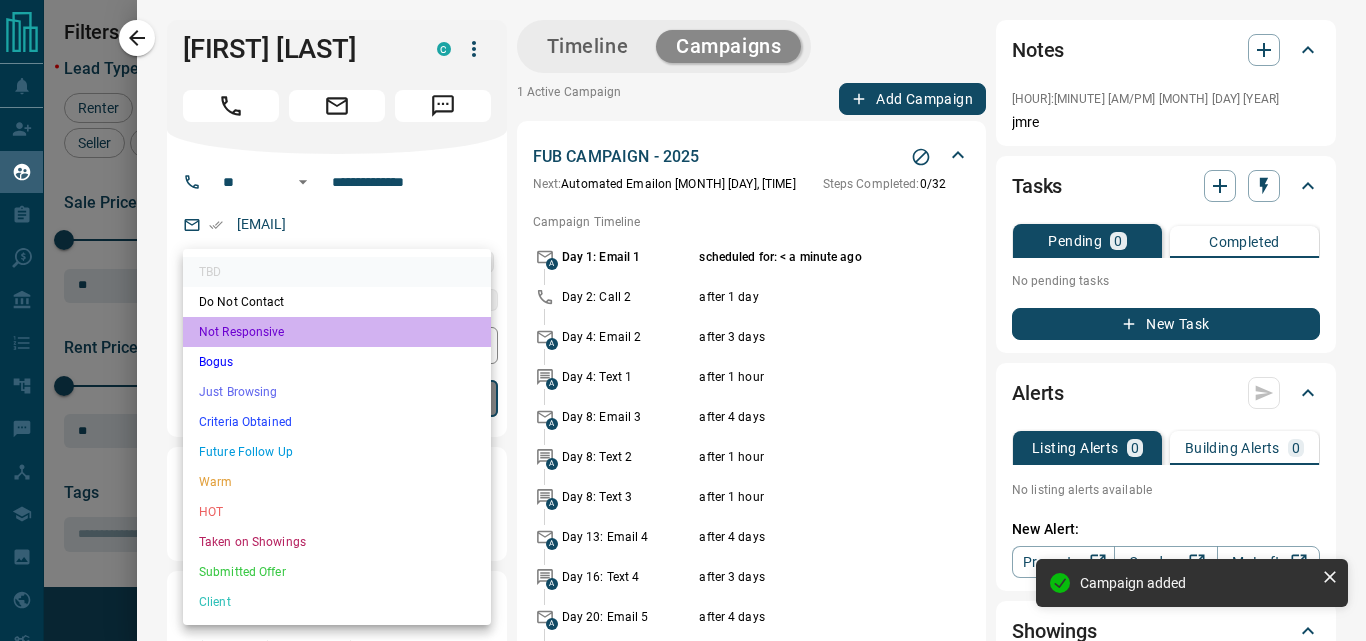 click on "Not Responsive" at bounding box center [337, 332] 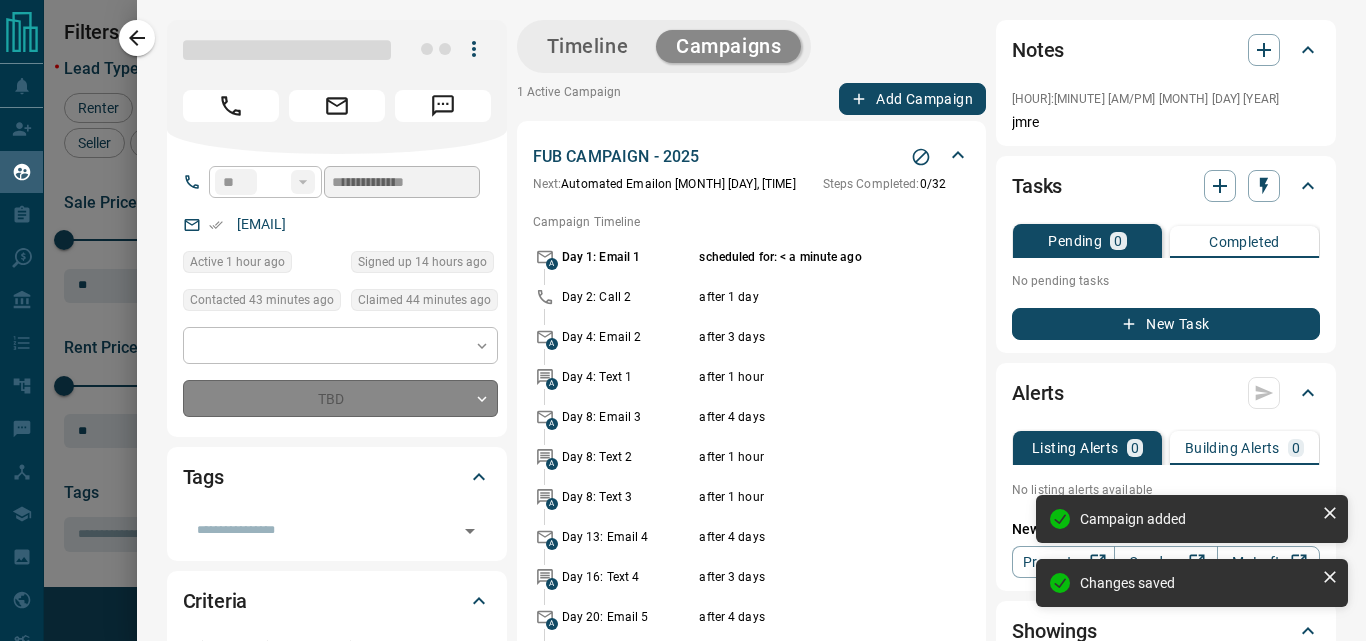 type on "*" 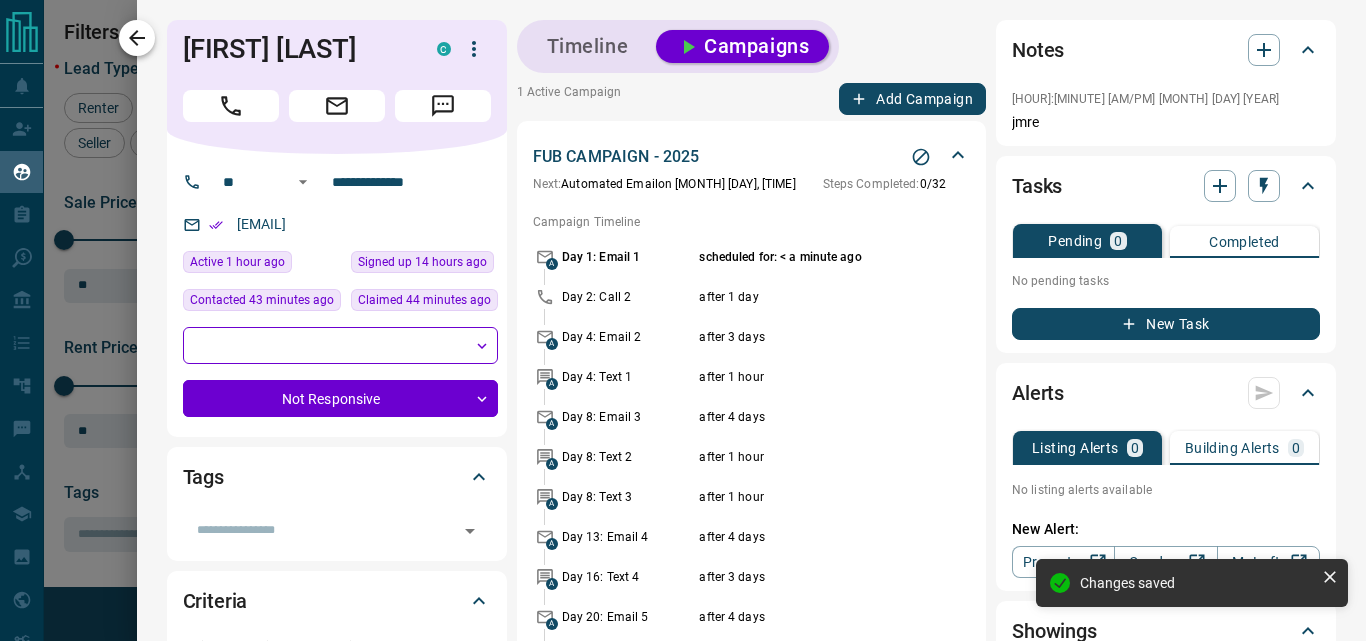 click 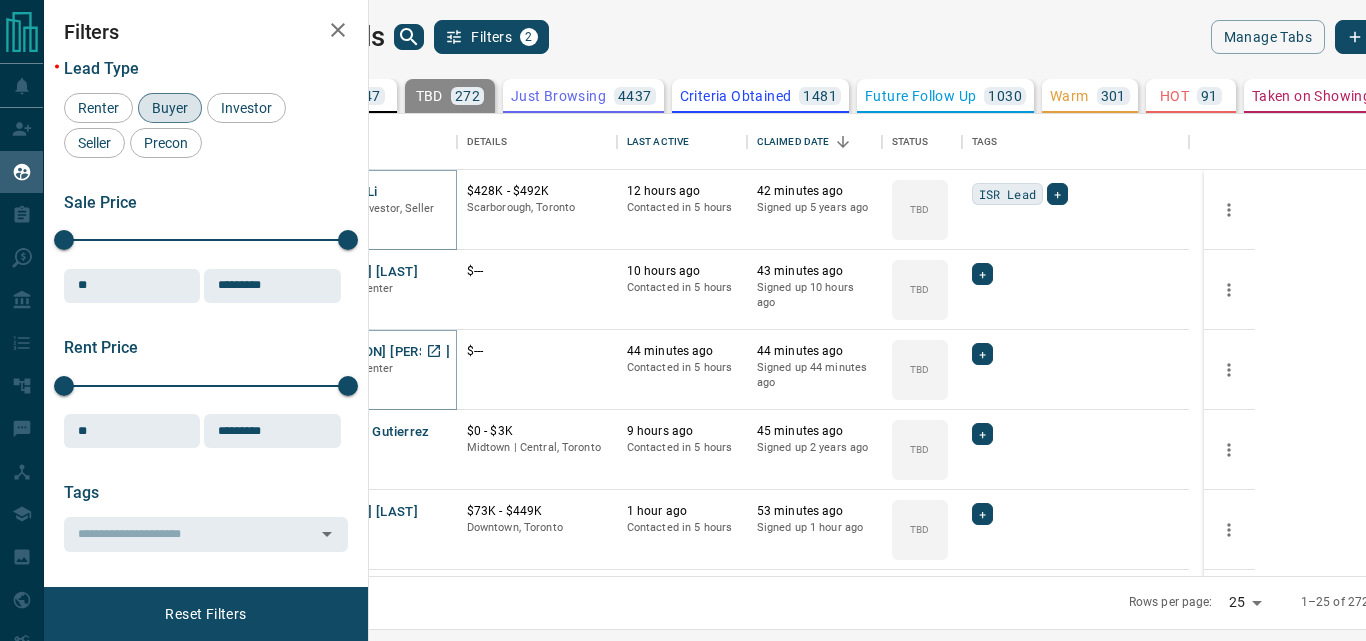 click on "[PERSON] [PERSON]" at bounding box center (388, 352) 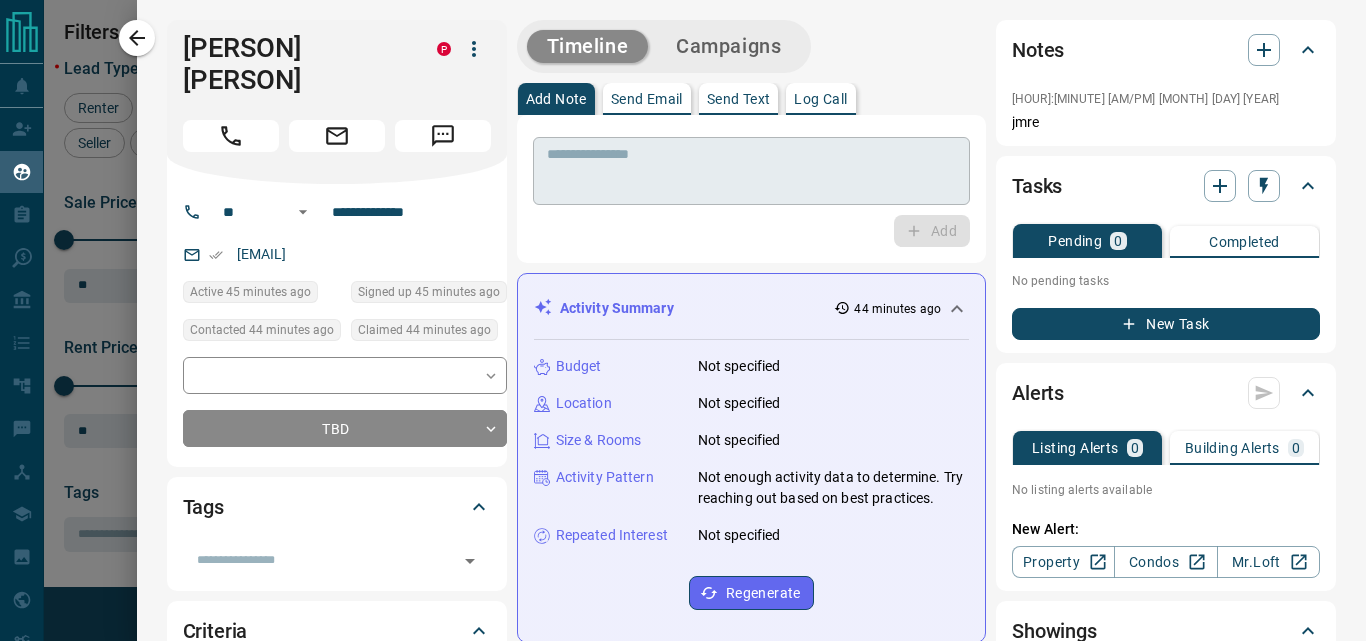 click on "* ​" at bounding box center (751, 171) 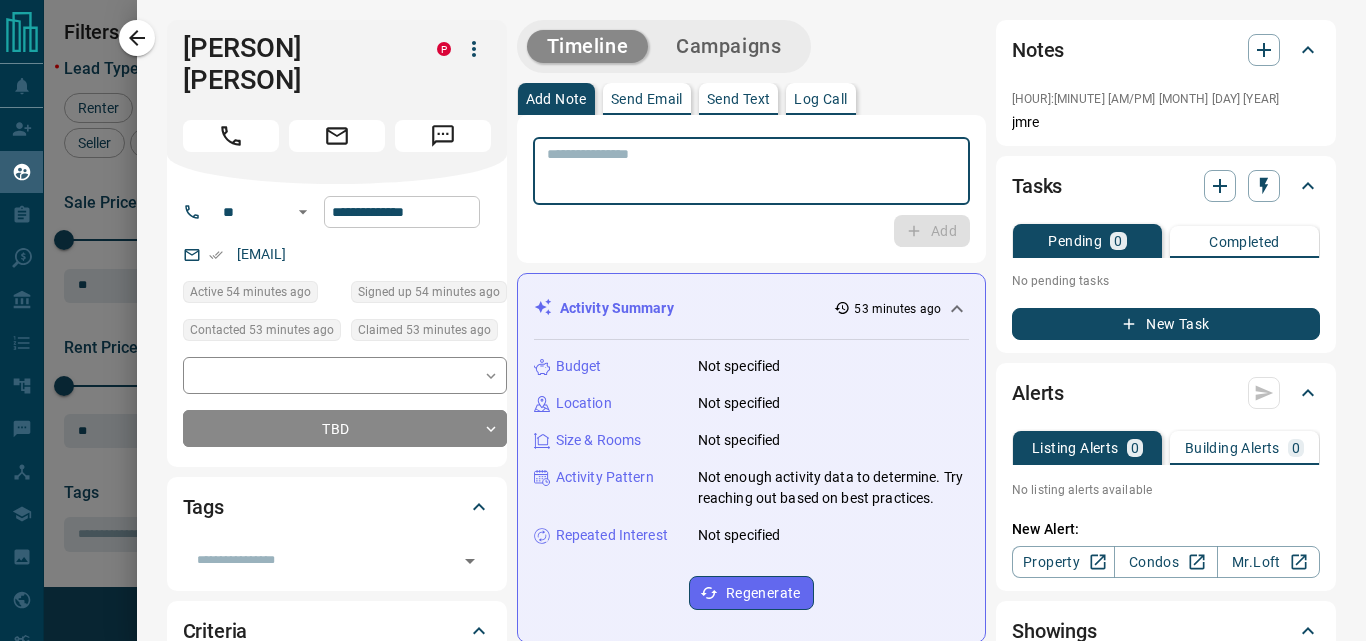 click on "**********" at bounding box center [402, 212] 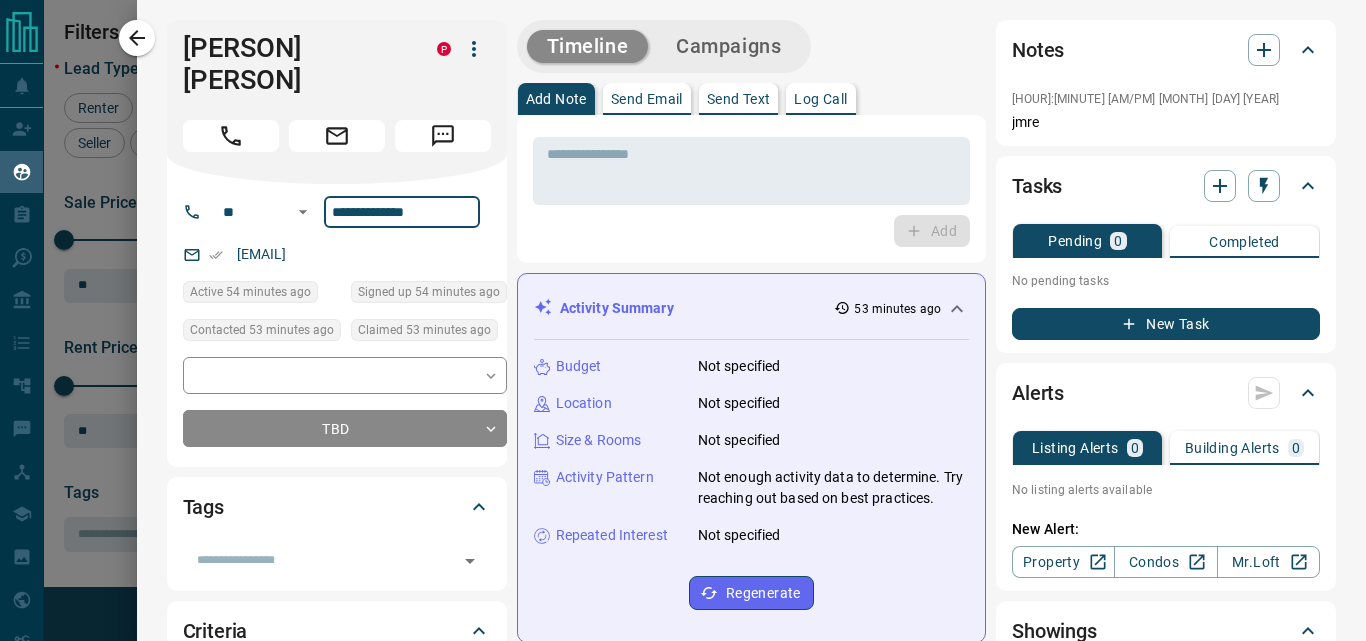click on "**********" at bounding box center (402, 212) 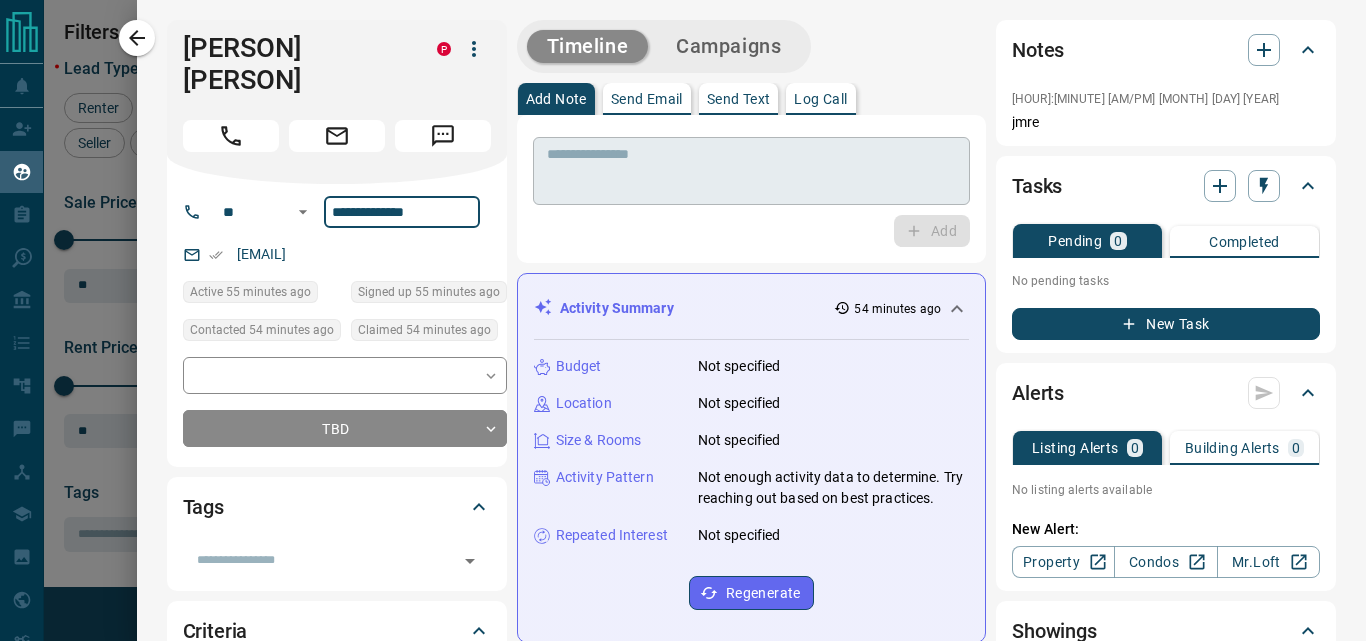 click at bounding box center (751, 171) 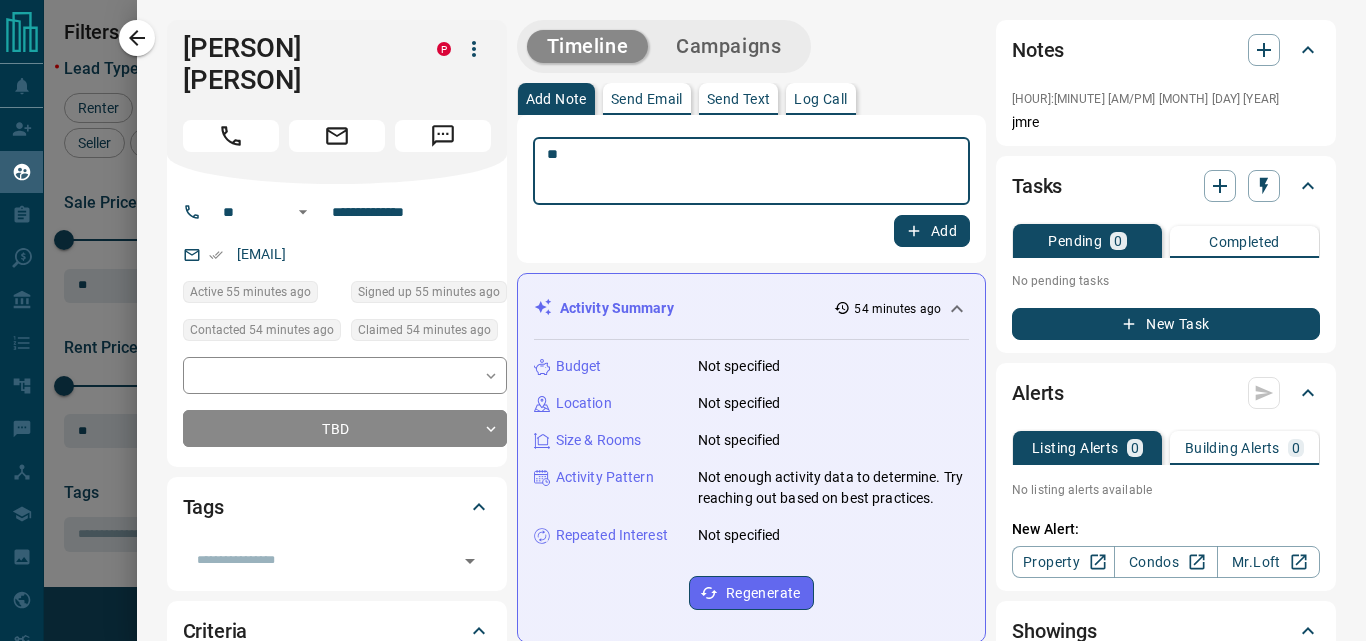 type on "**" 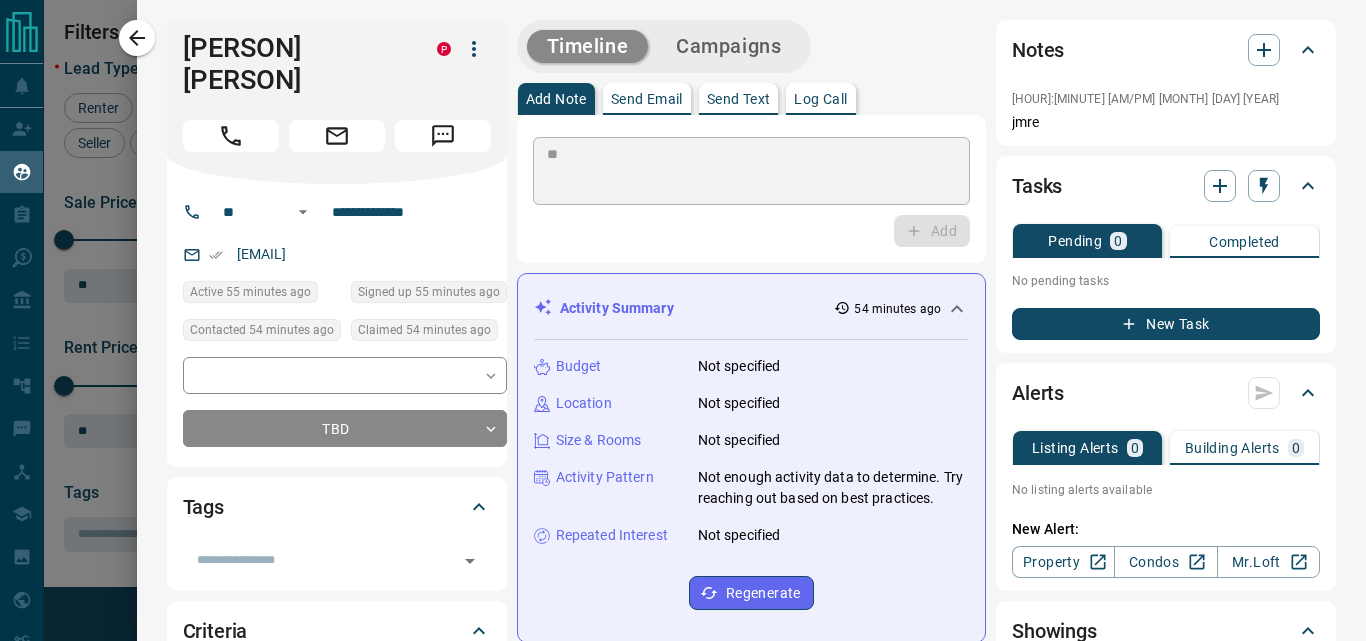 type 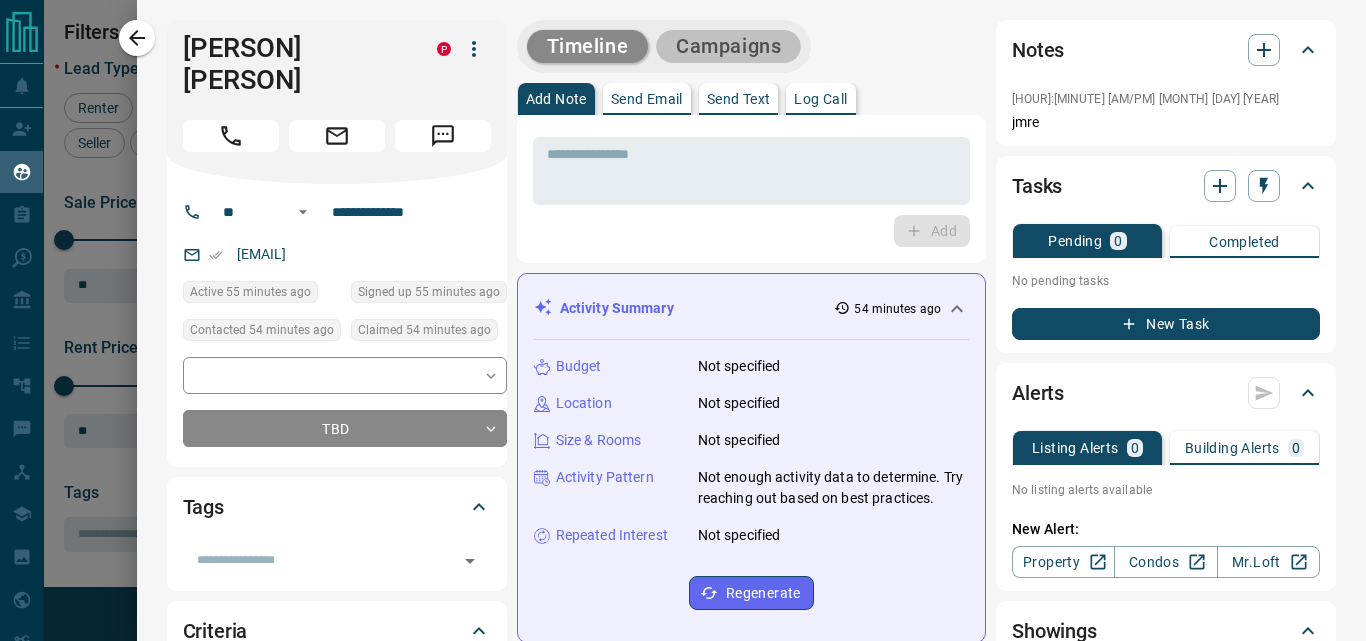 click on "Campaigns" at bounding box center [728, 46] 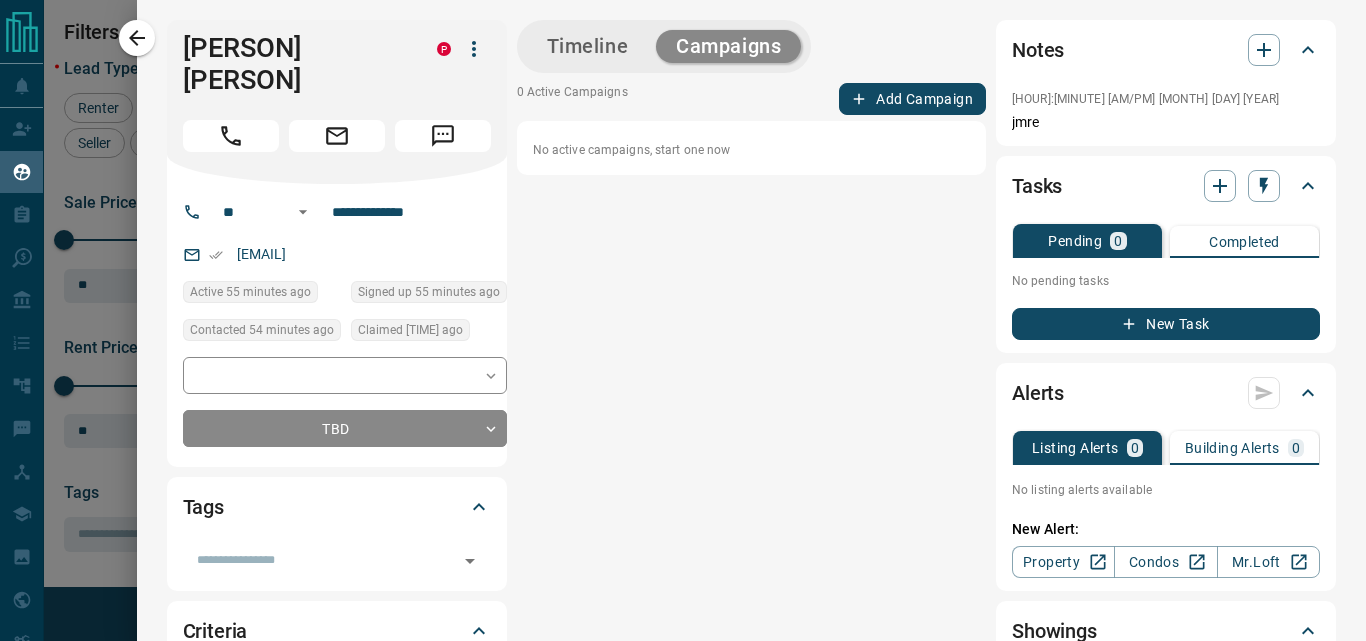 click on "Add Campaign" at bounding box center [912, 99] 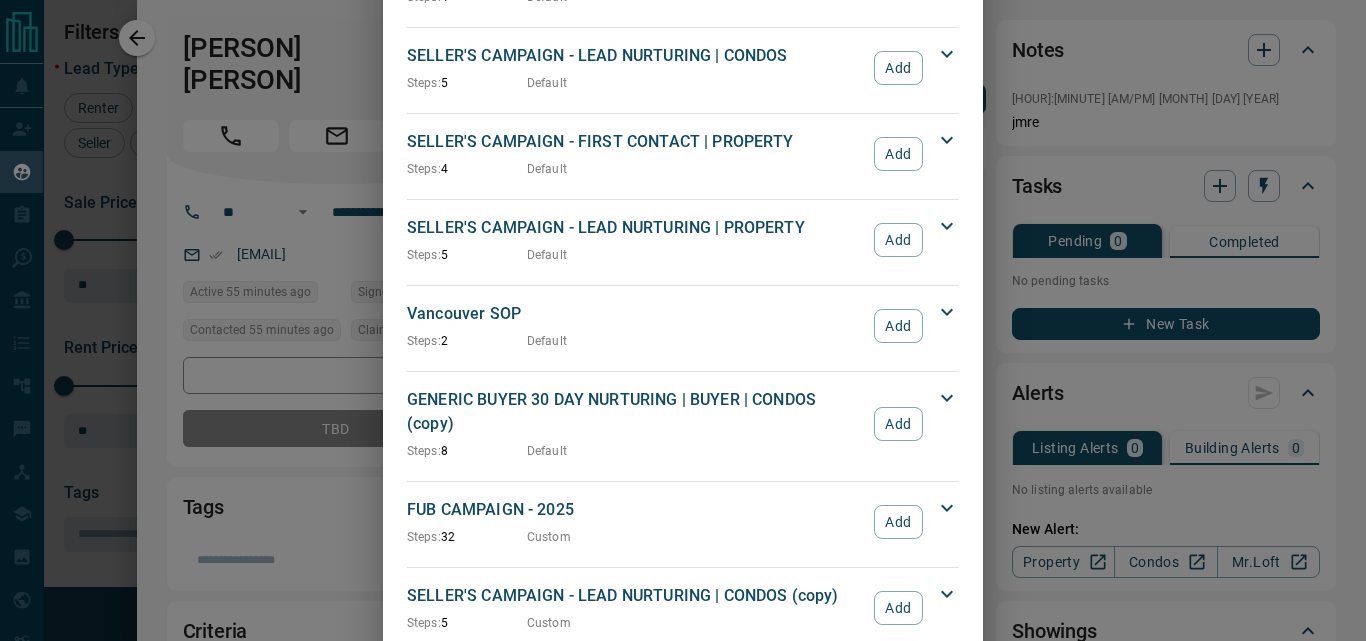scroll, scrollTop: 2000, scrollLeft: 0, axis: vertical 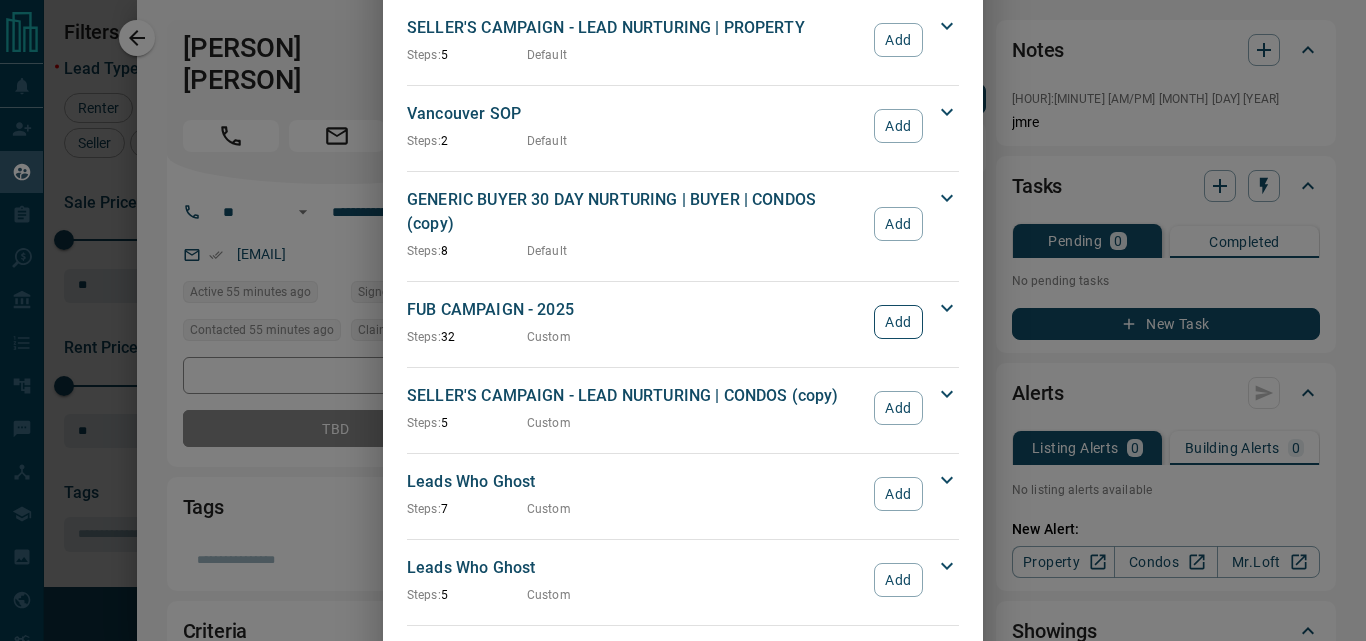 click on "Add" at bounding box center [898, 322] 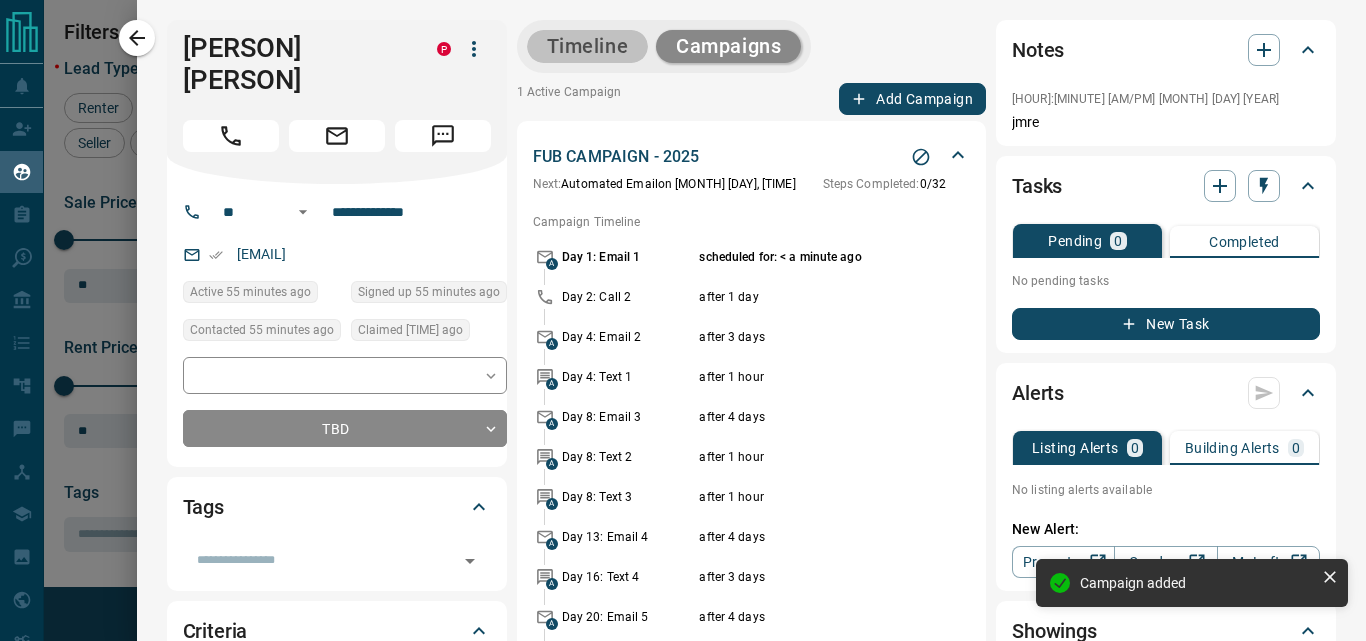 click on "Timeline" at bounding box center [588, 46] 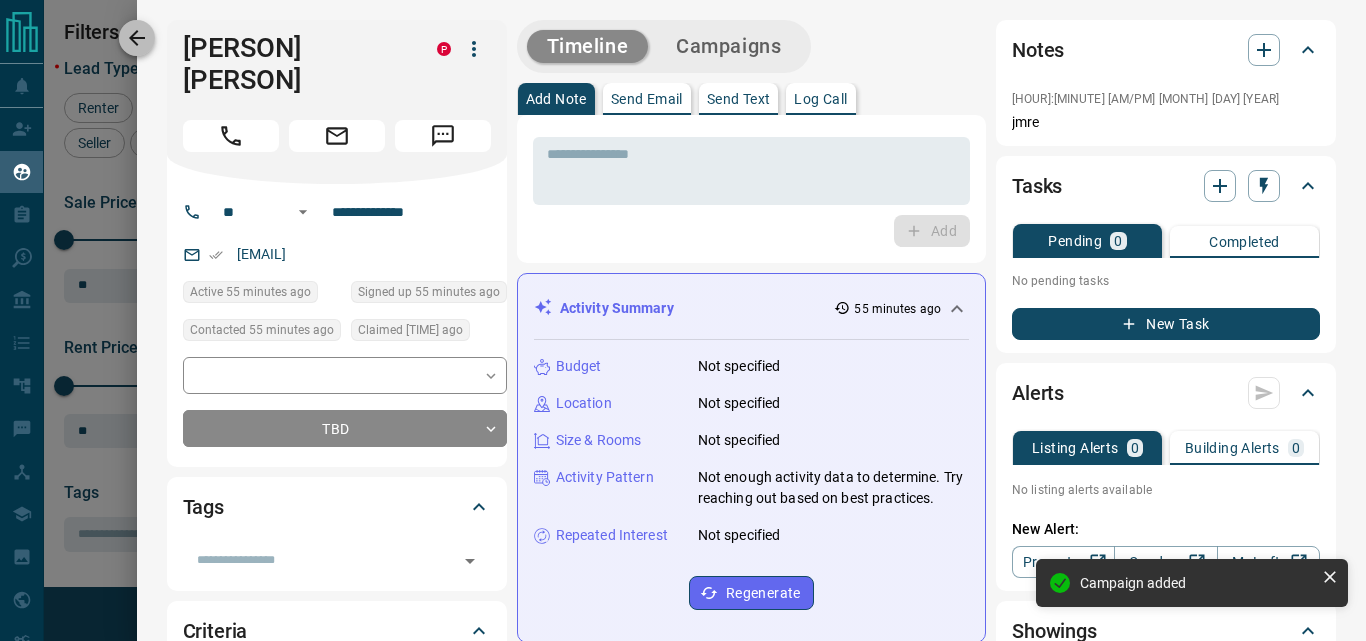 click 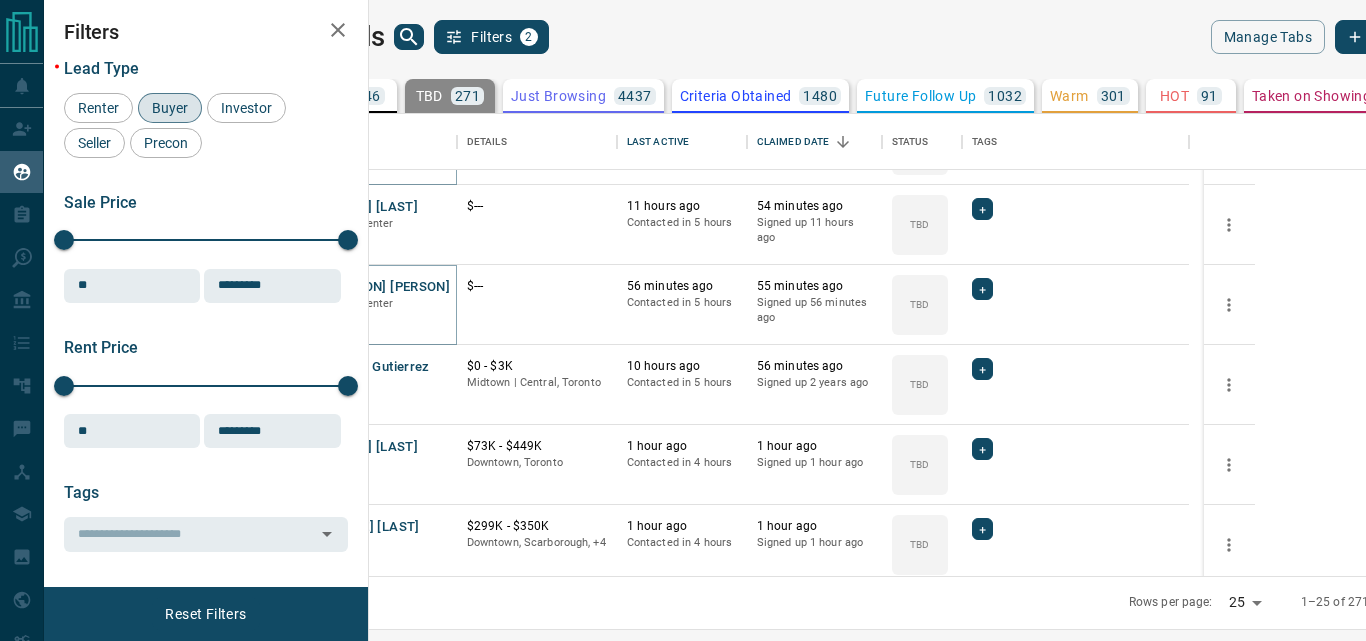 scroll, scrollTop: 100, scrollLeft: 0, axis: vertical 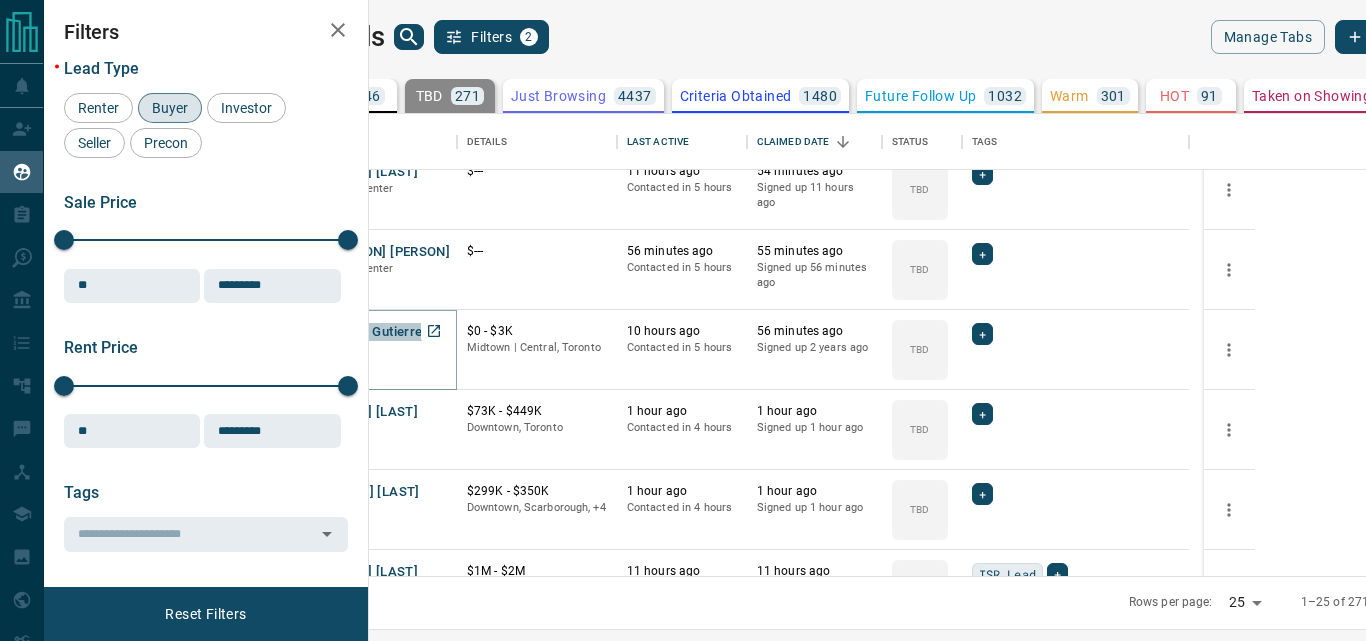 click on "Dianne Gutierrez" at bounding box center [378, 332] 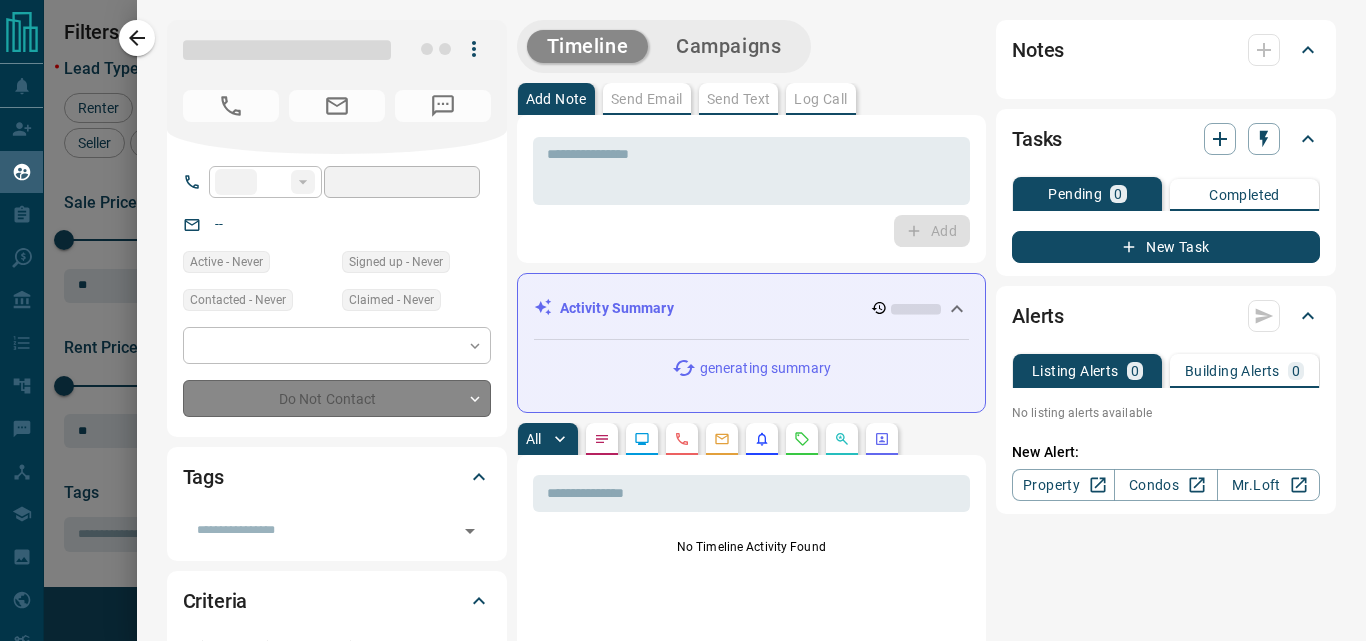 type on "**" 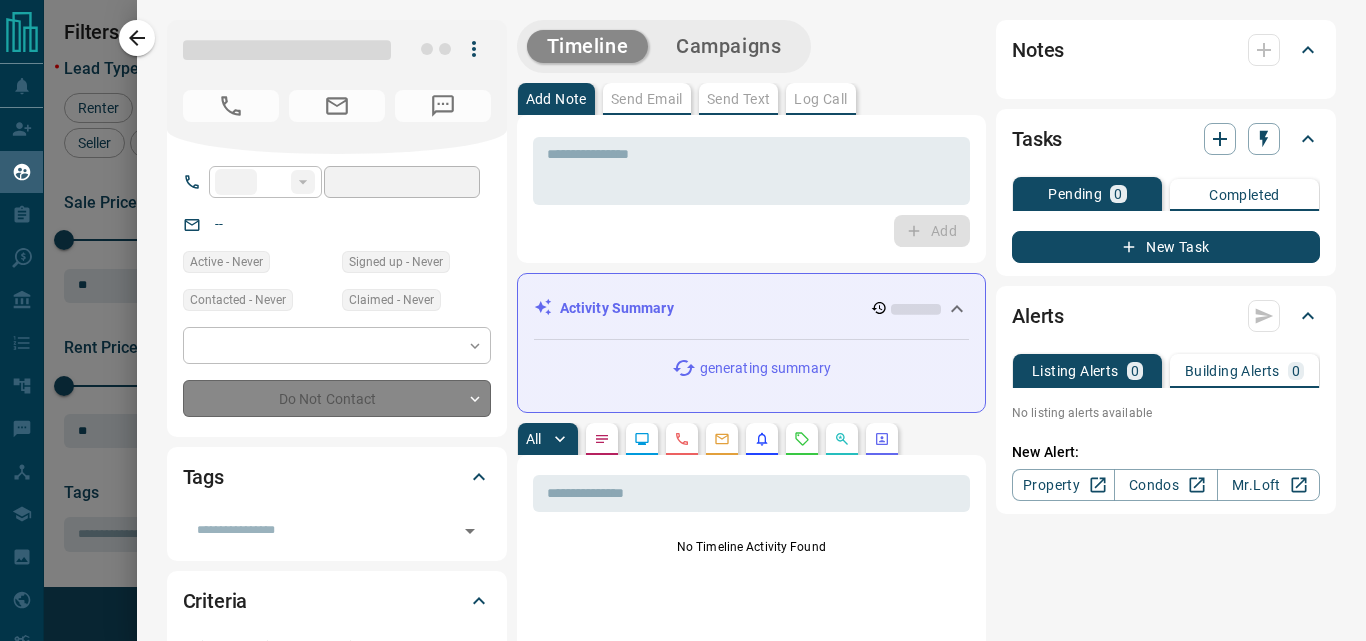 type on "**********" 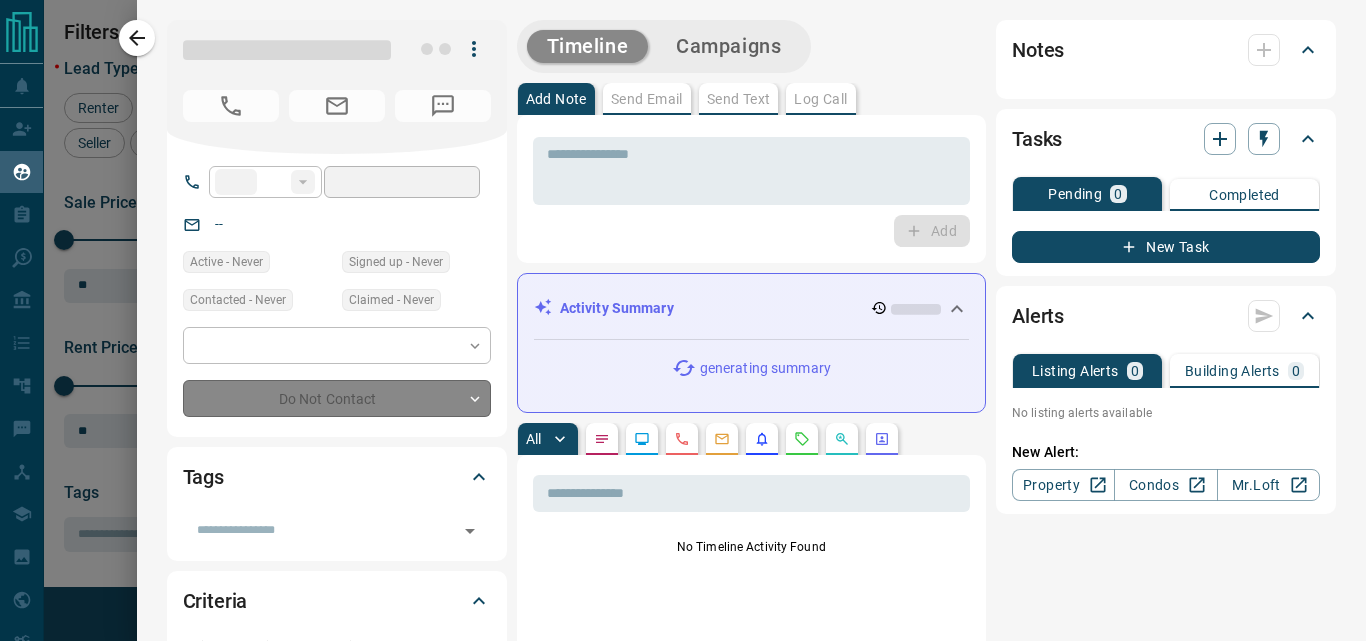 type on "**********" 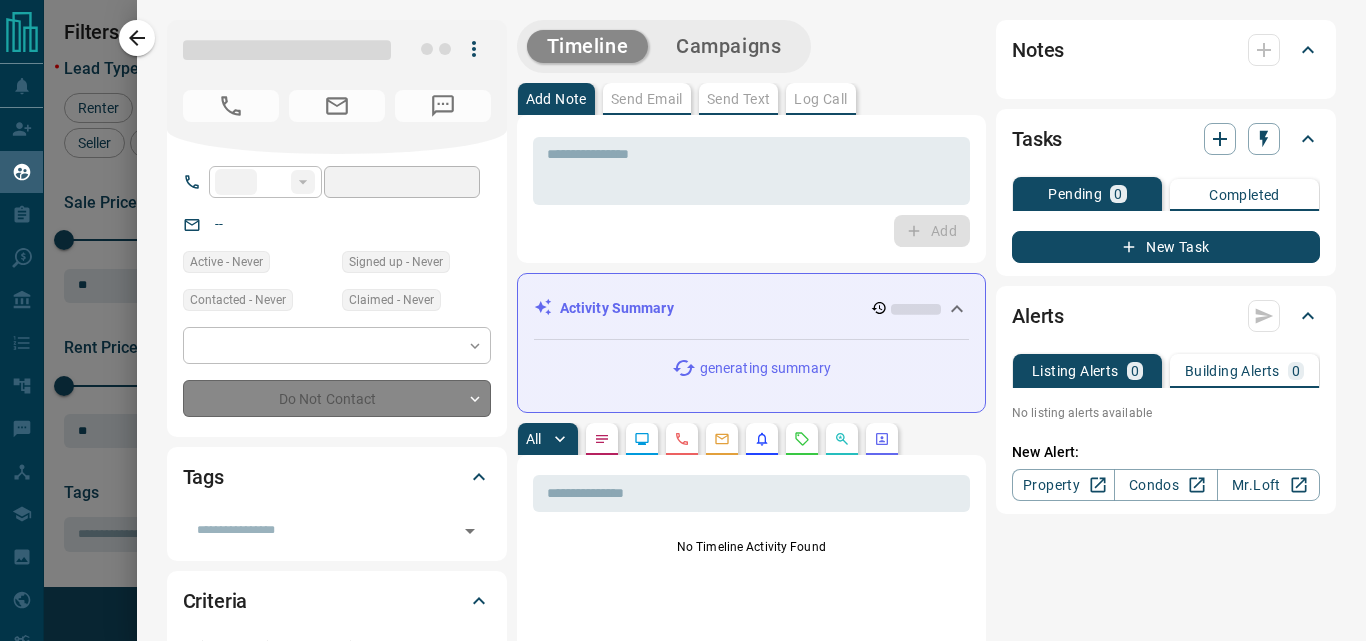 type on "**" 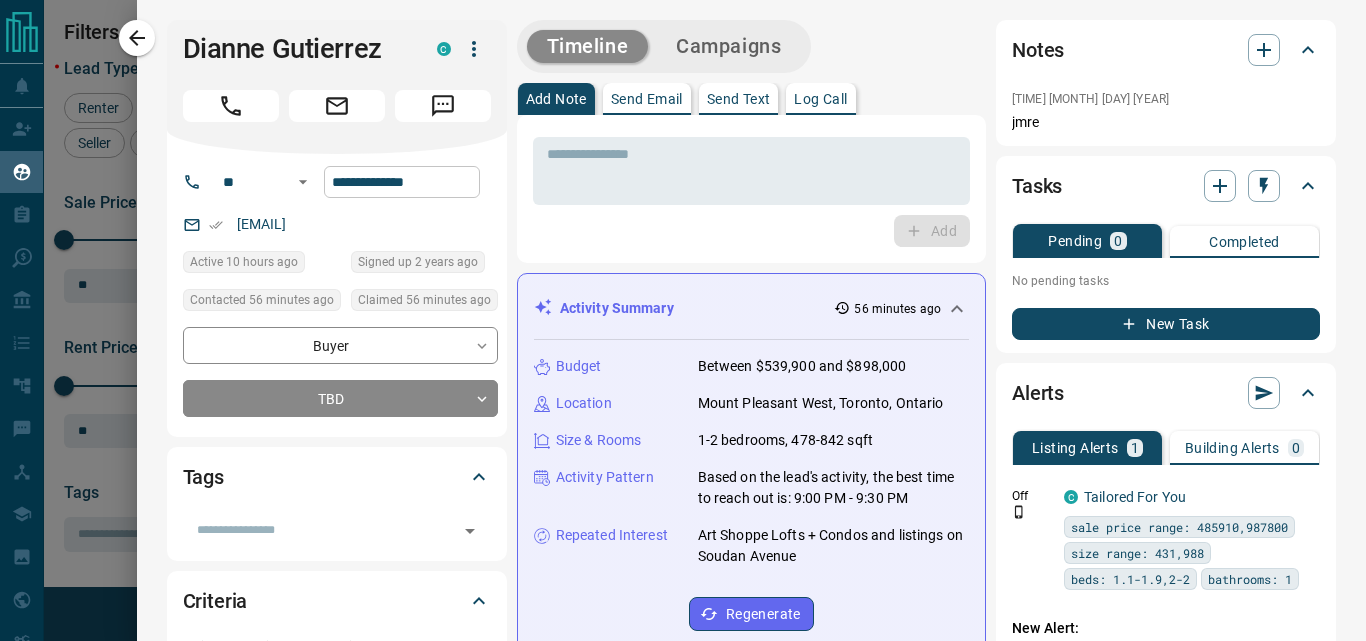click on "**********" at bounding box center [402, 182] 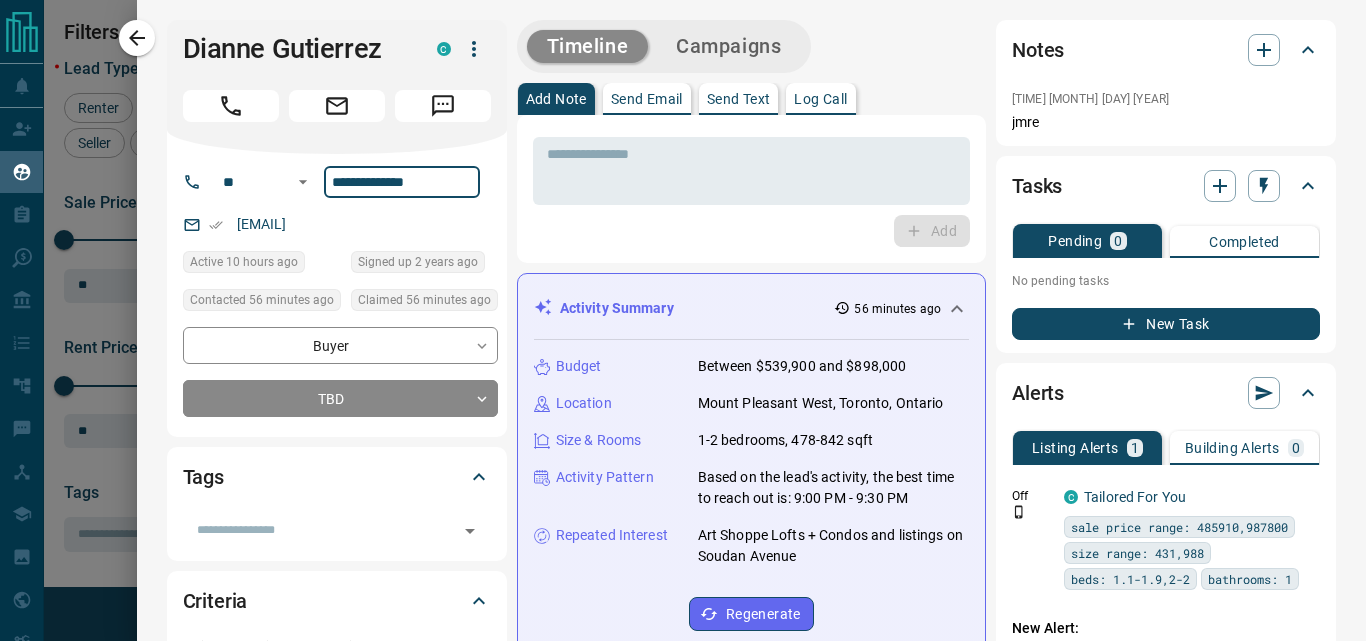 click on "**********" at bounding box center (402, 182) 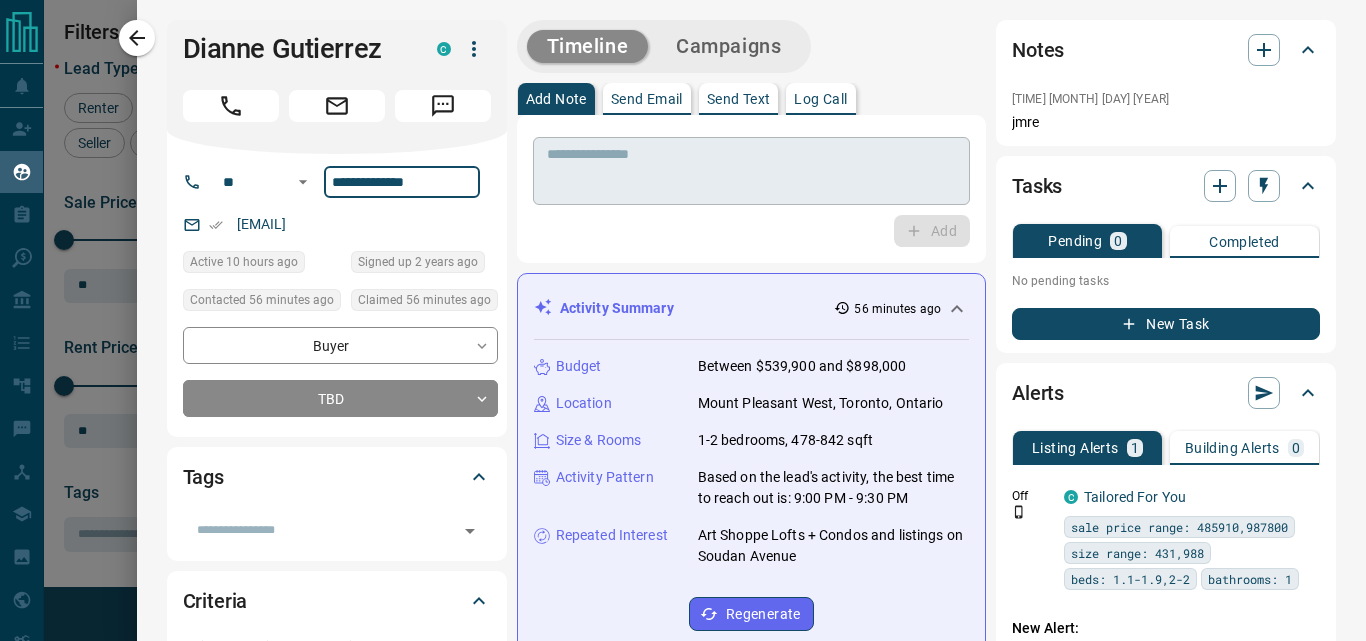 click at bounding box center (751, 171) 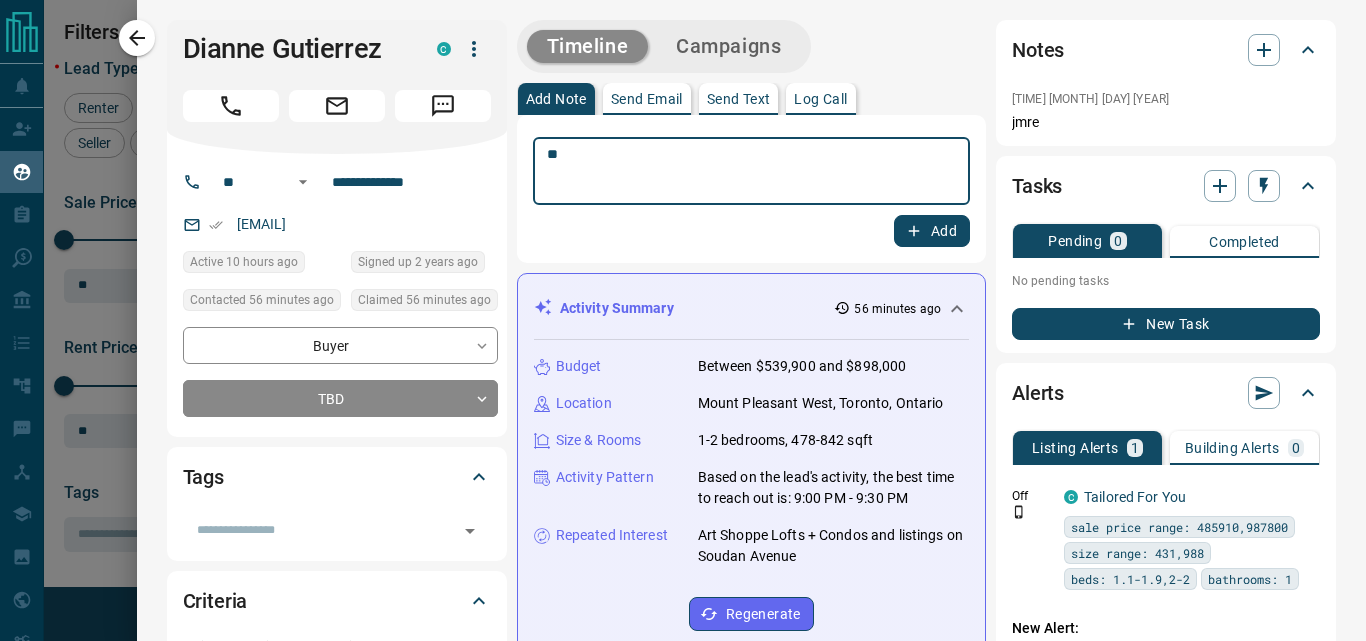 type on "**" 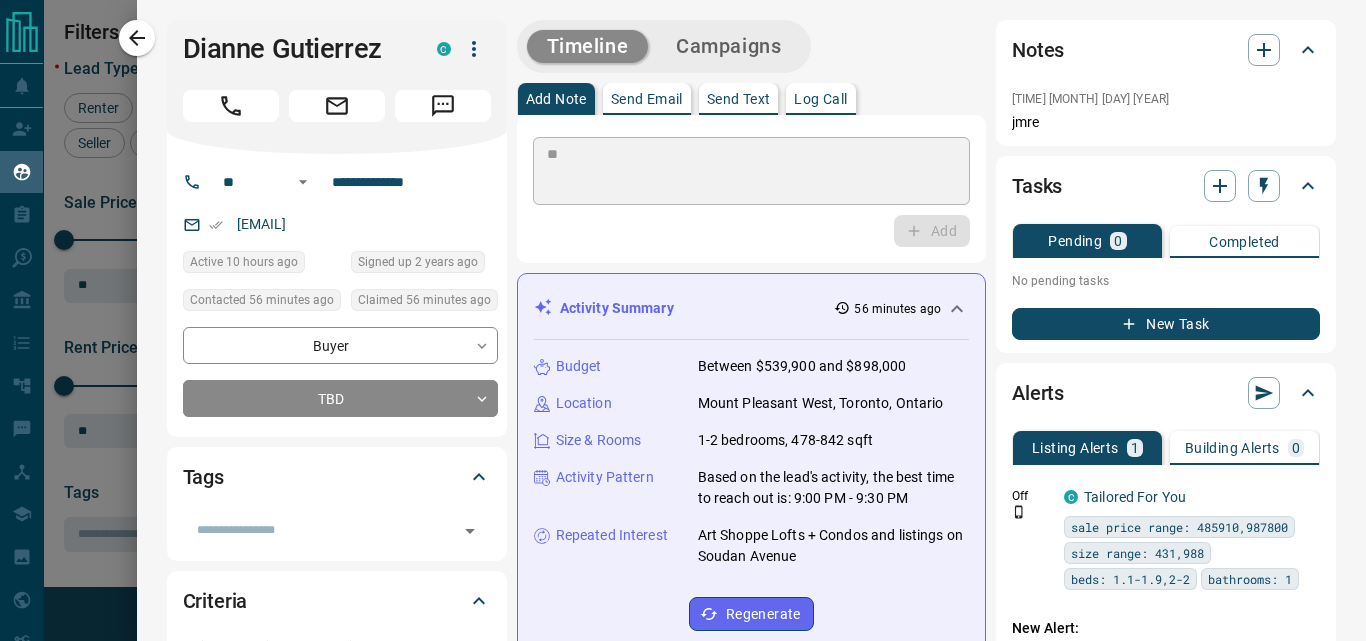 type 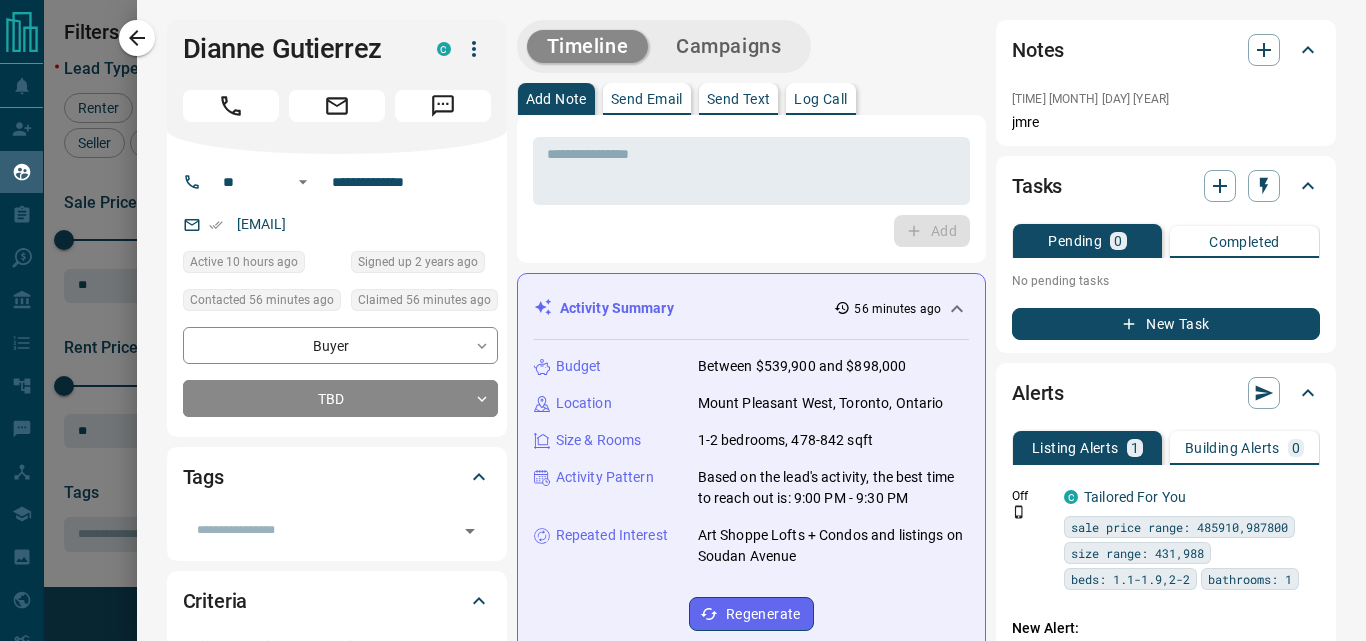 click on "Campaigns" at bounding box center (728, 46) 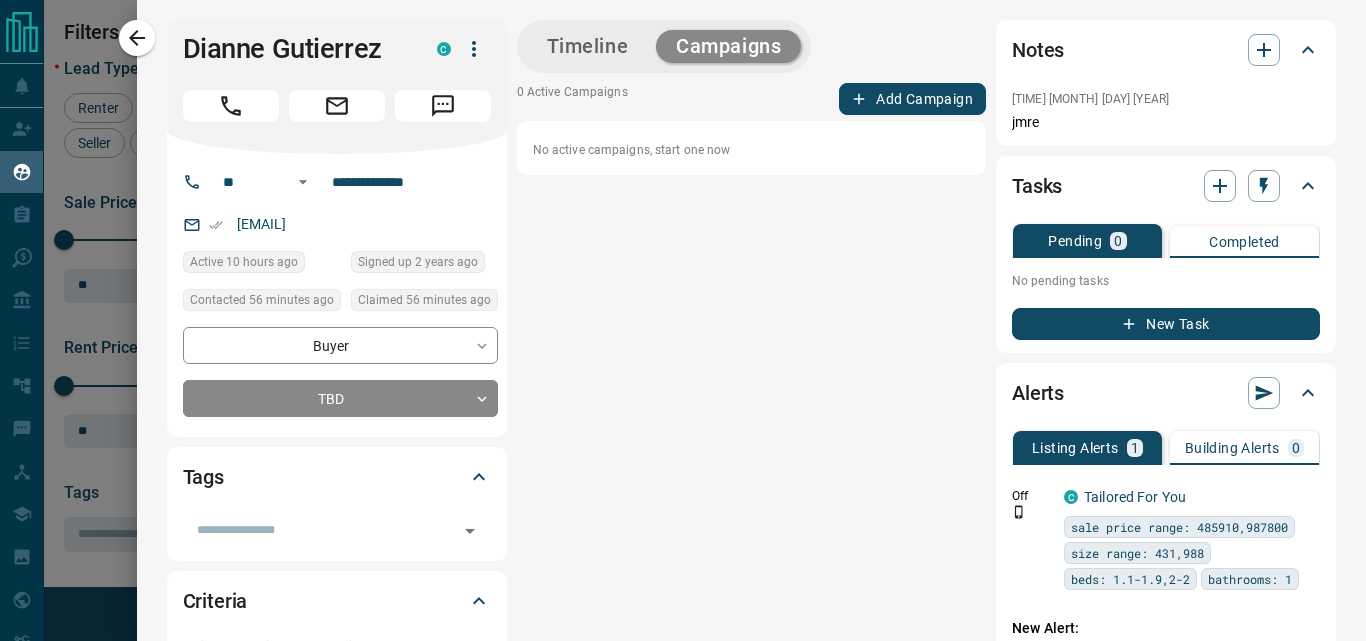 click on "Add Campaign" at bounding box center (912, 99) 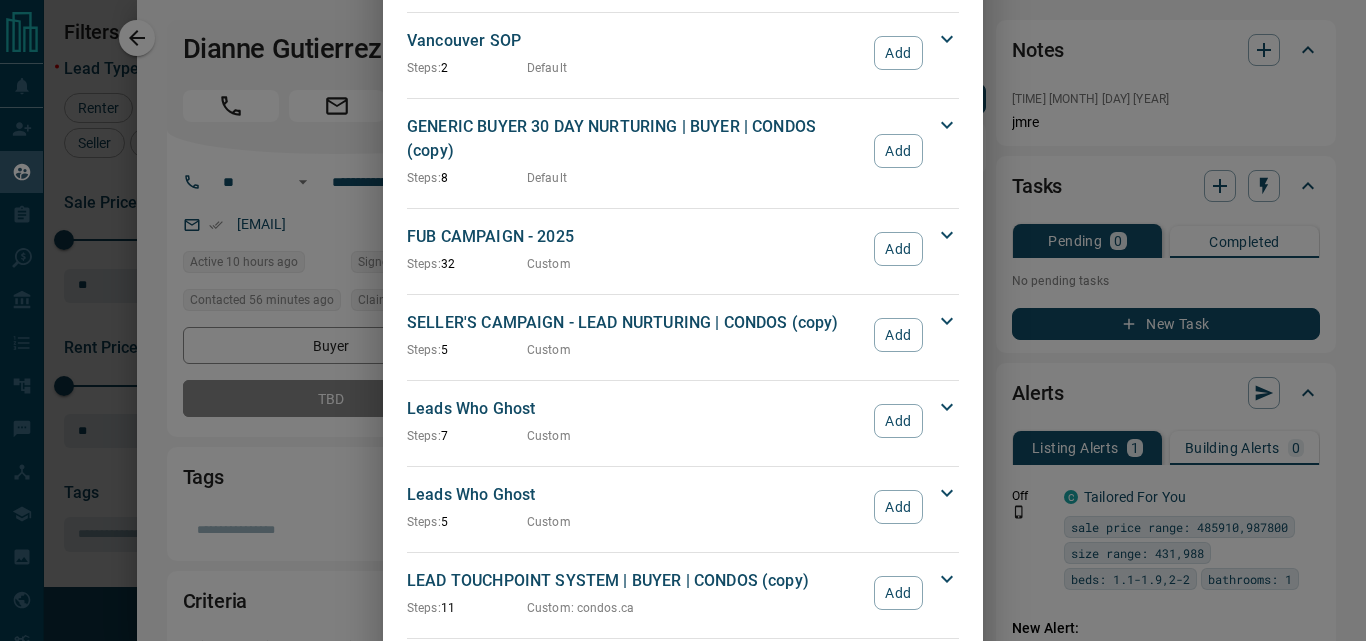 scroll, scrollTop: 2100, scrollLeft: 0, axis: vertical 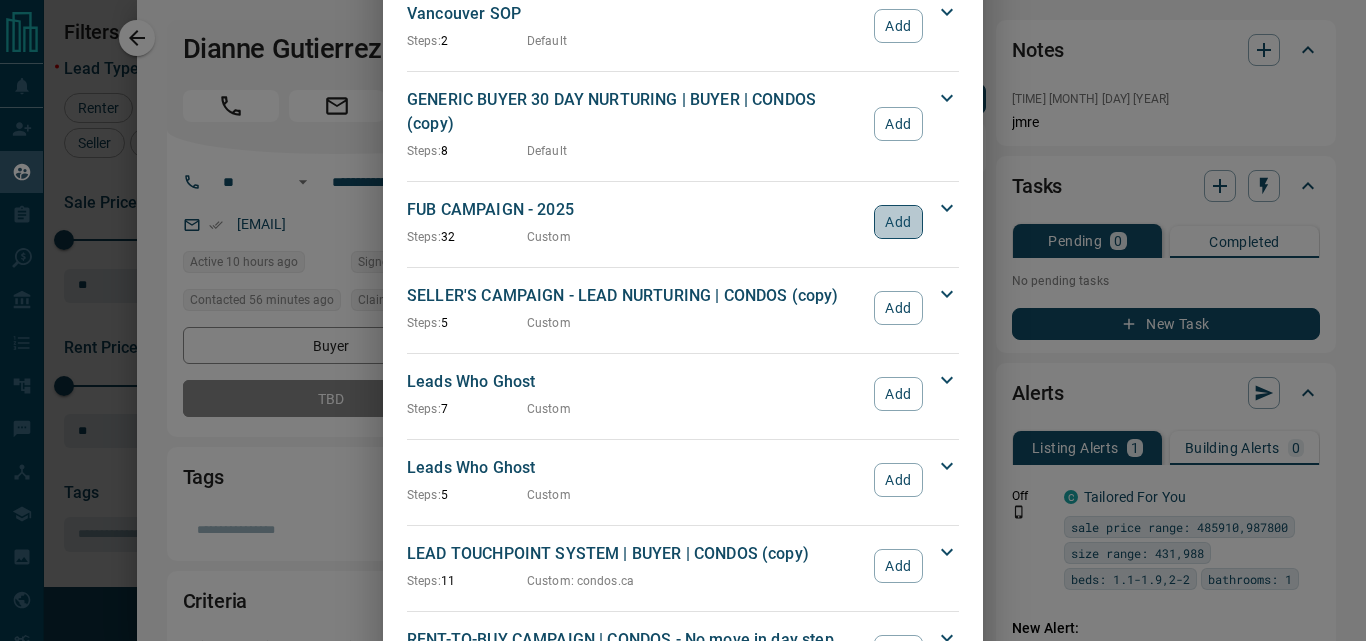 click on "Add" at bounding box center [898, 222] 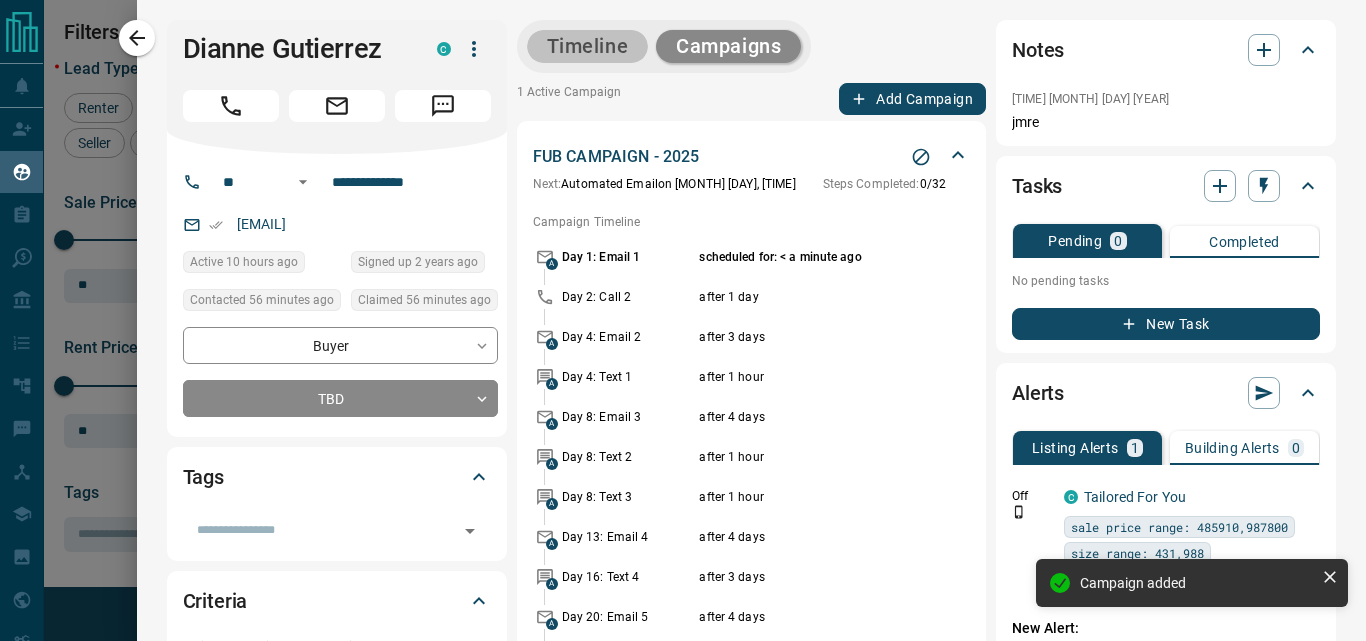 click on "Timeline" at bounding box center (588, 46) 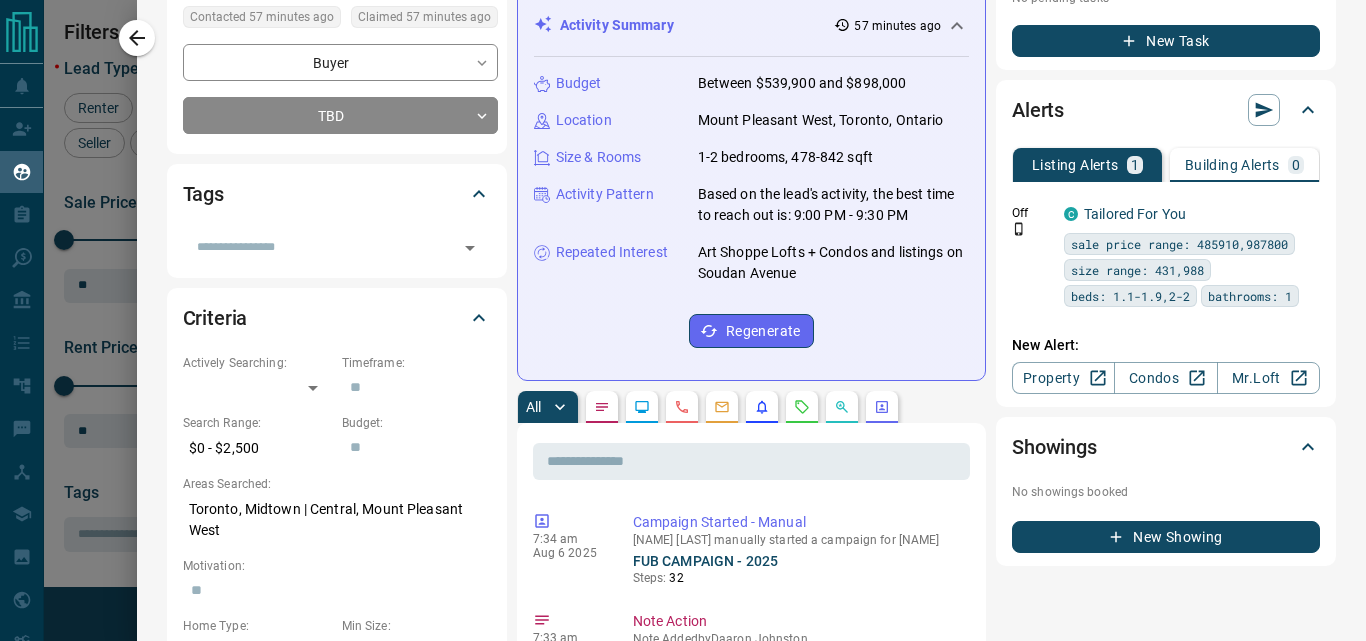 scroll, scrollTop: 0, scrollLeft: 0, axis: both 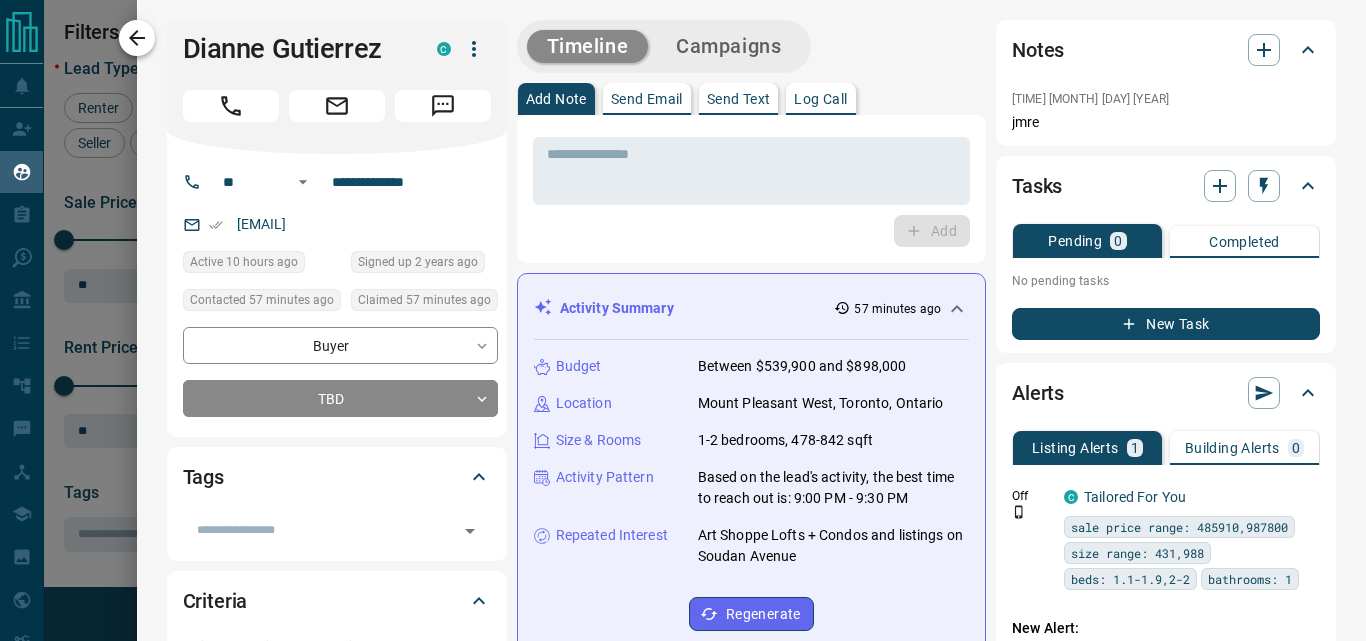 click at bounding box center (137, 38) 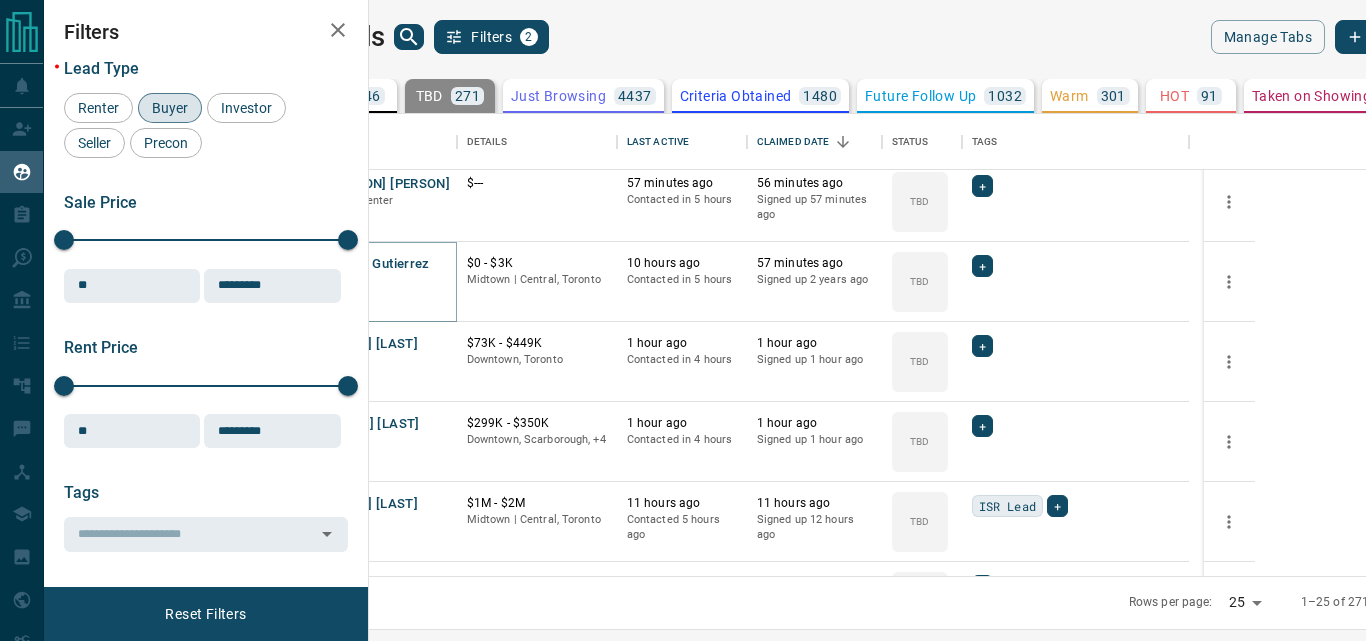 scroll, scrollTop: 200, scrollLeft: 0, axis: vertical 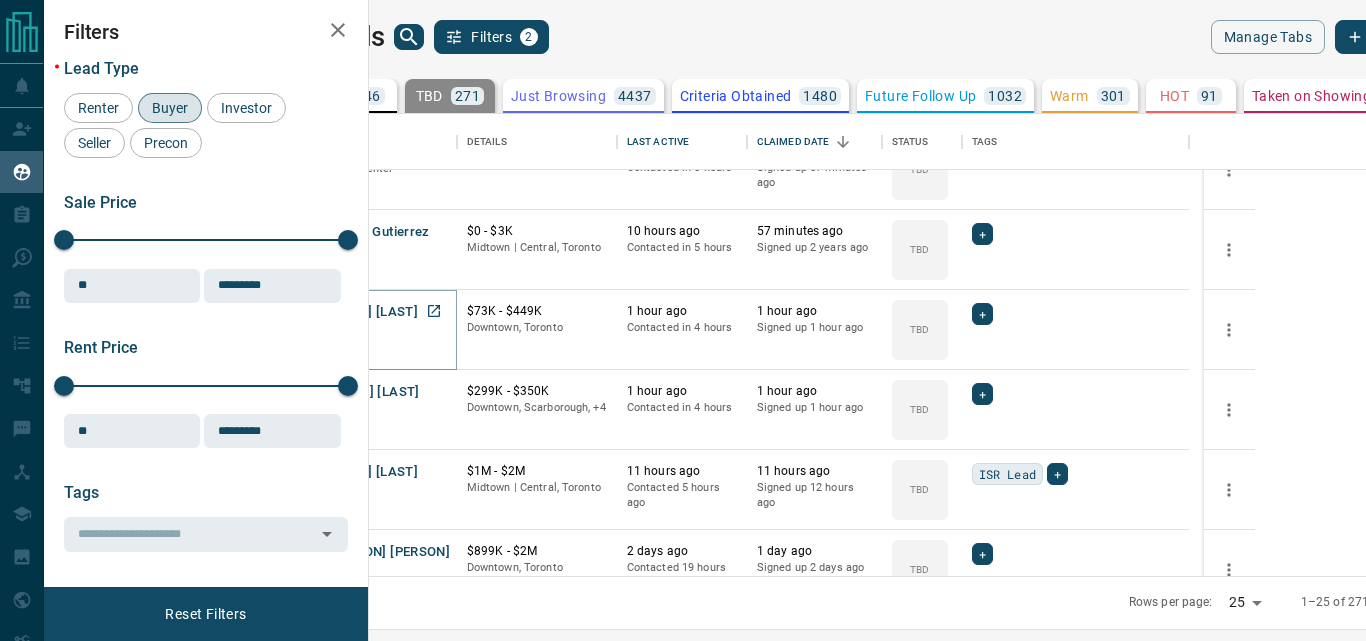 click on "[FIRST] [LAST]" at bounding box center (372, 312) 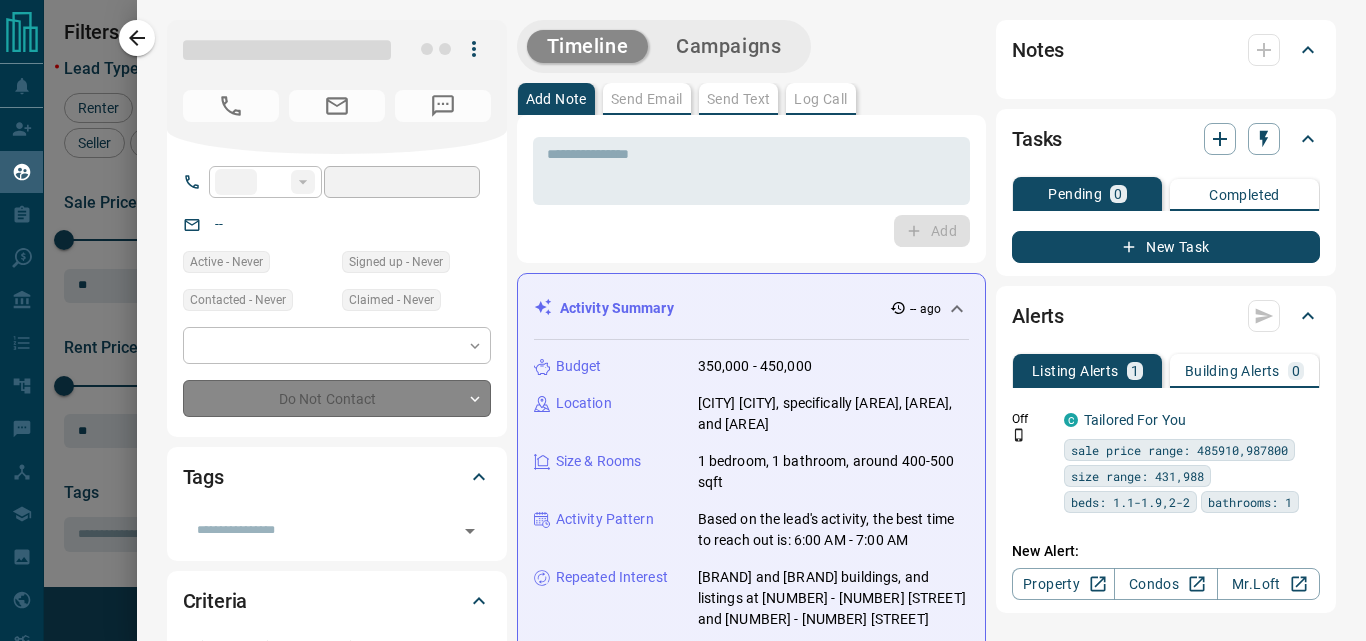 type on "**" 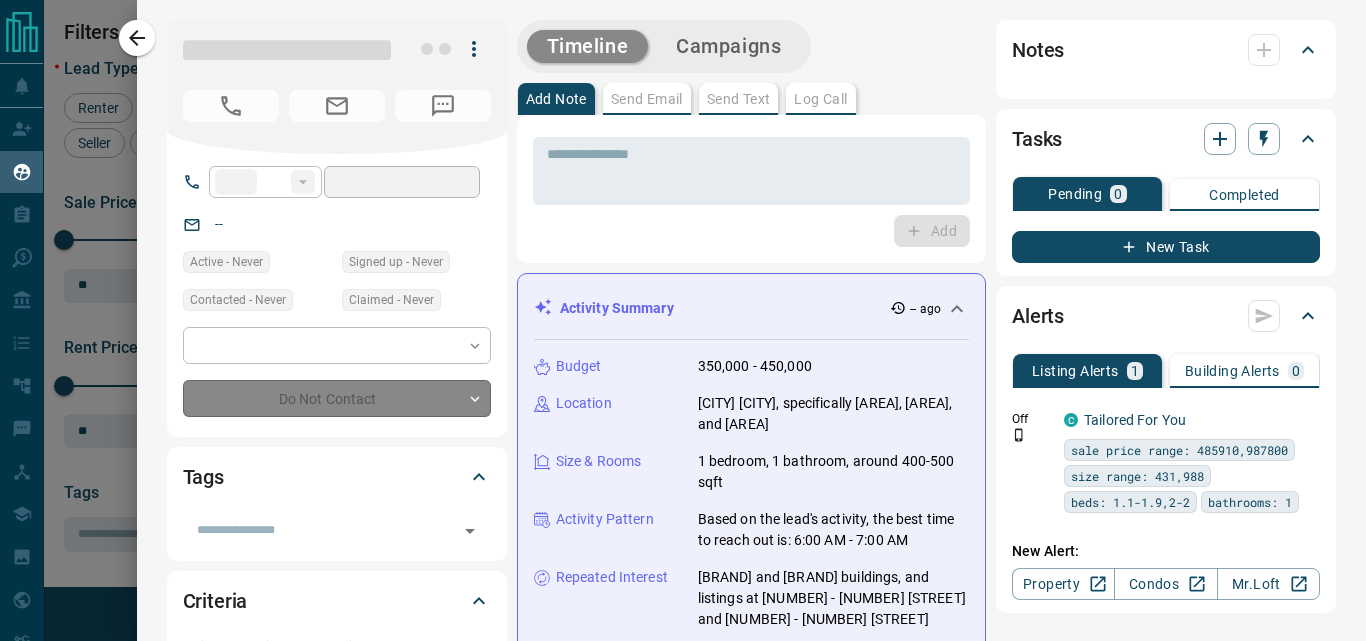 type on "**********" 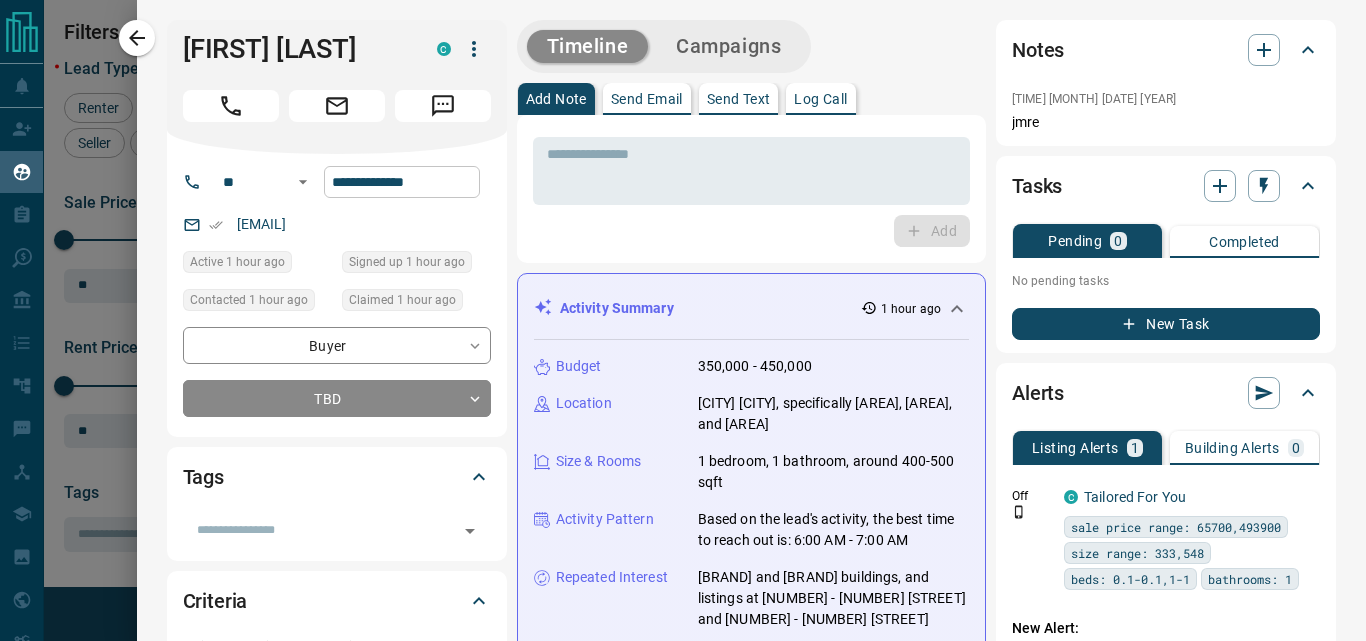 click on "**********" at bounding box center [402, 182] 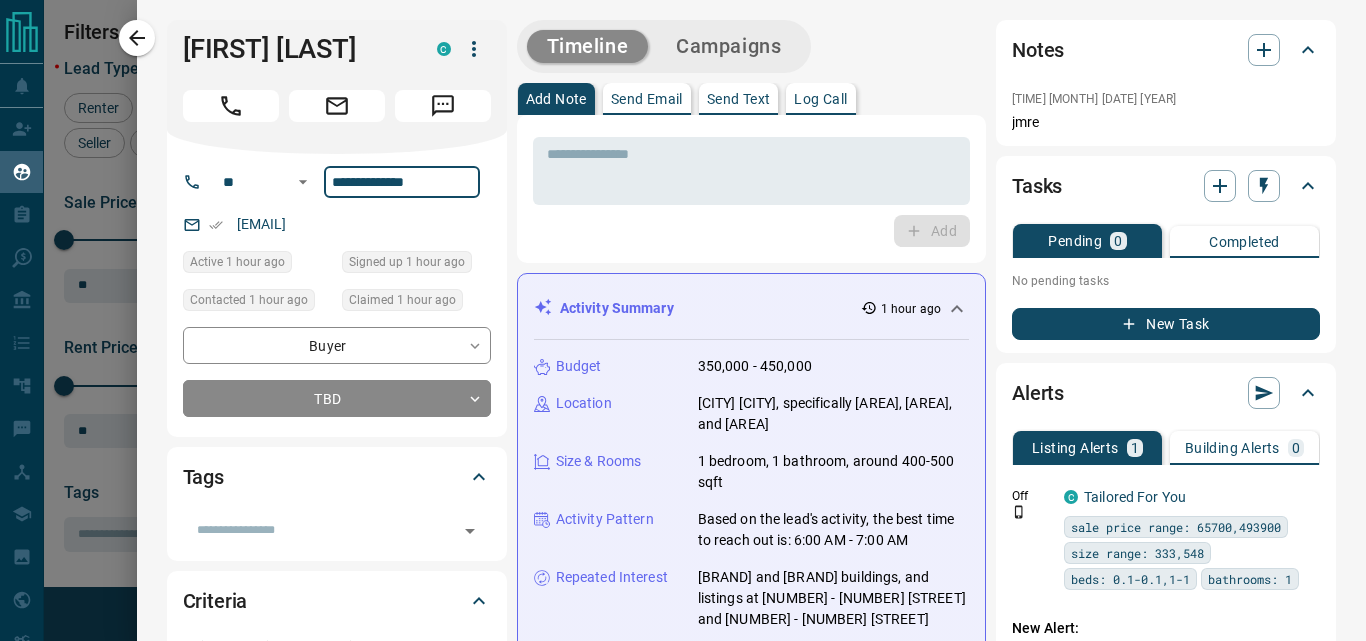 click on "**********" at bounding box center (402, 182) 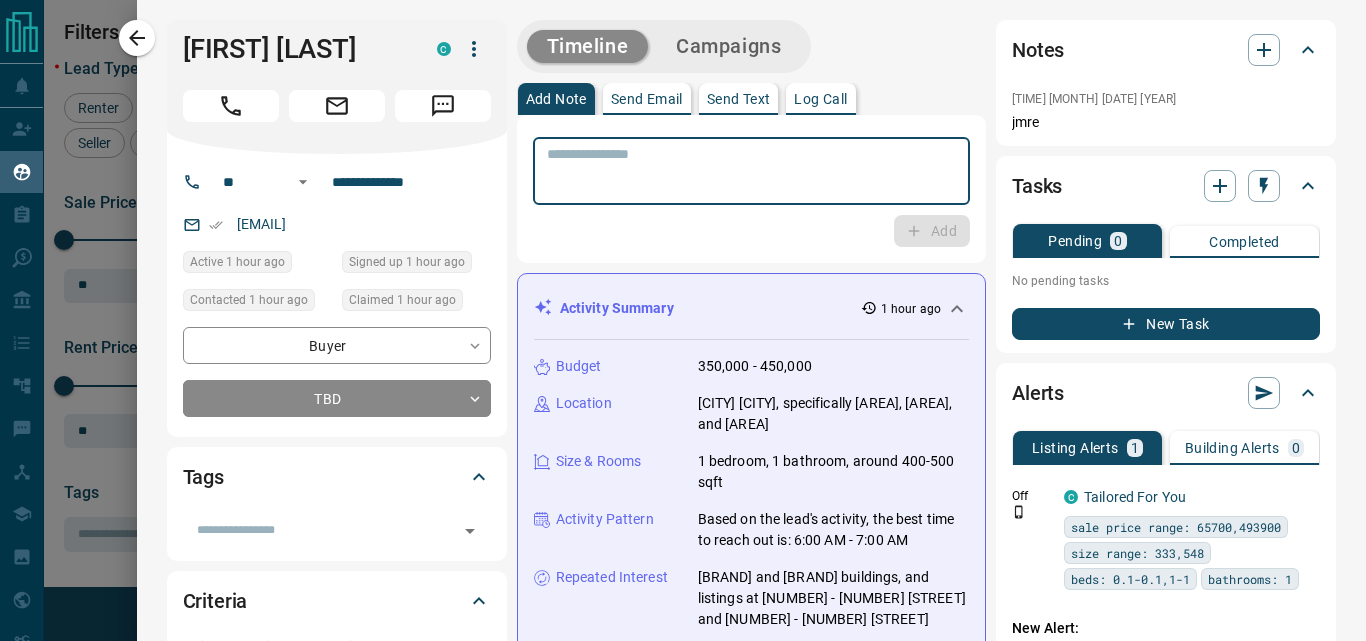click at bounding box center [751, 171] 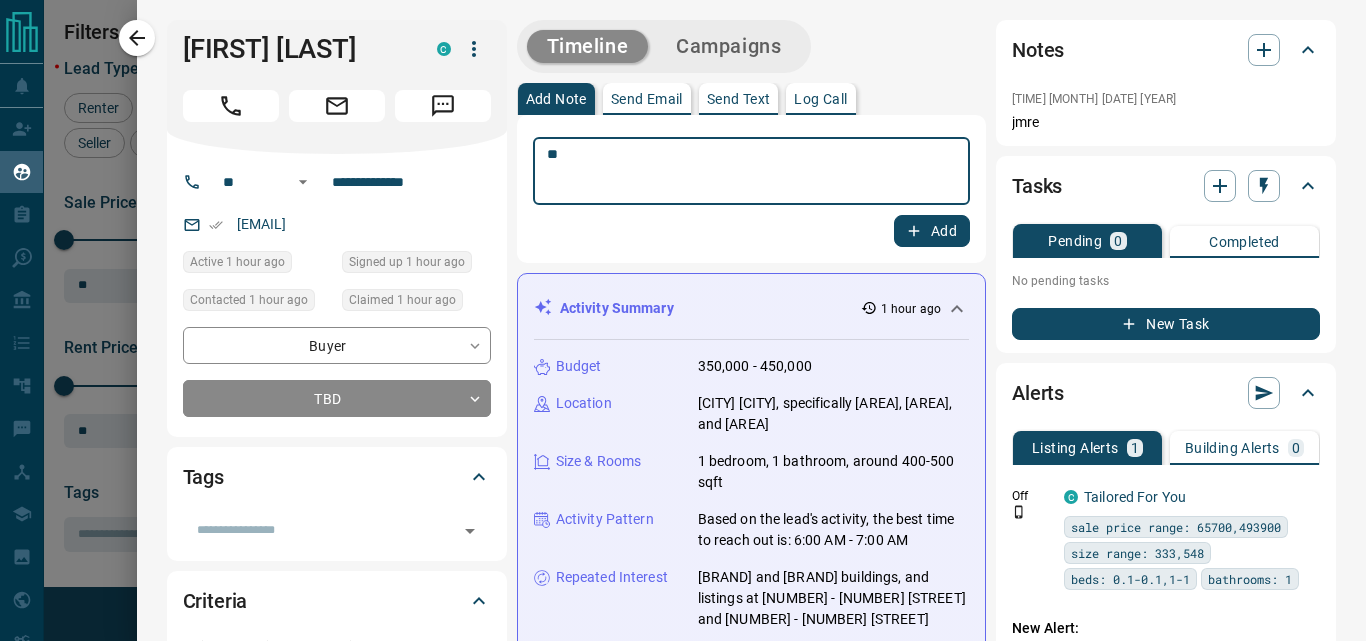 type on "**" 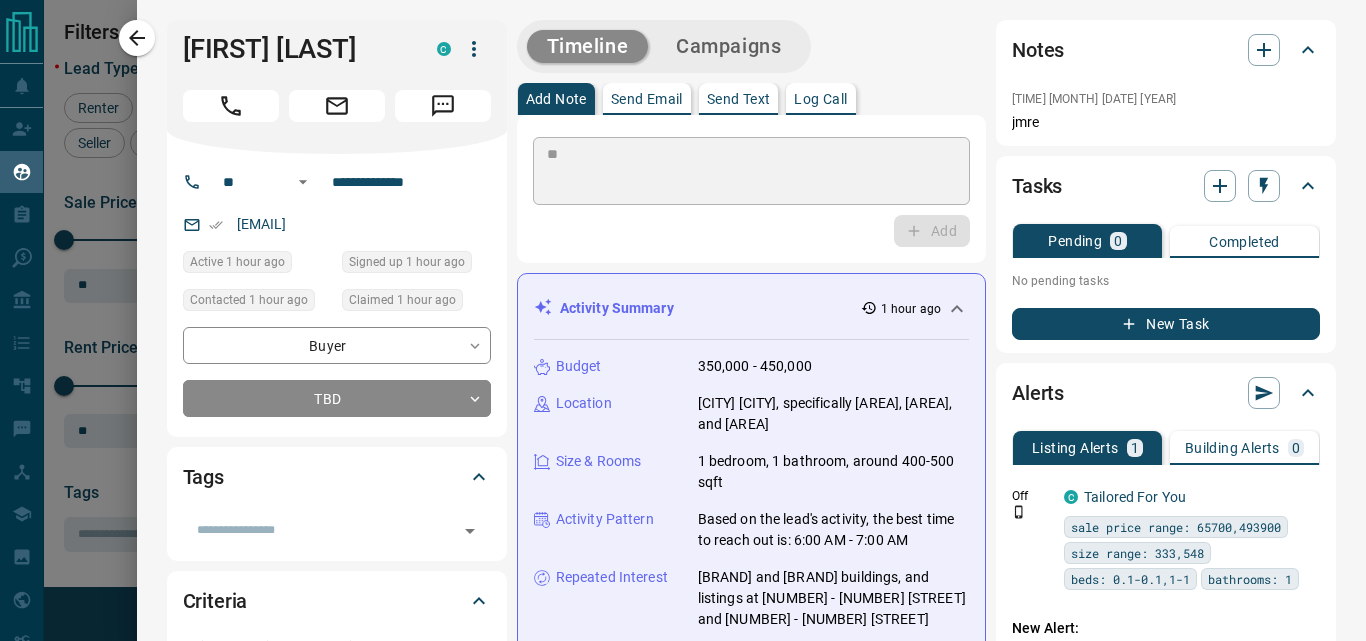 type 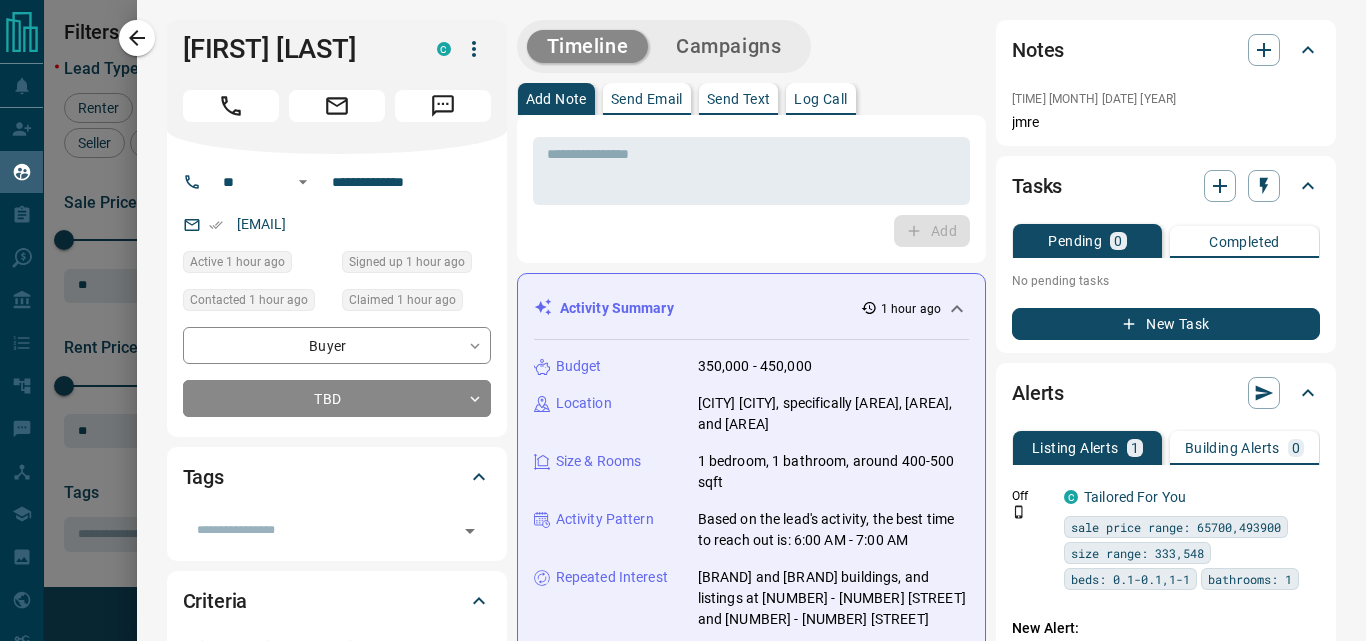 click on "Campaigns" at bounding box center [728, 46] 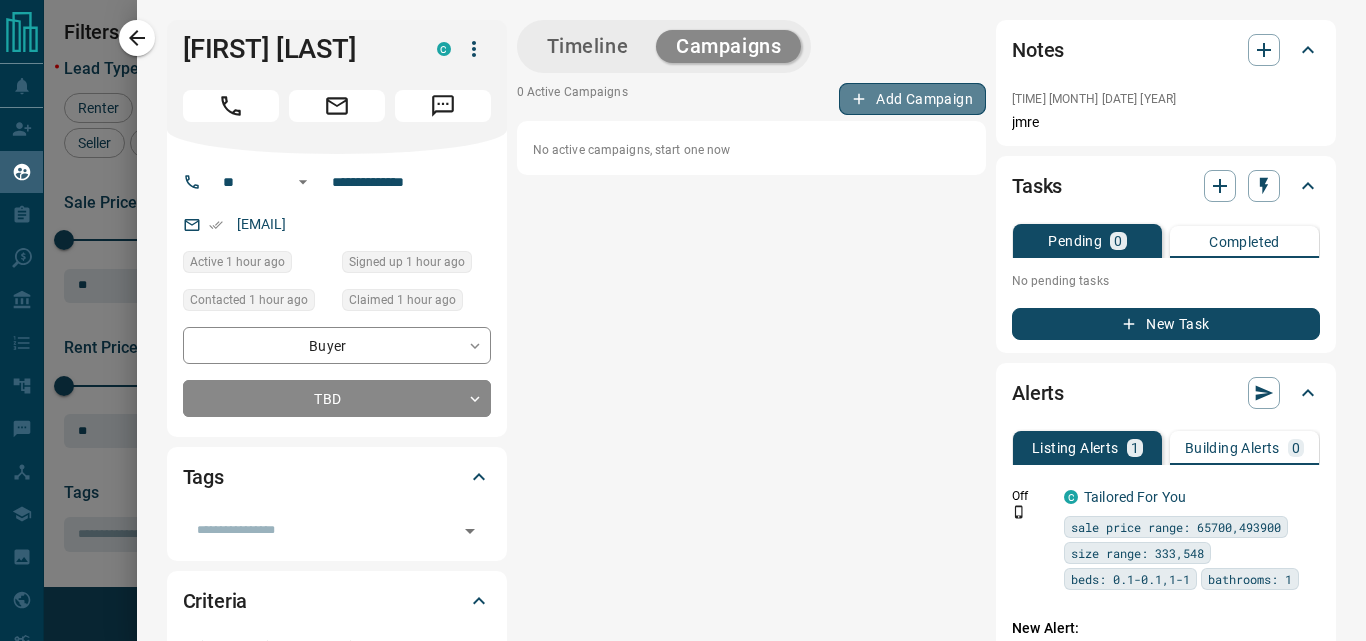 click on "Add Campaign" at bounding box center [912, 99] 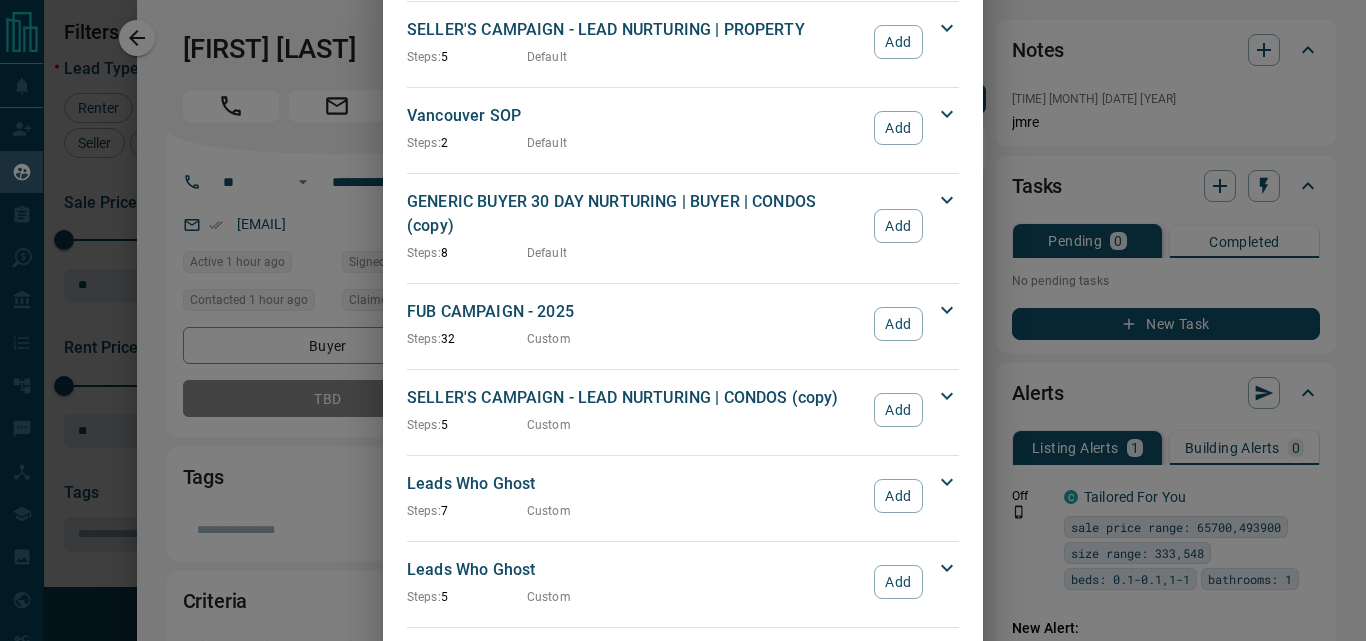 scroll, scrollTop: 2000, scrollLeft: 0, axis: vertical 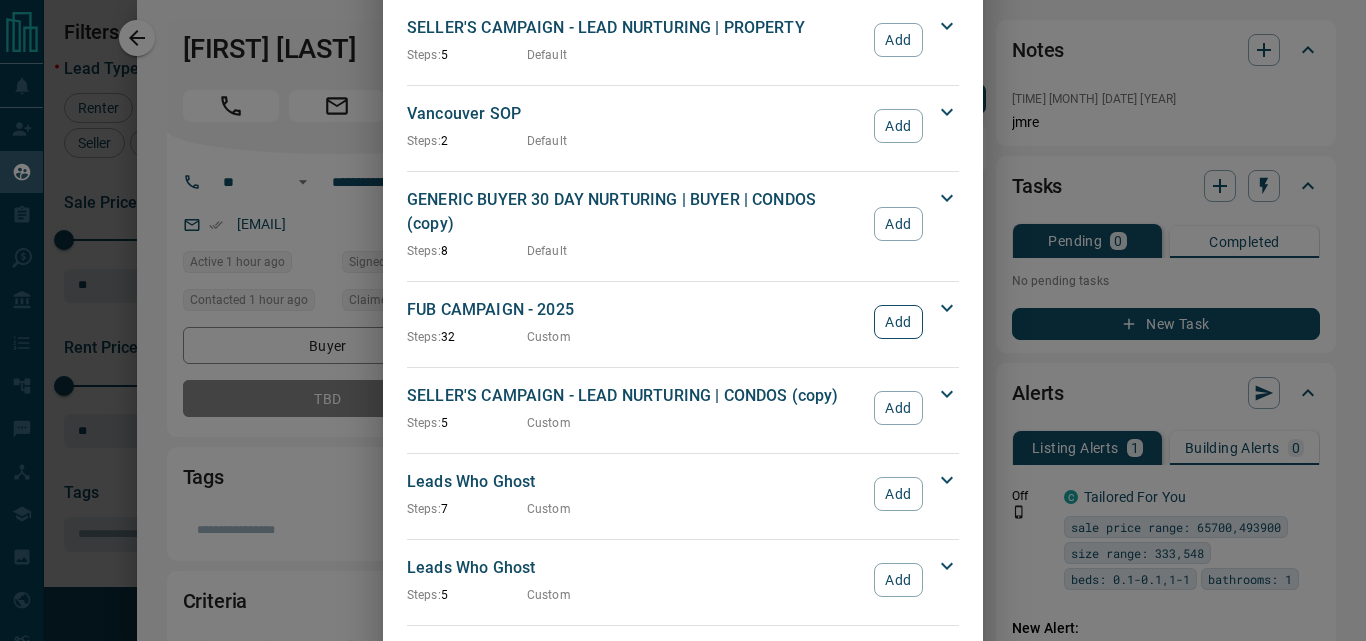 click on "Add" at bounding box center [898, 322] 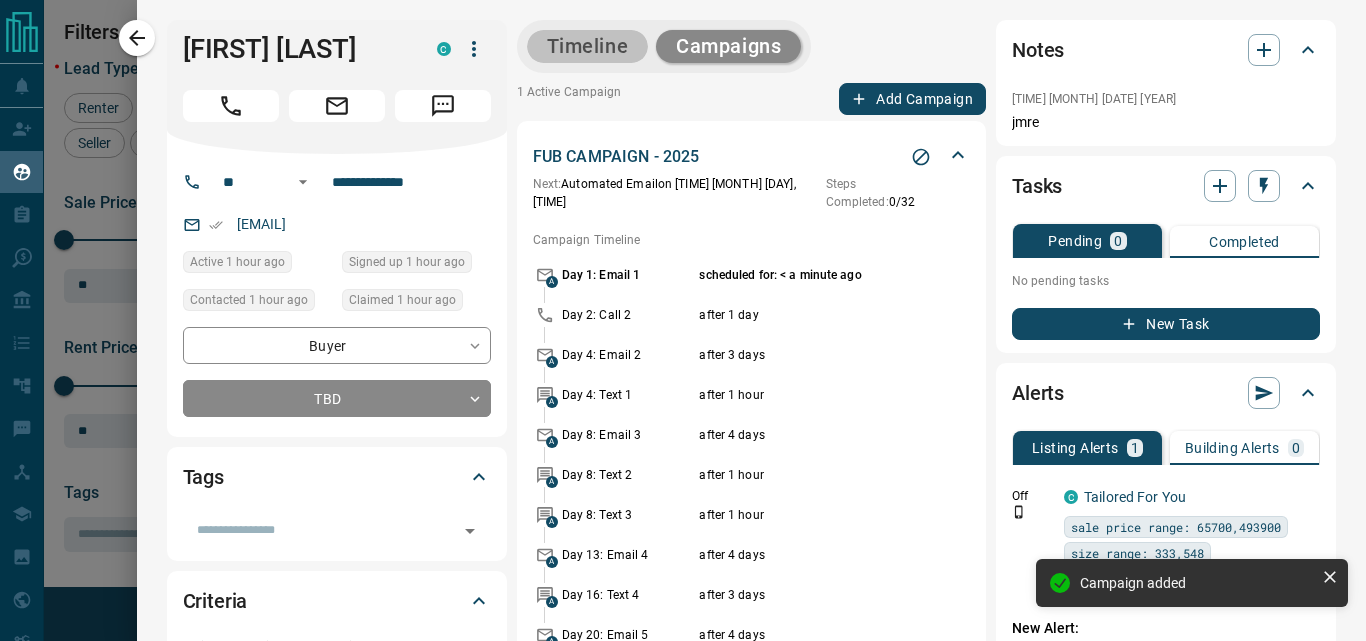 click on "Timeline" at bounding box center [588, 46] 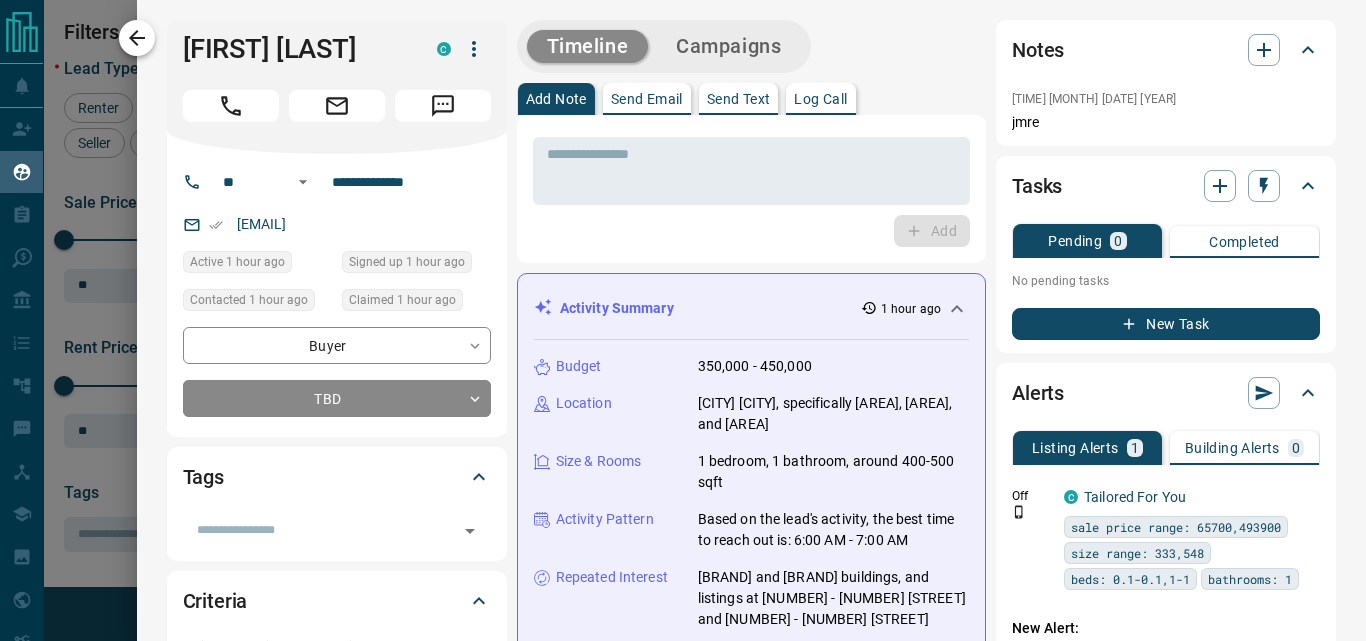 click 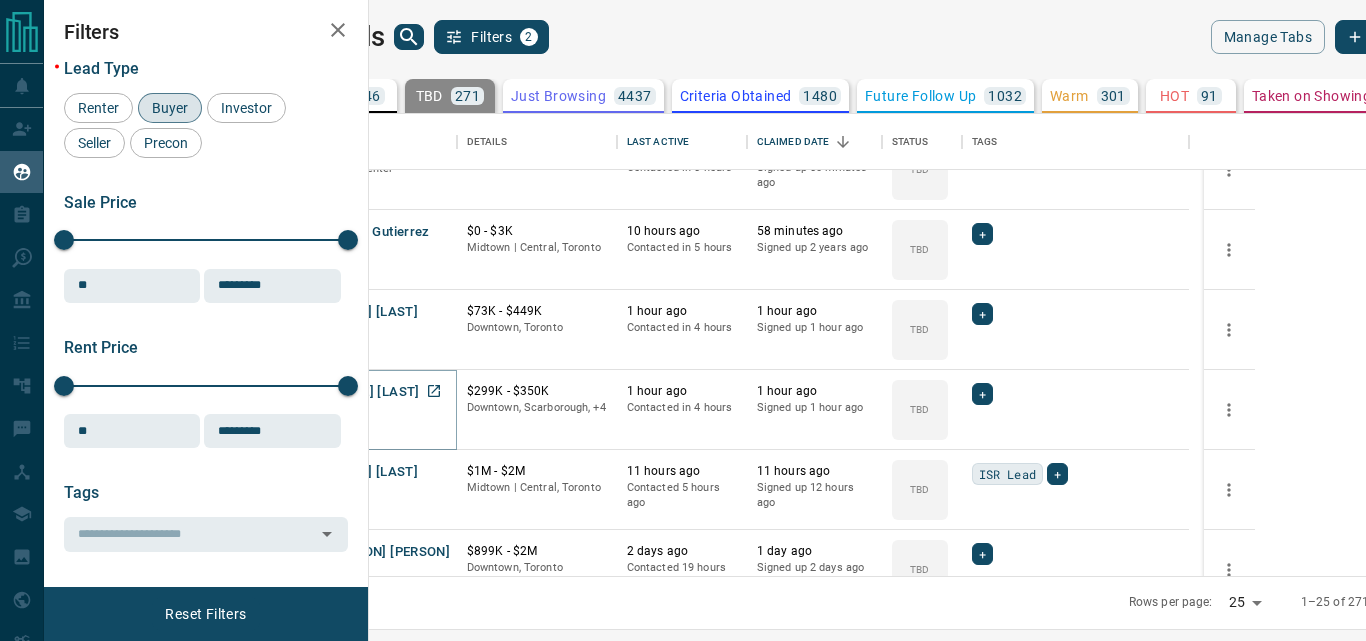 click on "[NAME] [LAST]" at bounding box center (373, 392) 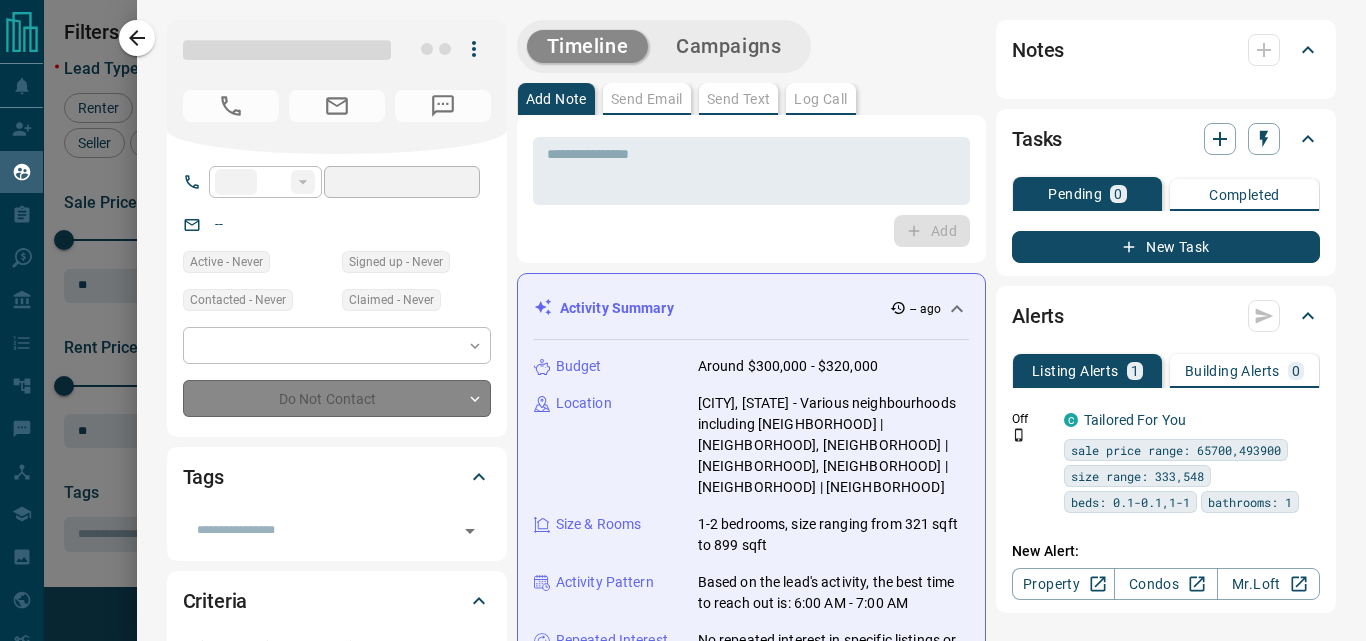 type on "**" 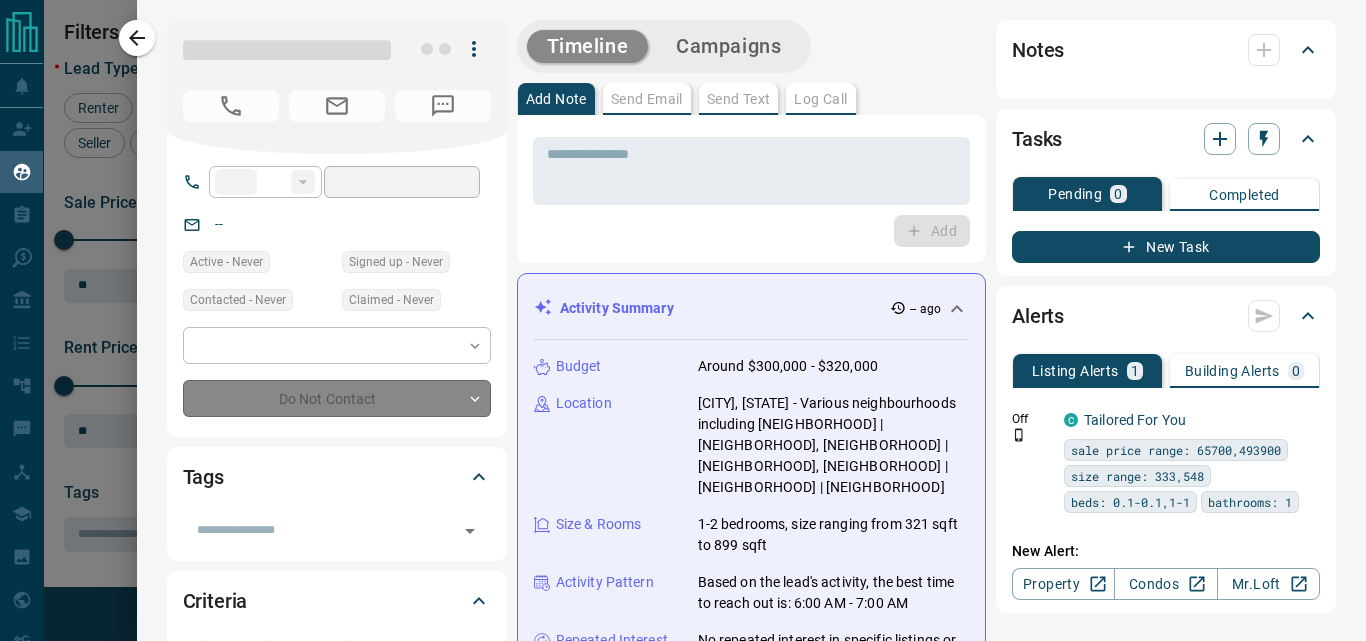 type on "**********" 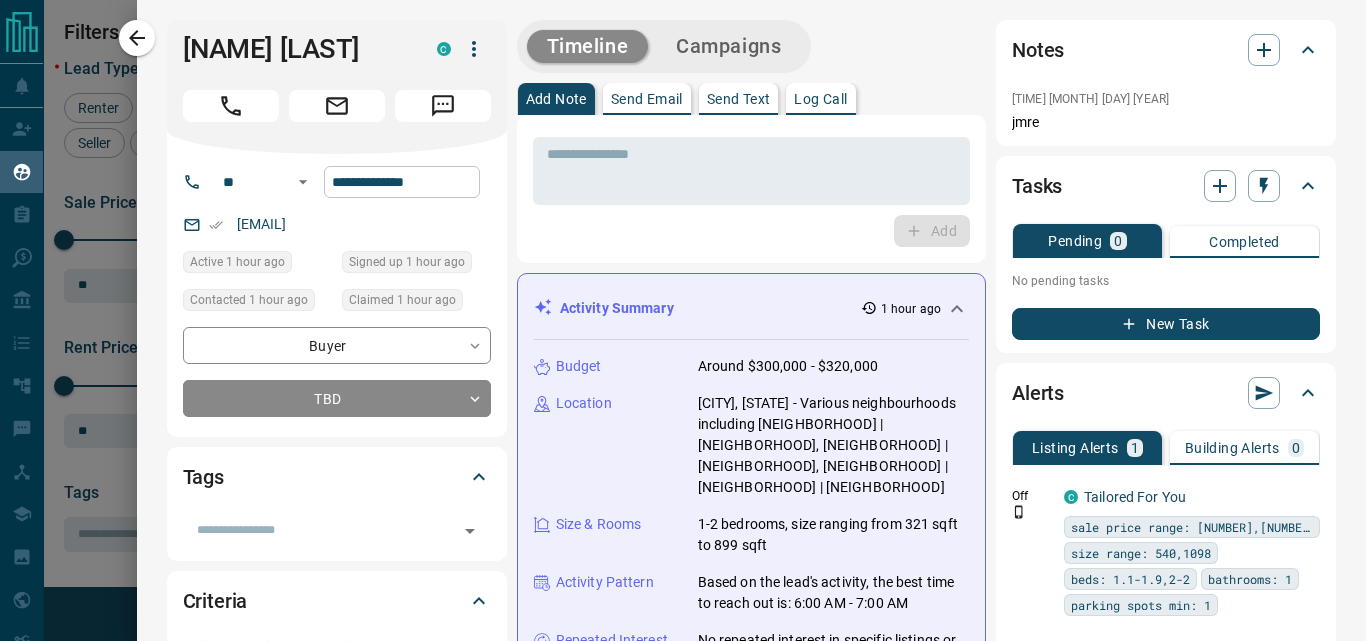 click on "**********" at bounding box center [402, 182] 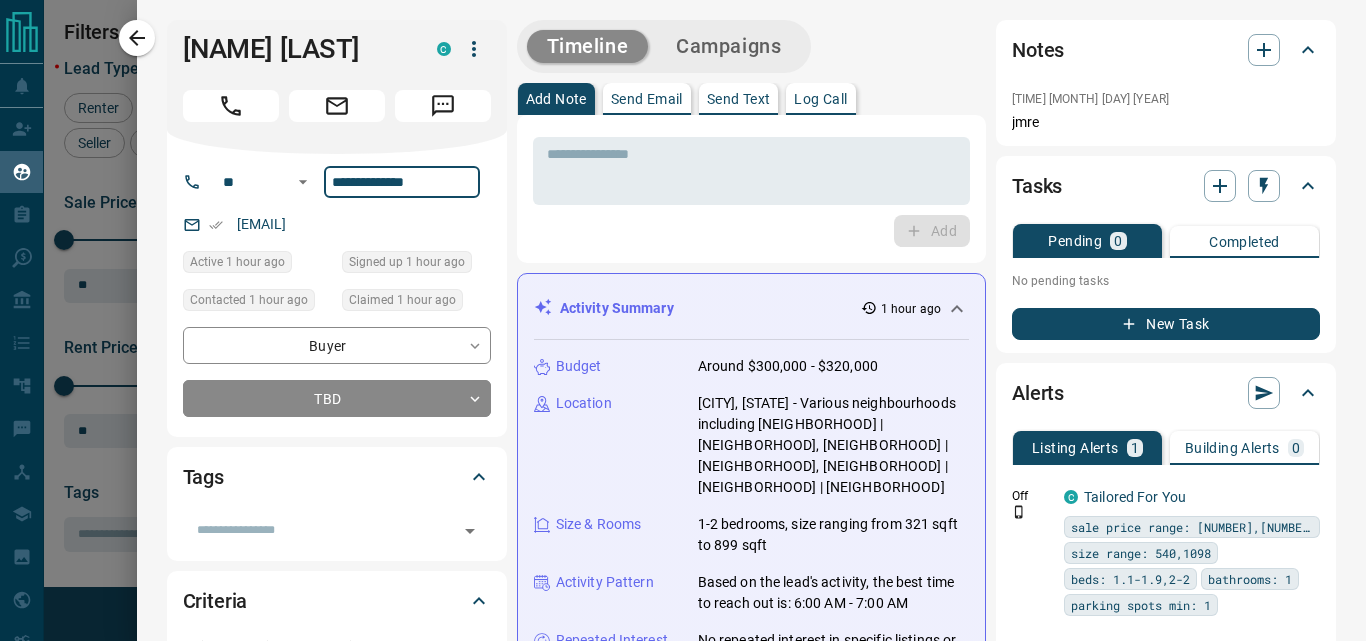 click on "**********" at bounding box center [402, 182] 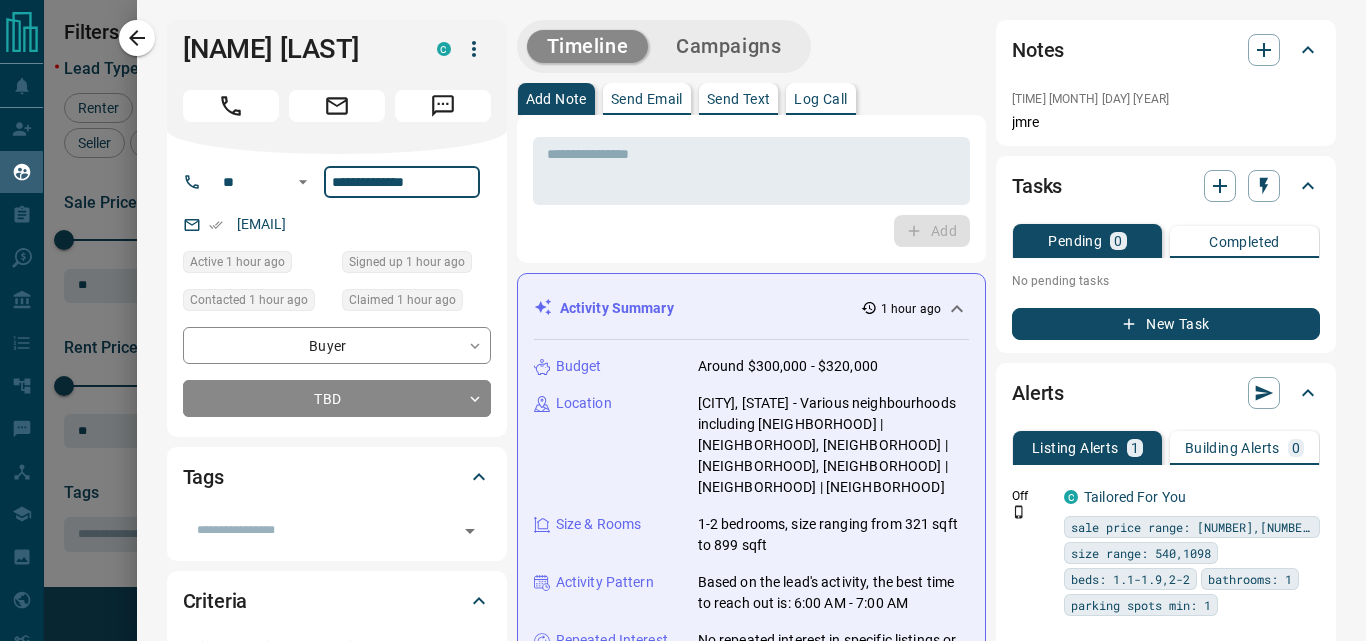 click on "Add" at bounding box center [751, 231] 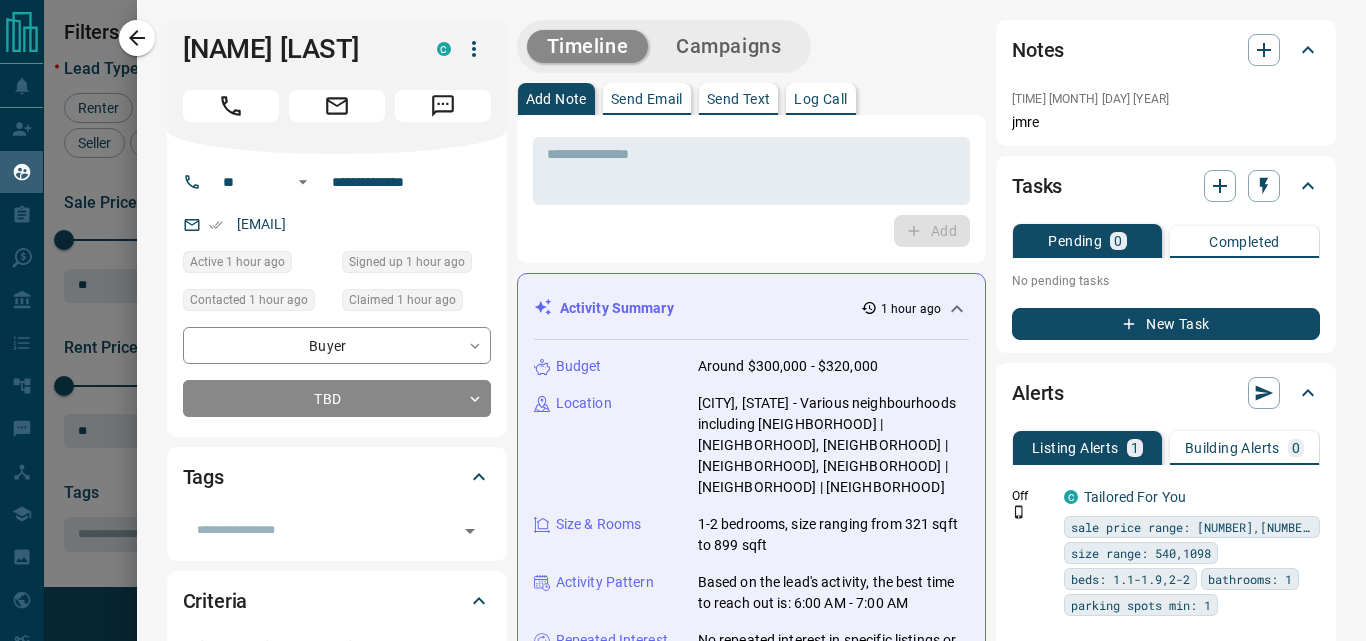 click on "* ​ Add" at bounding box center (751, 189) 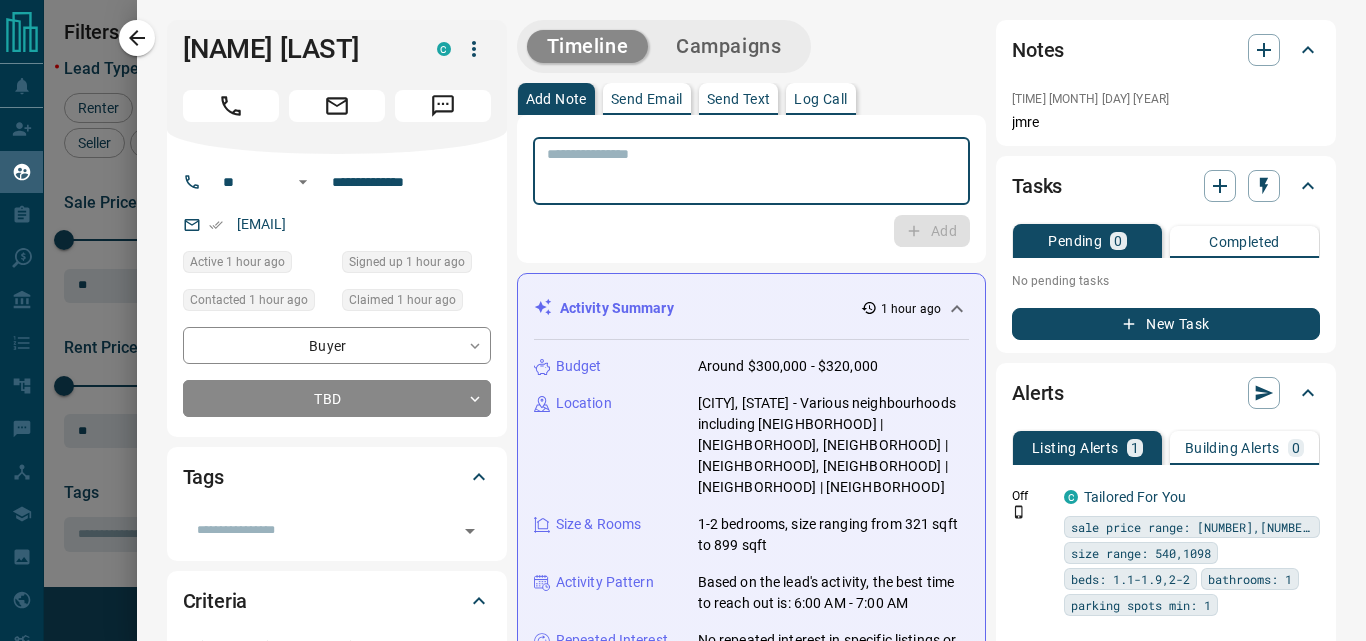 click at bounding box center (751, 171) 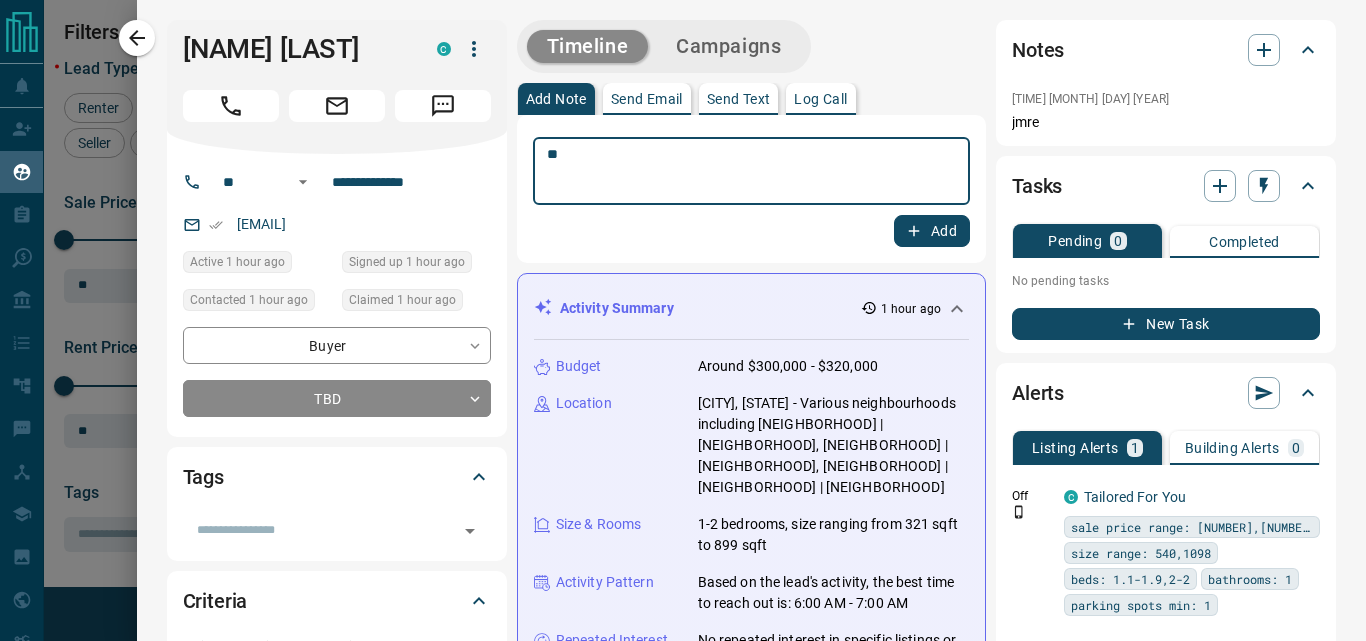 type on "**" 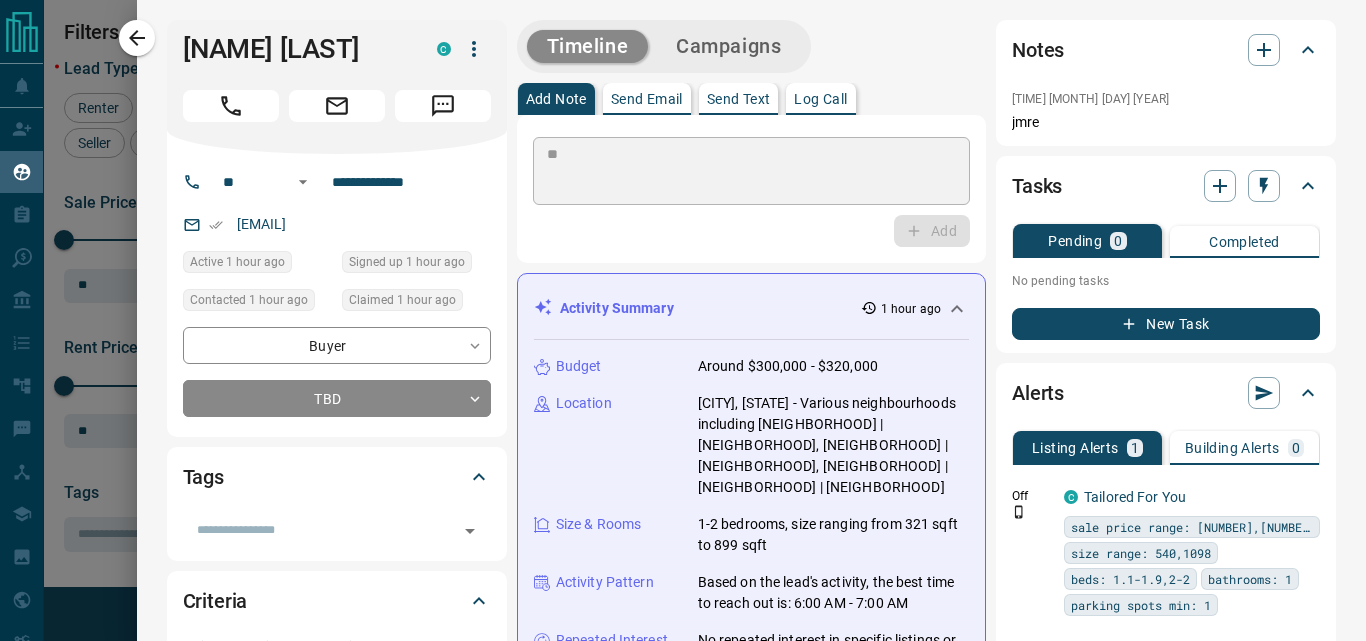 type 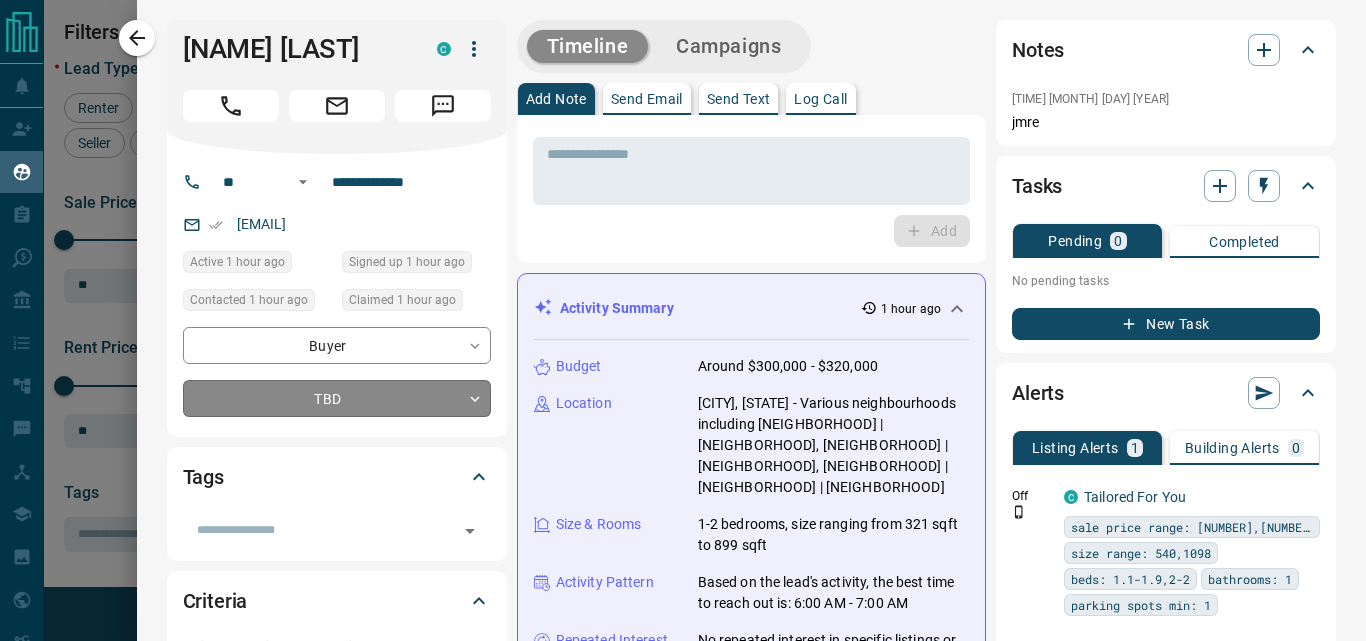 click on "Lead Transfers Claim Leads My Leads Tasks Opportunities Deals Campaigns Automations Messages Broker Bay Training Media Services Agent Resources Precon Worksheet My Team Mobile Apps Disclosure Logout My Leads Filters 2 Manage Tabs New Lead All 9446 TBD 271 Do Not Contact - Not Responsive 568 Bogus 983 Just Browsing 4437 Criteria Obtained 1480 Future Follow Up 1032 Warm 301 HOT 91 Taken on Showings 94 Submitted Offer 33 Client 156 Name Details Last Active Claimed Date Status Tags [FIRST] [LAST] Buyer, Investor, Seller C $428K - $492K [CITY], [CITY] 12 hours ago Contacted in 5 hours 58 minutes ago Signed up 5 years ago TBD ISR Lead + [FIRST] [LAST] Buyer, Renter C $--- 11 hours ago Contacted in 5 hours 59 minutes ago Signed up 11 hours ago TBD + [FIRST] [LAST] Buyer, Renter P $--- 1 hour ago Contacted in 5 hours 1 hour ago Signed up 1 hour ago TBD + [FIRST] [LAST] Buyer C $0 - $3K [CITY] | [AREA], [CITY] 10 hours ago Contacted in 4 hours 1 hour ago Signed up 2 years ago TBD + [FIRST] [LAST] Buyer C $73K - $449K" at bounding box center (683, 308) 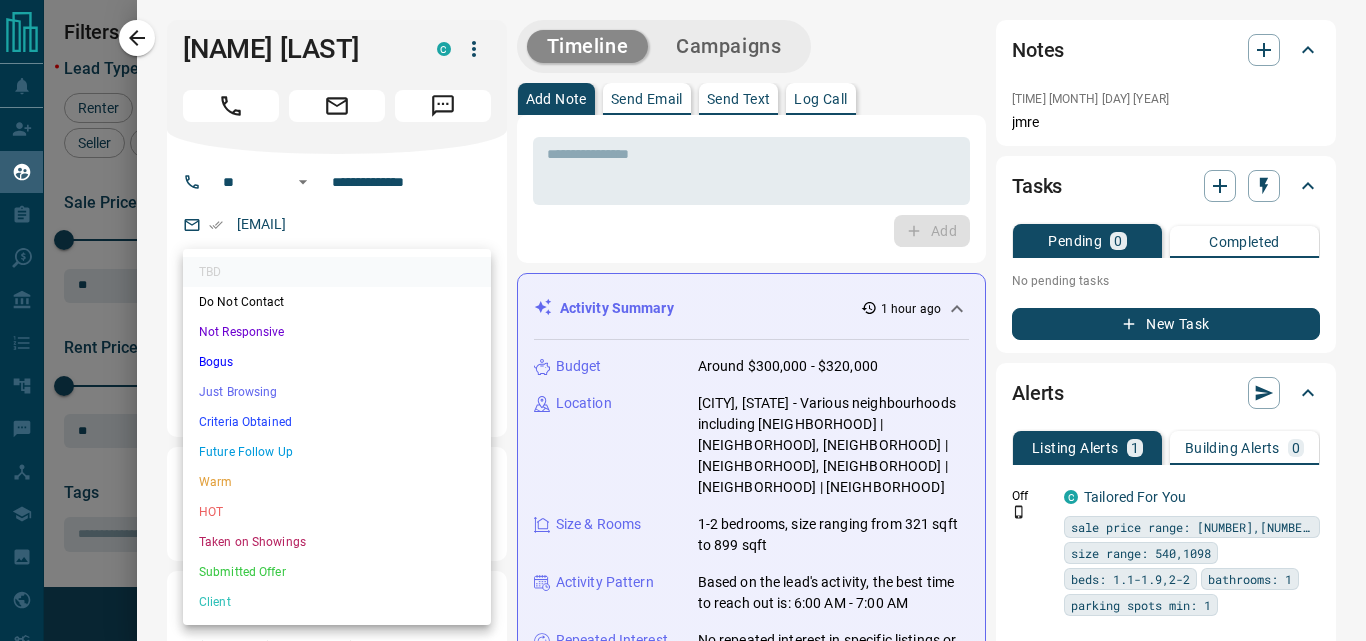 click on "Just Browsing" at bounding box center (337, 392) 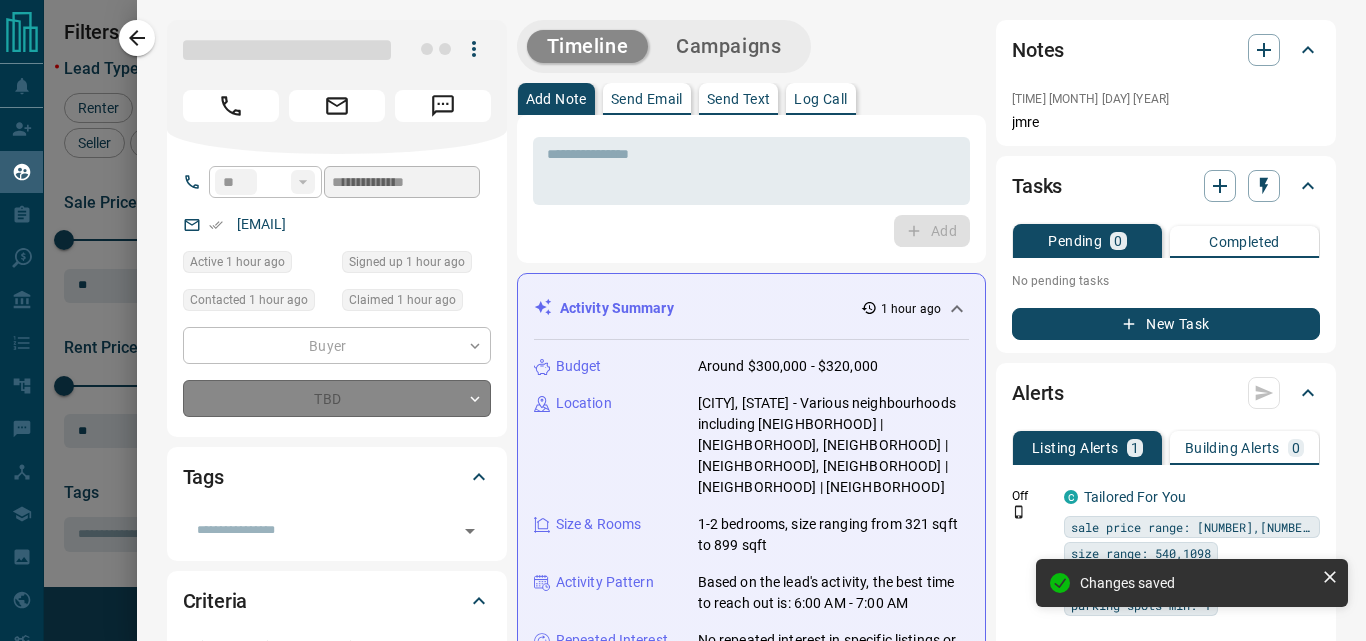 type on "*" 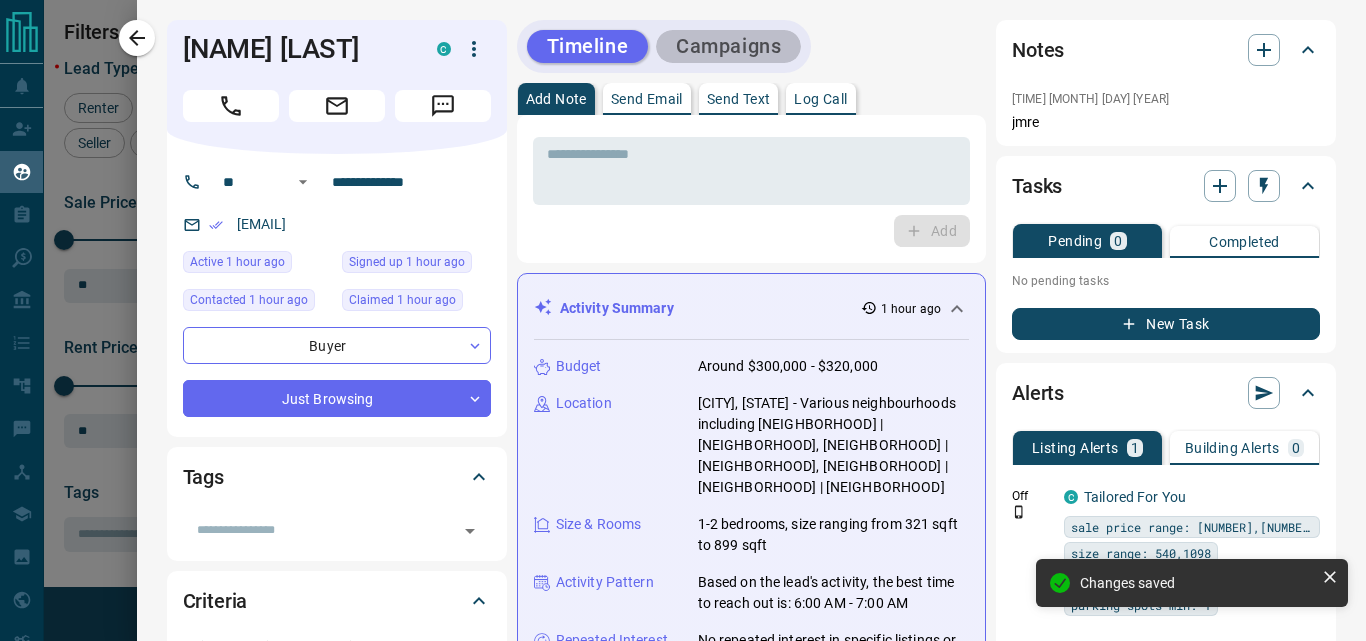 click on "Campaigns" at bounding box center [728, 46] 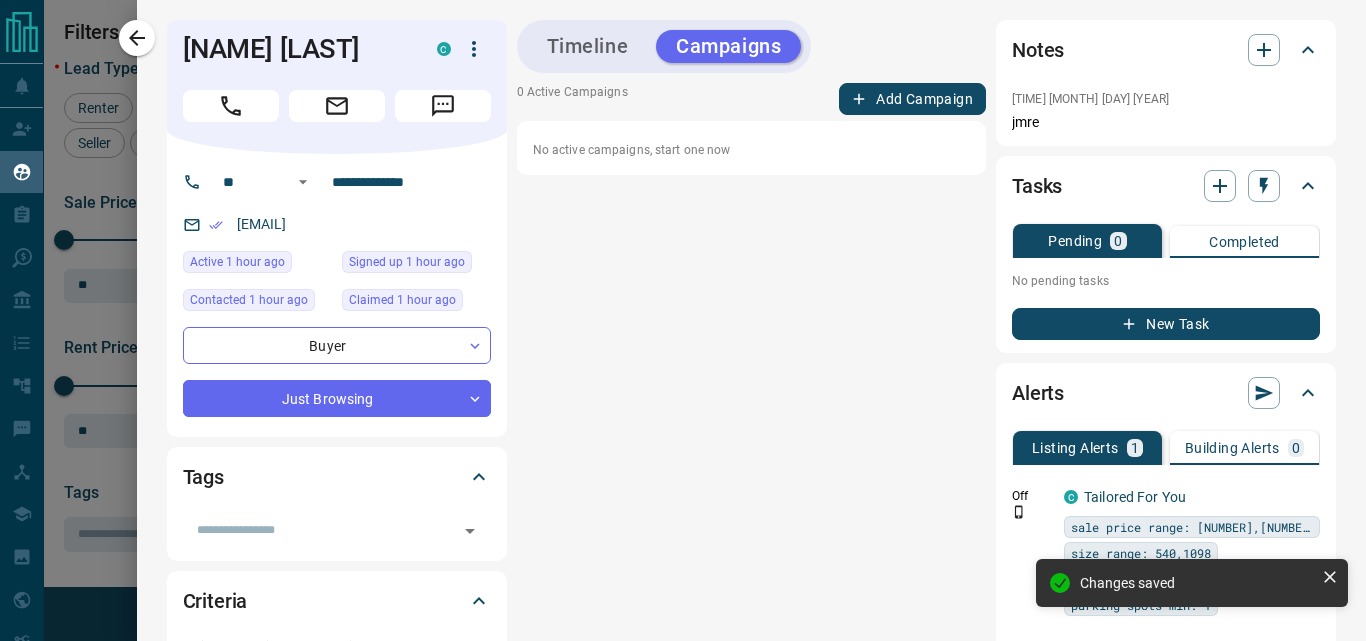 click on "Add Campaign" at bounding box center [912, 99] 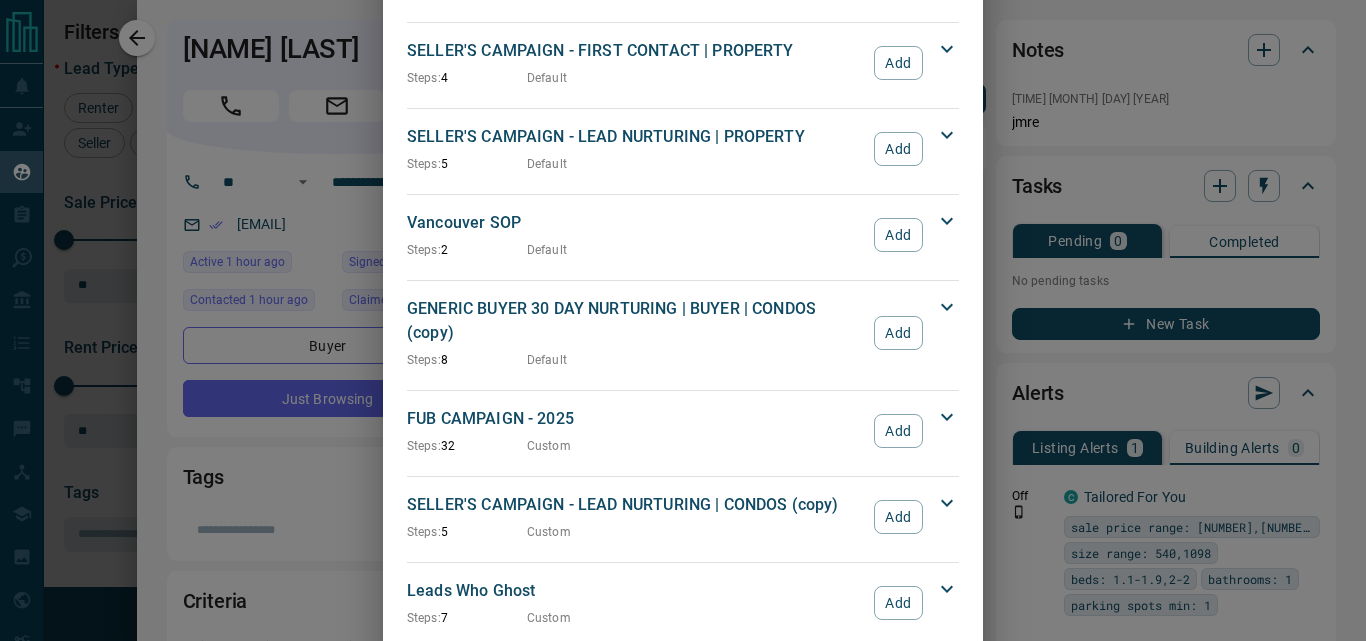 scroll, scrollTop: 1900, scrollLeft: 0, axis: vertical 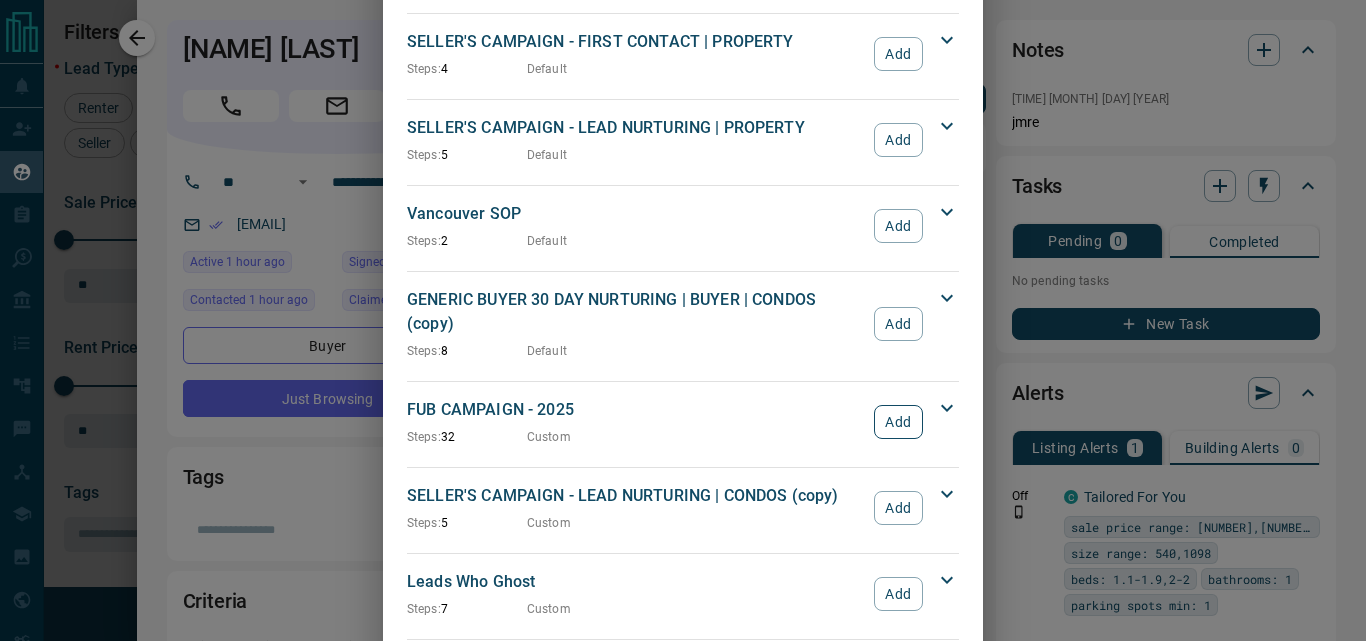 click on "Add" at bounding box center (898, 422) 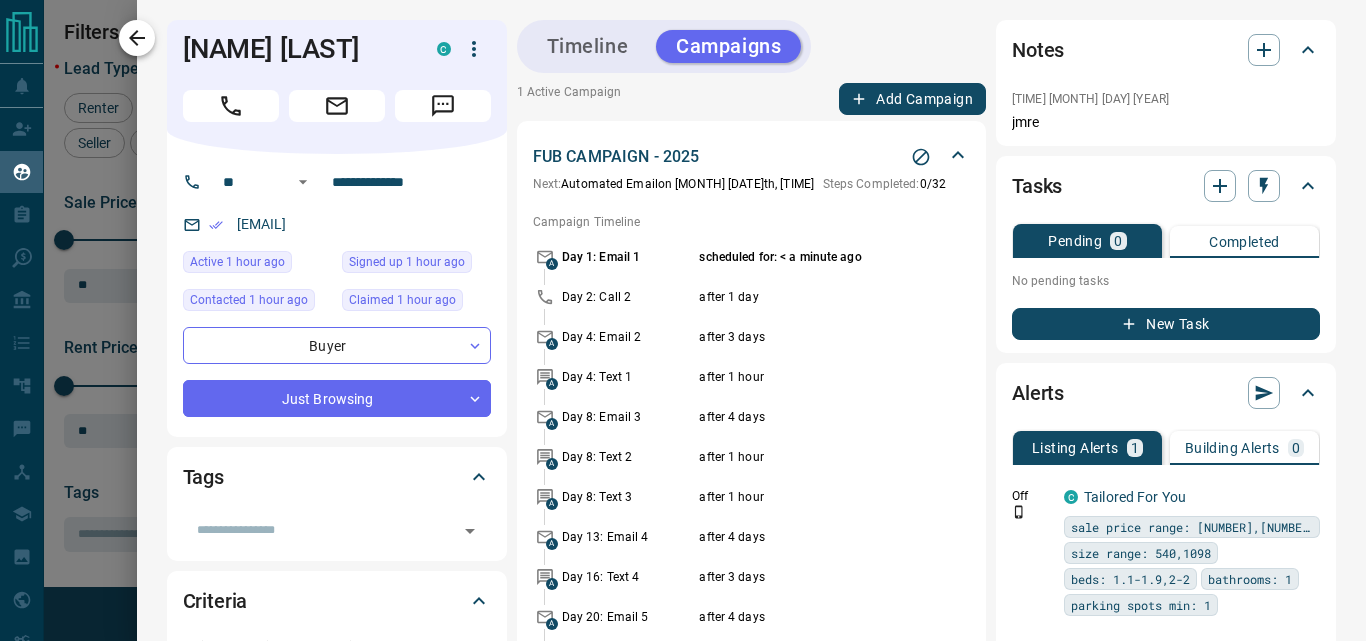 click 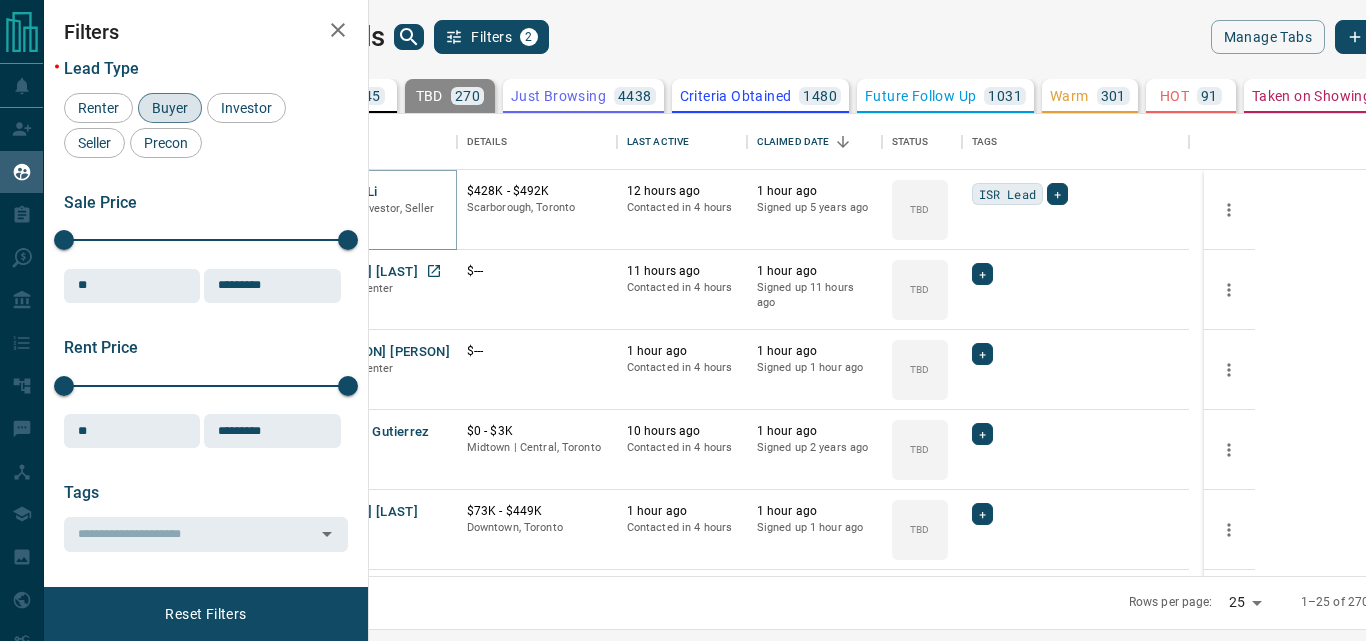 scroll, scrollTop: 100, scrollLeft: 0, axis: vertical 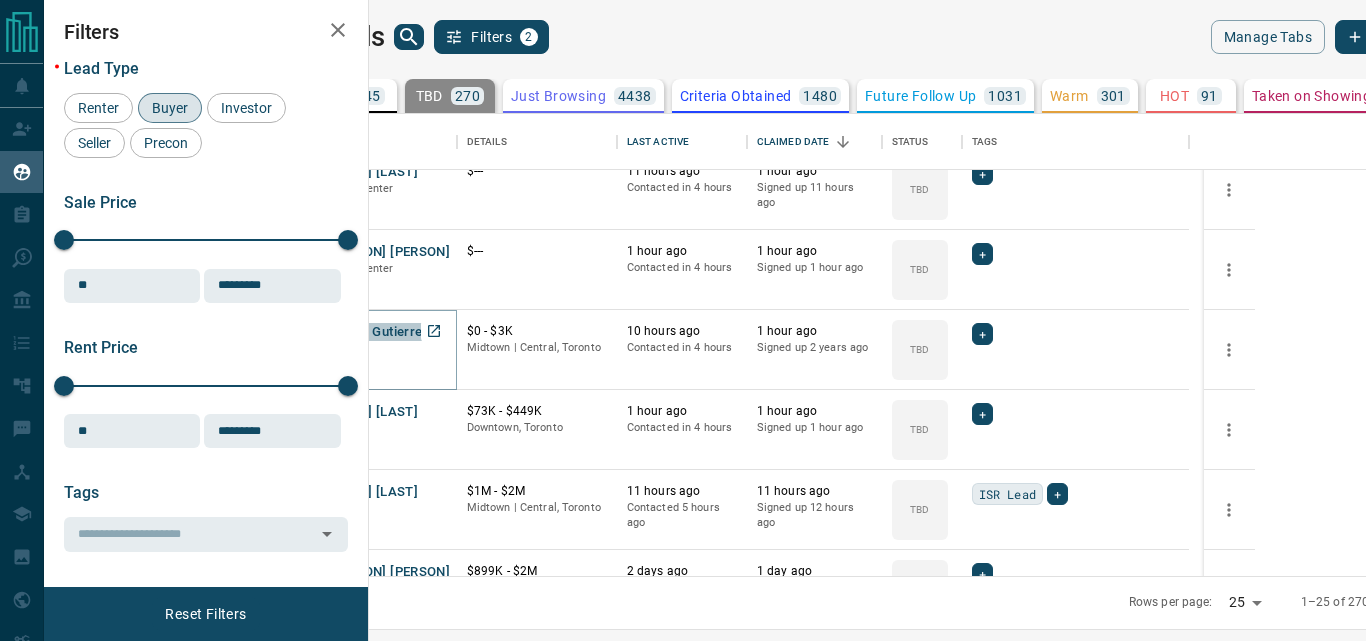 click on "Dianne Gutierrez" at bounding box center (378, 332) 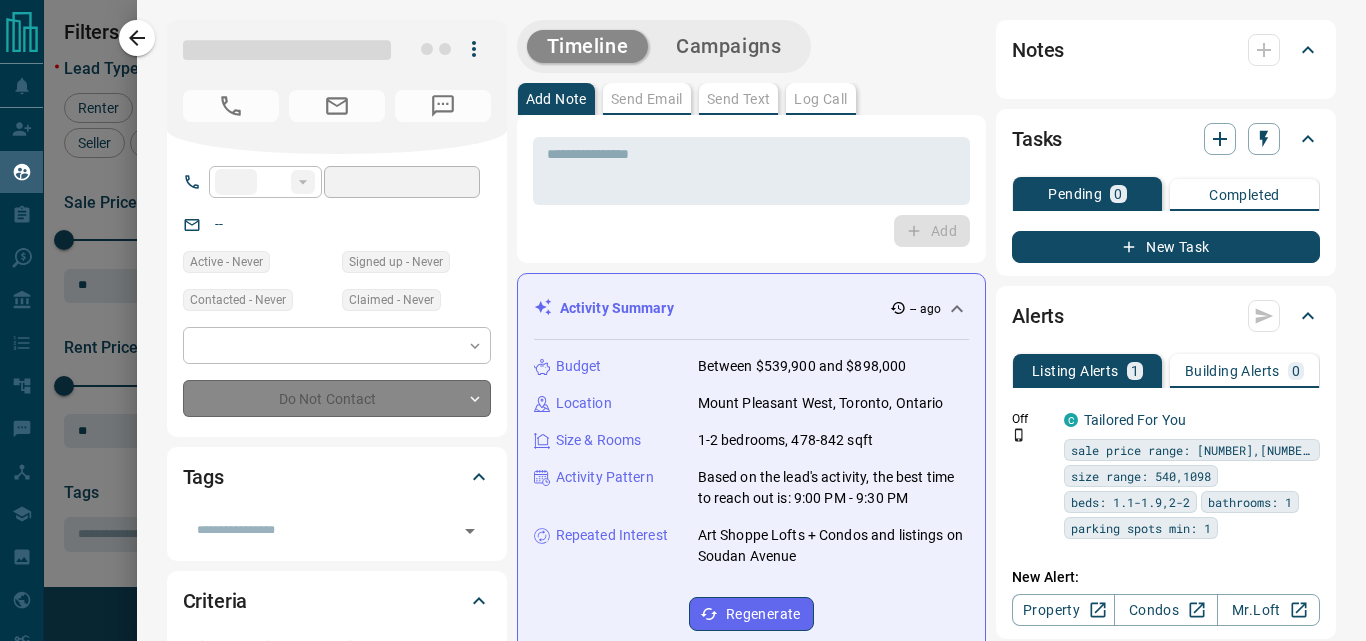type on "**" 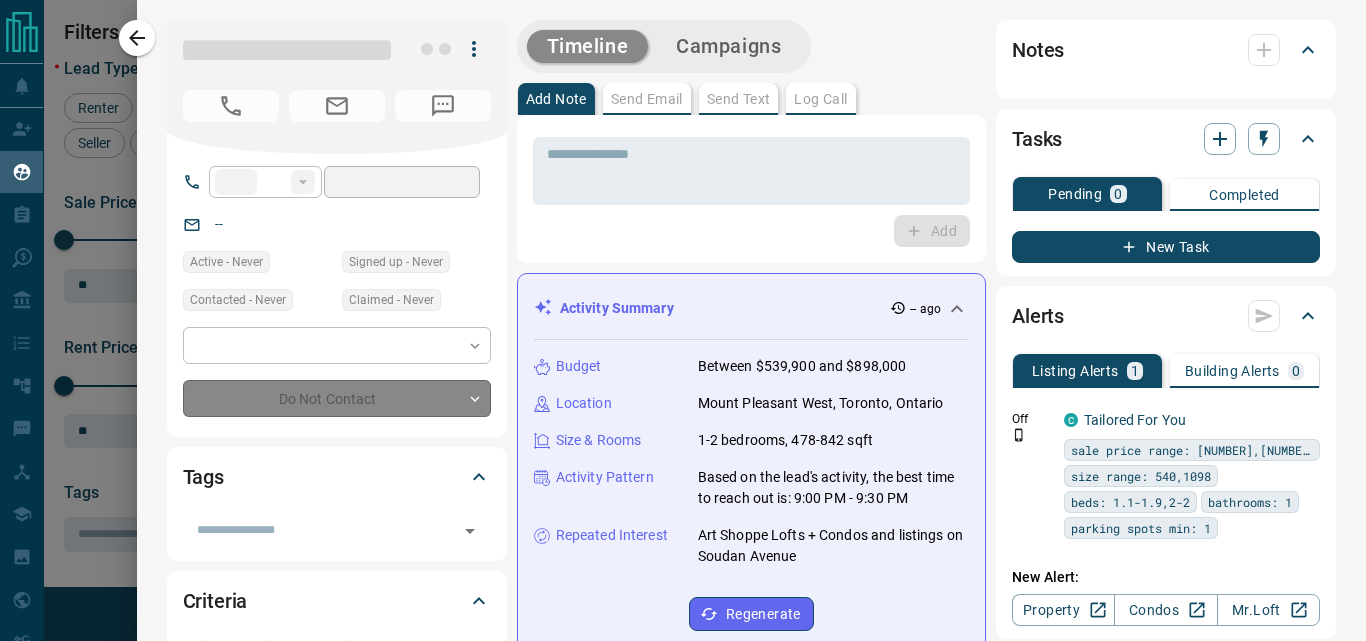 type on "**********" 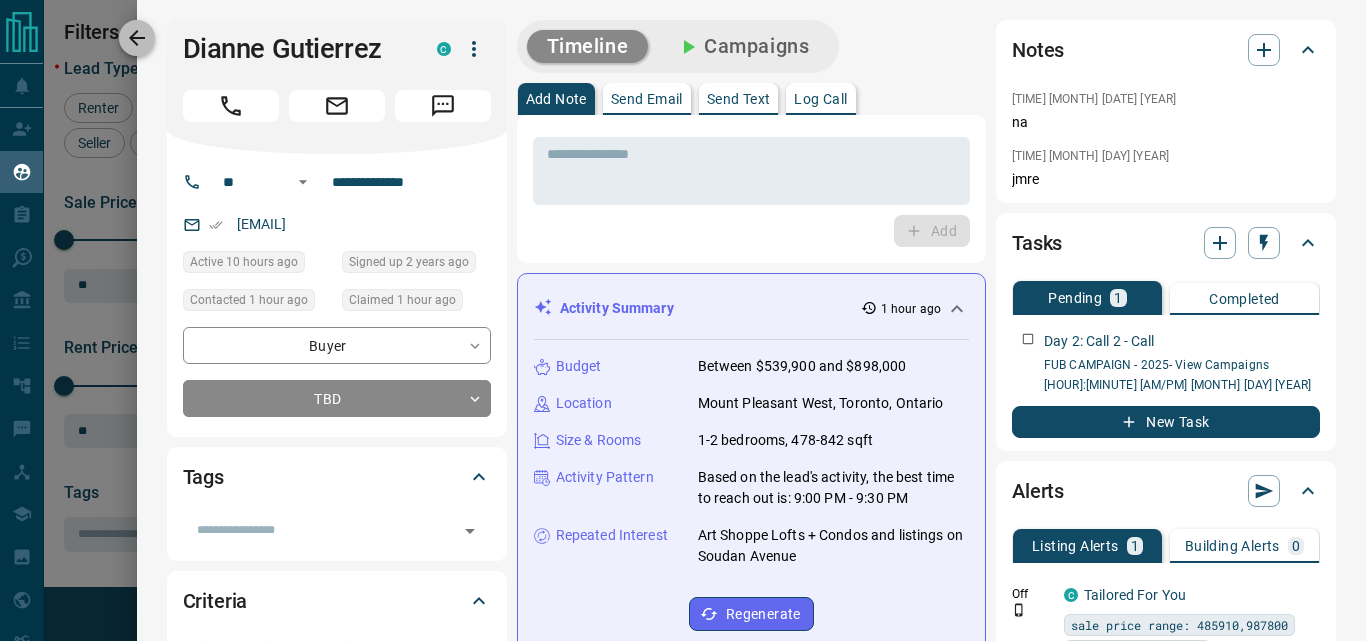 click 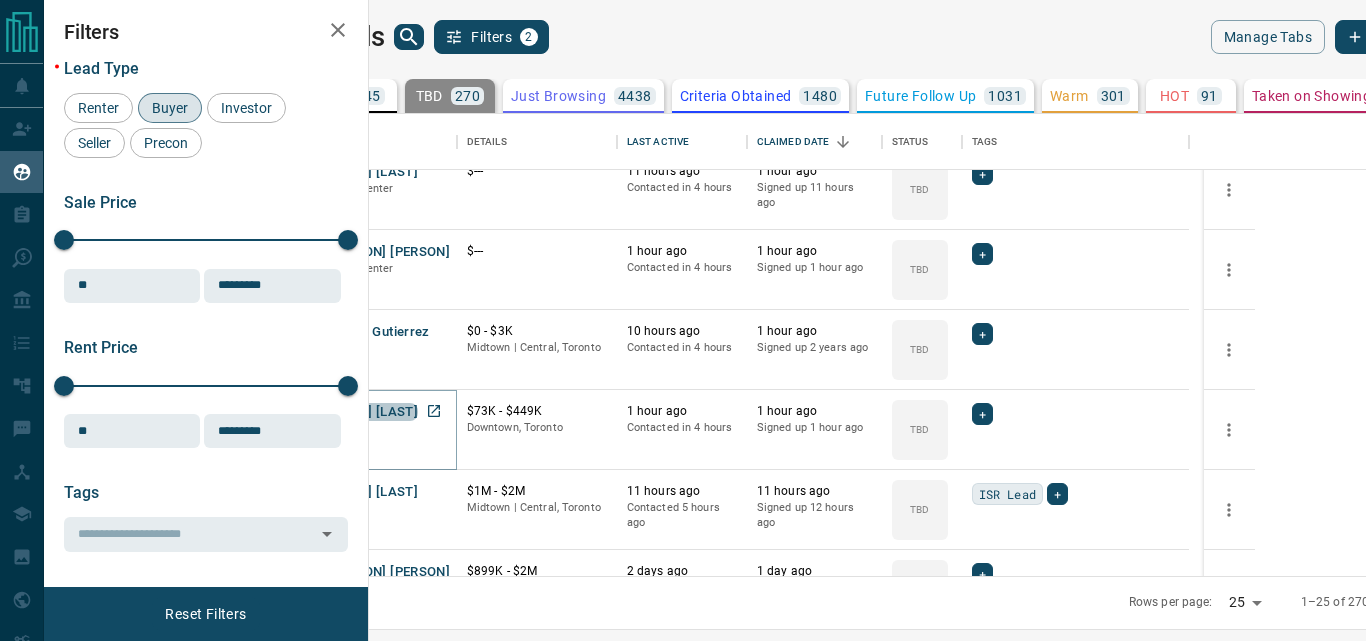 click on "[FIRST] [LAST]" at bounding box center [372, 412] 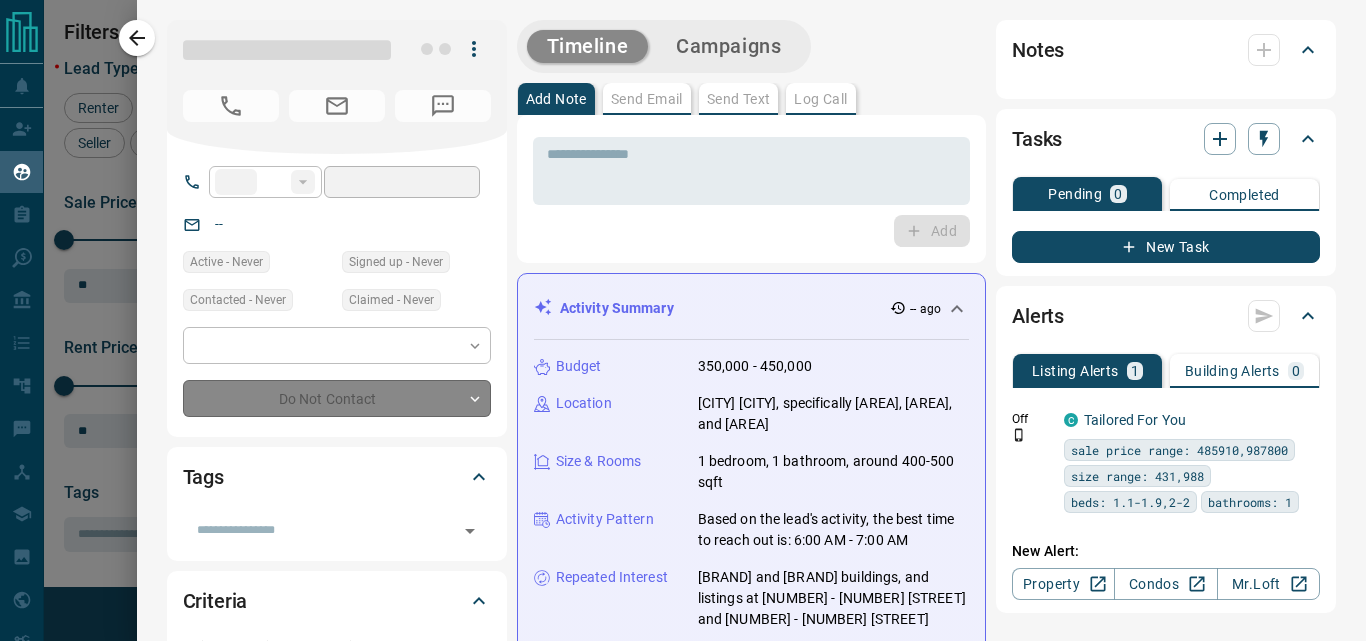 type on "**" 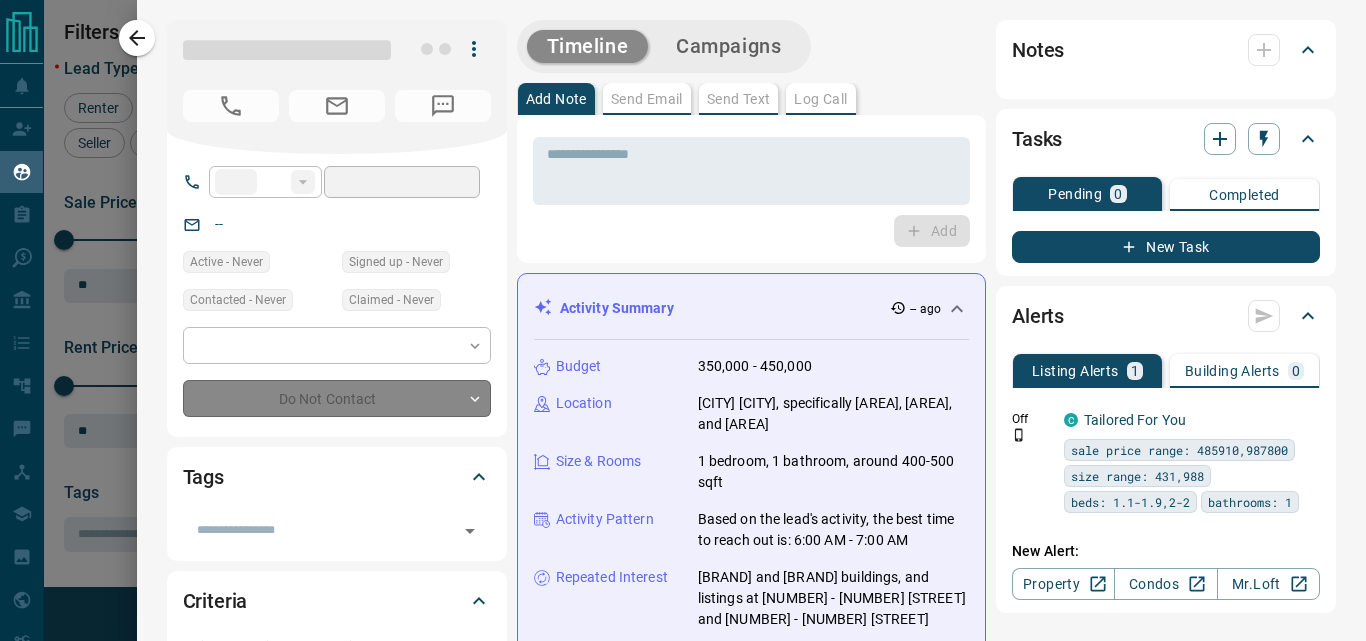 type on "**********" 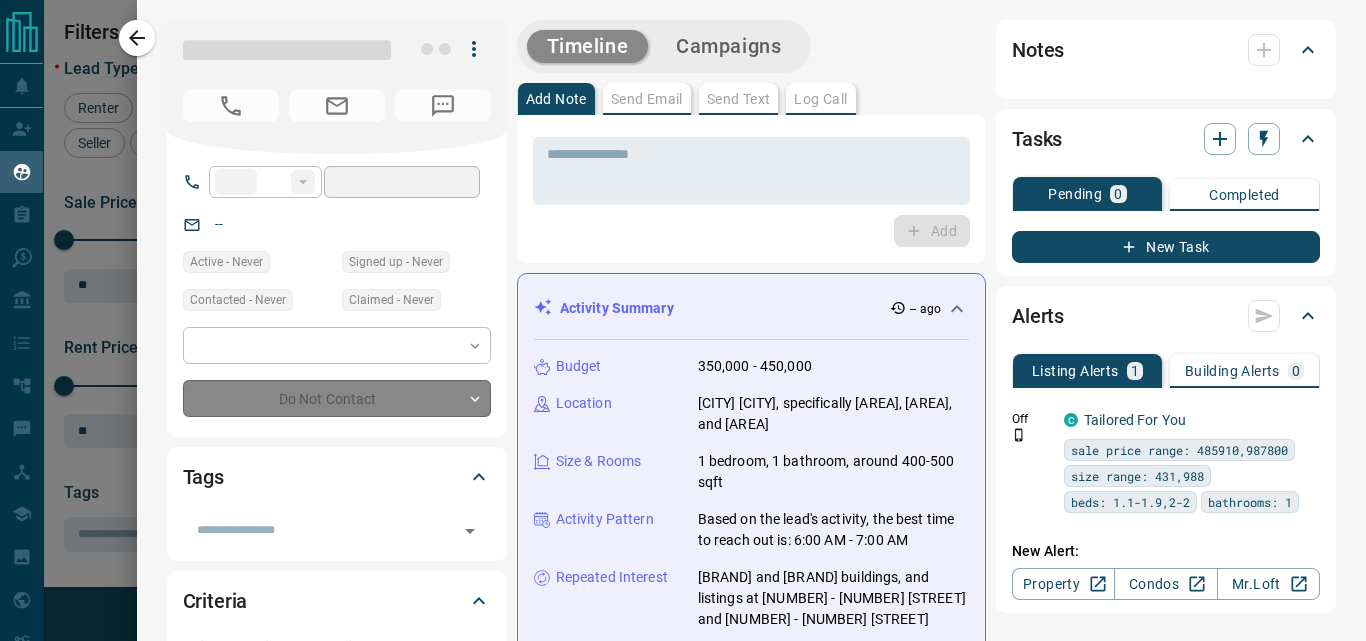 type on "**********" 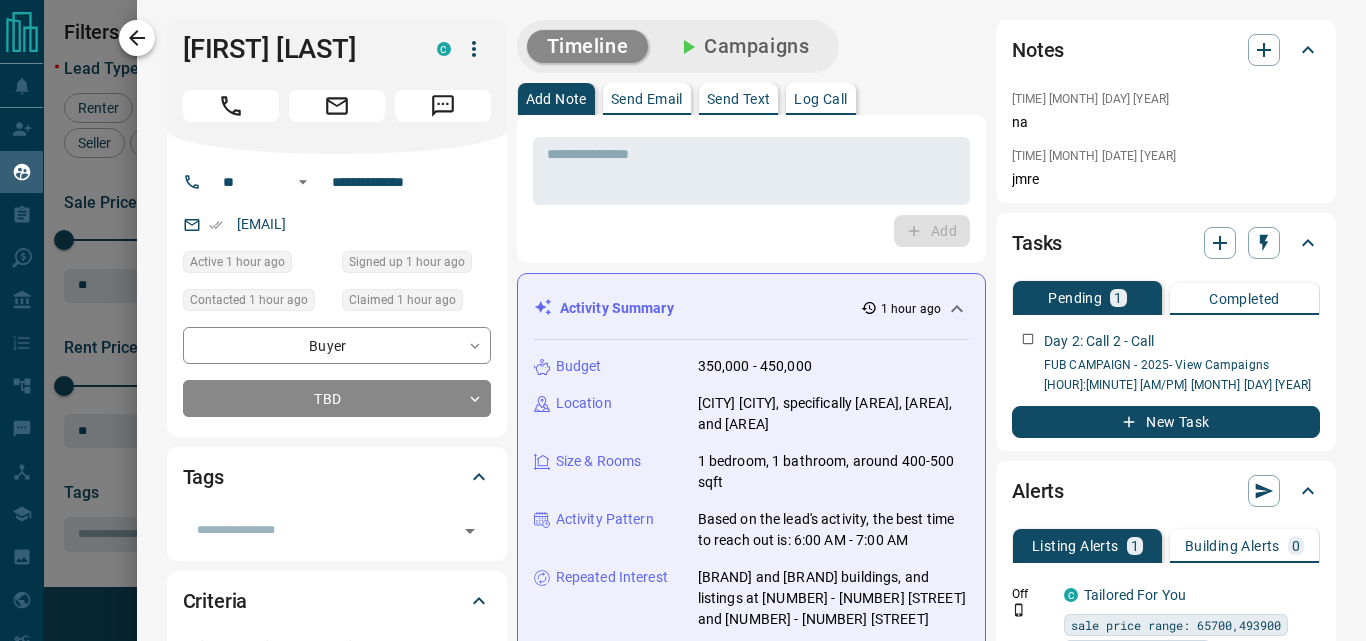 click 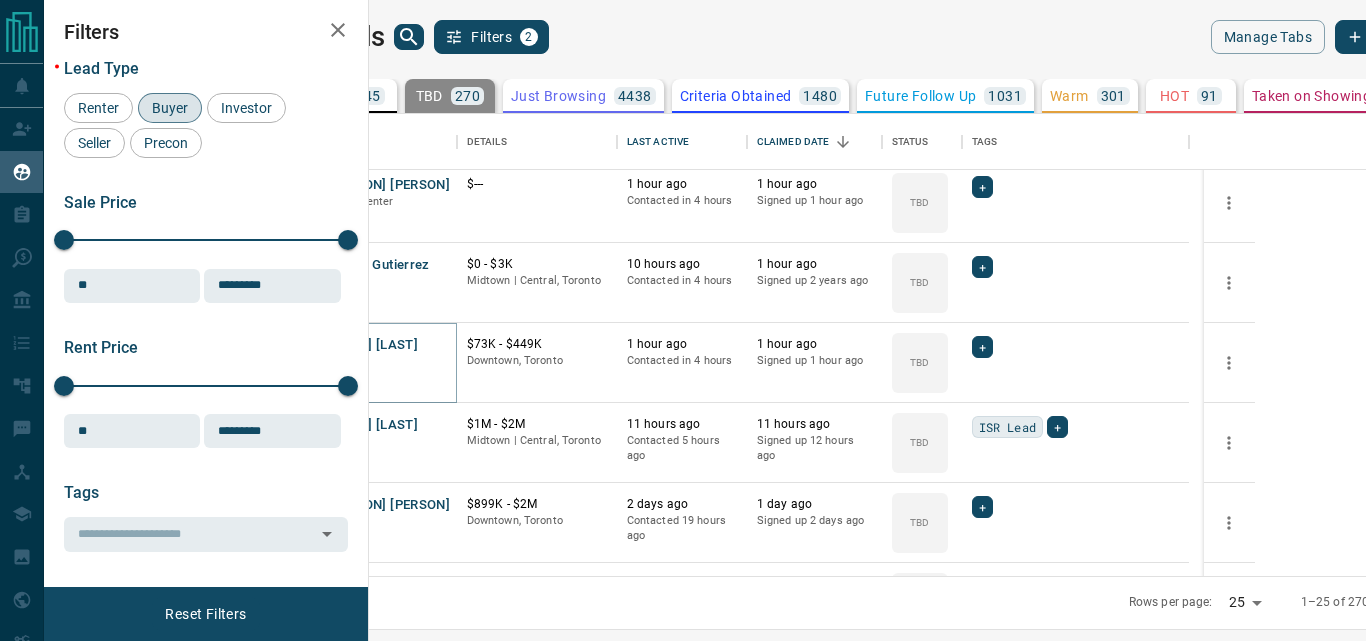 scroll, scrollTop: 200, scrollLeft: 0, axis: vertical 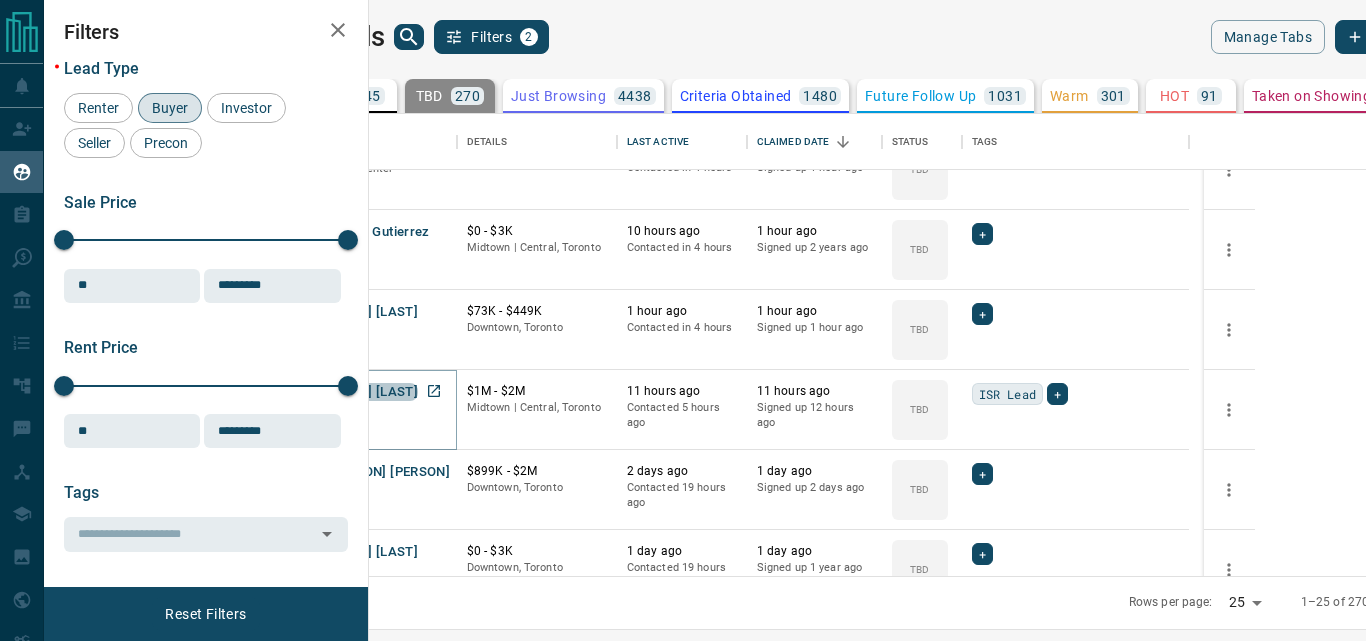 click on "[FIRST] [LAST]" at bounding box center [372, 392] 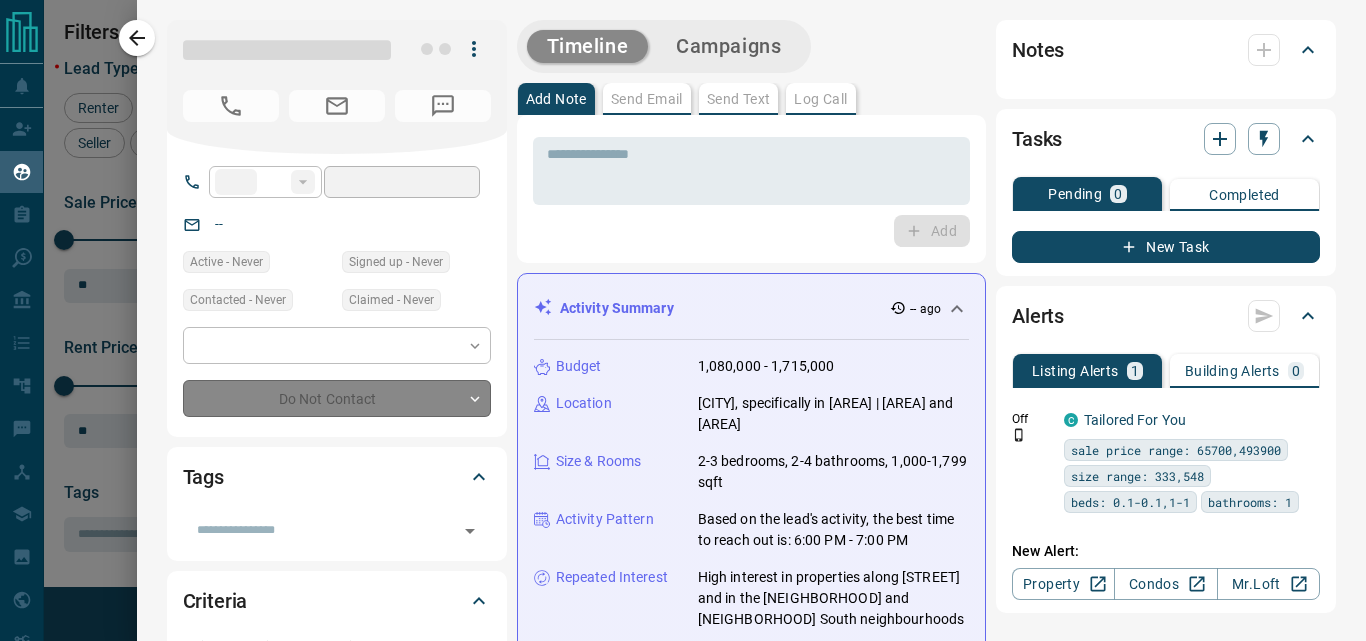 type on "**" 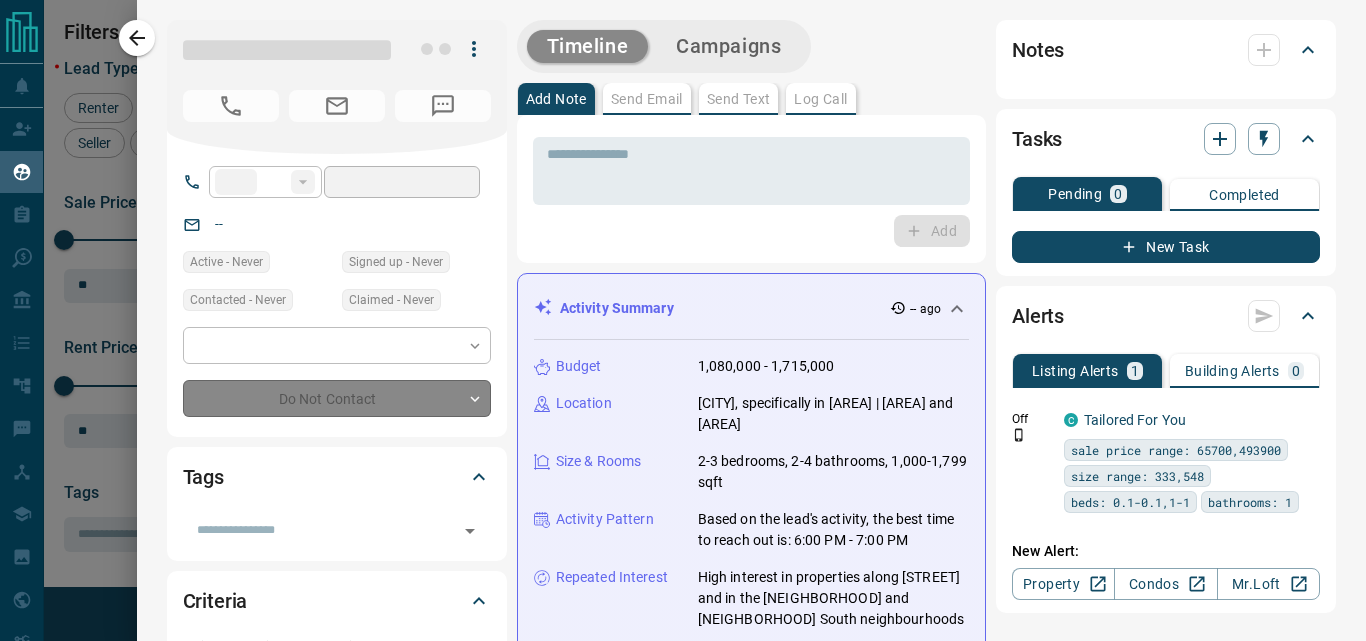 type on "**********" 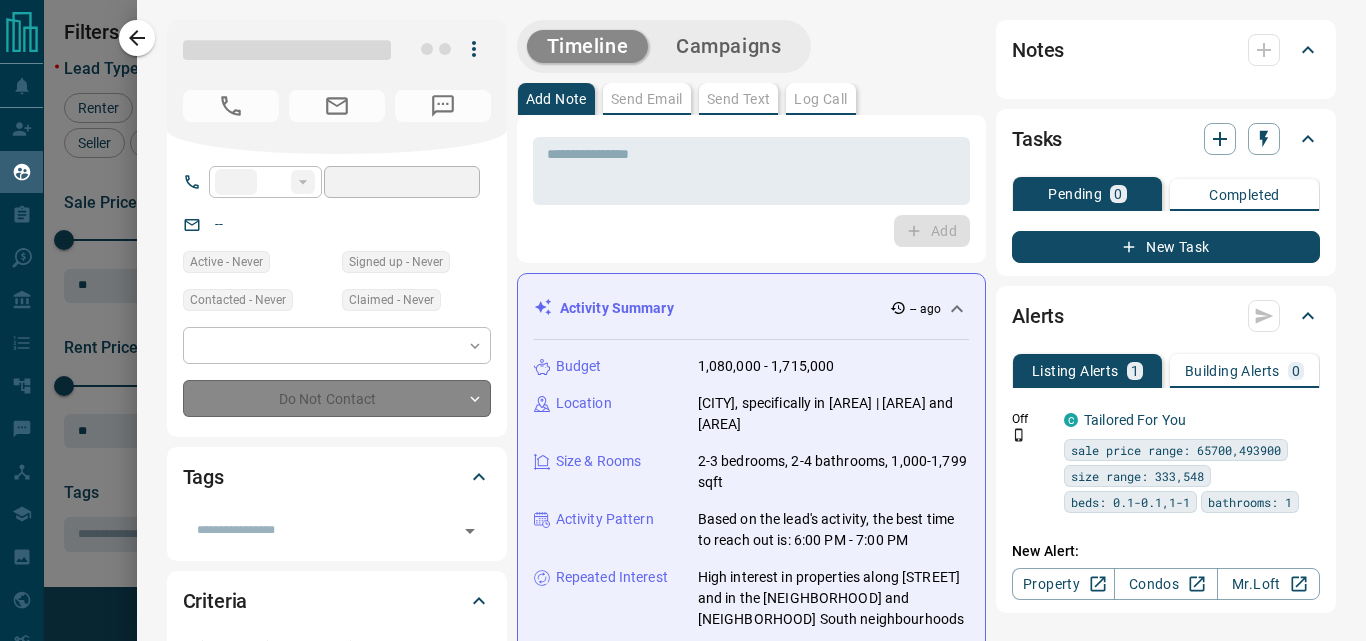 type on "**********" 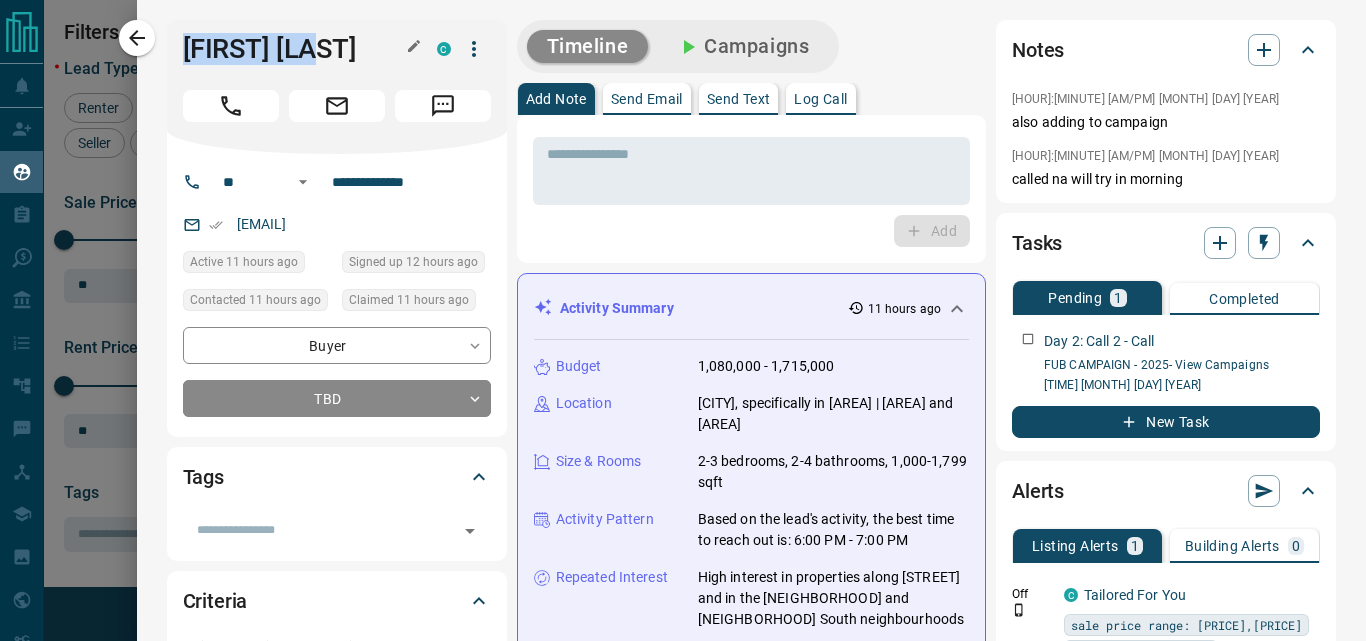 drag, startPoint x: 363, startPoint y: 43, endPoint x: 189, endPoint y: 38, distance: 174.07182 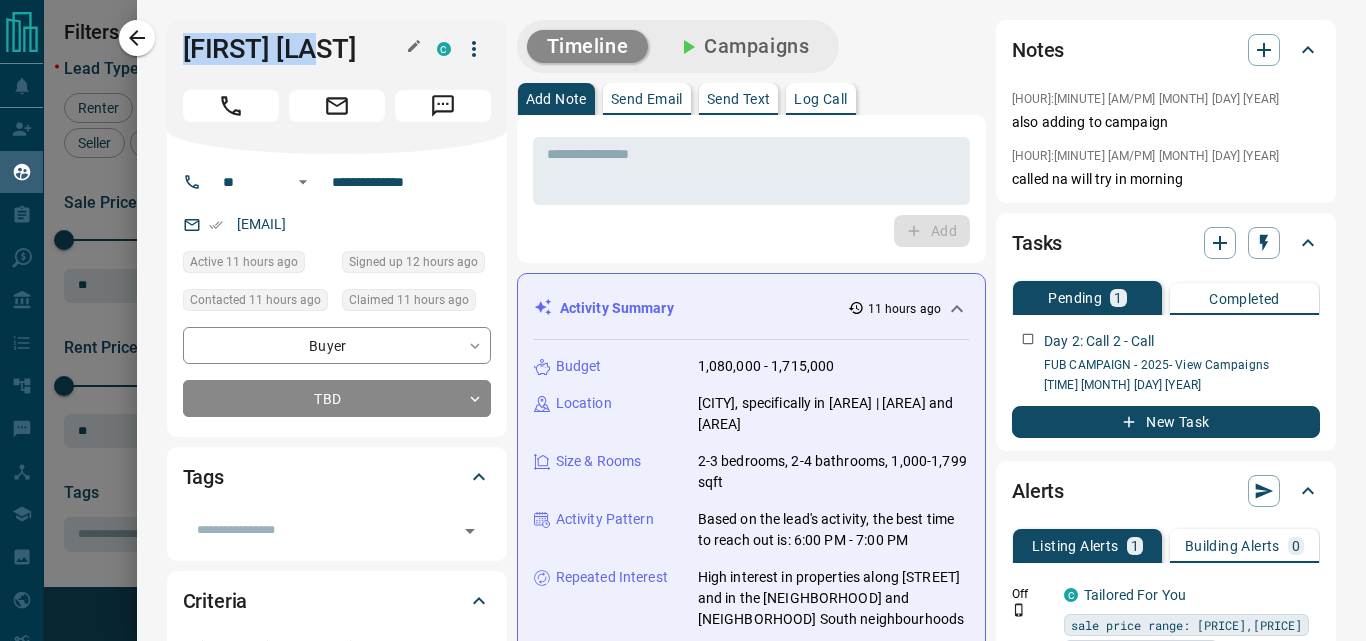 click on "[FIRST] [LAST]" at bounding box center (295, 49) 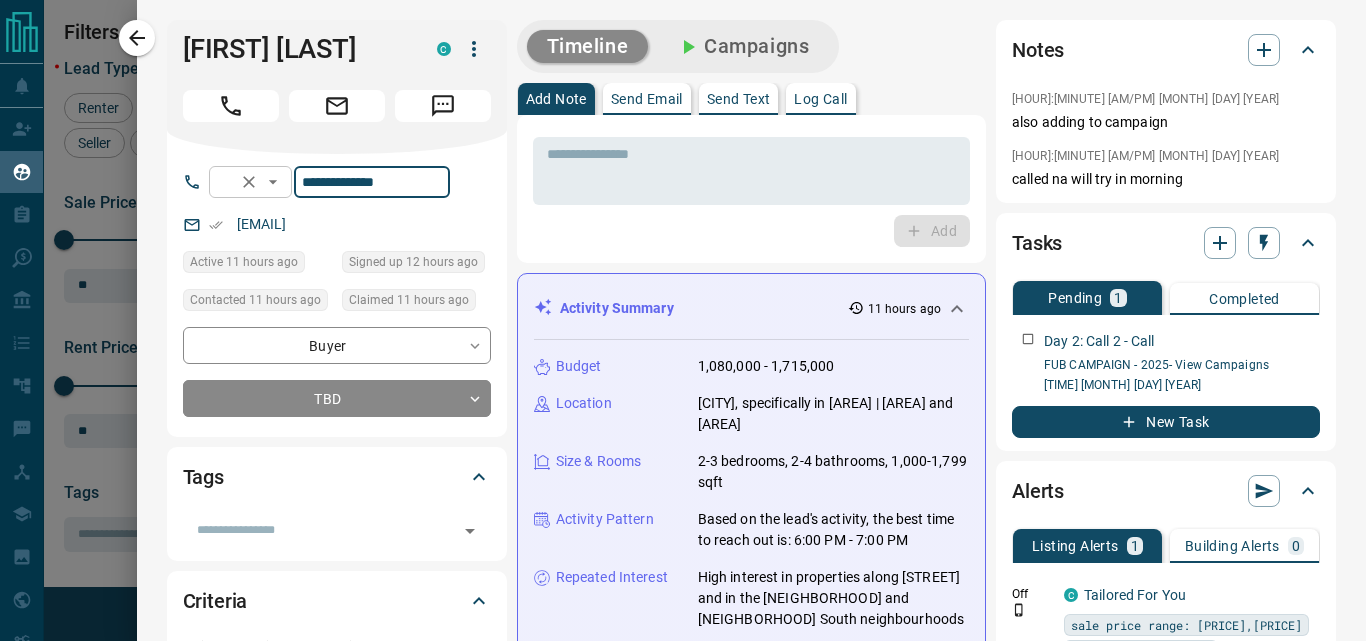 drag, startPoint x: 460, startPoint y: 183, endPoint x: 318, endPoint y: 180, distance: 142.0317 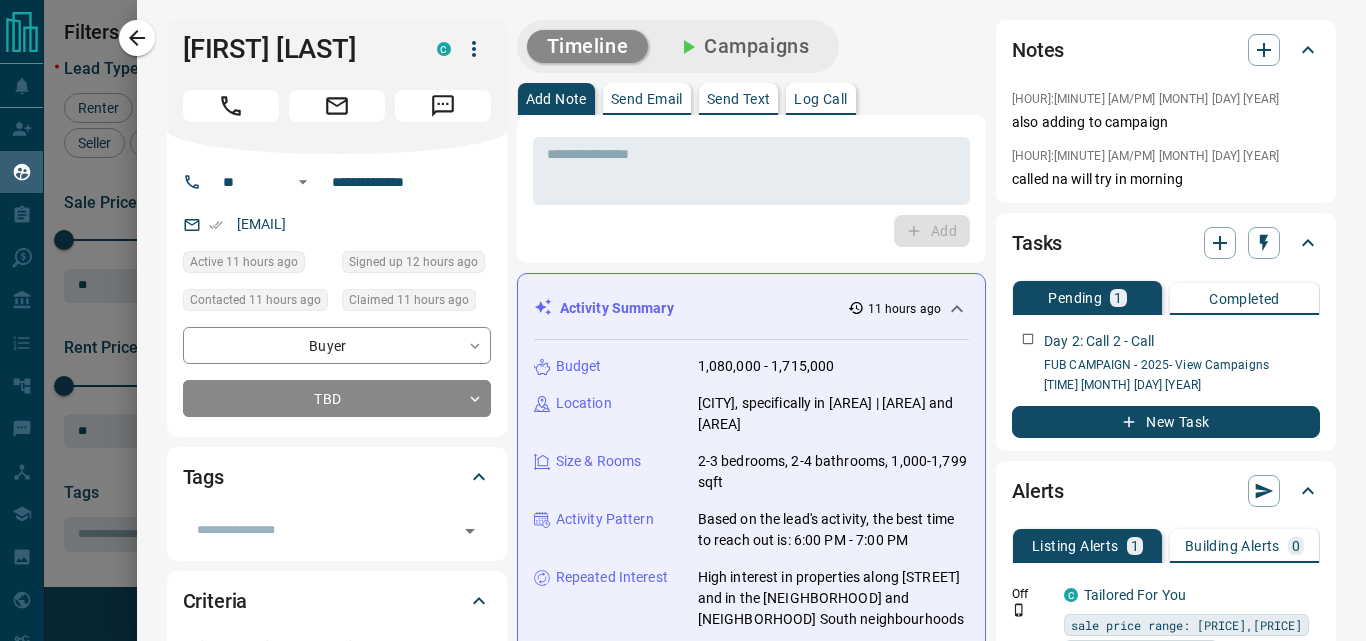 drag, startPoint x: 150, startPoint y: 45, endPoint x: 315, endPoint y: 216, distance: 237.62576 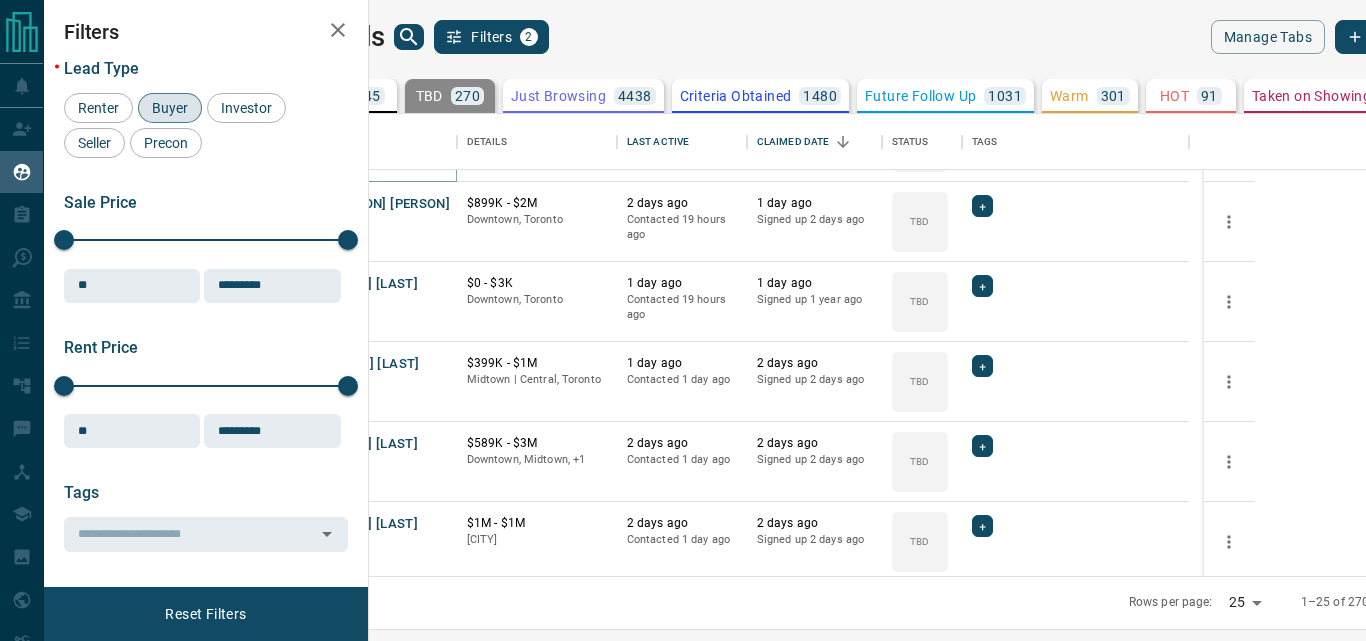 scroll, scrollTop: 500, scrollLeft: 0, axis: vertical 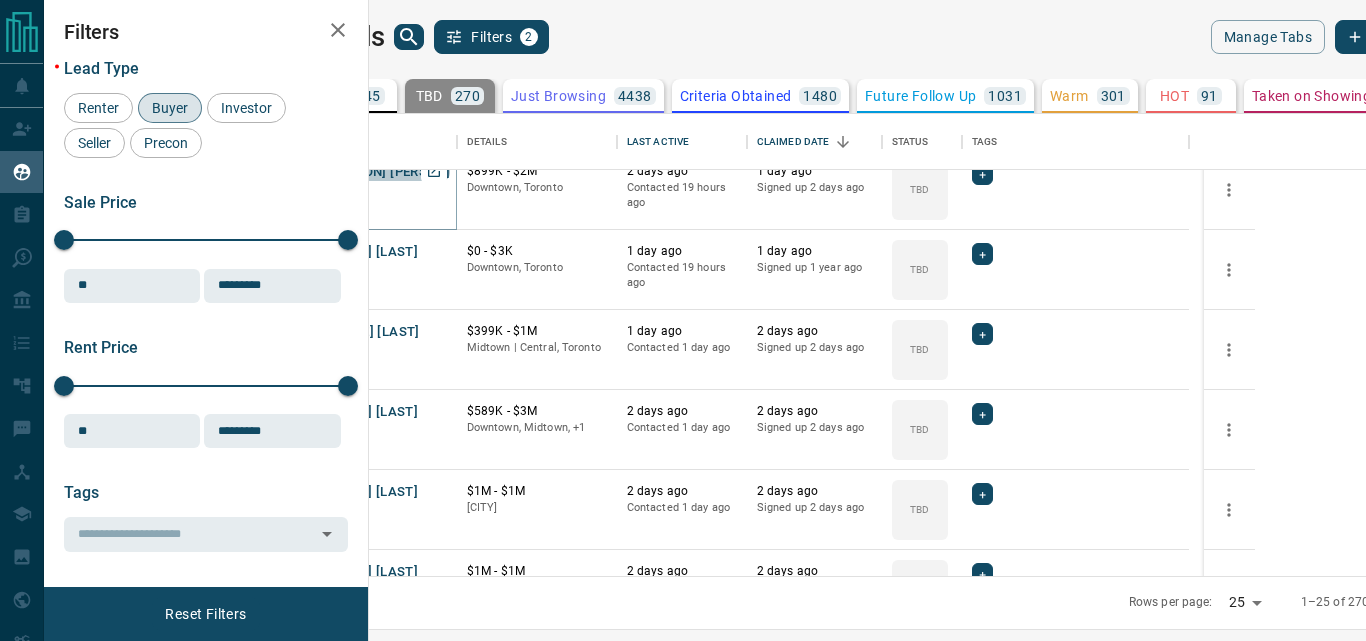 click on "[PERSON] [PERSON]" at bounding box center [388, 172] 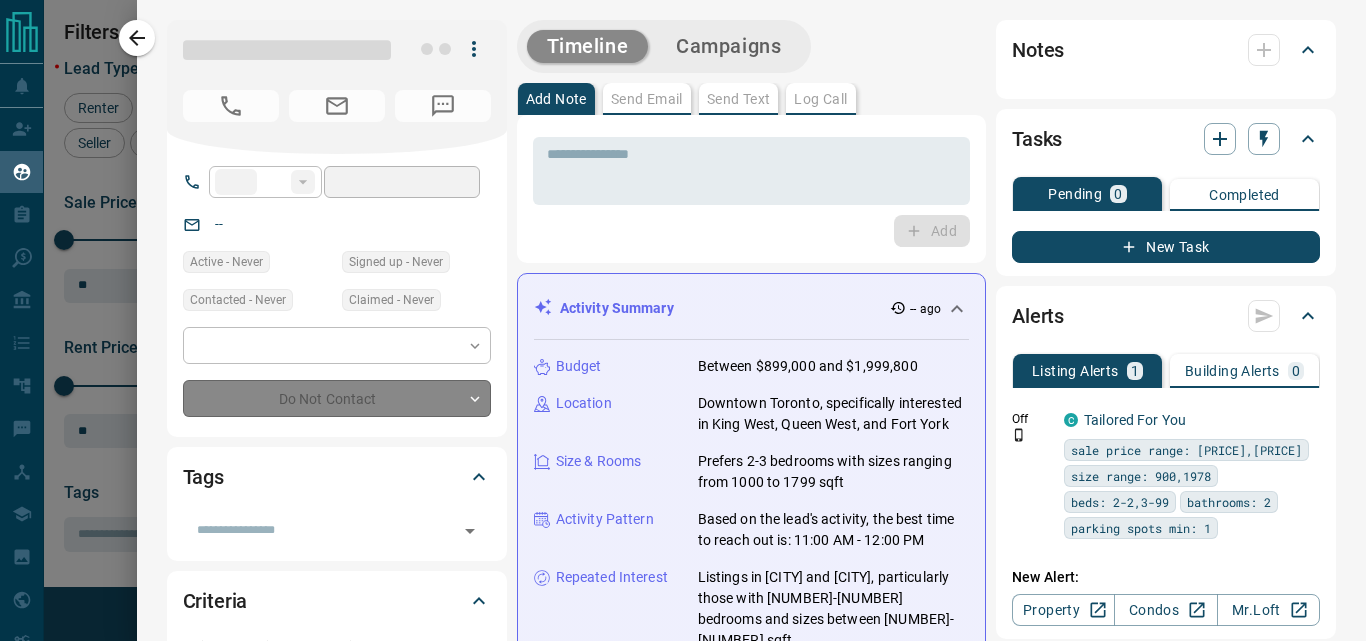 type on "**" 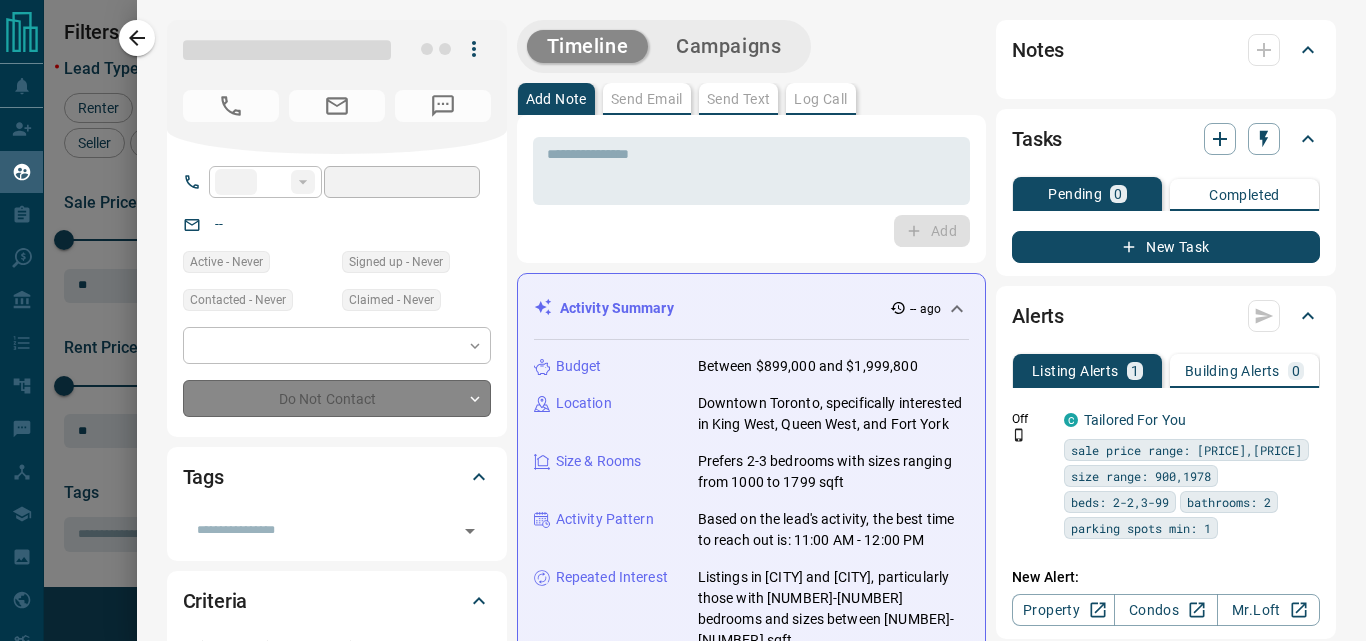 type on "**********" 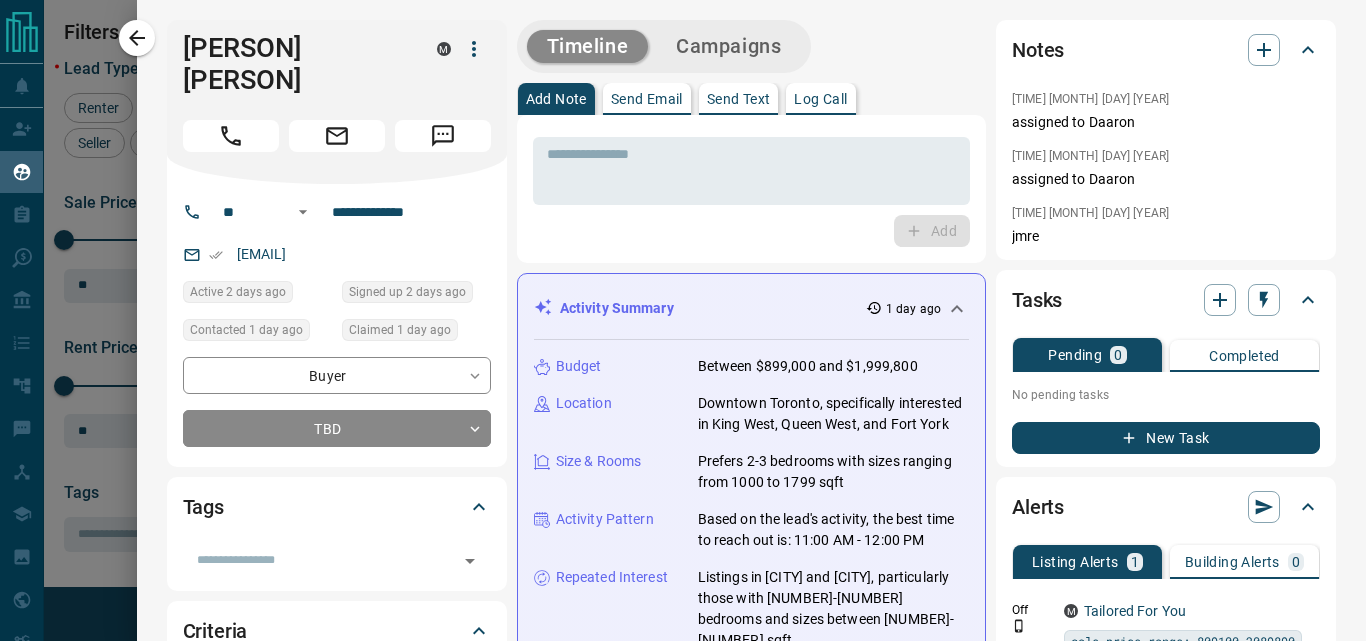 drag, startPoint x: 402, startPoint y: 51, endPoint x: 391, endPoint y: 109, distance: 59.03389 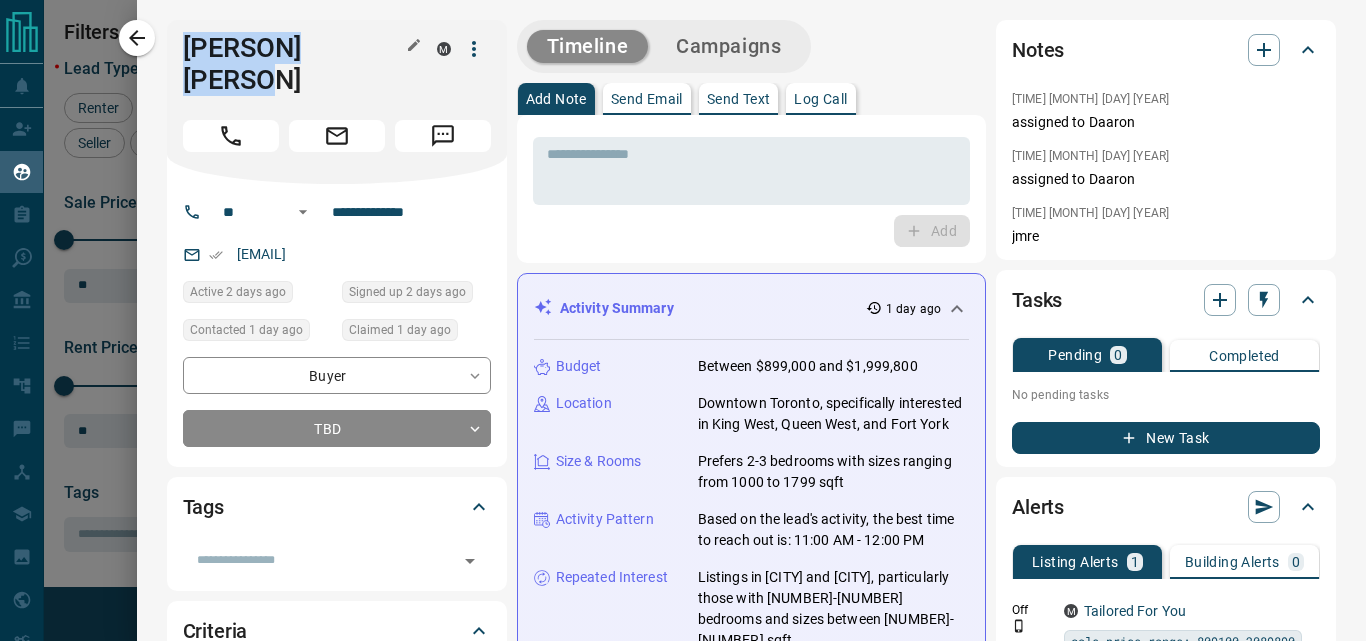 drag, startPoint x: 185, startPoint y: 43, endPoint x: 387, endPoint y: 59, distance: 202.63268 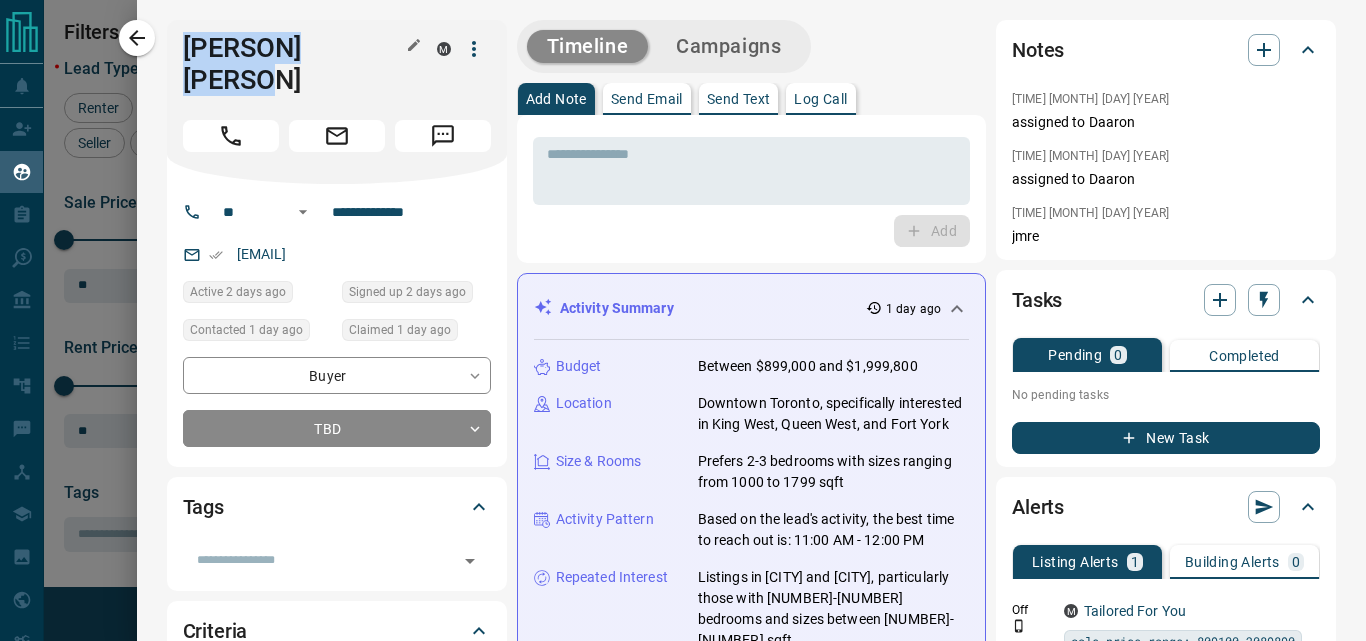 click on "[PERSON] [PERSON]" at bounding box center (295, 64) 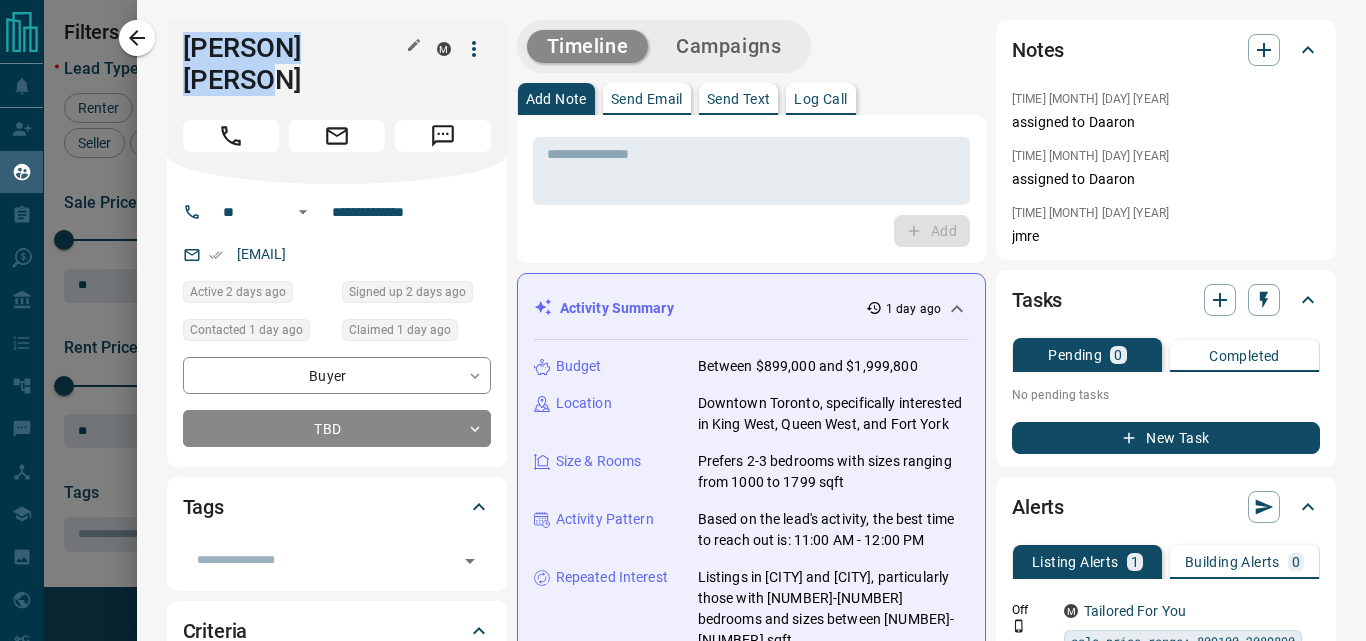 copy on "[PERSON] [PERSON]" 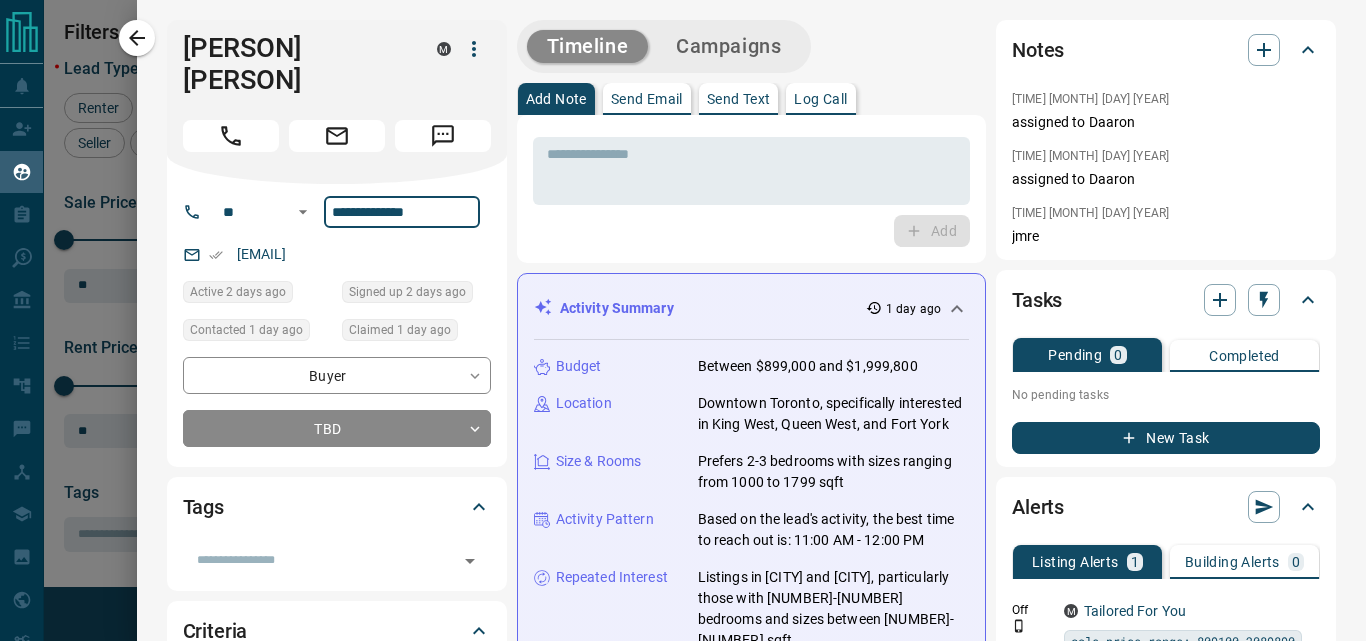 drag, startPoint x: 455, startPoint y: 189, endPoint x: 332, endPoint y: 181, distance: 123.25989 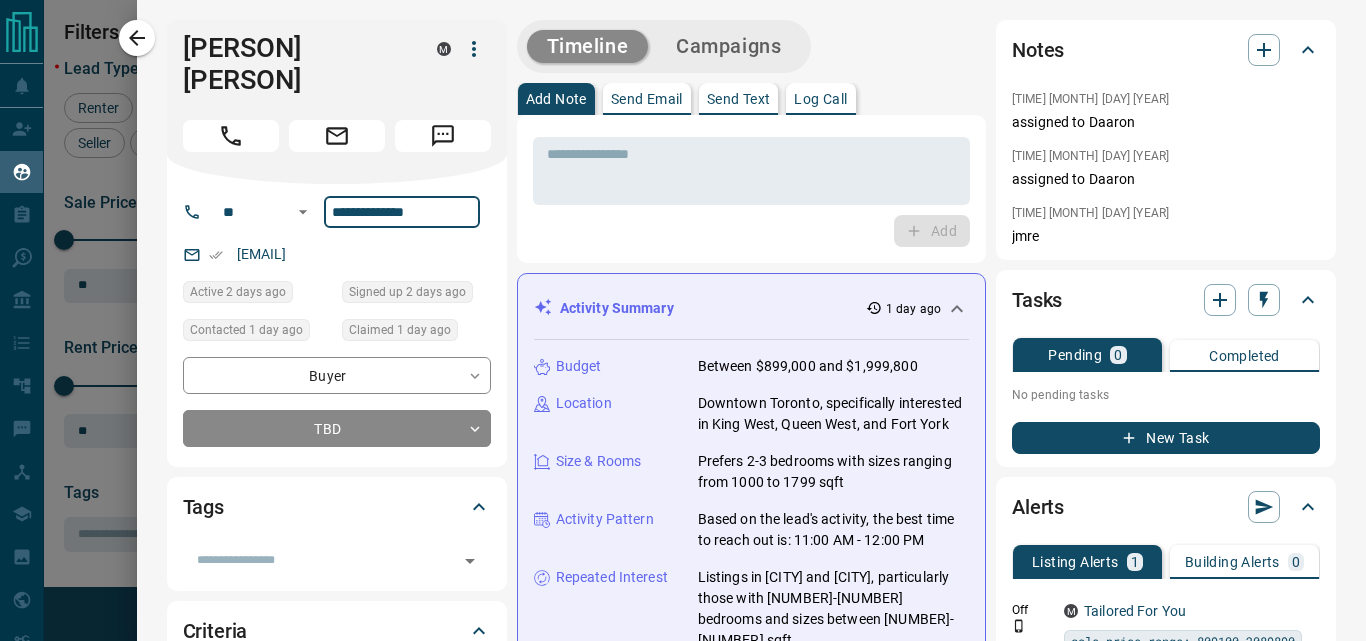 click on "**********" at bounding box center [402, 212] 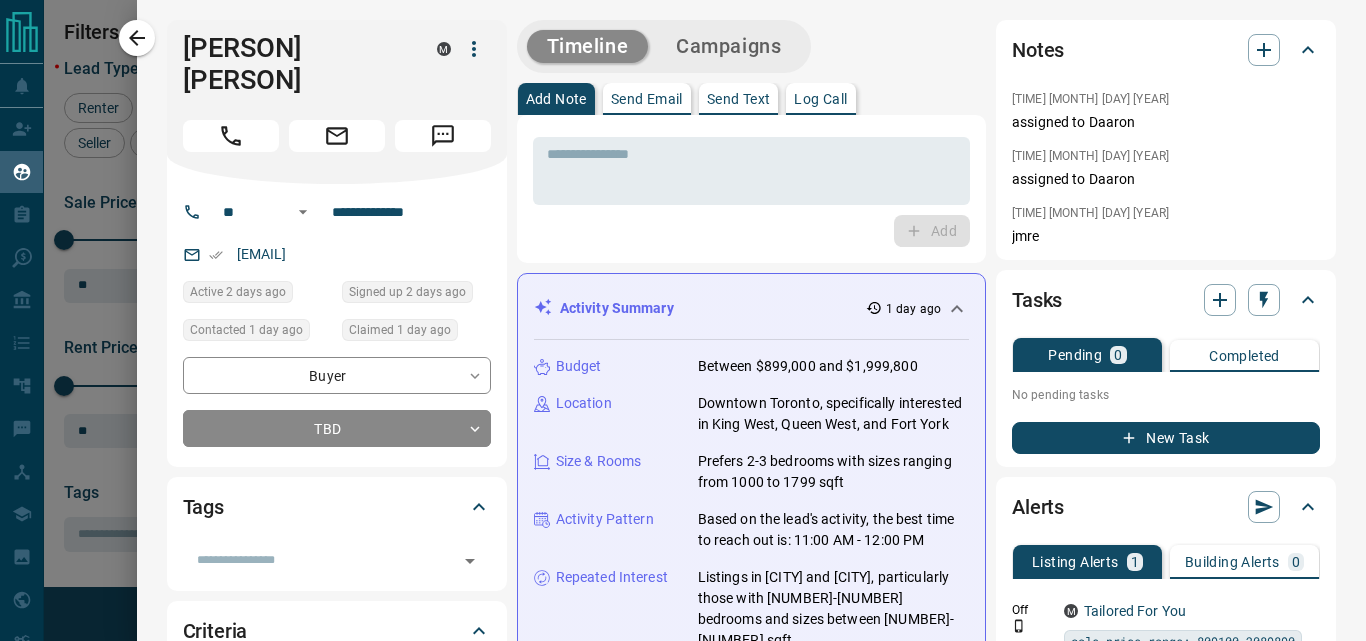 drag, startPoint x: 132, startPoint y: 38, endPoint x: 478, endPoint y: 275, distance: 419.38644 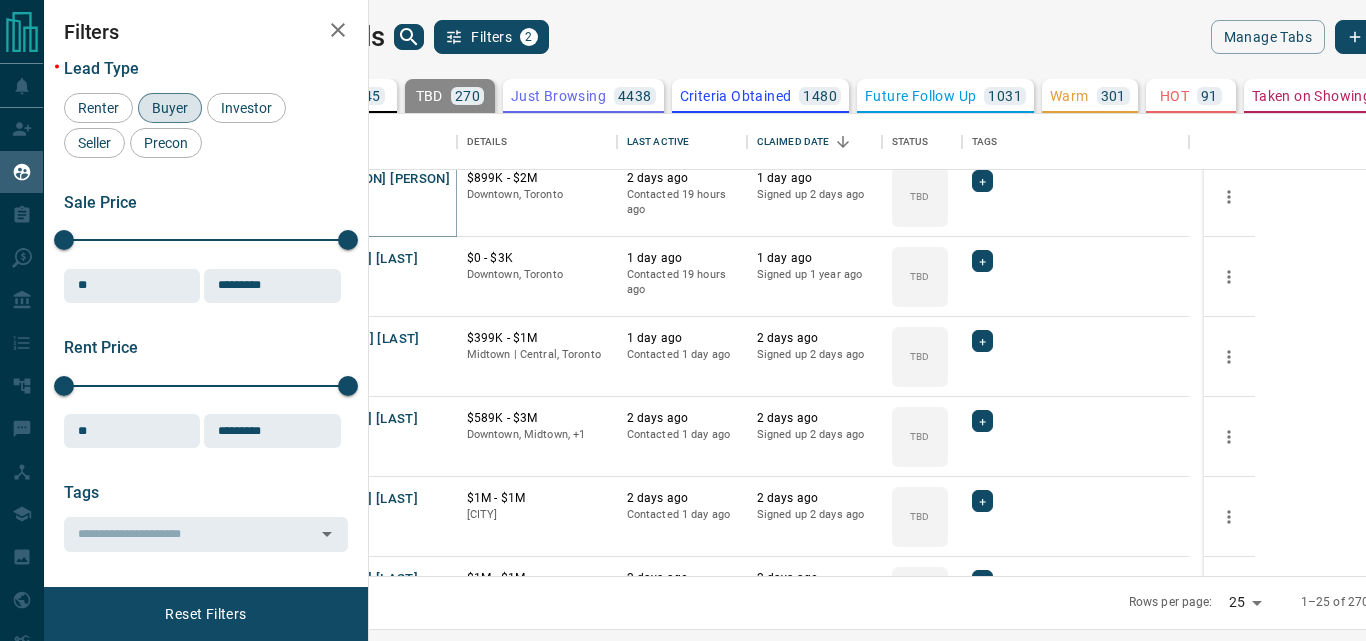 scroll, scrollTop: 893, scrollLeft: 0, axis: vertical 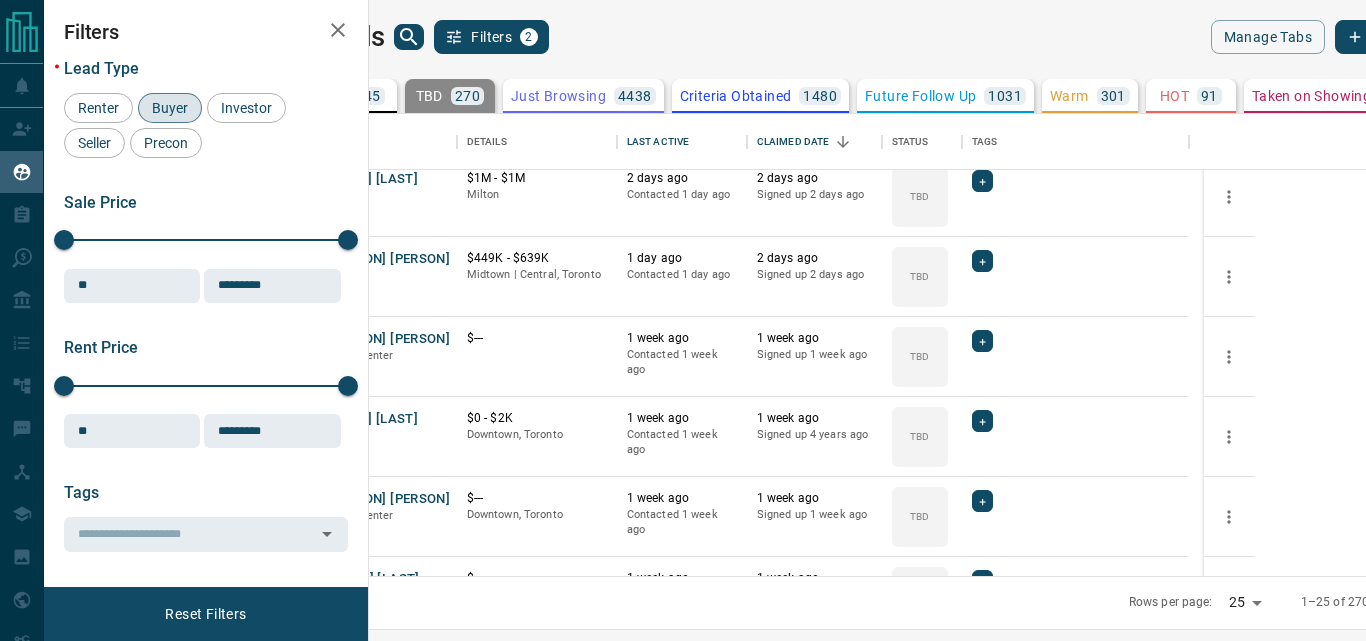click on "Lead Transfers Claim Leads My Leads Tasks Opportunities Deals Campaigns Automations Messages Broker Bay Training Media Services Agent Resources Precon Worksheet My Team Mobile Apps Disclosure Logout My Leads Filters 2 Manage Tabs New Lead All 9445 TBD 270 Do Not Contact - Not Responsive 568 Bogus 983 Just Browsing 4438 Criteria Obtained 1480 Future Follow Up 1031 Warm 301 HOT 91 Taken on Showings 94 Submitted Offer 33 Client 156 Name Details Last Active Claimed Date Status Tags [PERSON] [PERSON] Buyer C $ [NUMBER] - $ [NUMBER] [CITY], [CITY] 1 day ago Contacted 19 hours ago 1 day ago Signed up 1 year ago TBD + [PERSON] [PERSON] Buyer M $ [NUMBER] - $ [NUMBER] [CITY] | [CITY], [CITY] 1 day ago Contacted 1 day ago 2 days ago Signed up 2 days ago TBD + [PERSON] [PERSON] Buyer M $ [NUMBER] - $ [NUMBER] [CITY] 2 days ago Contacted 1 day ago 2 days ago Signed up 2 days ago TBD + [PERSON] [PERSON] Buyer M $ [NUMBER] - $ [NUMBER] [CITY] 2 days ago 2 days ago TBD" at bounding box center [683, 308] 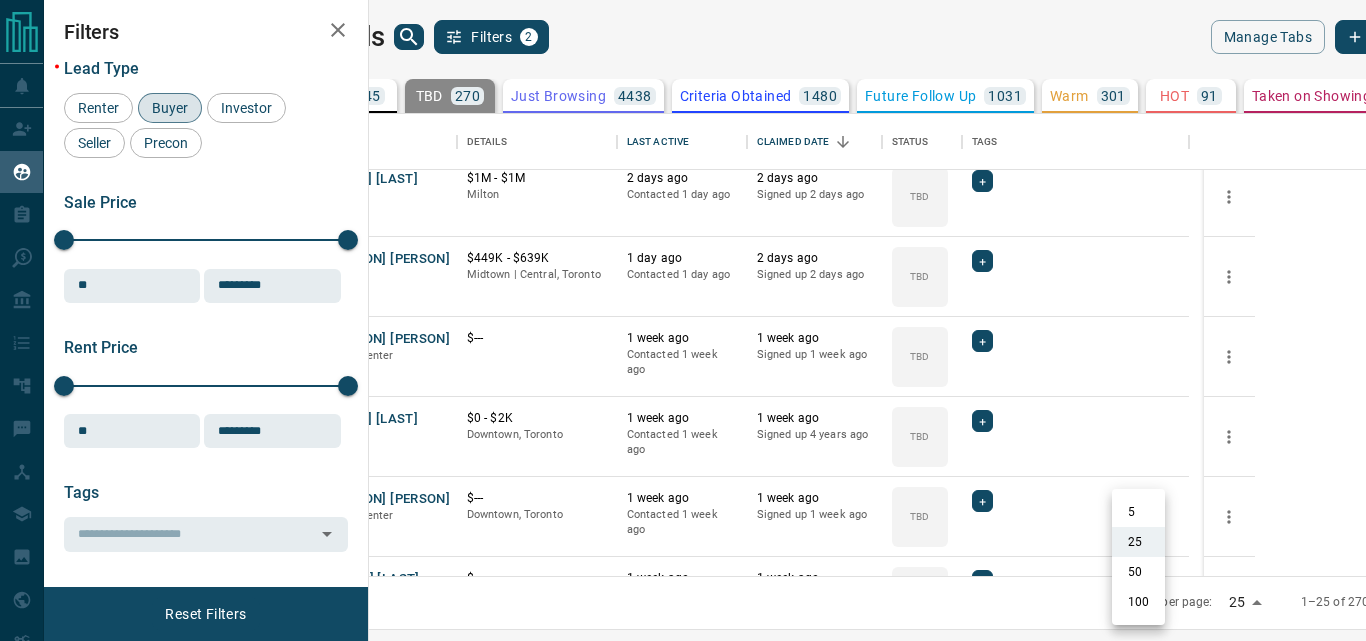 click on "100" at bounding box center (1138, 602) 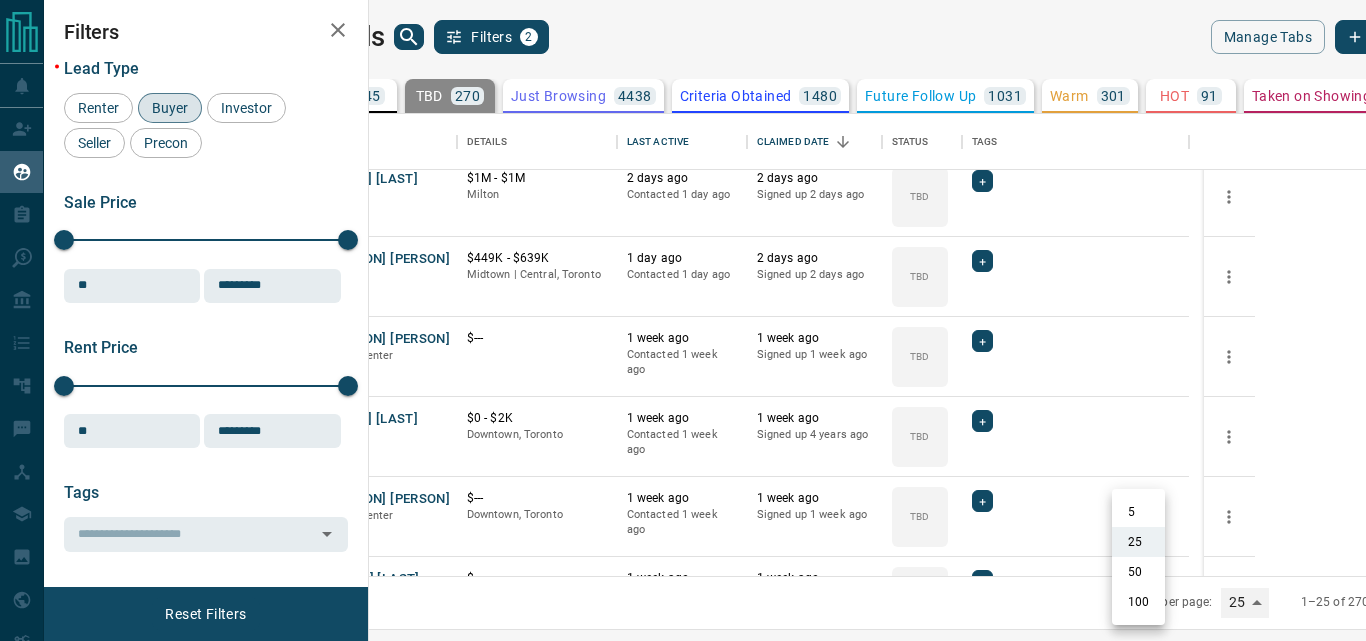 type on "***" 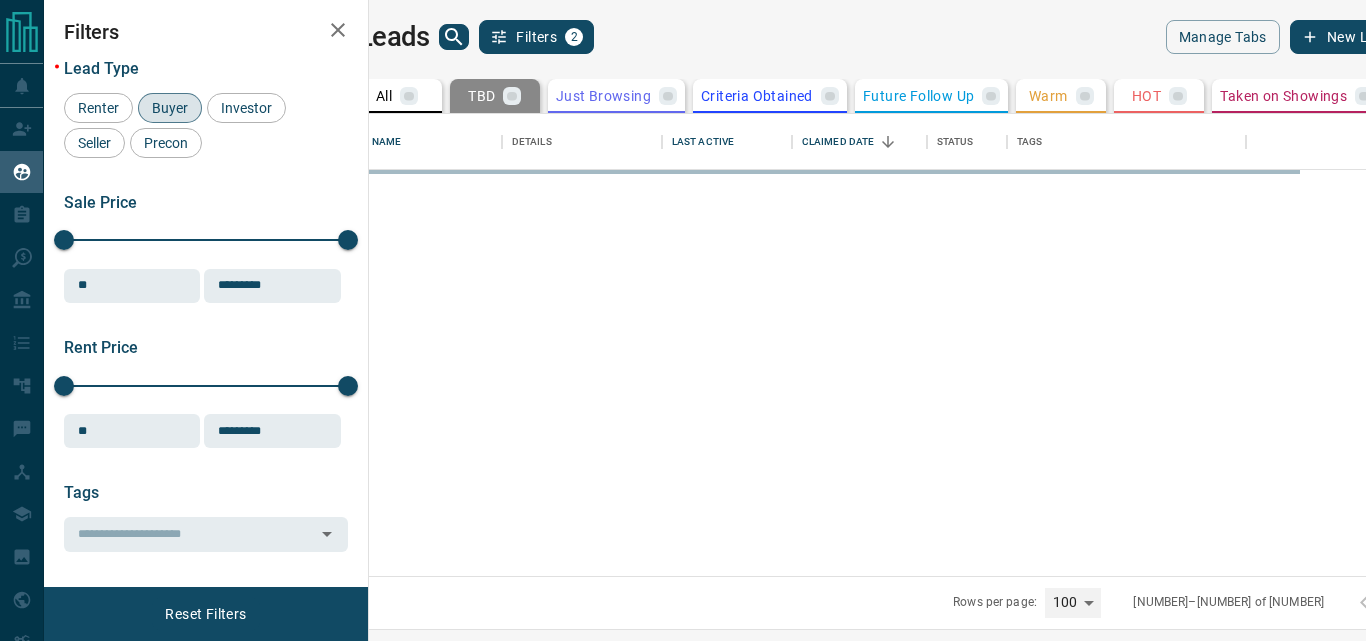 scroll, scrollTop: 0, scrollLeft: 0, axis: both 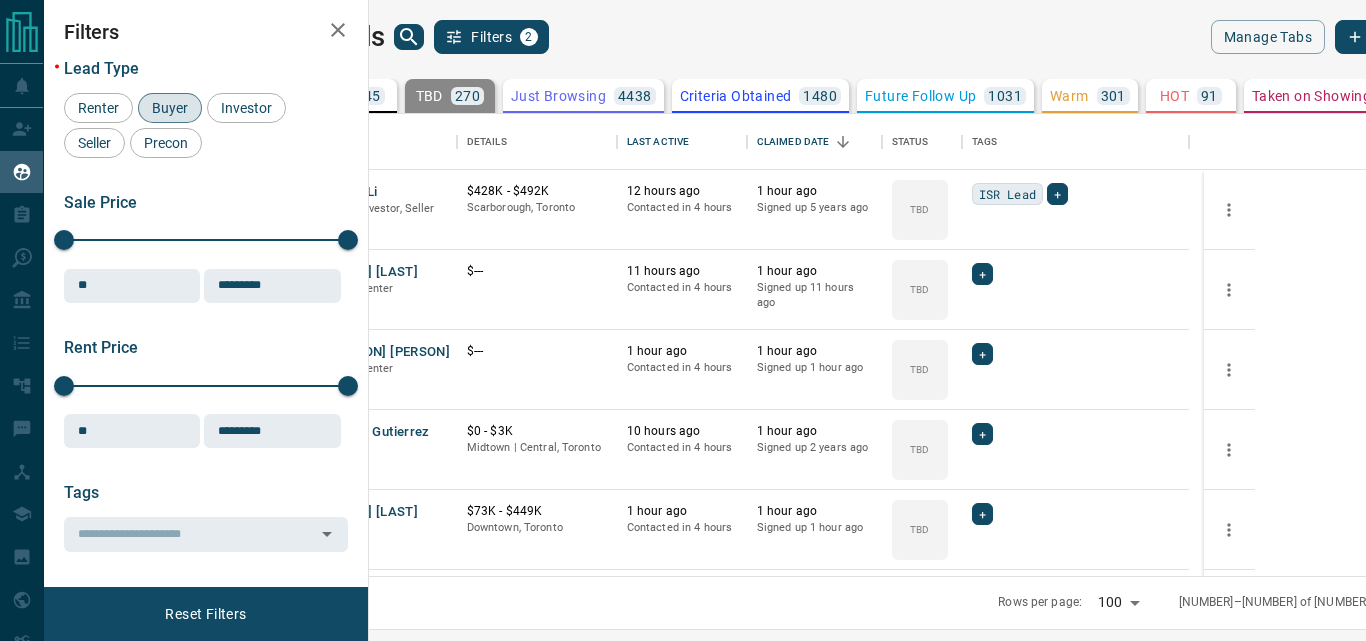 click 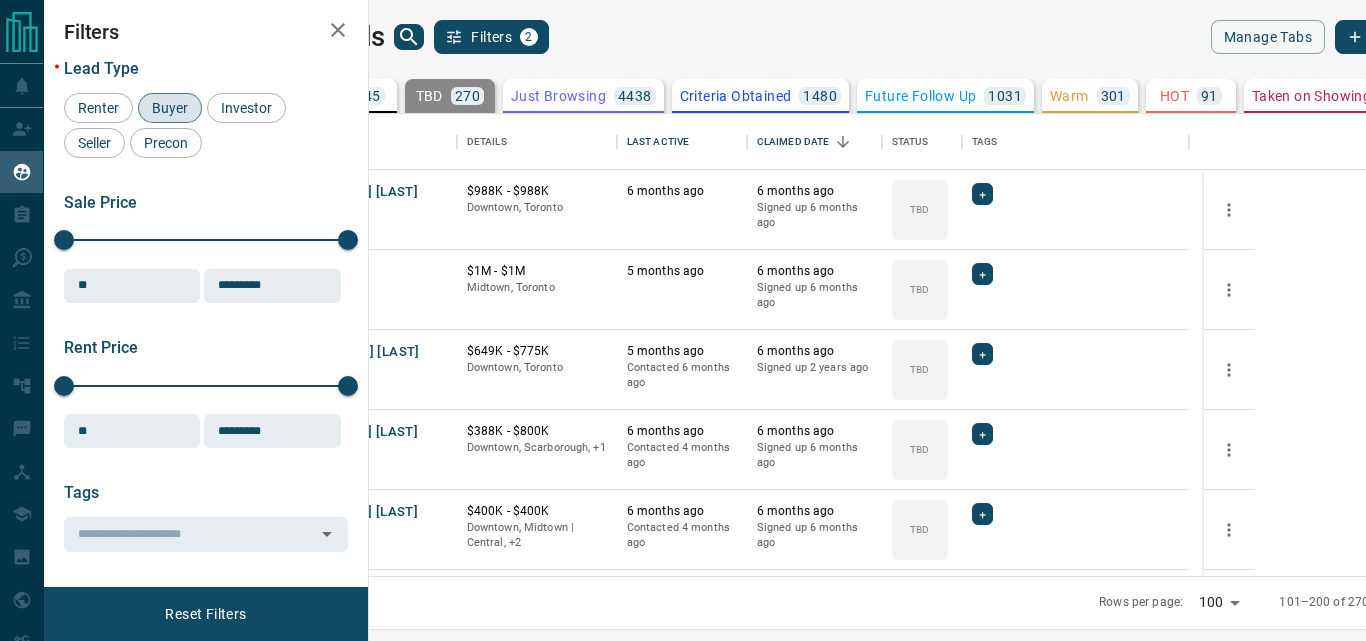 click 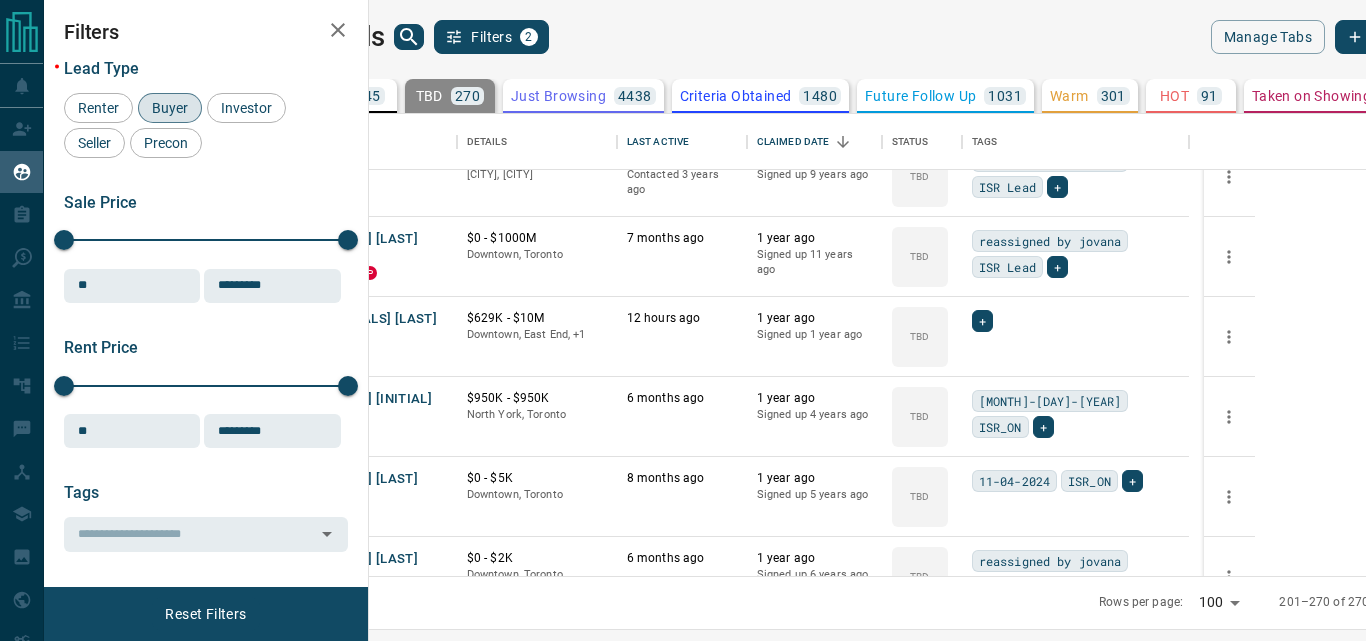 scroll, scrollTop: 0, scrollLeft: 0, axis: both 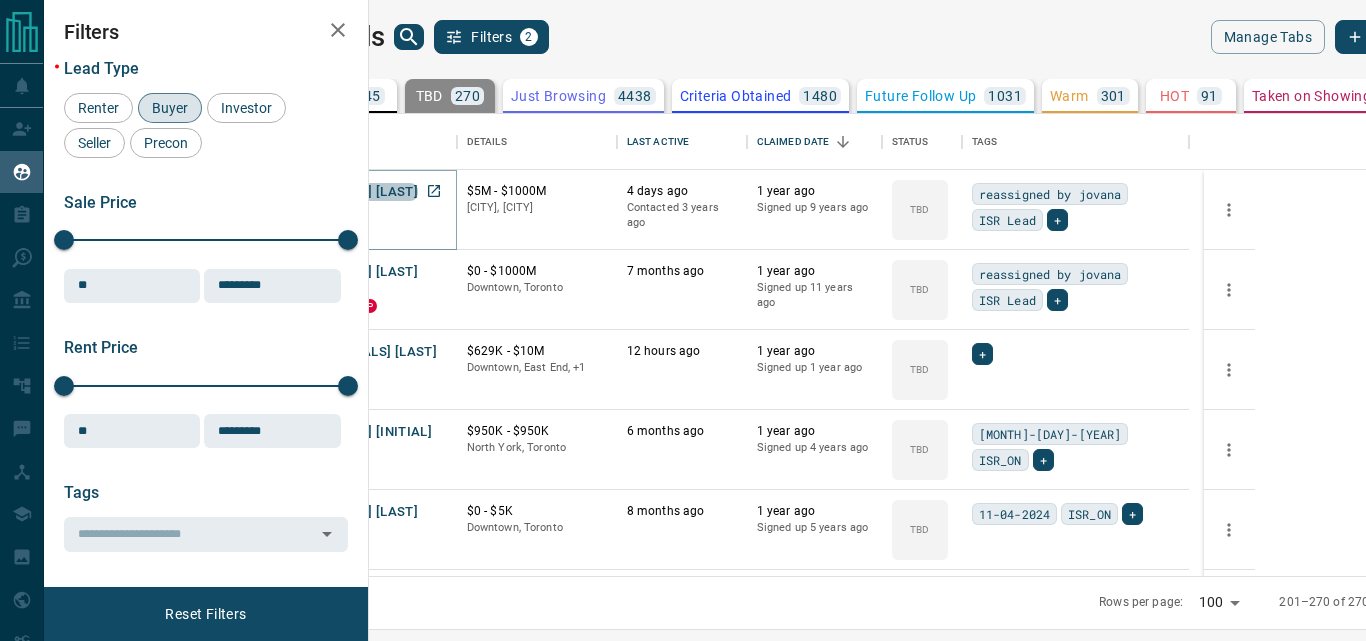 click on "[FIRST] [LAST]" at bounding box center [372, 192] 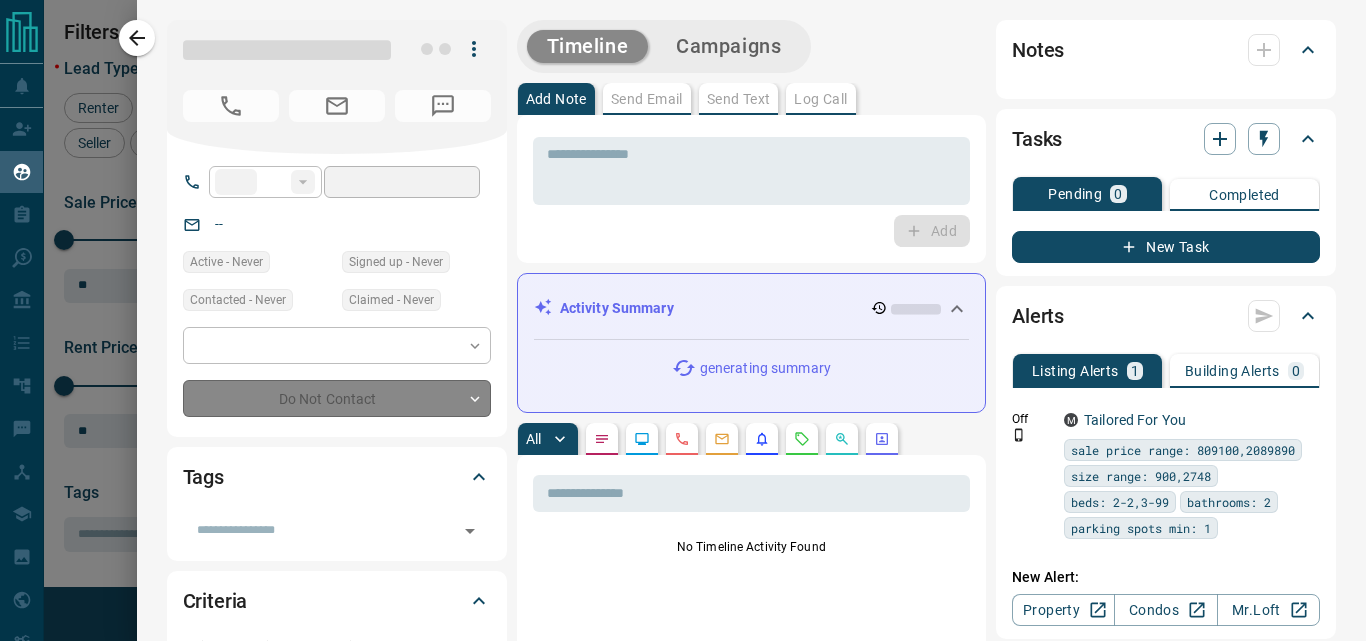 type on "**" 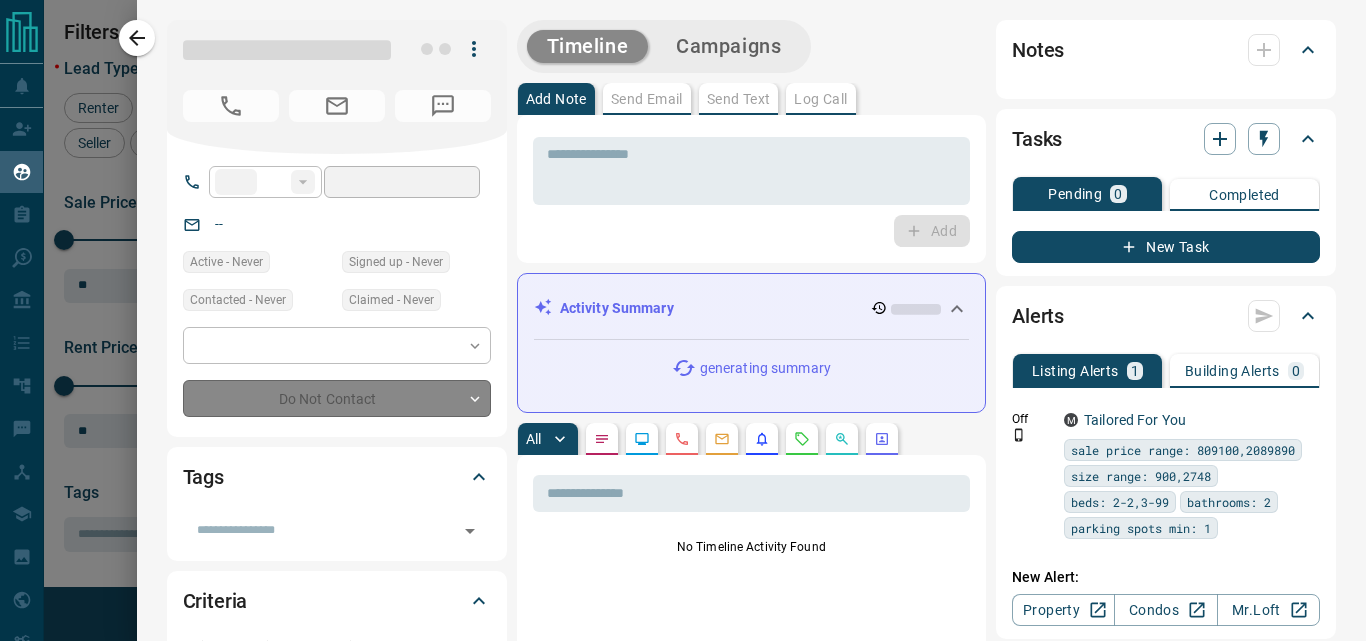 type on "**********" 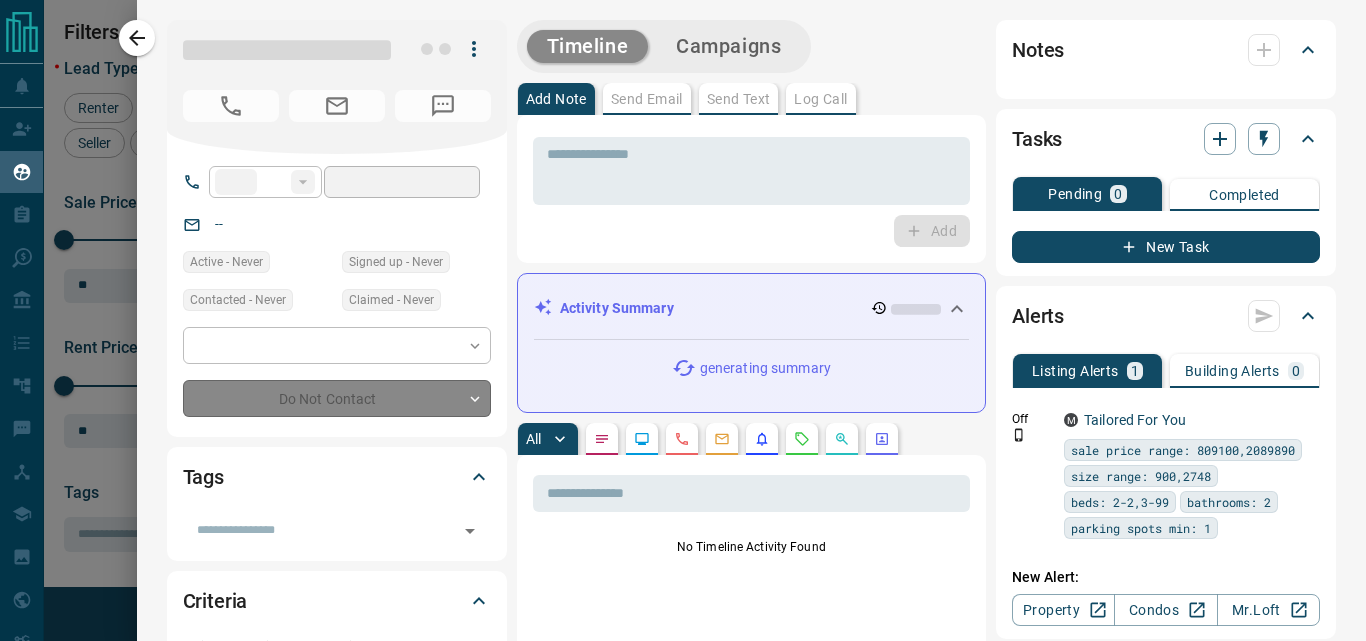 type on "**********" 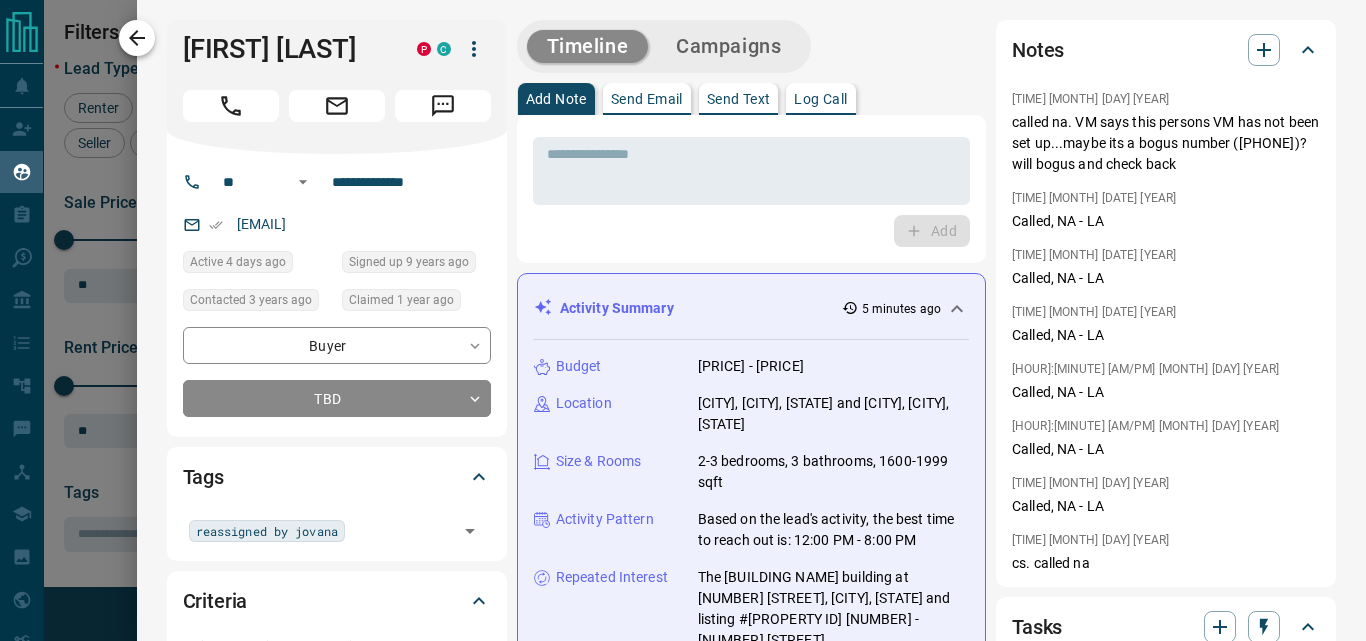 click 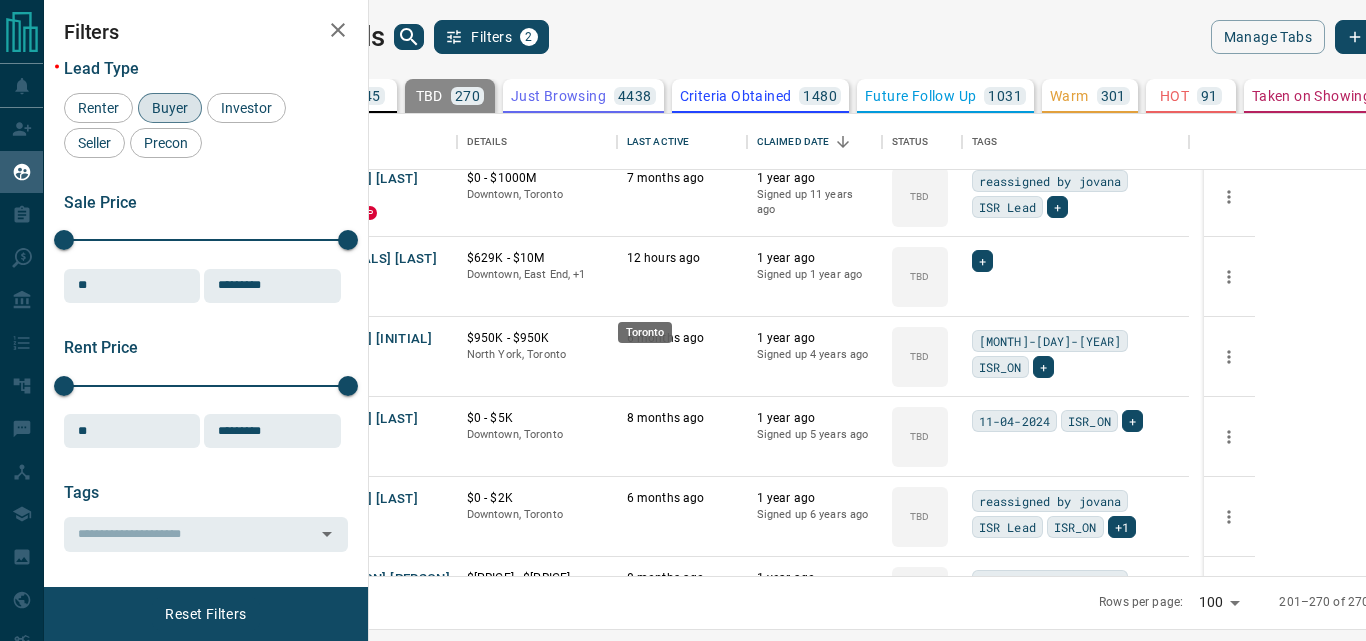 scroll, scrollTop: 200, scrollLeft: 0, axis: vertical 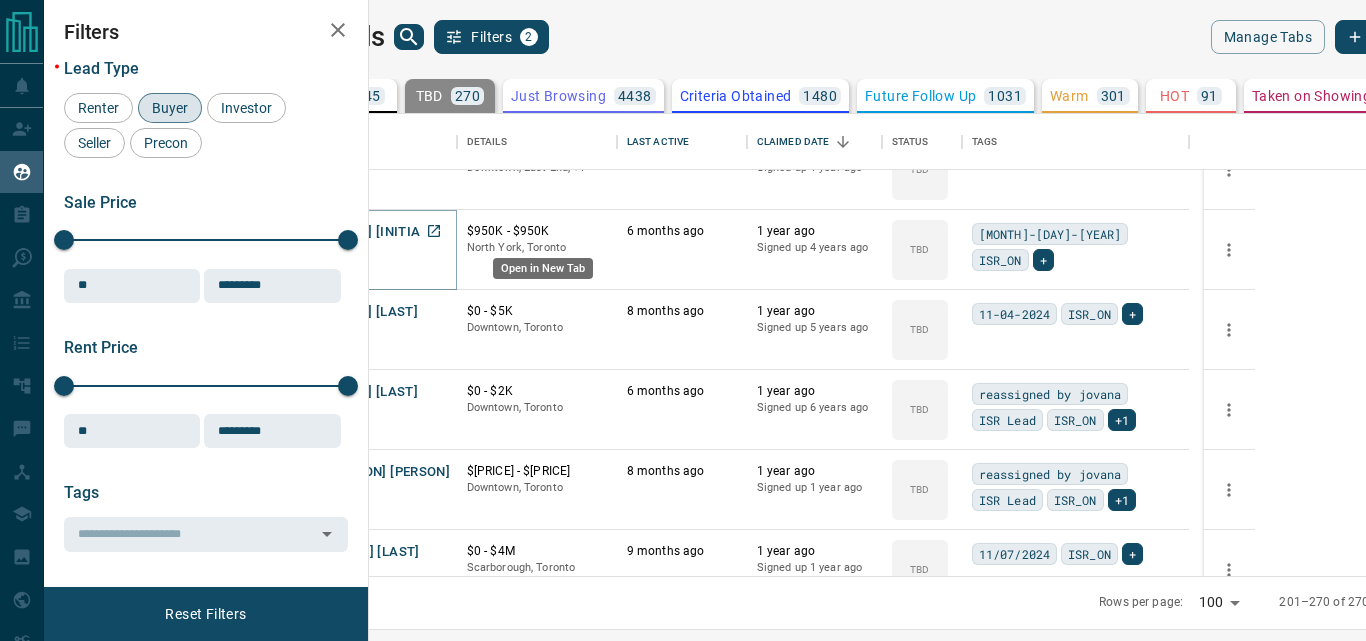 click 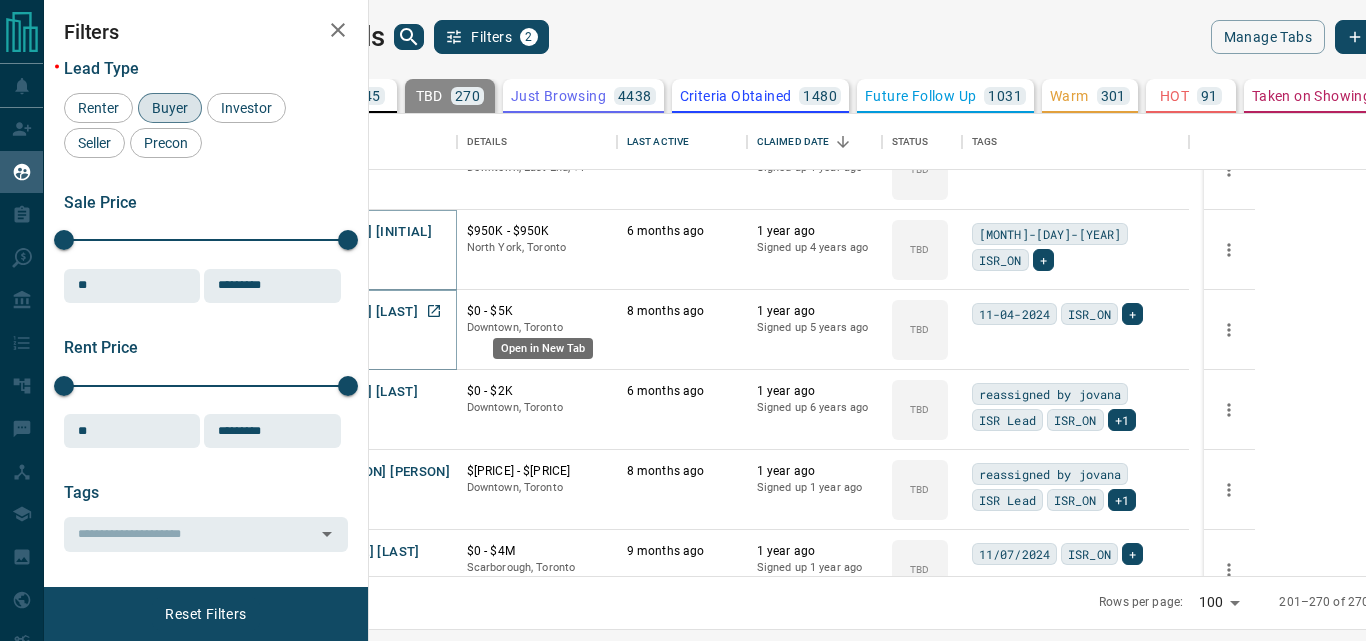 click 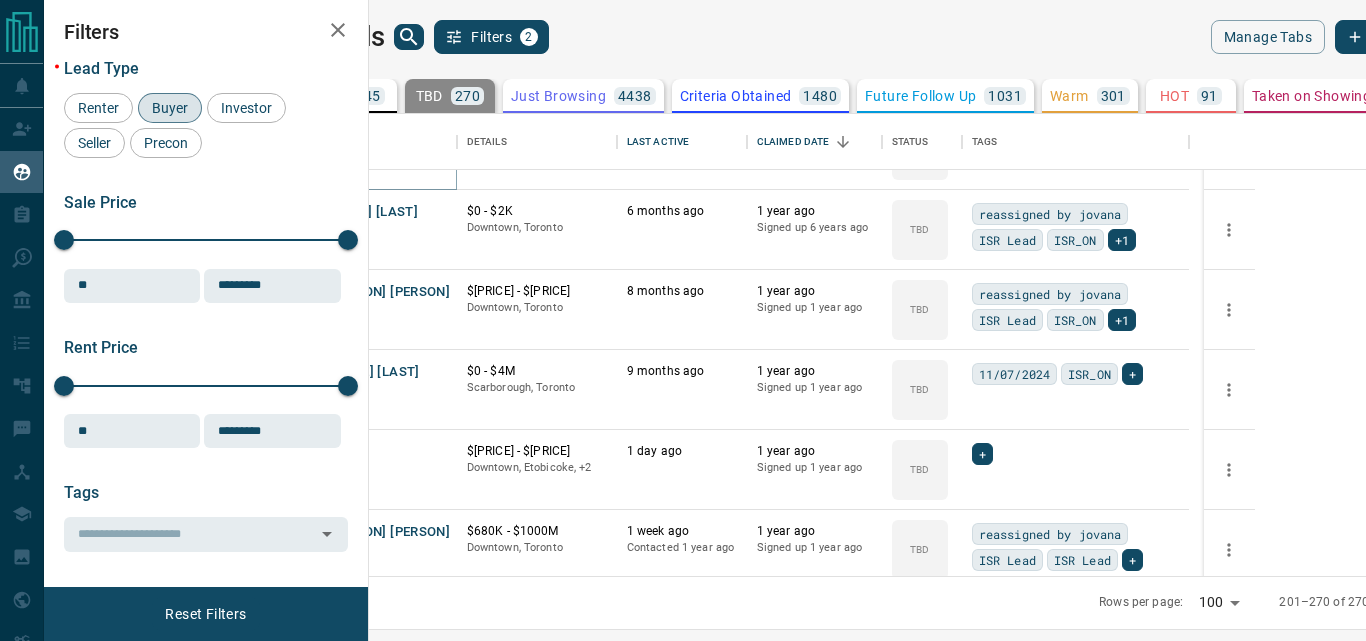 scroll, scrollTop: 400, scrollLeft: 0, axis: vertical 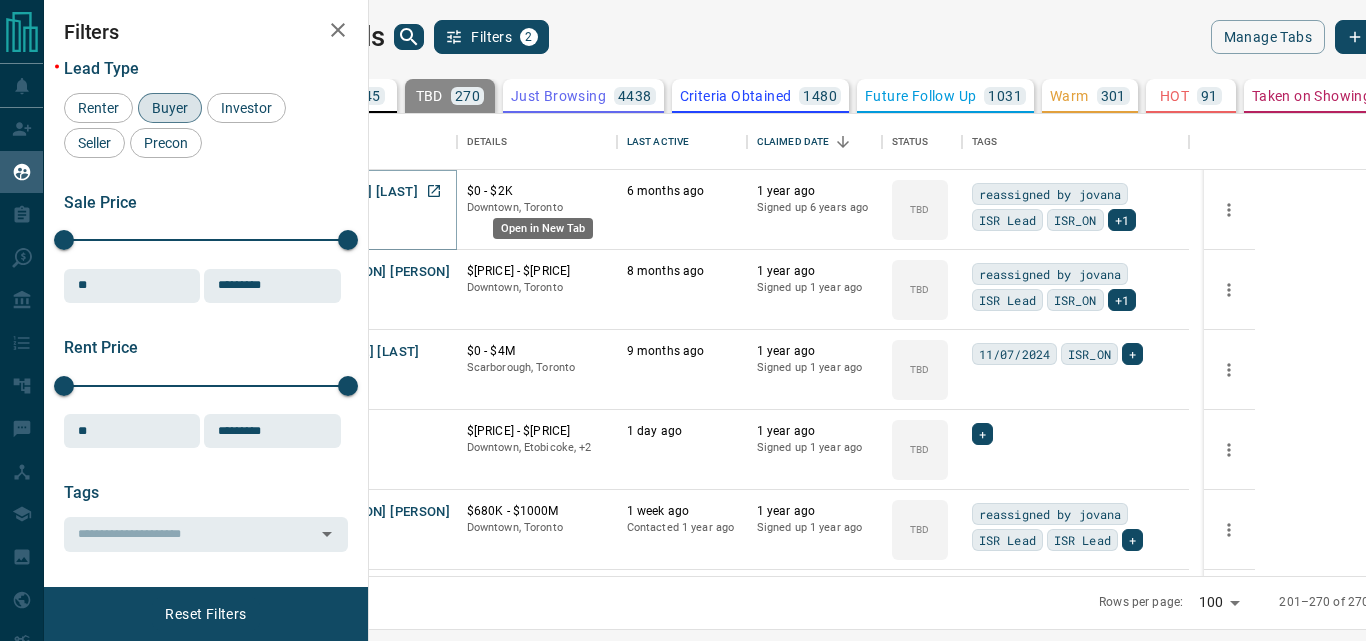 click 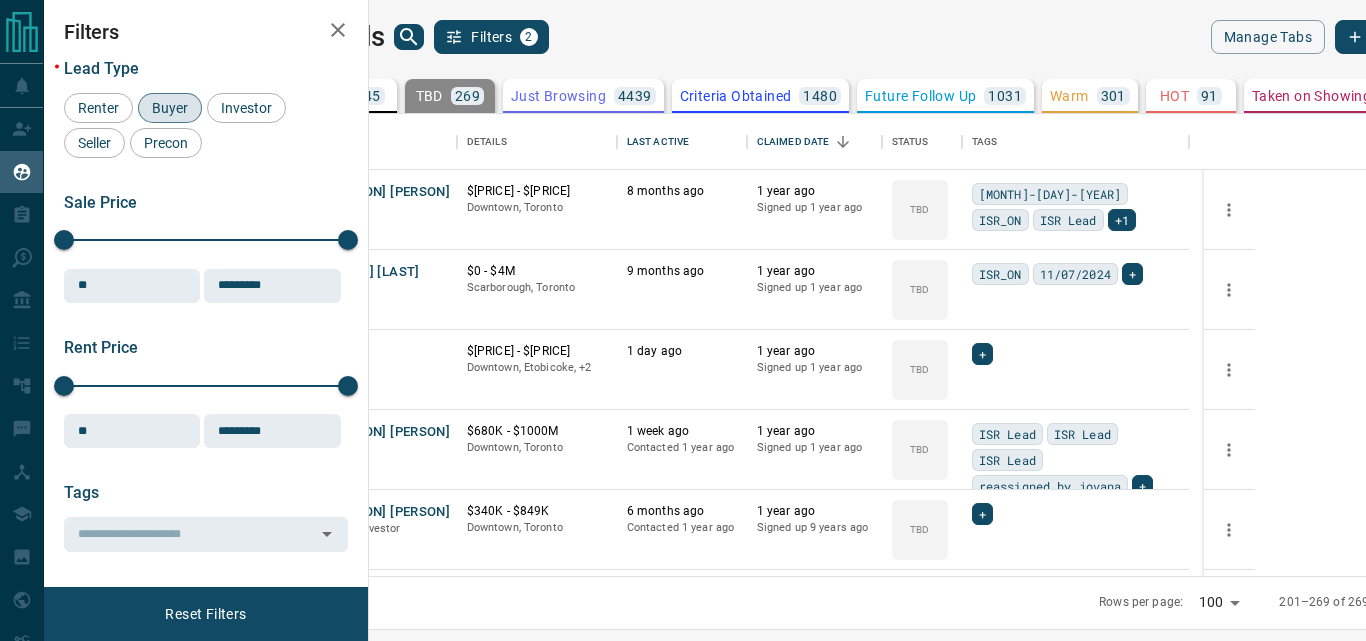 scroll, scrollTop: 320, scrollLeft: 0, axis: vertical 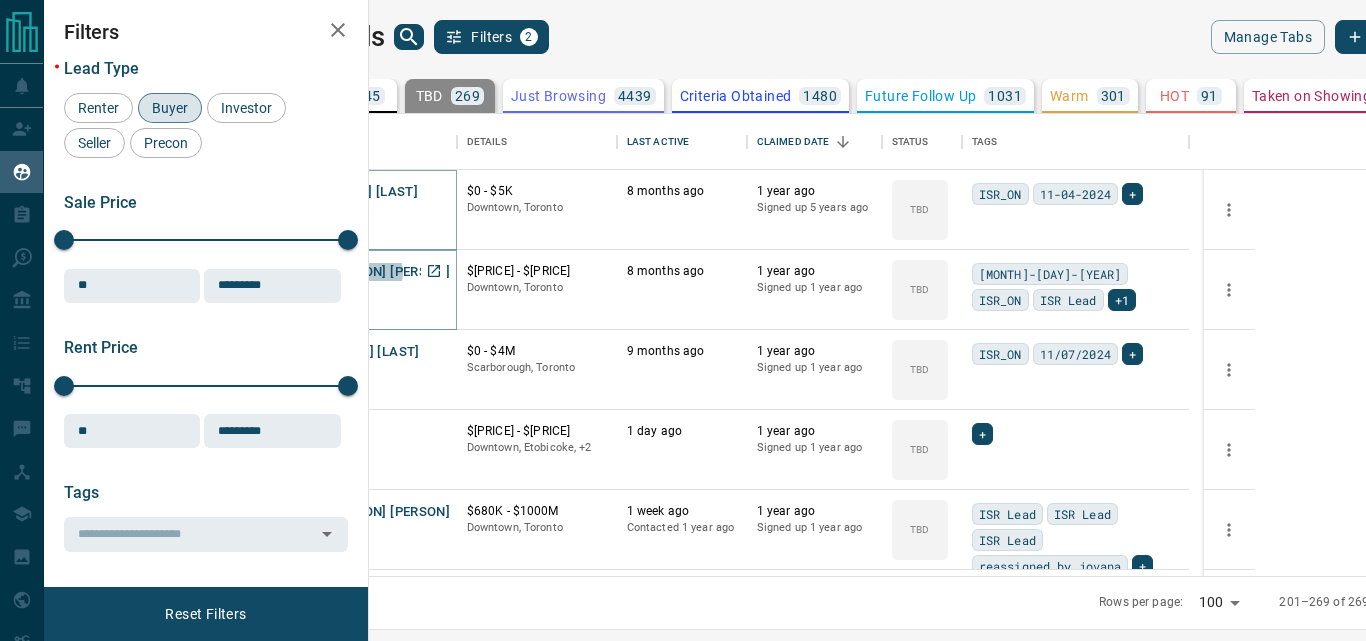 click on "[PERSON] [PERSON]" at bounding box center (388, 272) 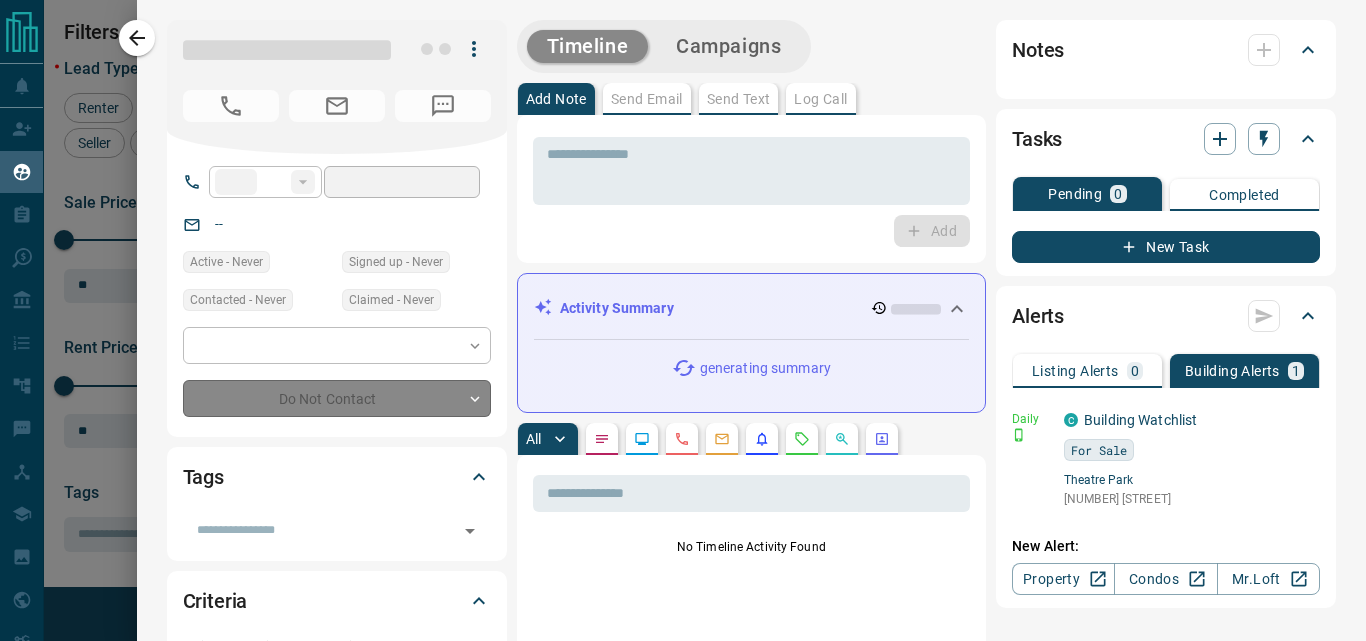 type on "**" 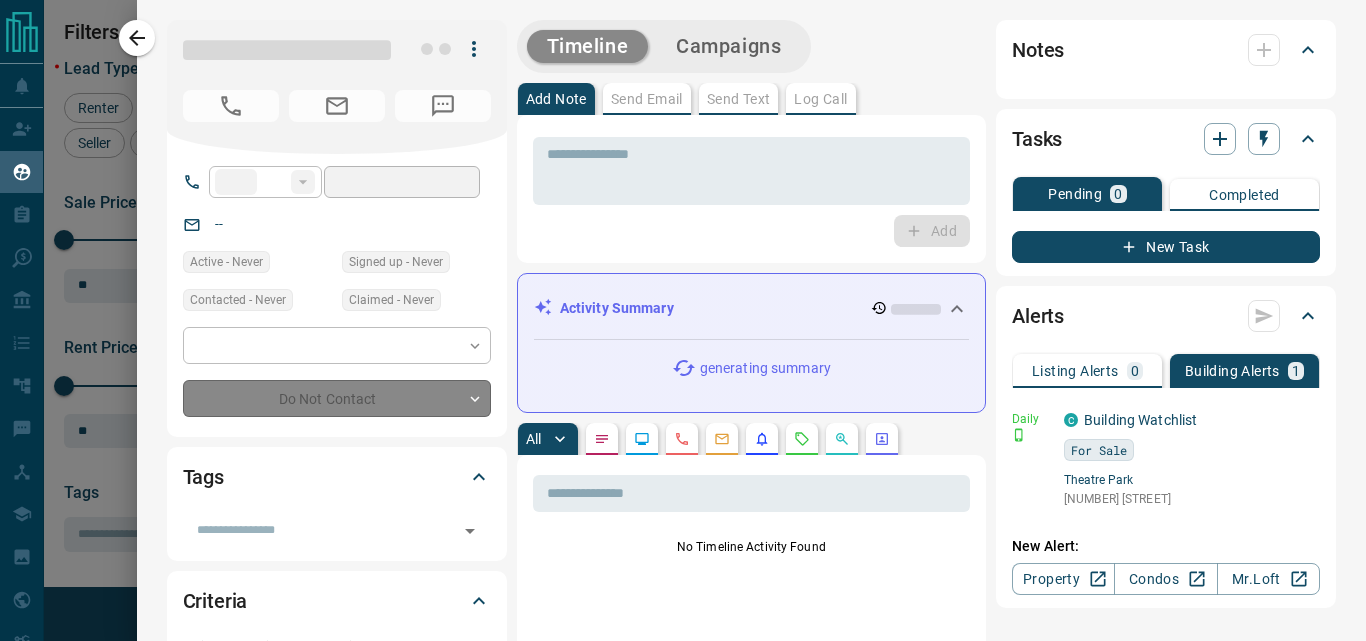 type on "**********" 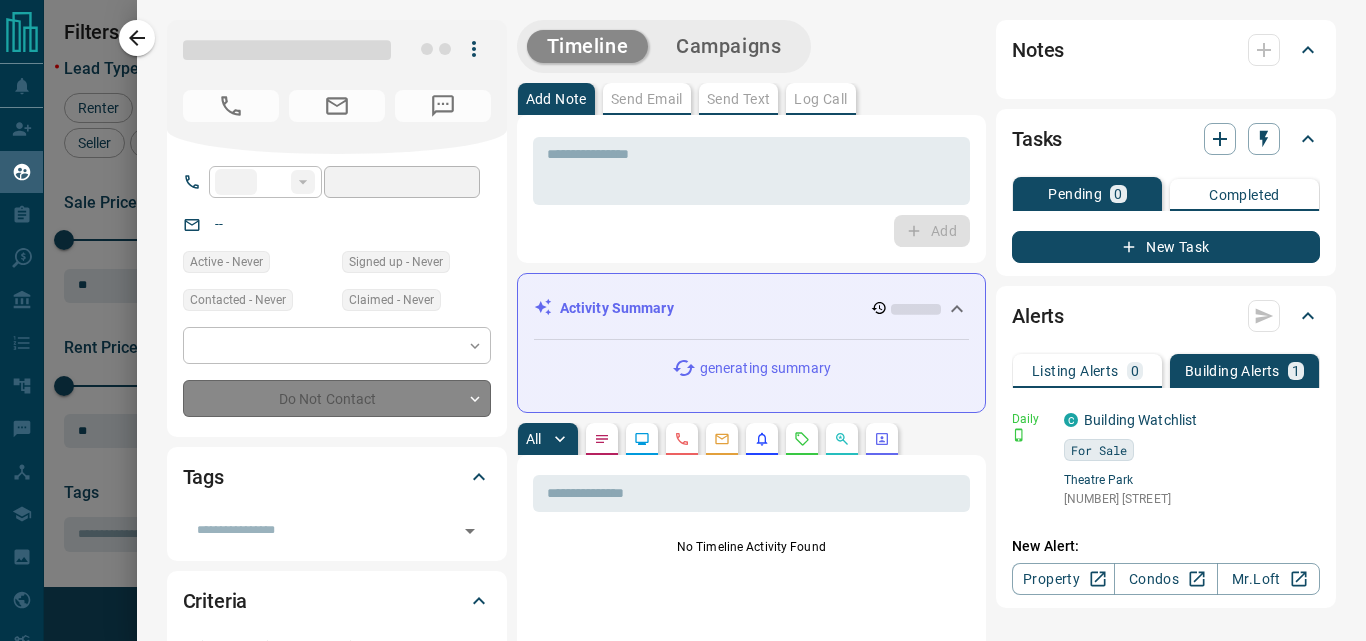type on "**********" 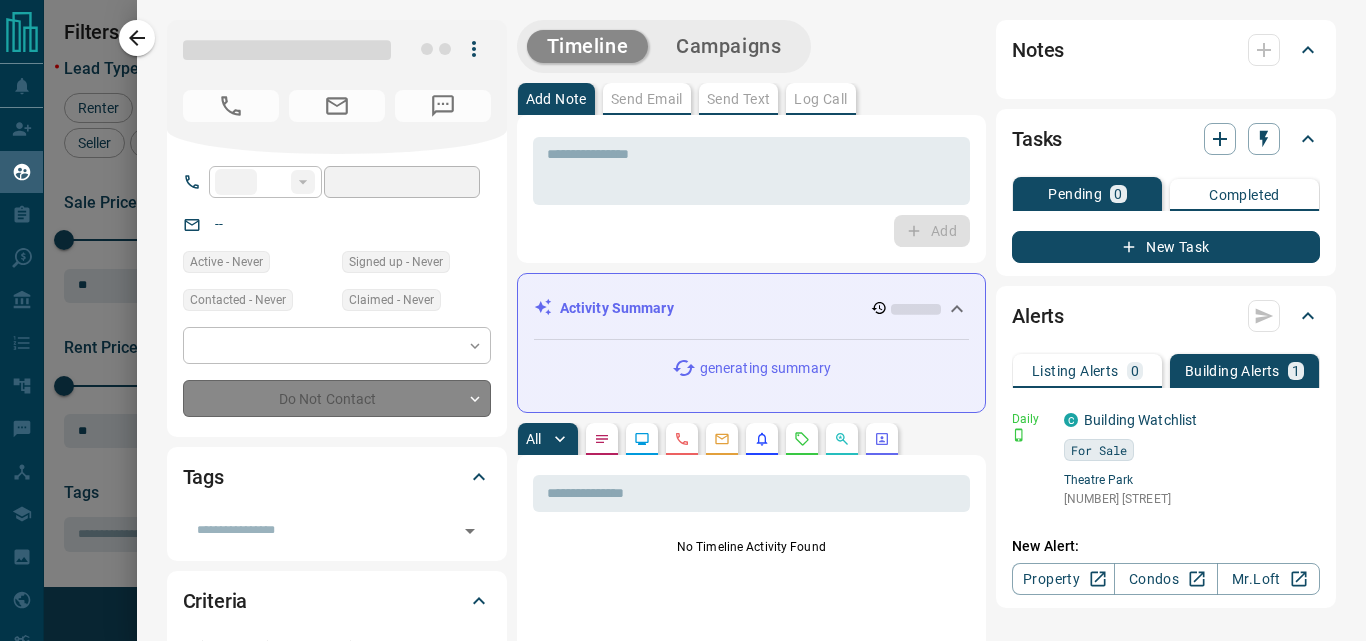 type on "**" 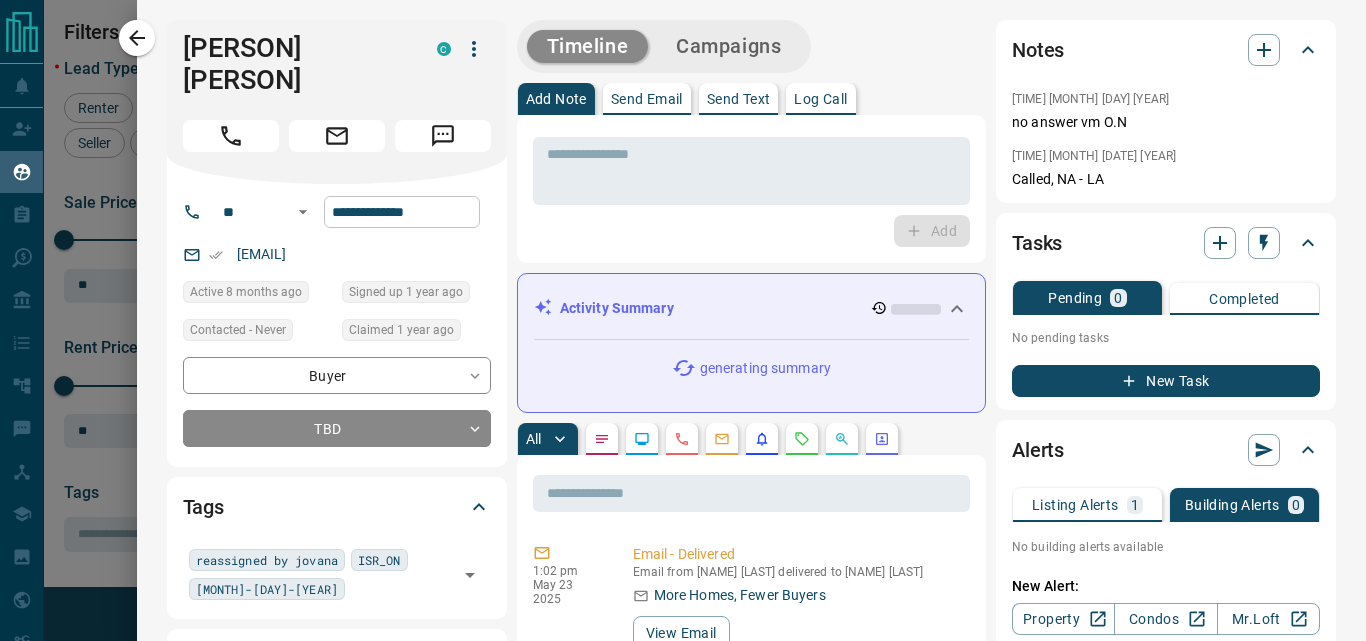 click on "**********" at bounding box center (402, 212) 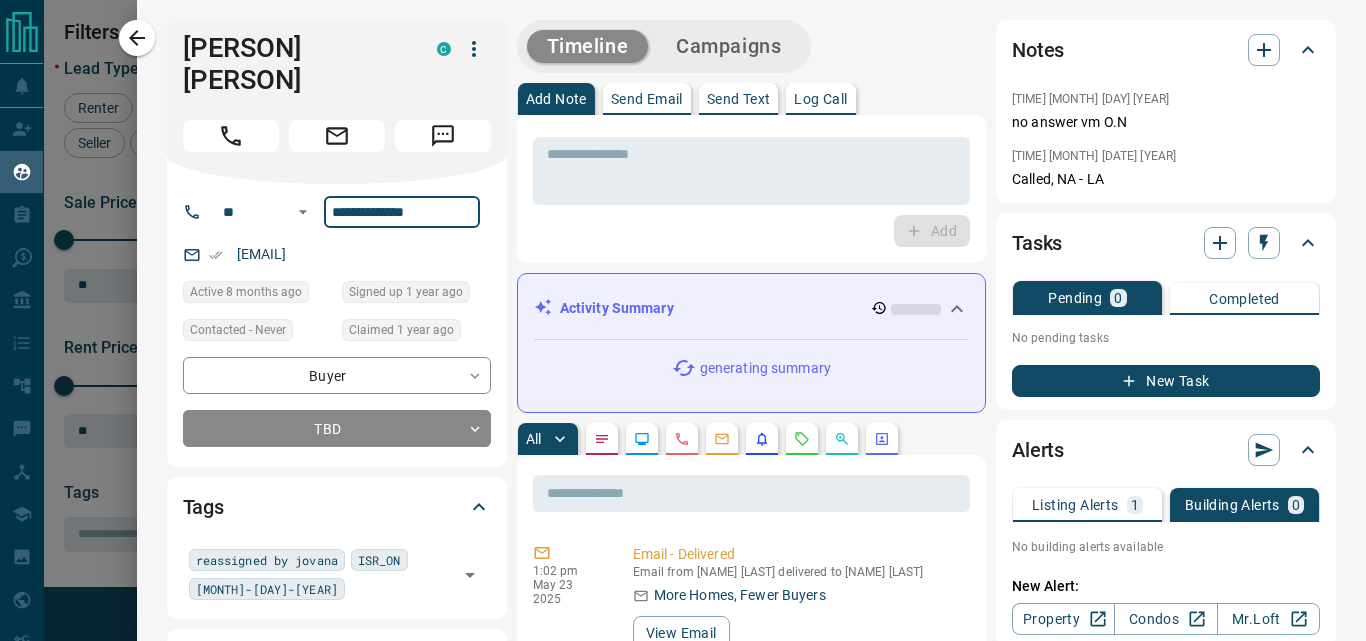 click on "**********" at bounding box center [402, 212] 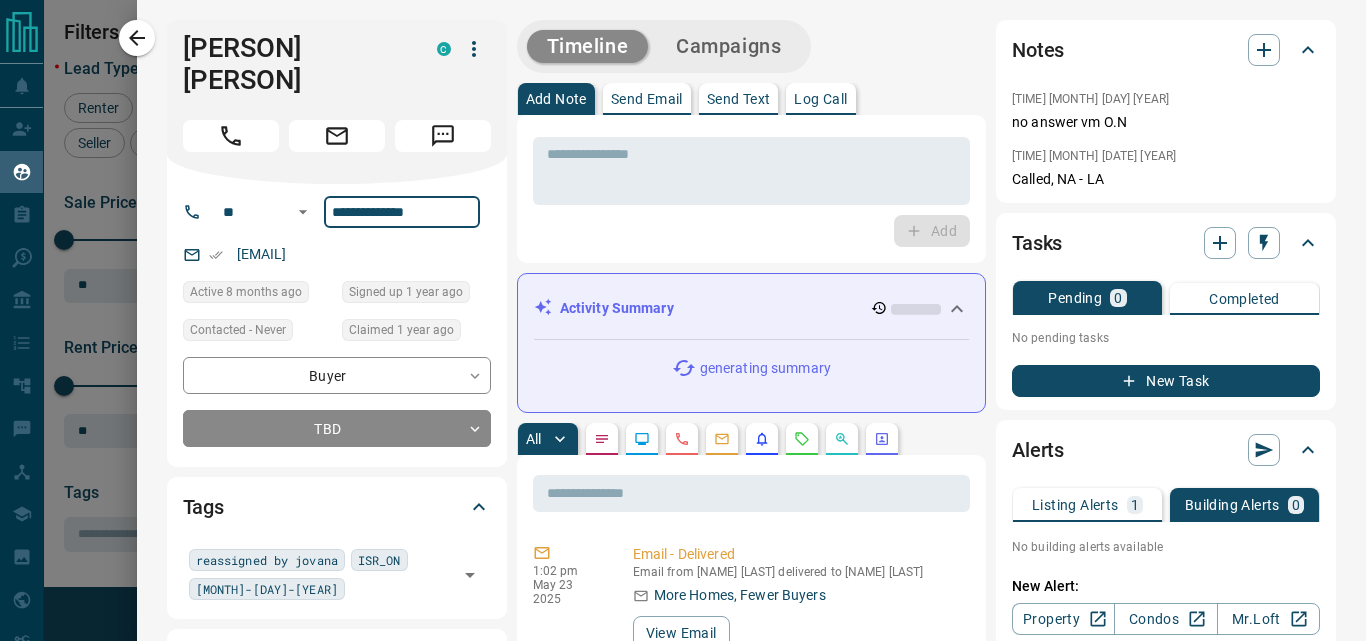 click on "**********" at bounding box center (402, 212) 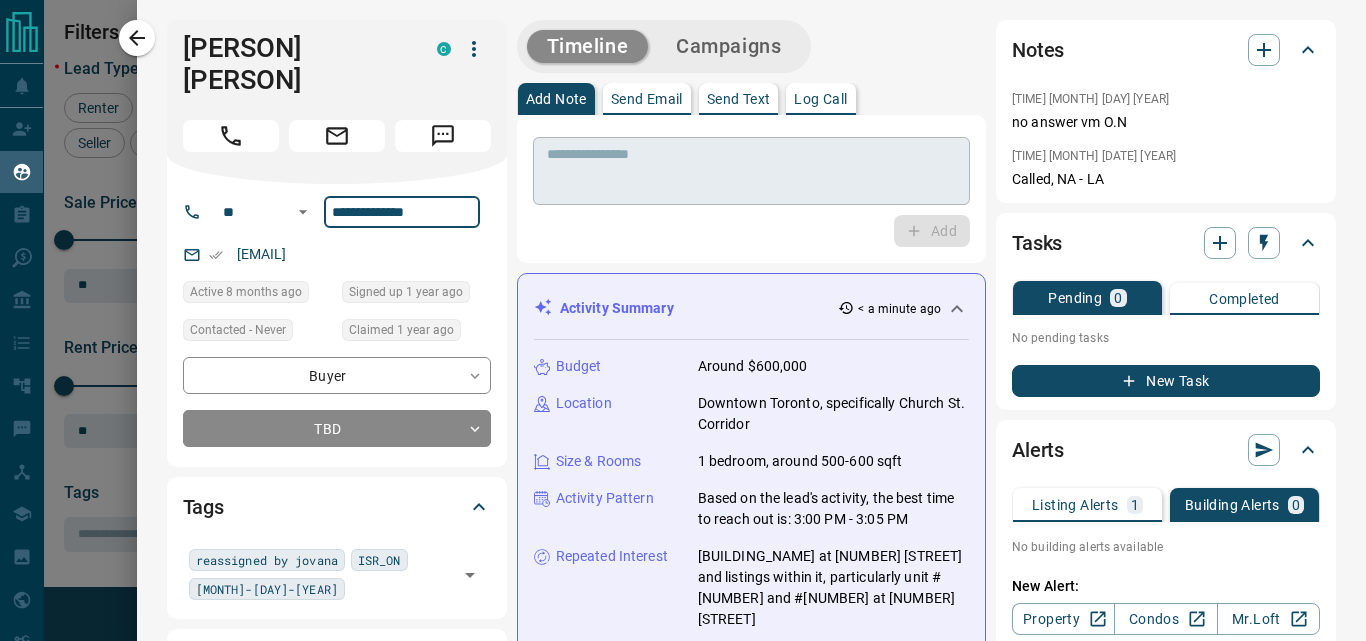 click at bounding box center (751, 171) 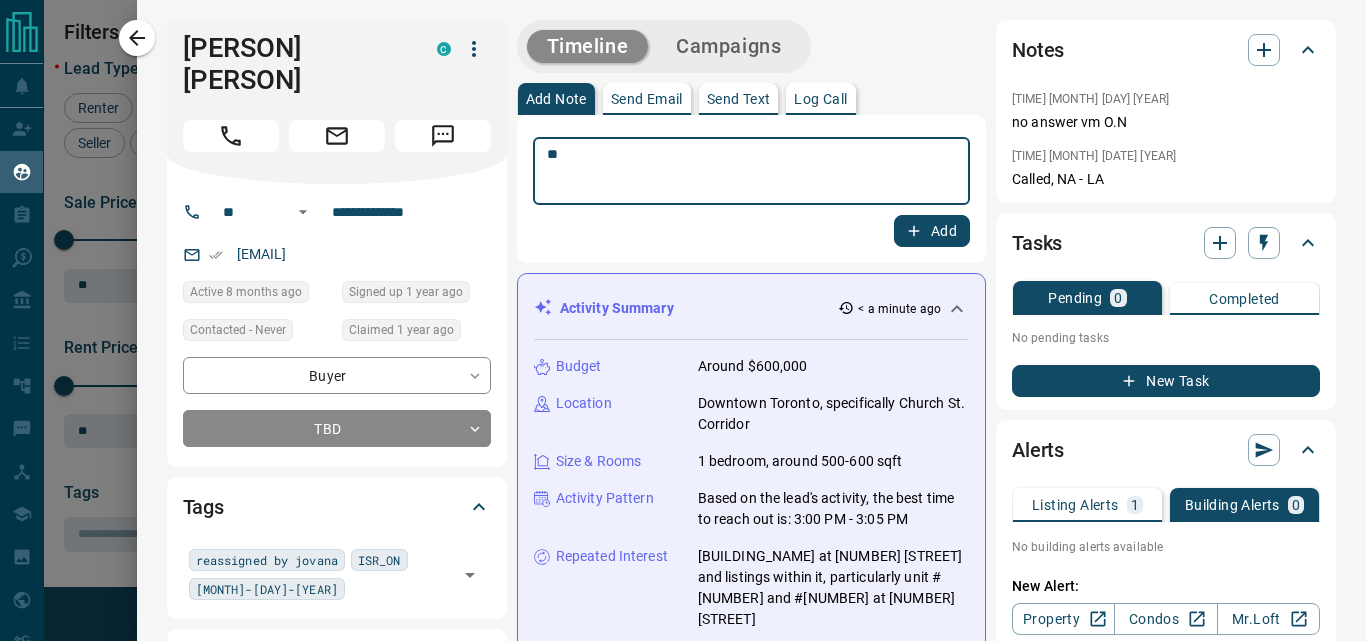 type on "**" 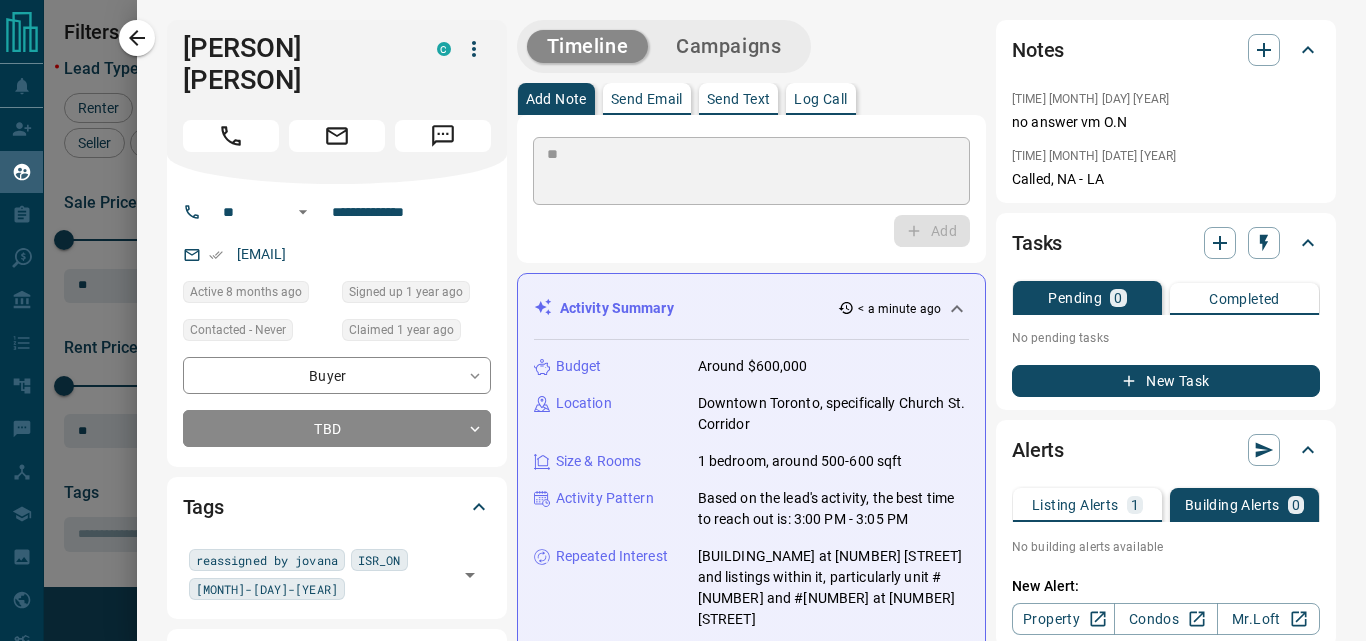type 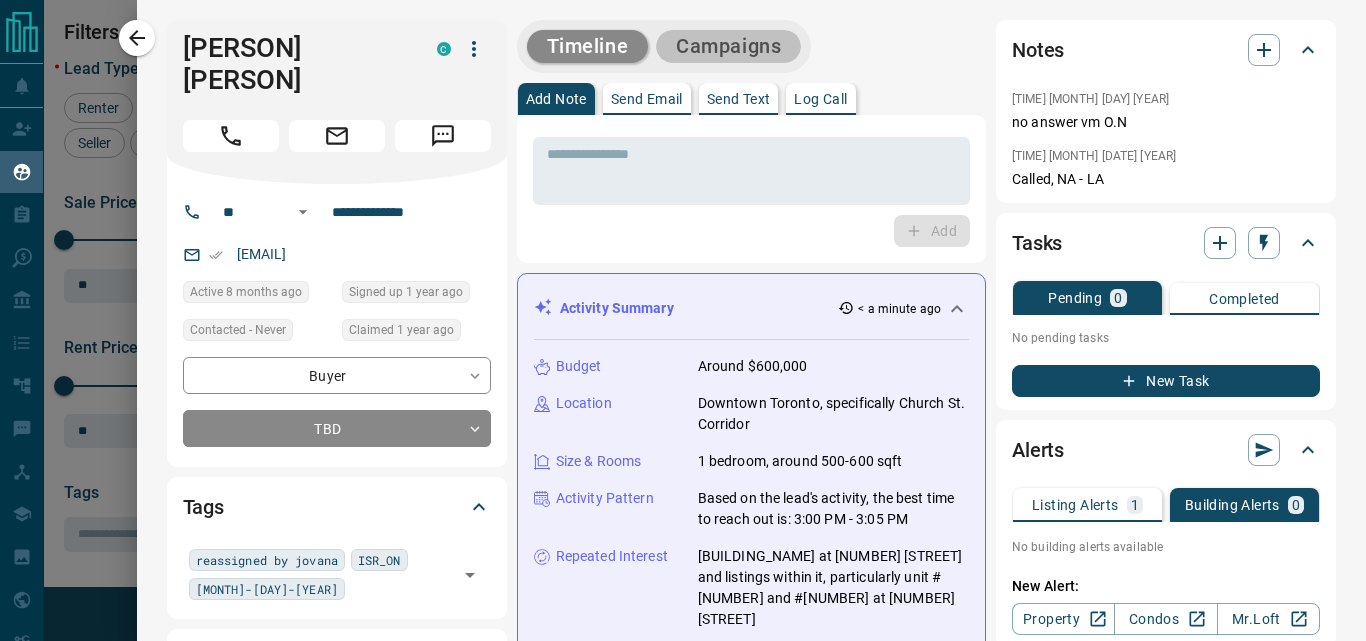 click on "Campaigns" at bounding box center (728, 46) 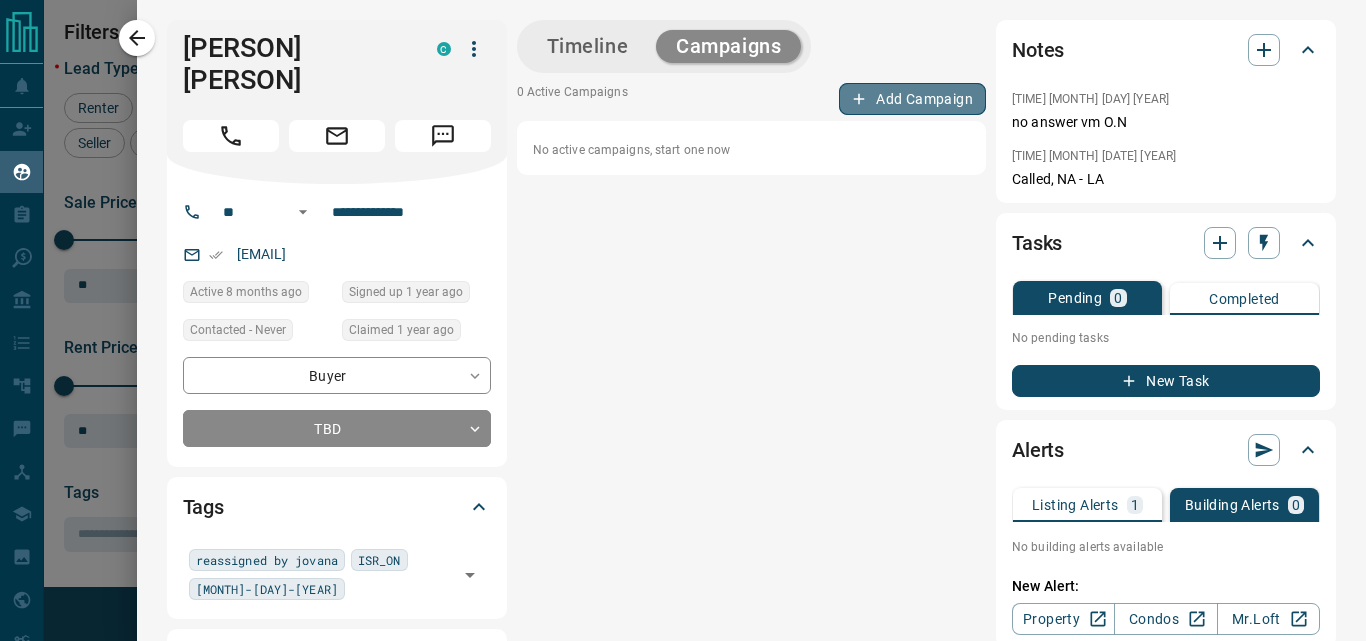 click on "Add Campaign" at bounding box center [912, 99] 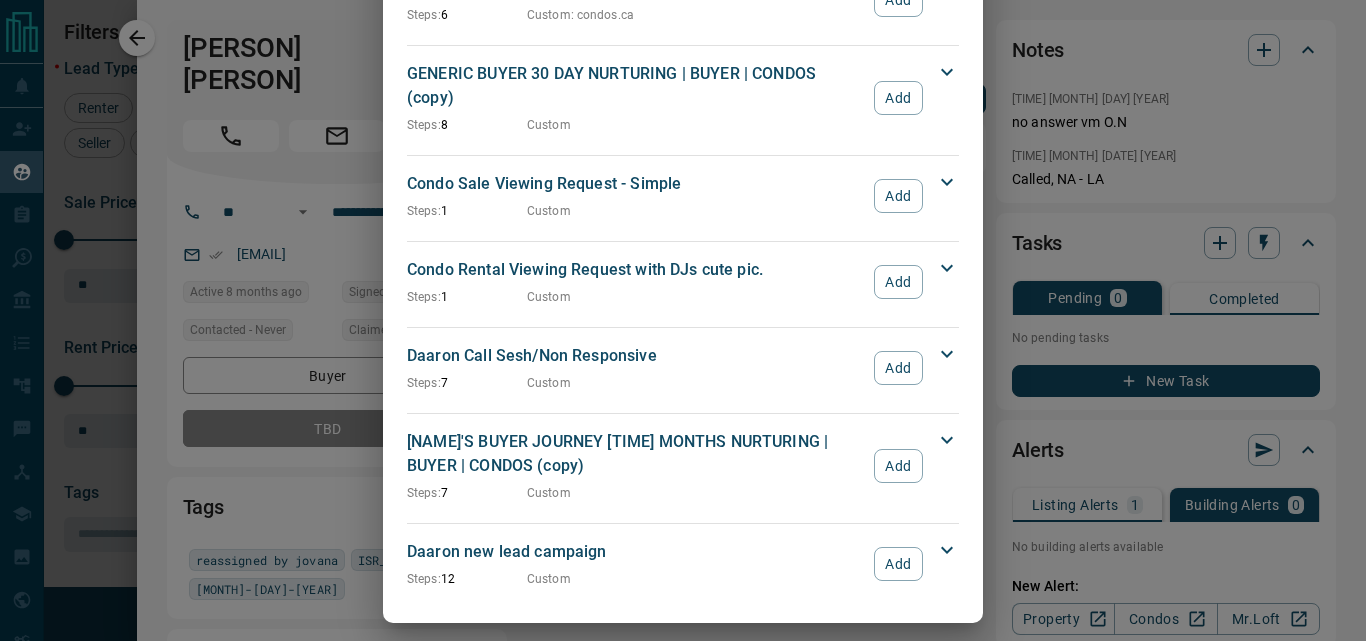 scroll, scrollTop: 2766, scrollLeft: 0, axis: vertical 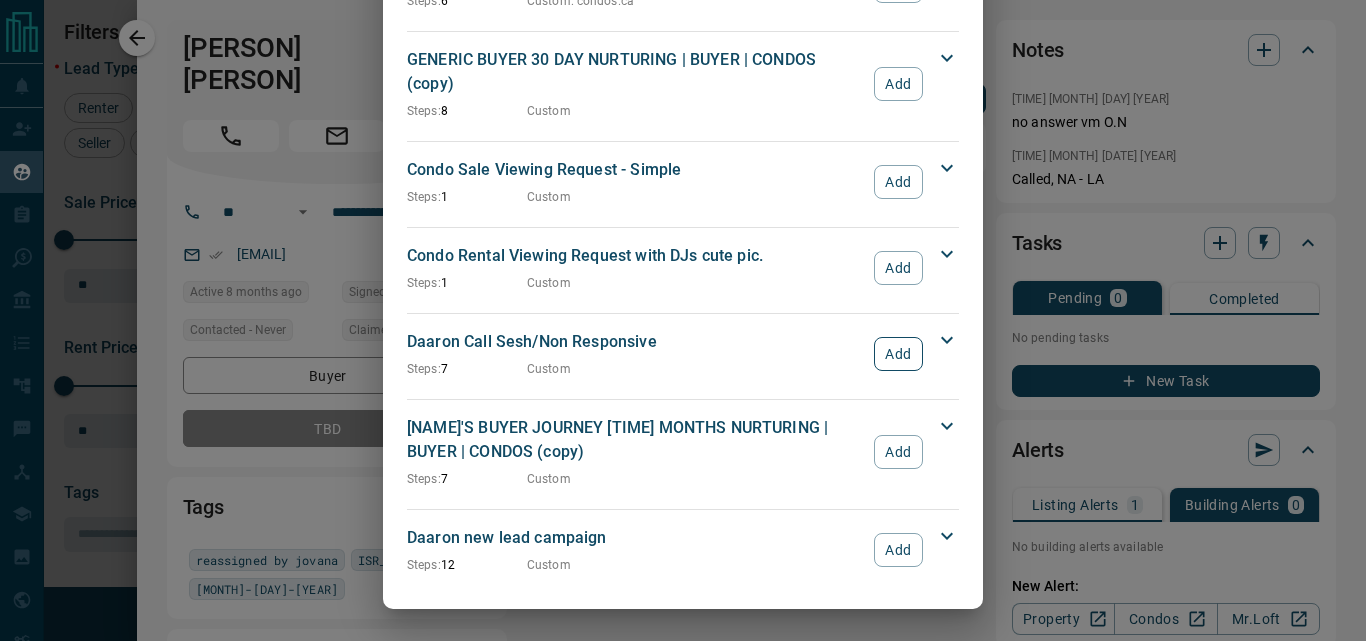 click on "Add" at bounding box center (898, 354) 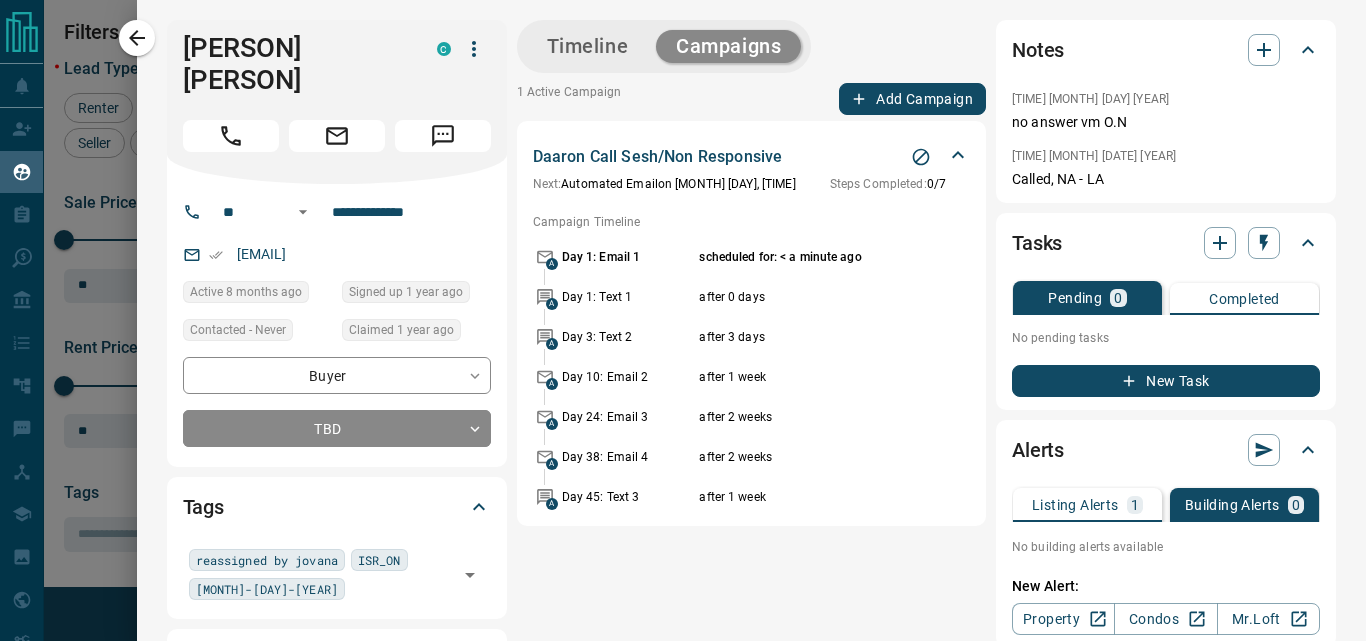 click on "Timeline" at bounding box center (588, 46) 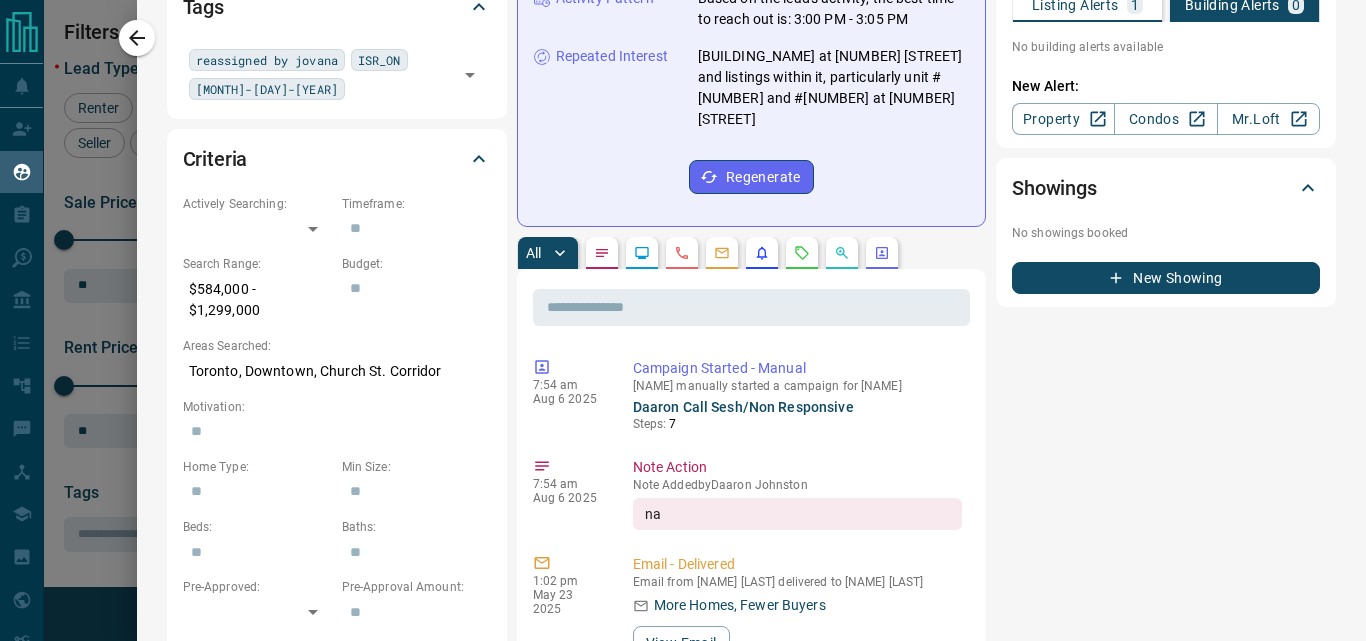 scroll, scrollTop: 100, scrollLeft: 0, axis: vertical 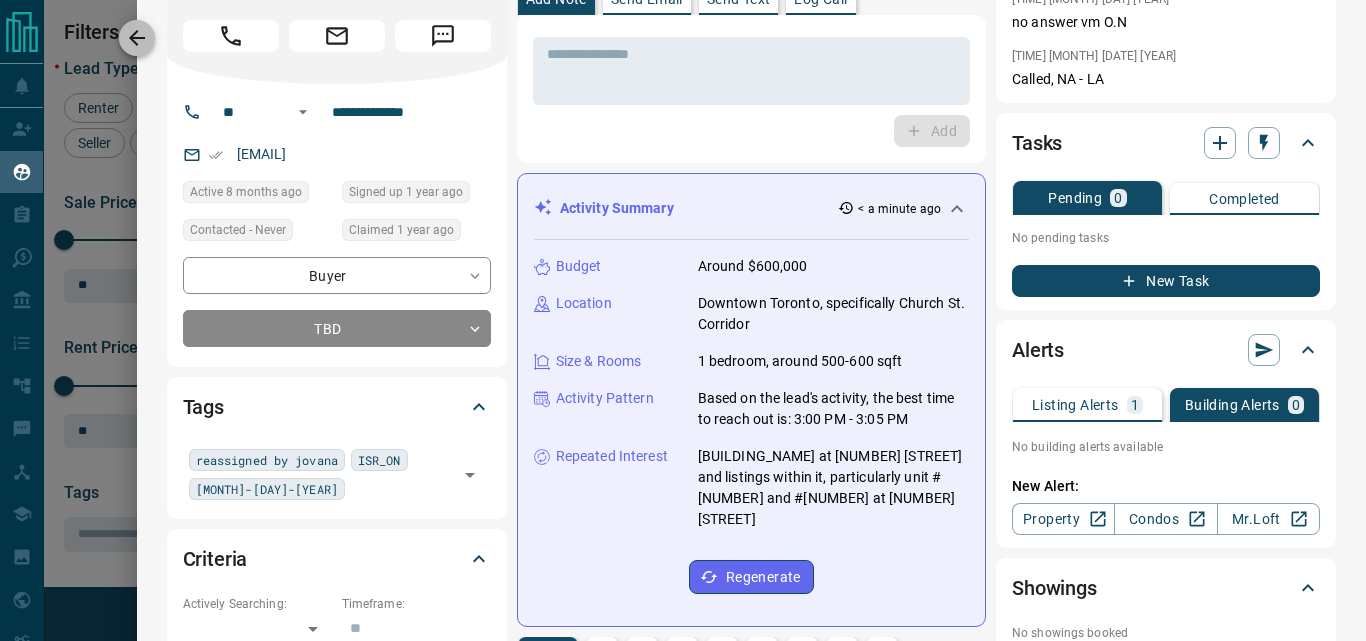 click at bounding box center (137, 38) 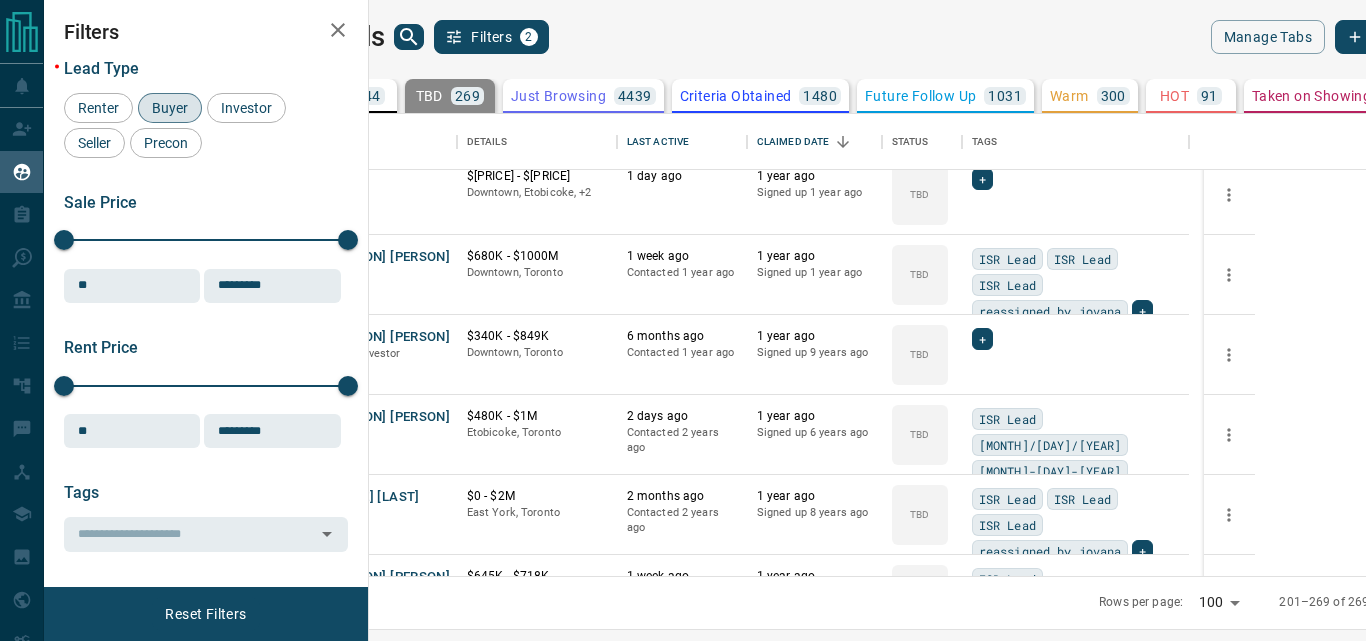 scroll, scrollTop: 620, scrollLeft: 0, axis: vertical 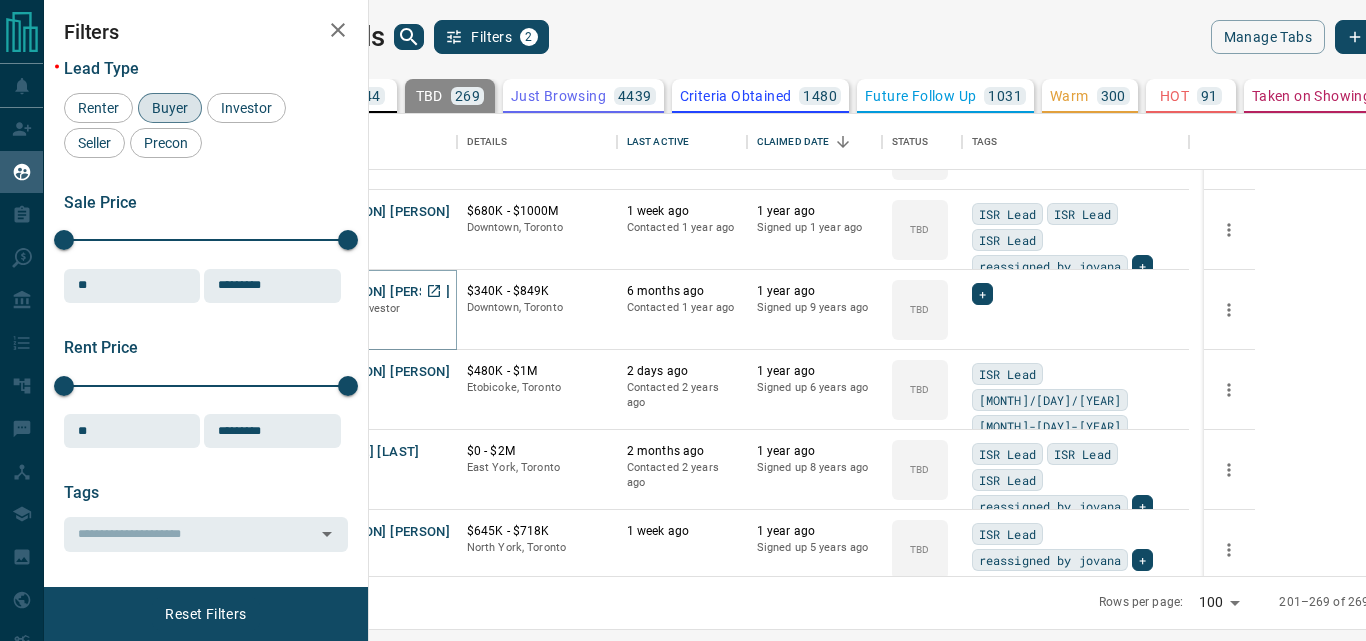 click on "[PERSON] [PERSON]" at bounding box center [388, 292] 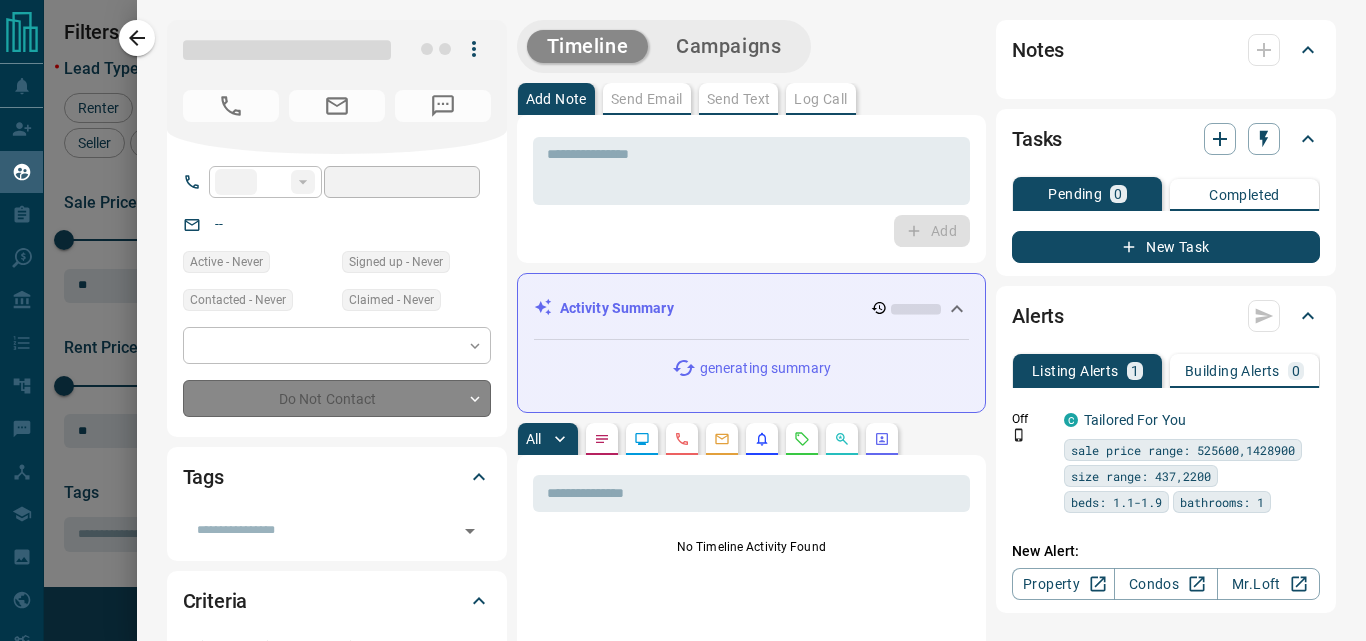 type on "**" 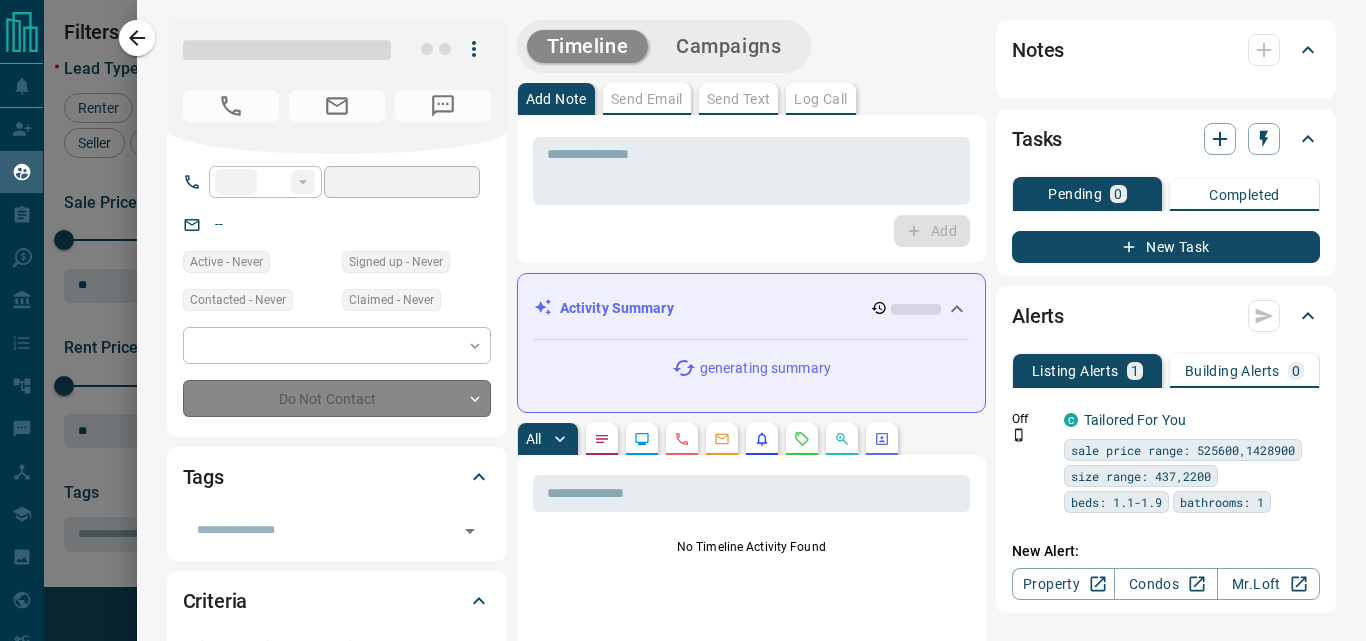 type on "**********" 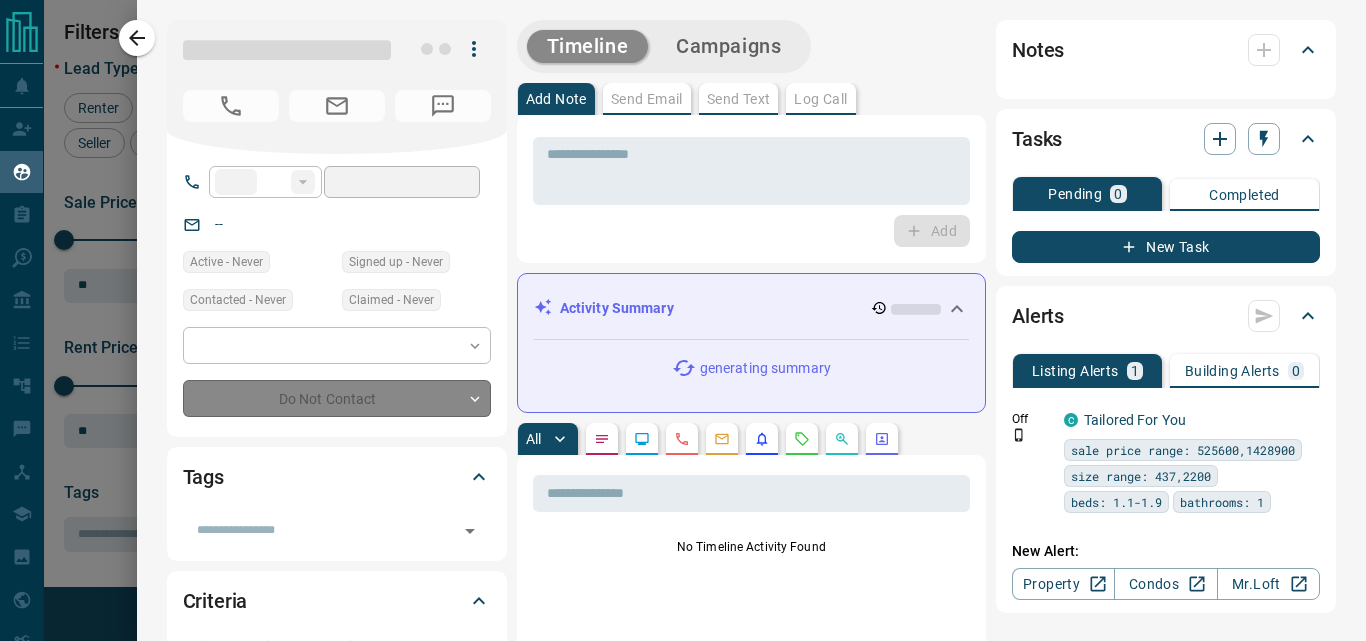 type on "**" 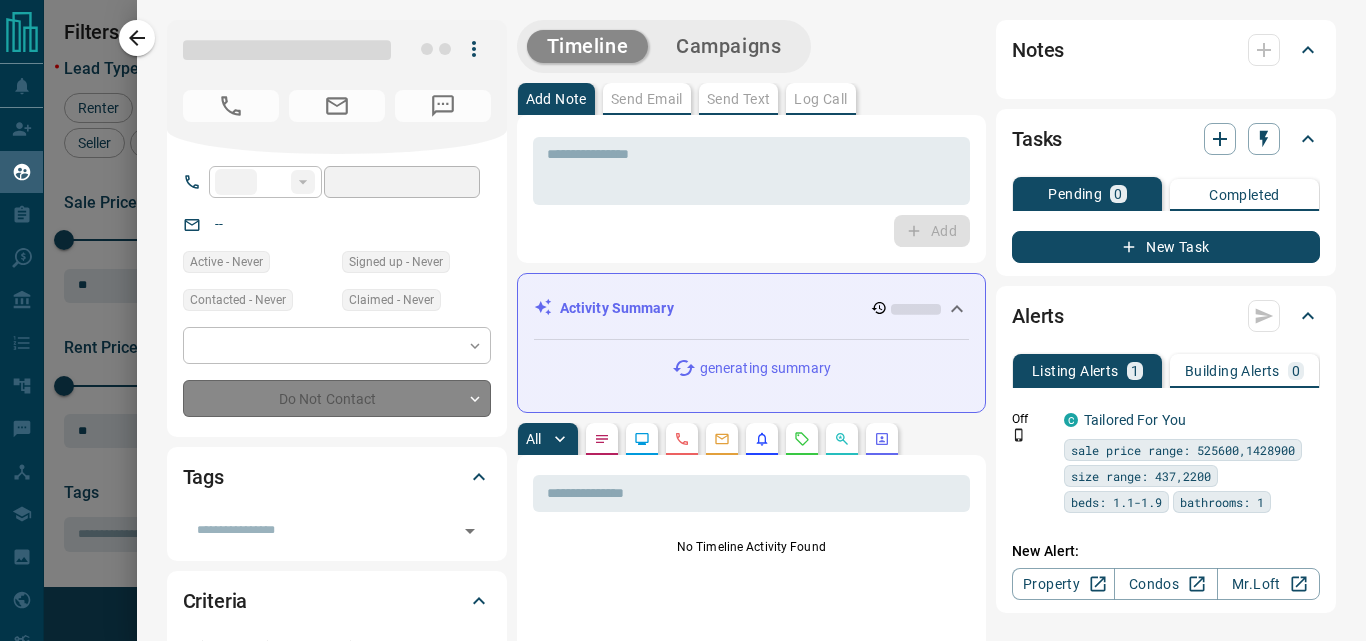 type on "*******" 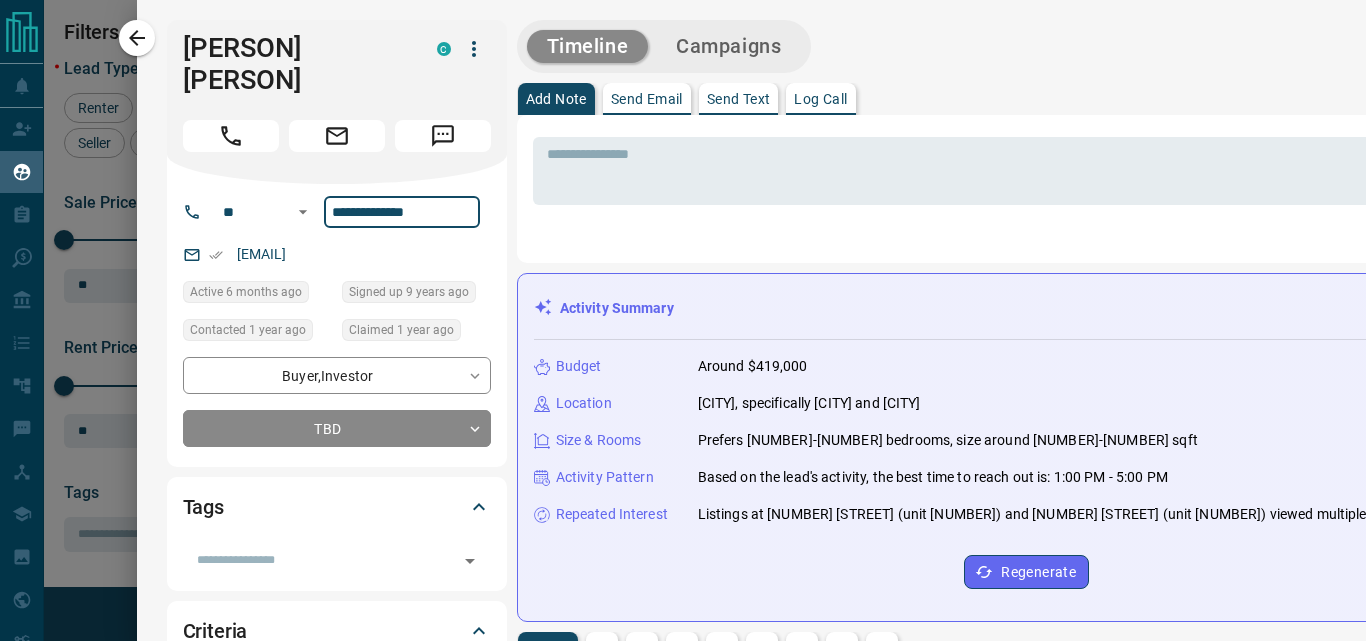 click on "**********" at bounding box center (402, 212) 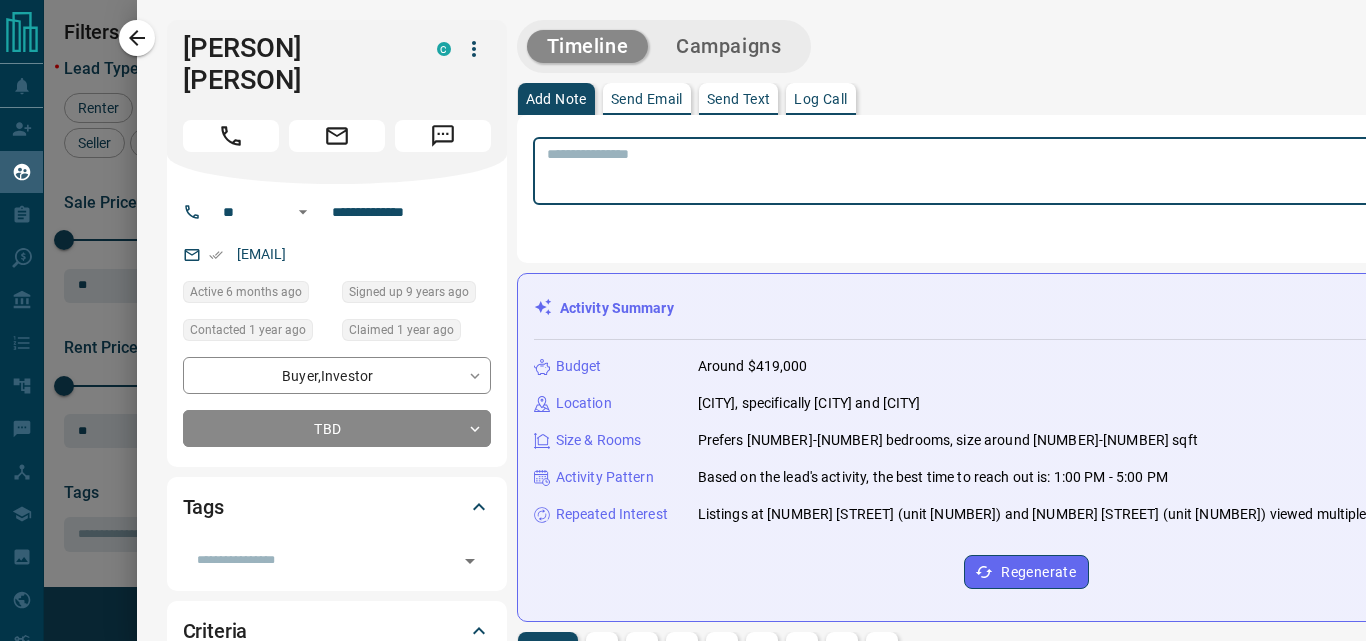 click at bounding box center [1027, 171] 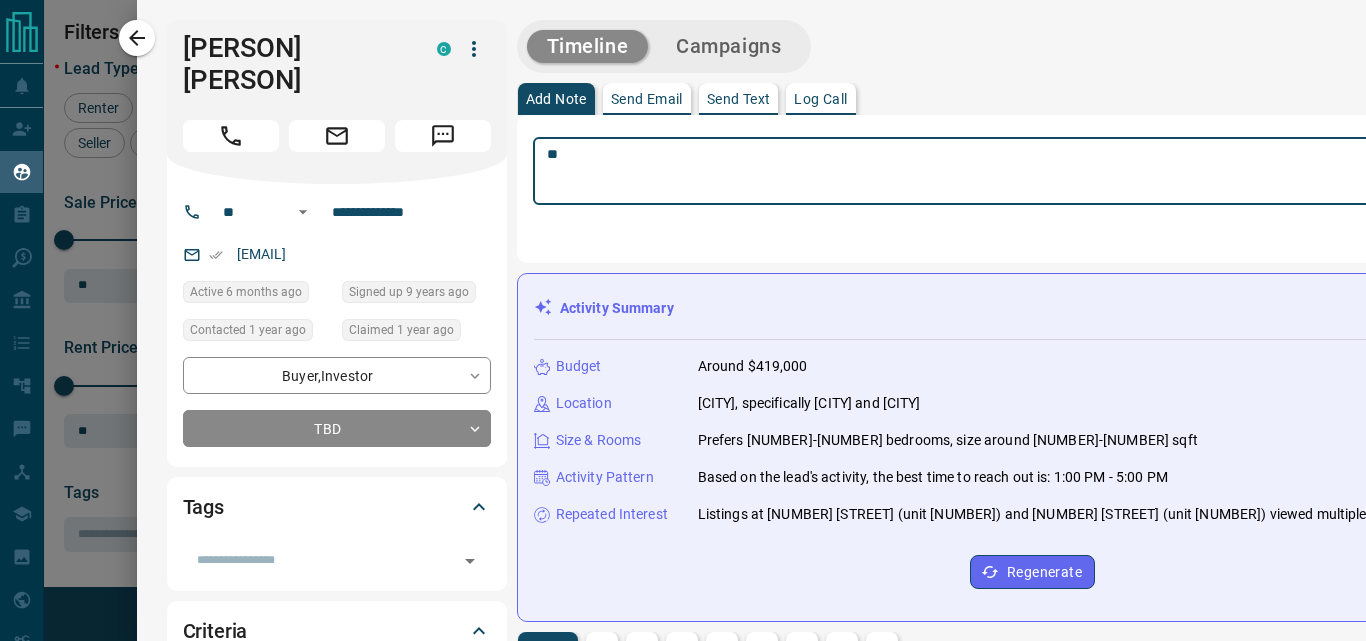type on "**" 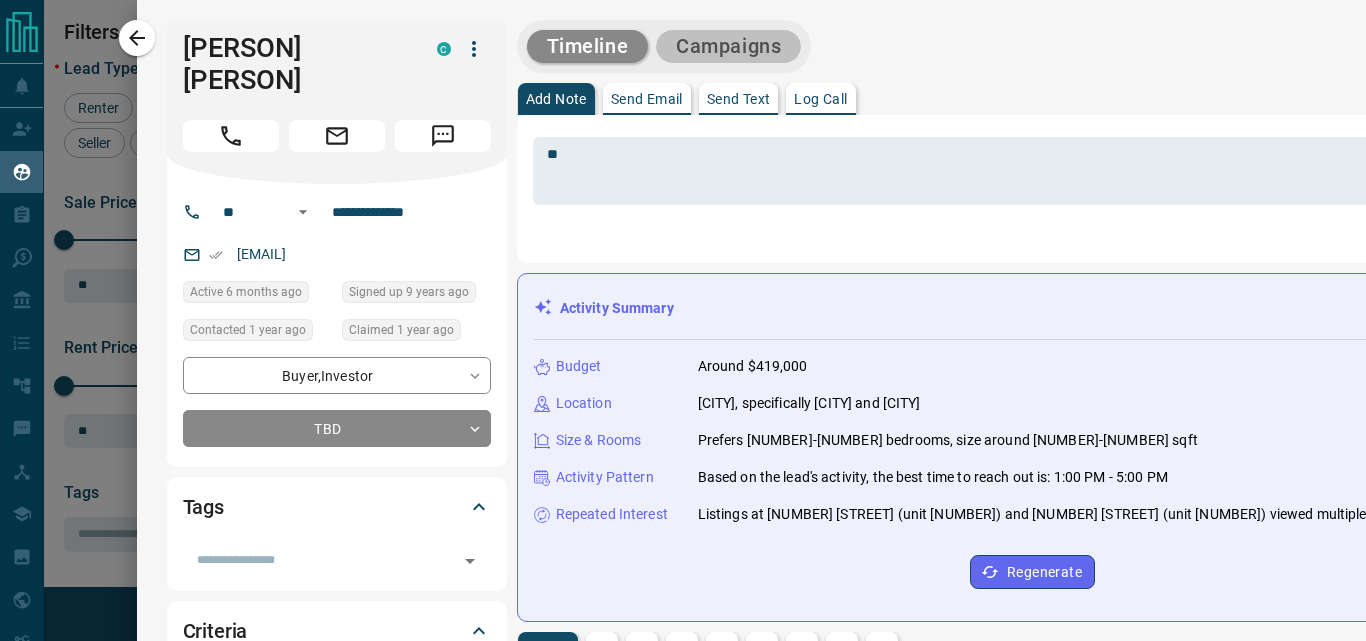click on "Campaigns" at bounding box center (728, 46) 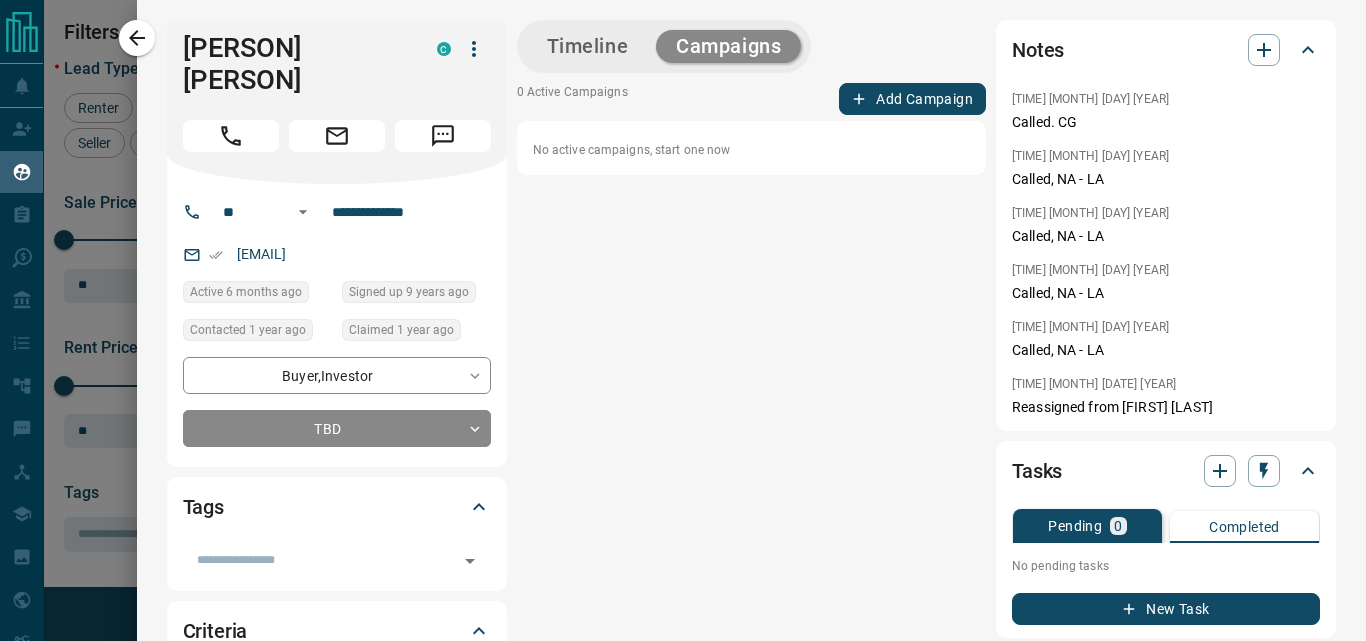 click on "Add Campaign" at bounding box center [912, 99] 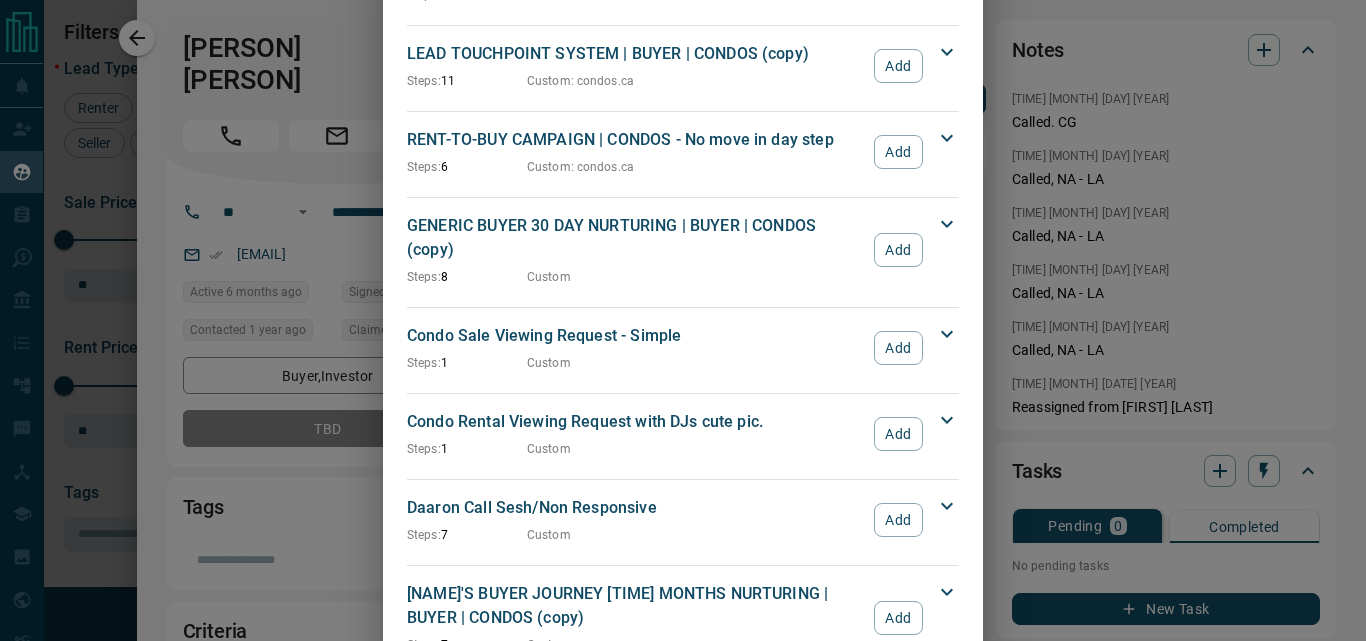 scroll, scrollTop: 2766, scrollLeft: 0, axis: vertical 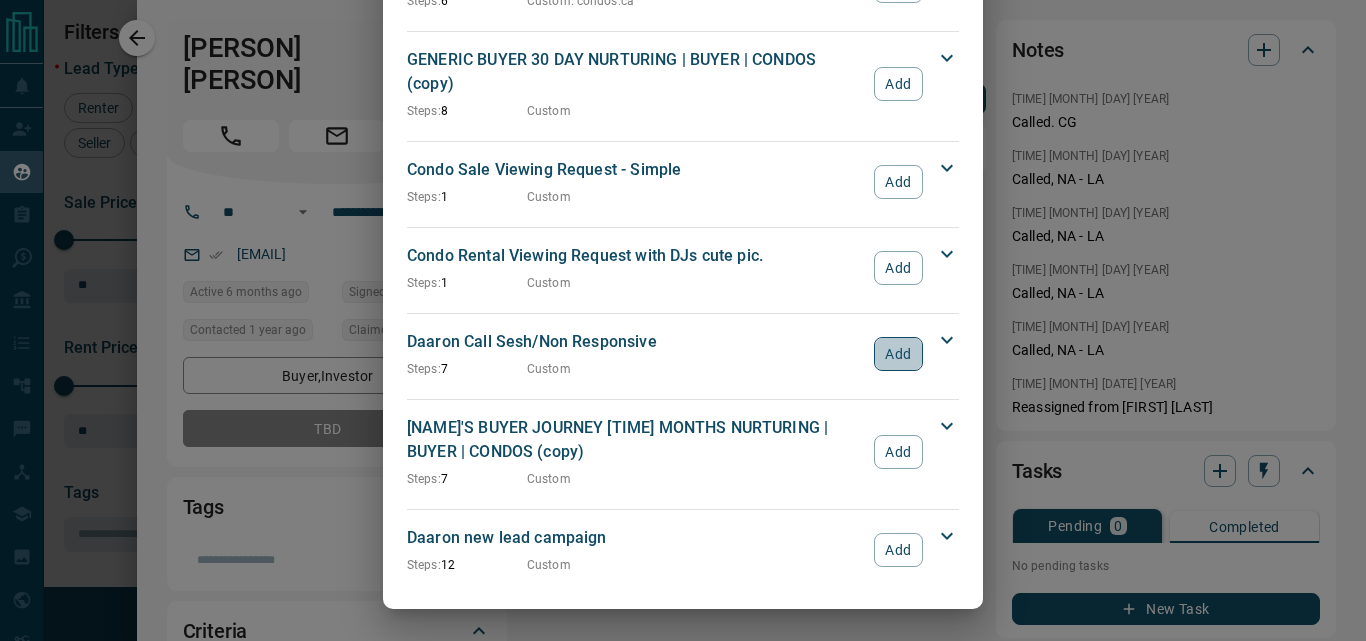 click on "Add" at bounding box center [898, 354] 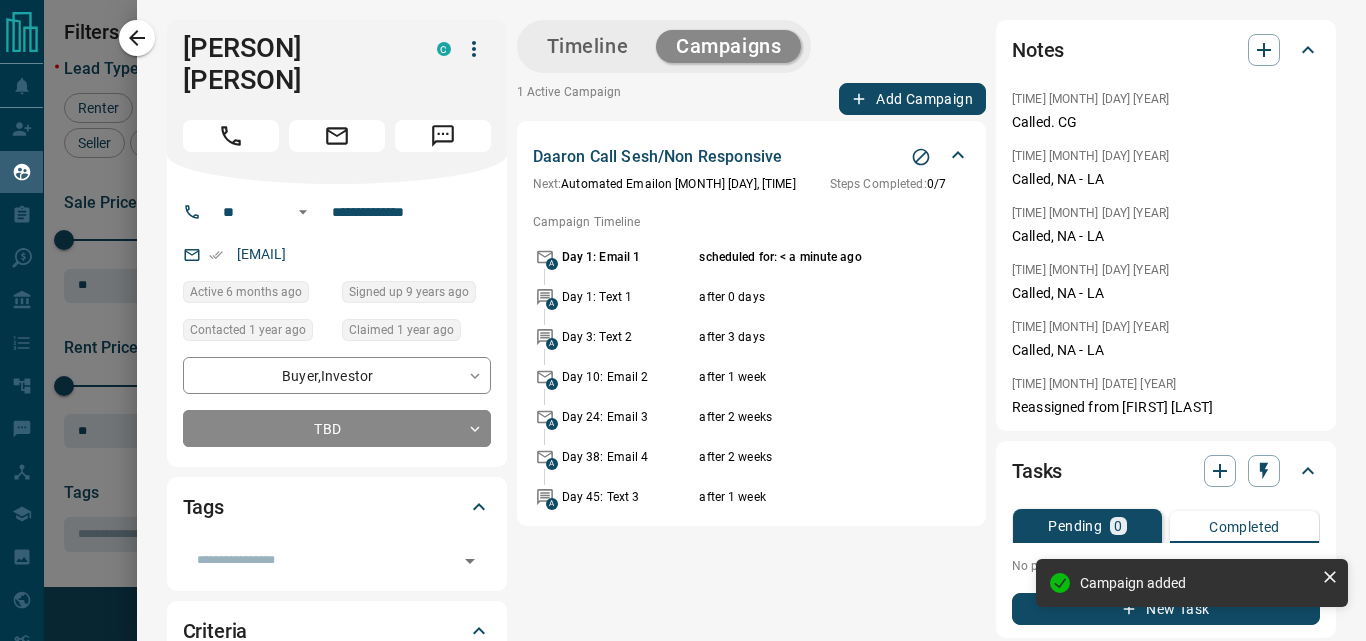 click on "Timeline" at bounding box center [588, 46] 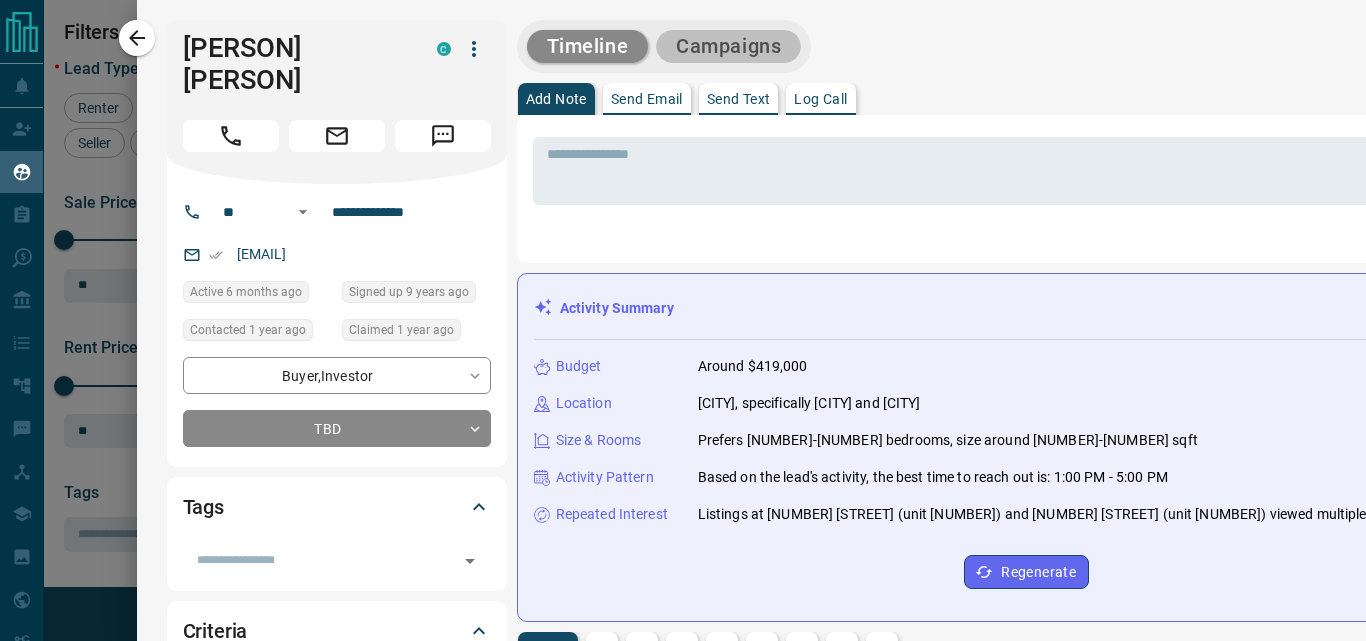 click on "Campaigns" at bounding box center (728, 46) 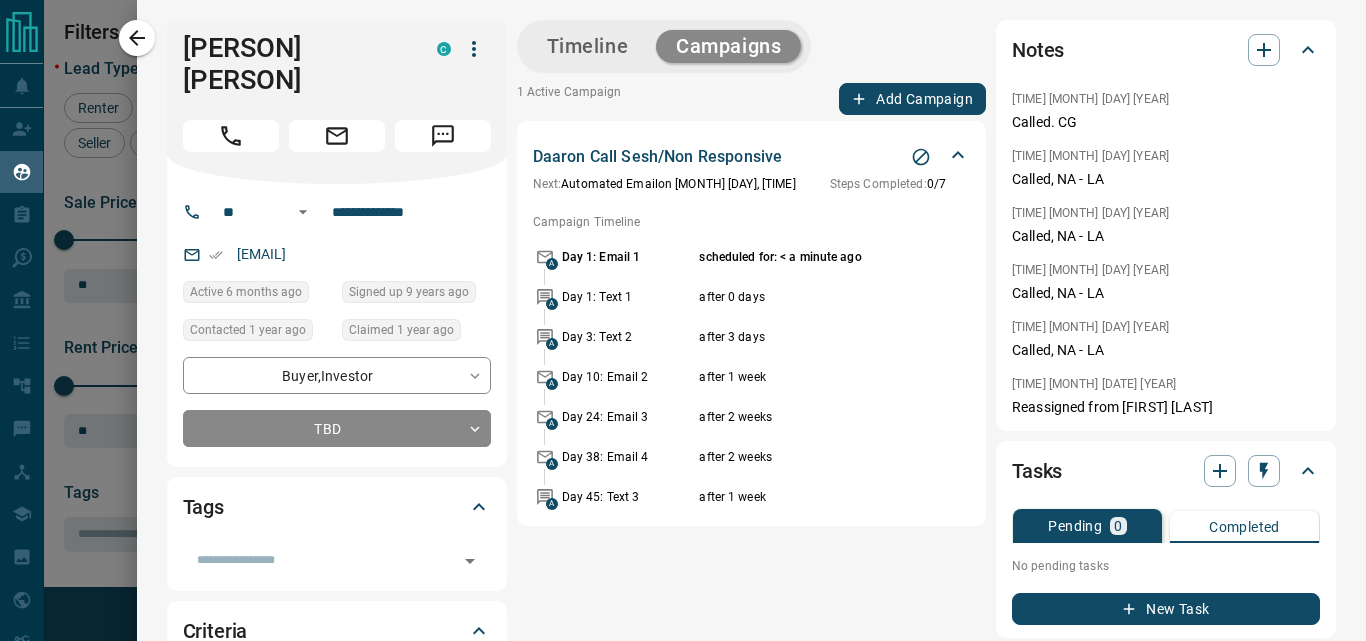 click on "Timeline Campaigns" at bounding box center (664, 46) 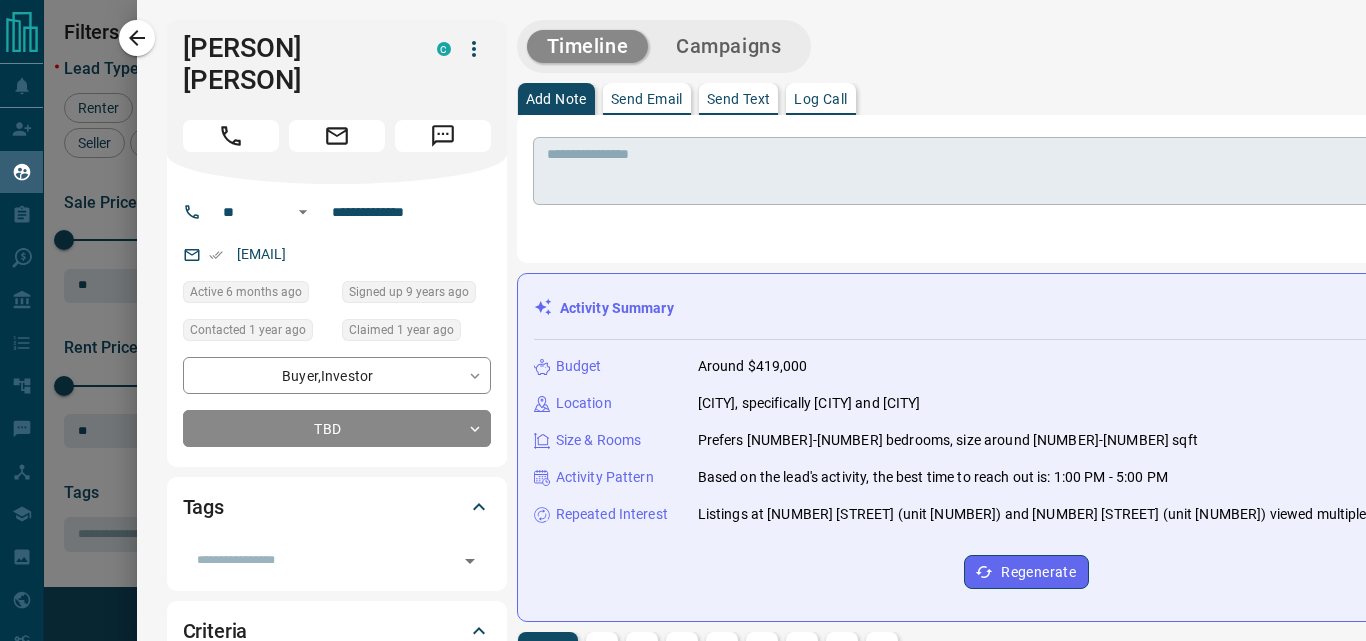 click on "* ​" at bounding box center (1027, 171) 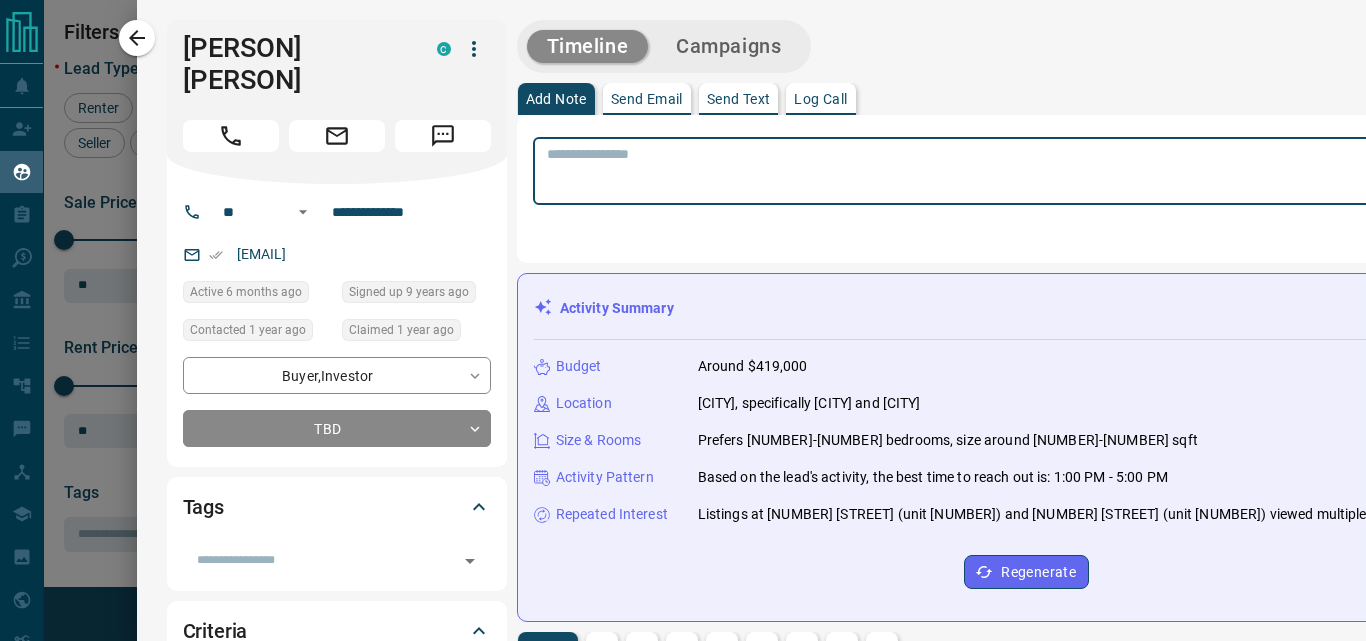 click at bounding box center [1027, 171] 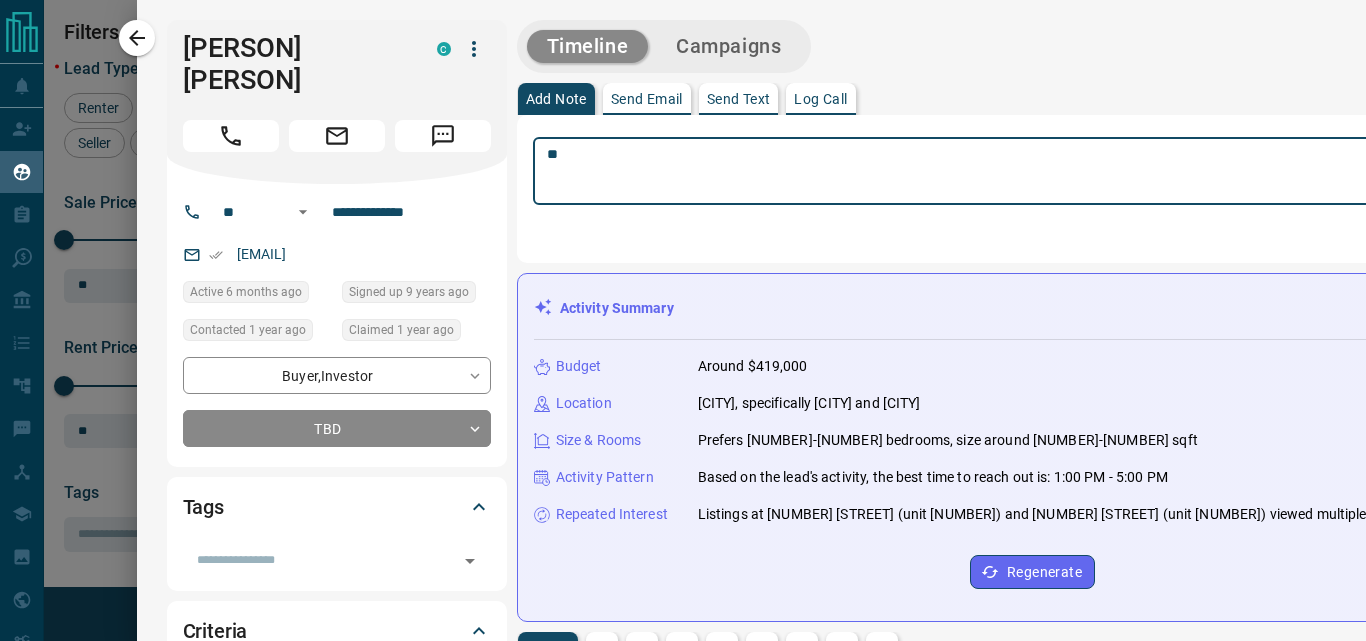 type on "**" 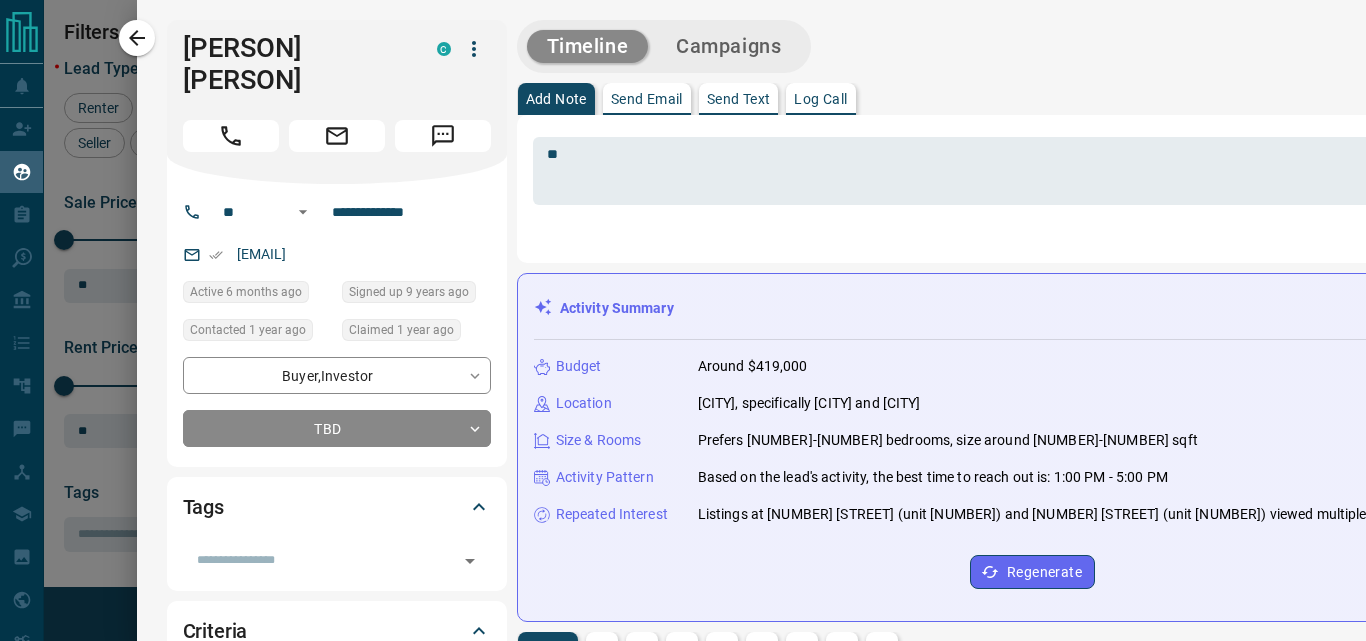 click 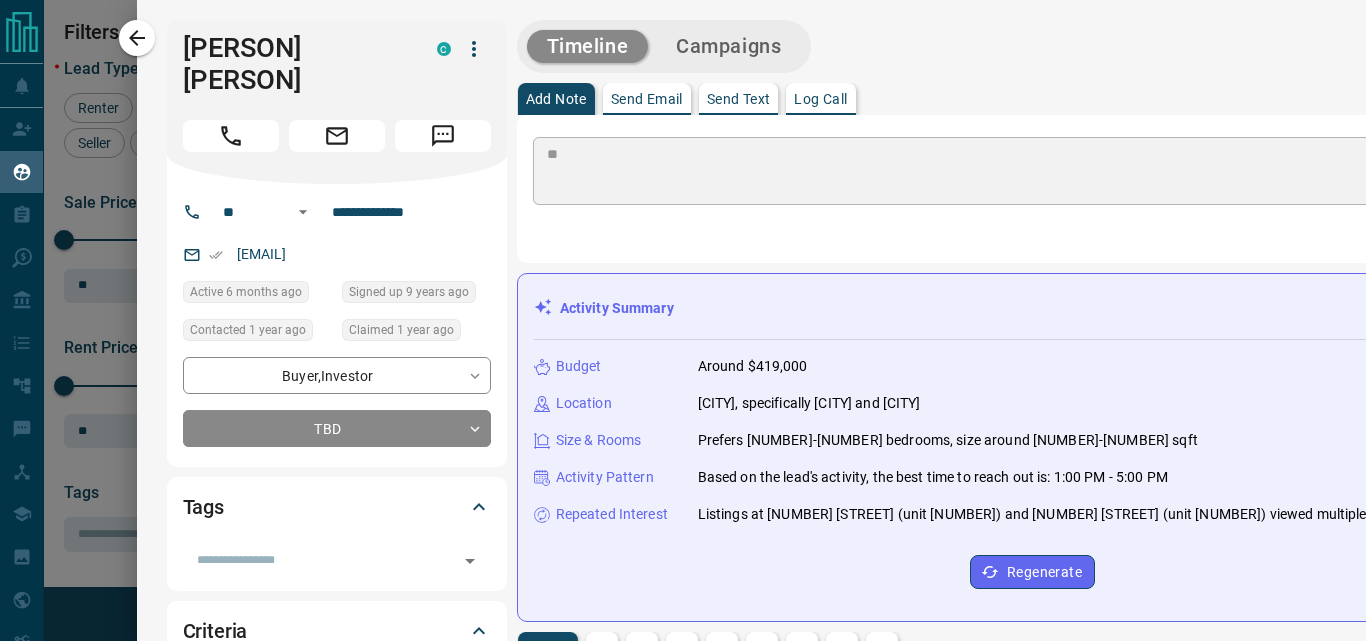 scroll, scrollTop: 0, scrollLeft: 320, axis: horizontal 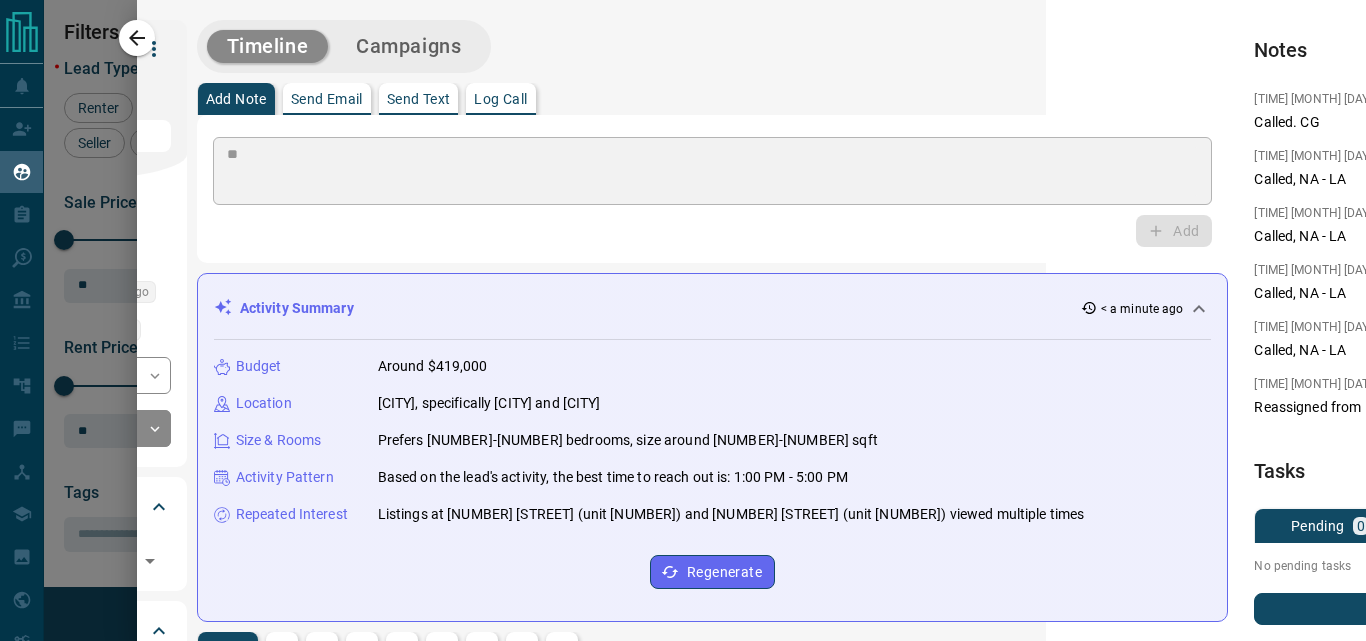 type 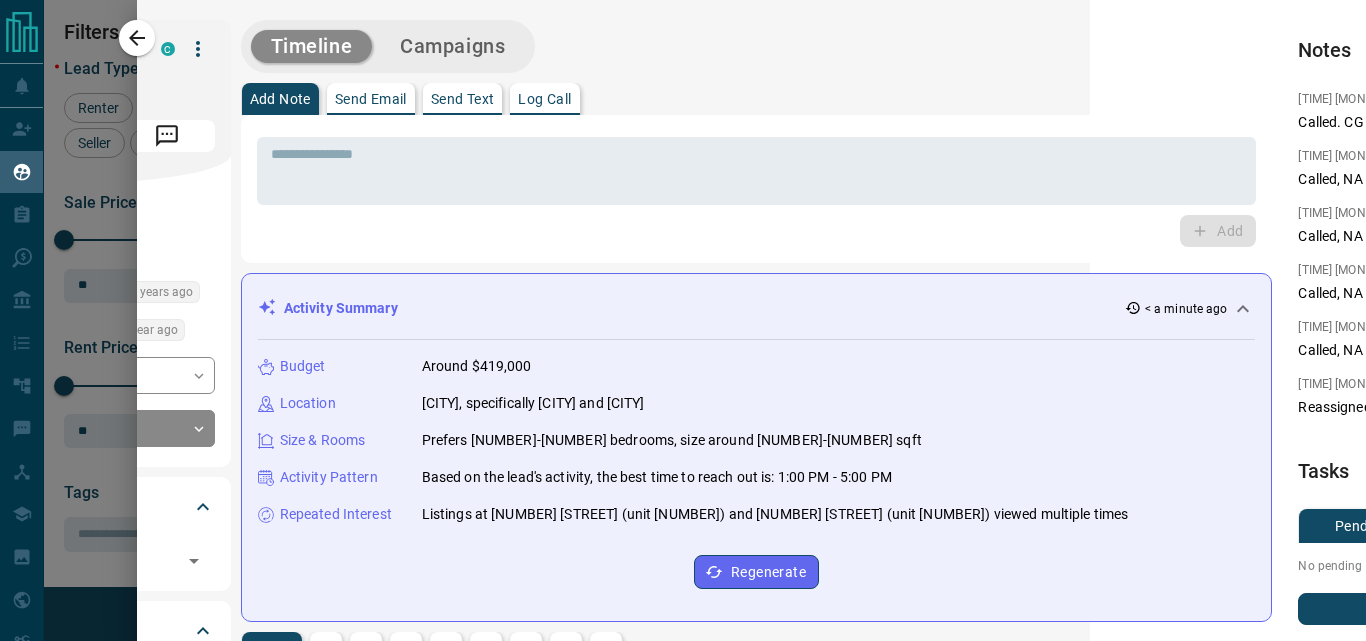 scroll, scrollTop: 0, scrollLeft: 0, axis: both 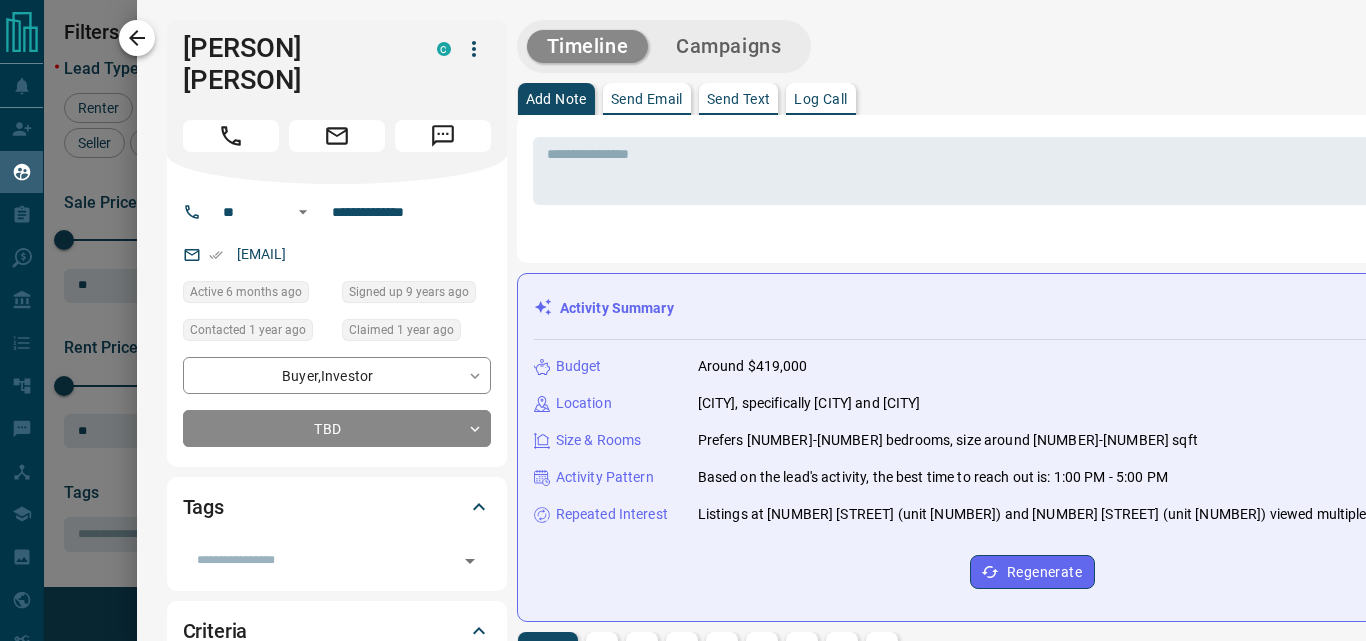 click 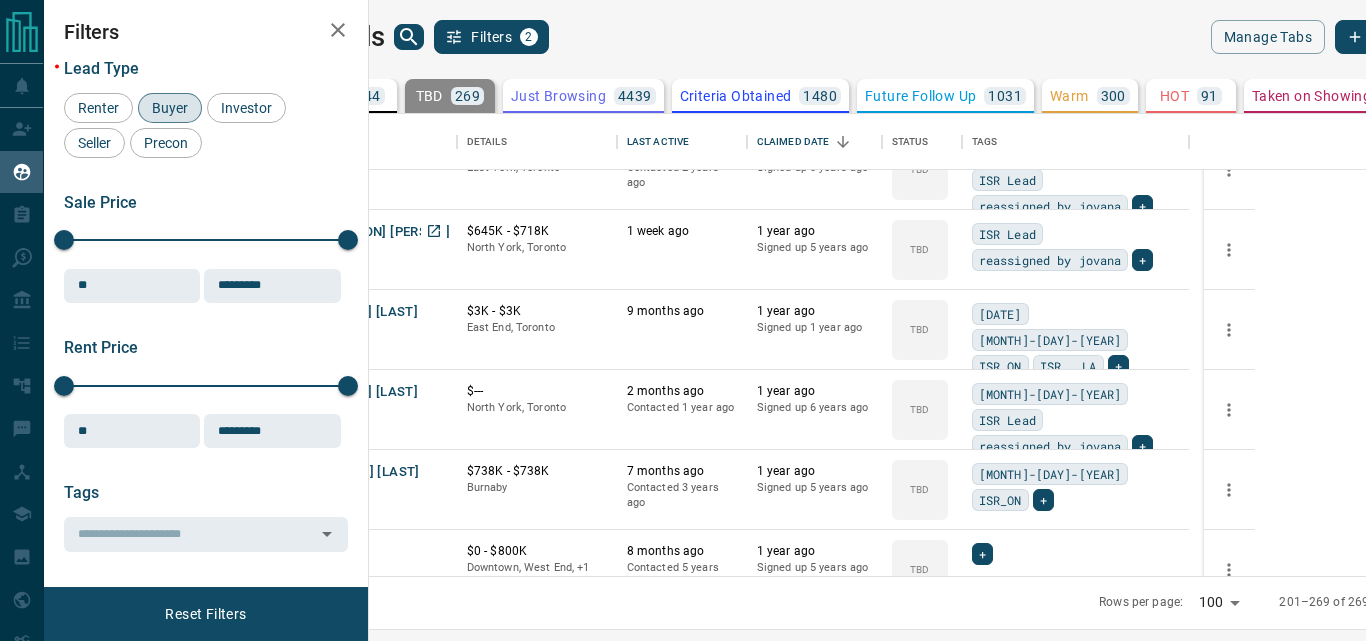 scroll, scrollTop: 720, scrollLeft: 0, axis: vertical 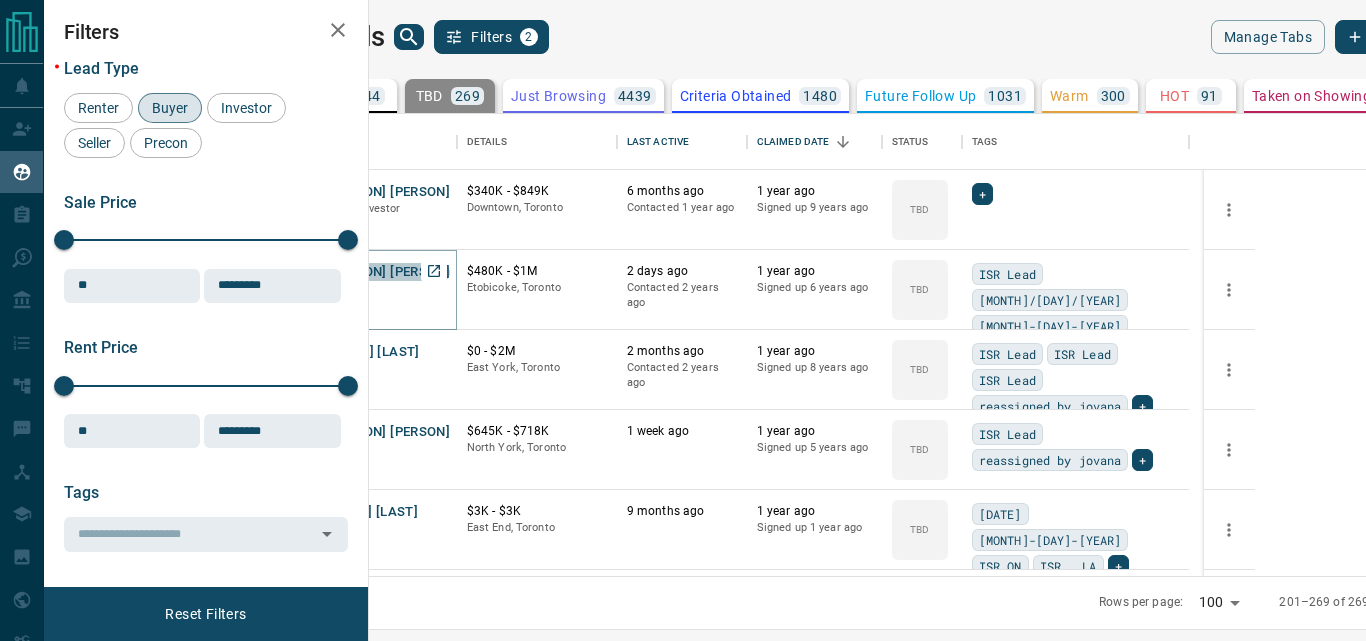 click on "[PERSON] [PERSON]" at bounding box center (388, 272) 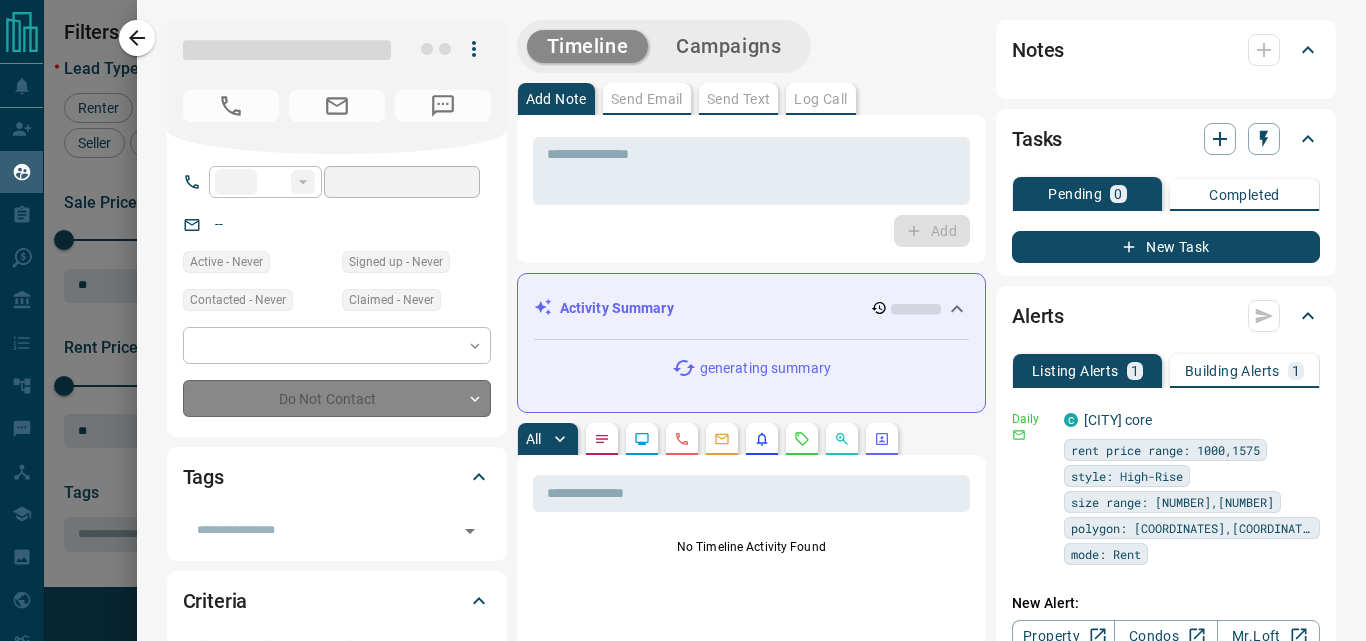 type on "**" 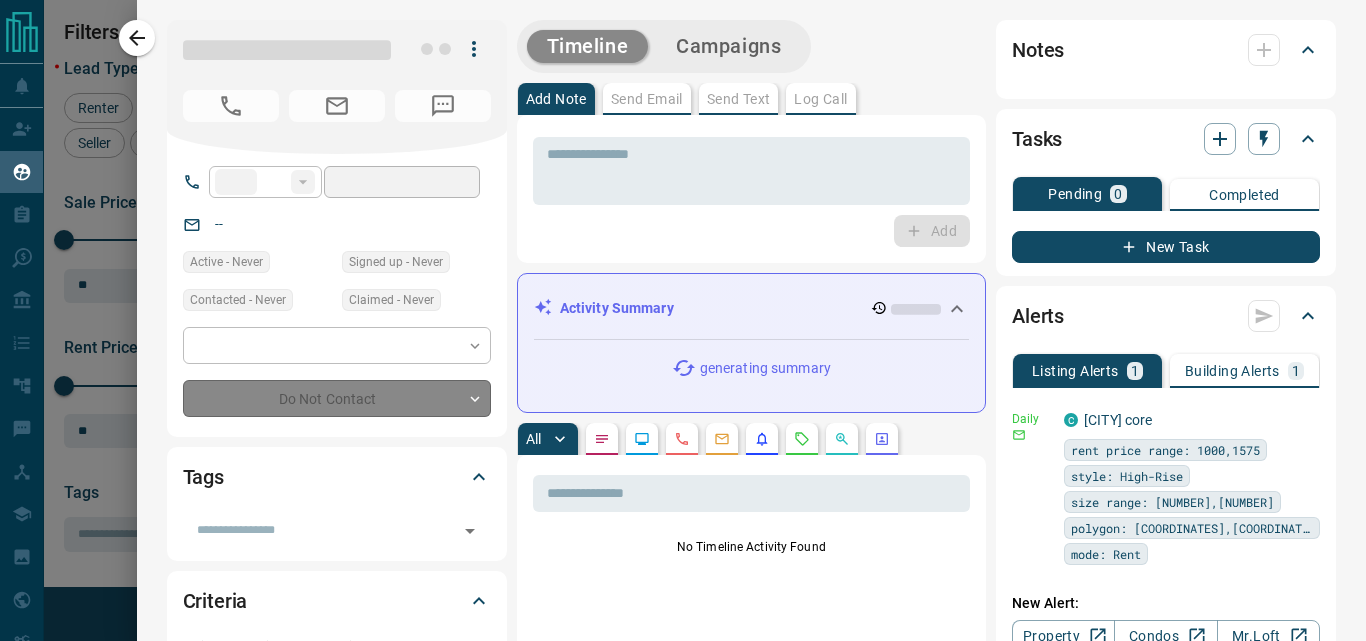 type on "**********" 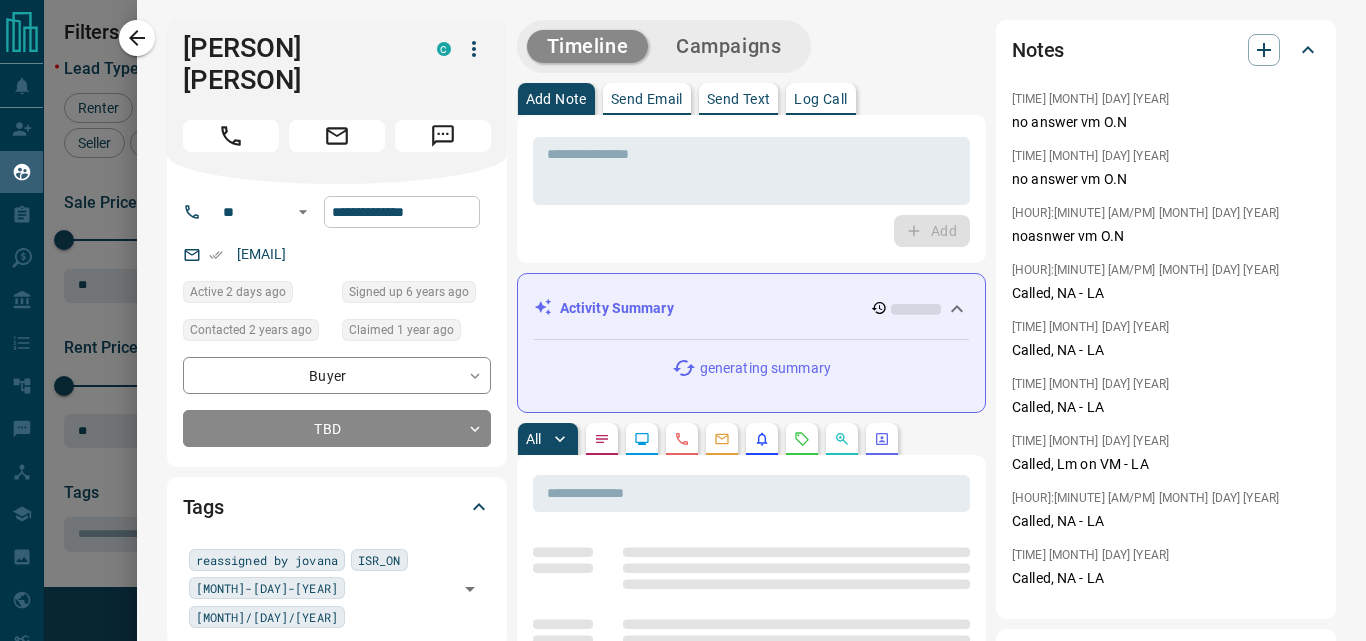 click on "**********" at bounding box center [402, 212] 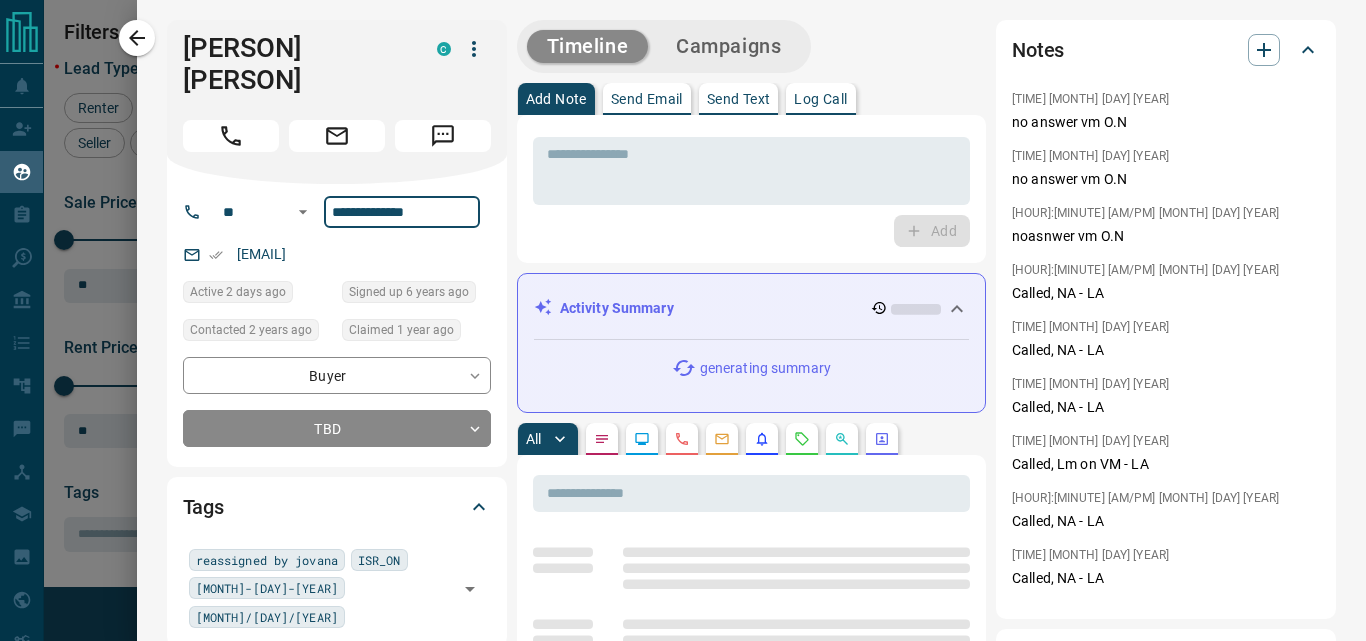 click on "**********" at bounding box center (402, 212) 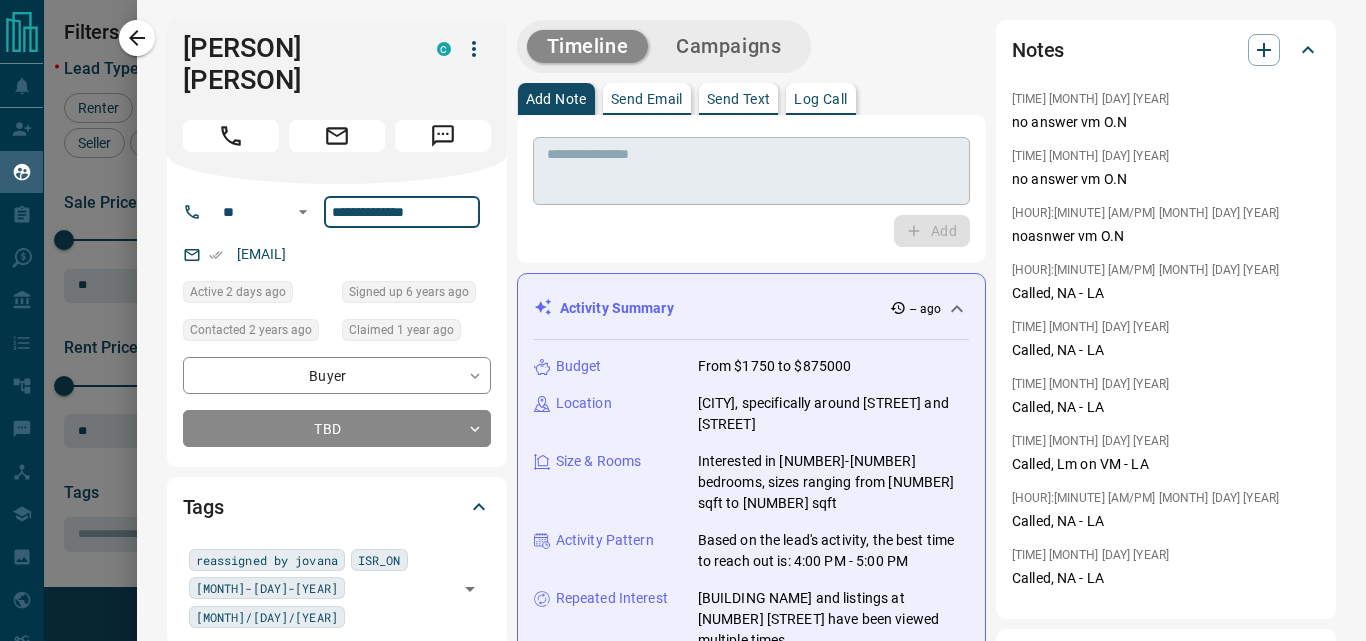 click at bounding box center [751, 171] 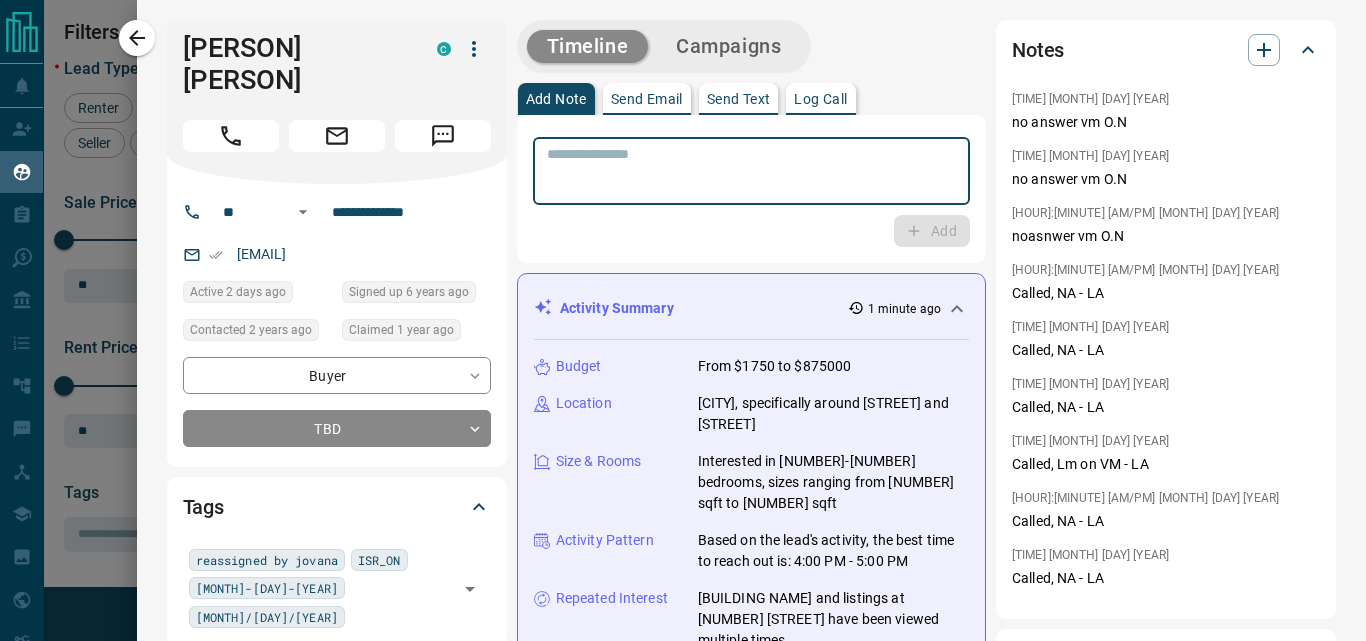 click at bounding box center (751, 171) 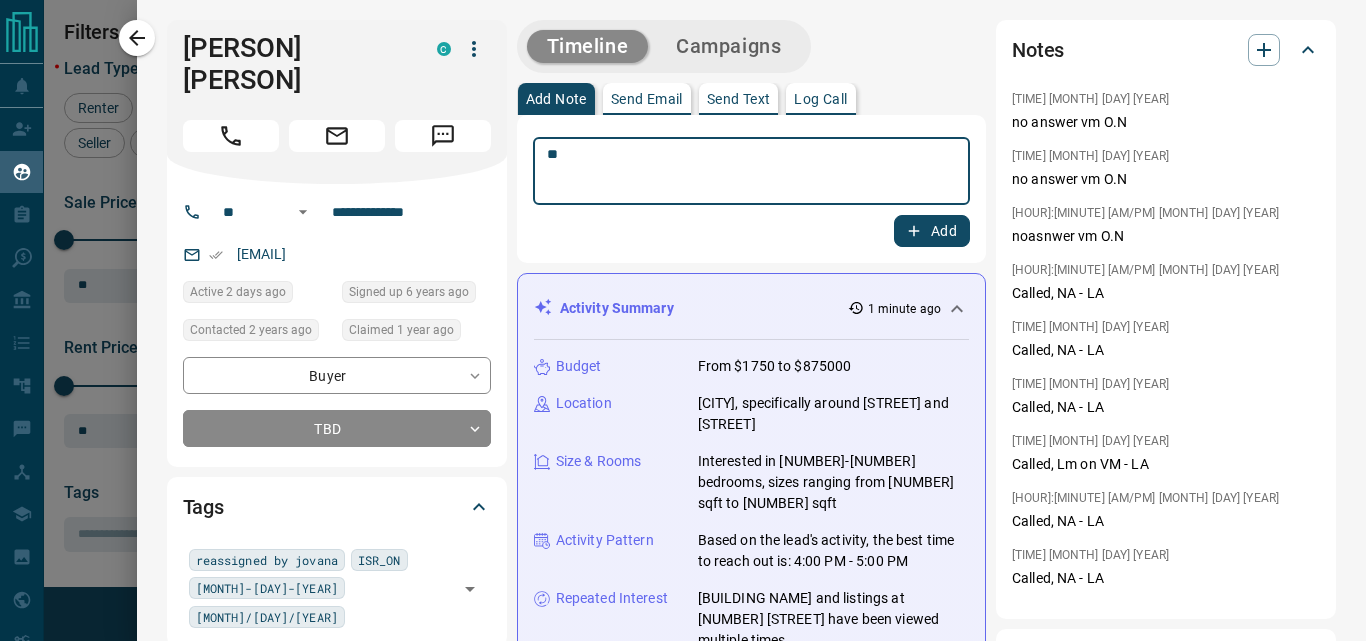 type on "**" 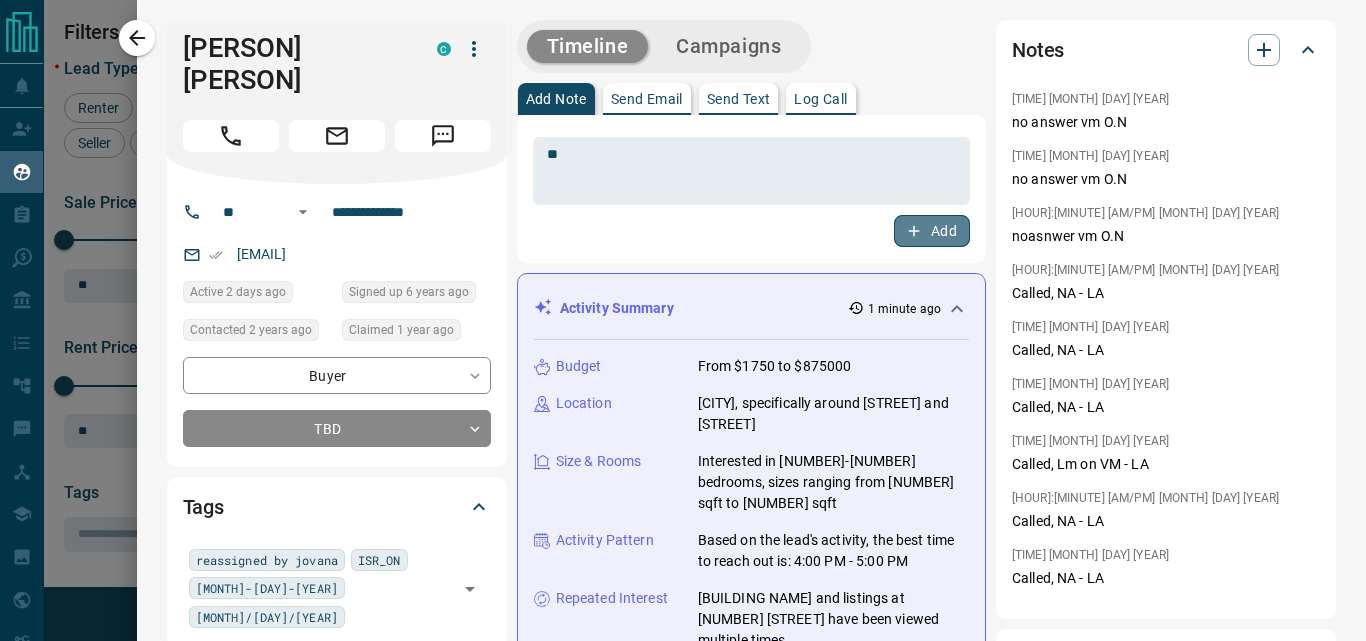 click on "Add" at bounding box center [932, 231] 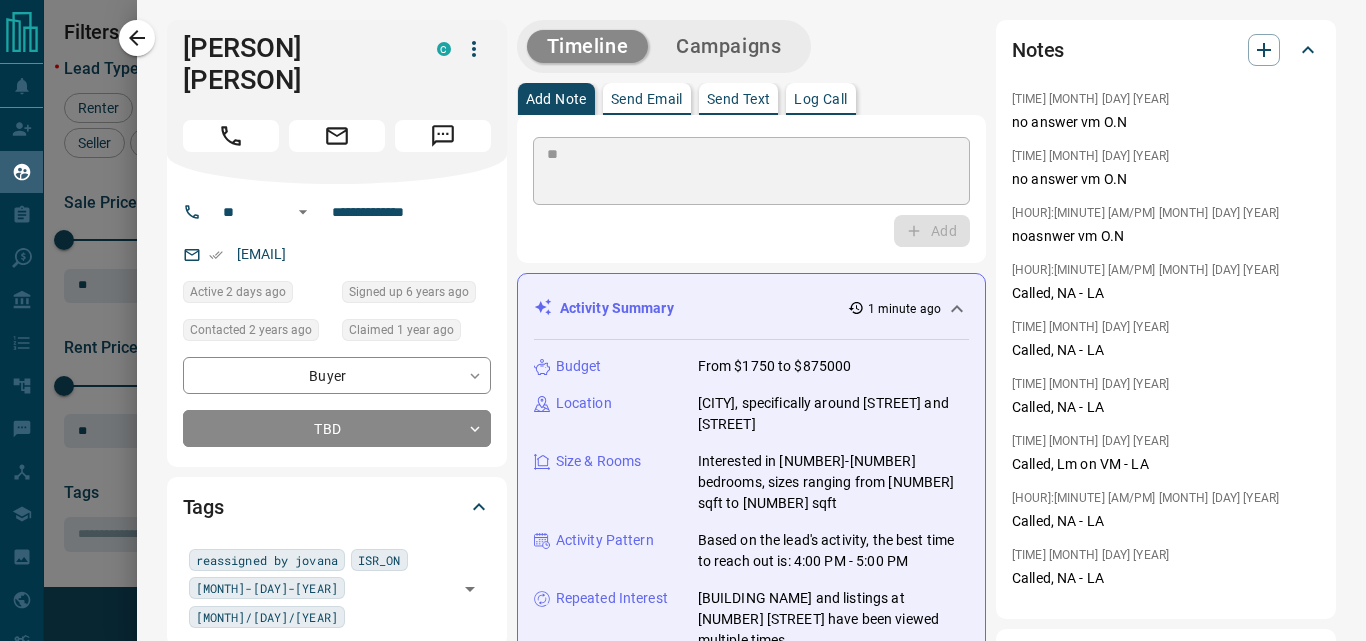 type 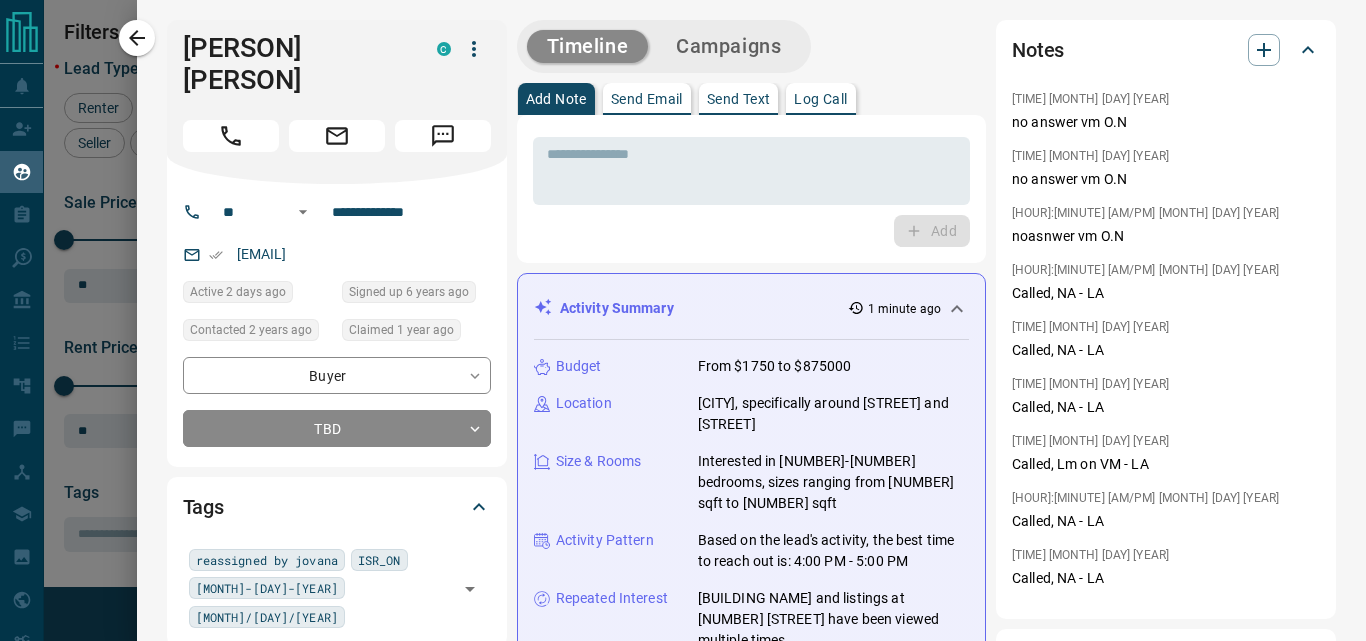 click on "Campaigns" at bounding box center [728, 46] 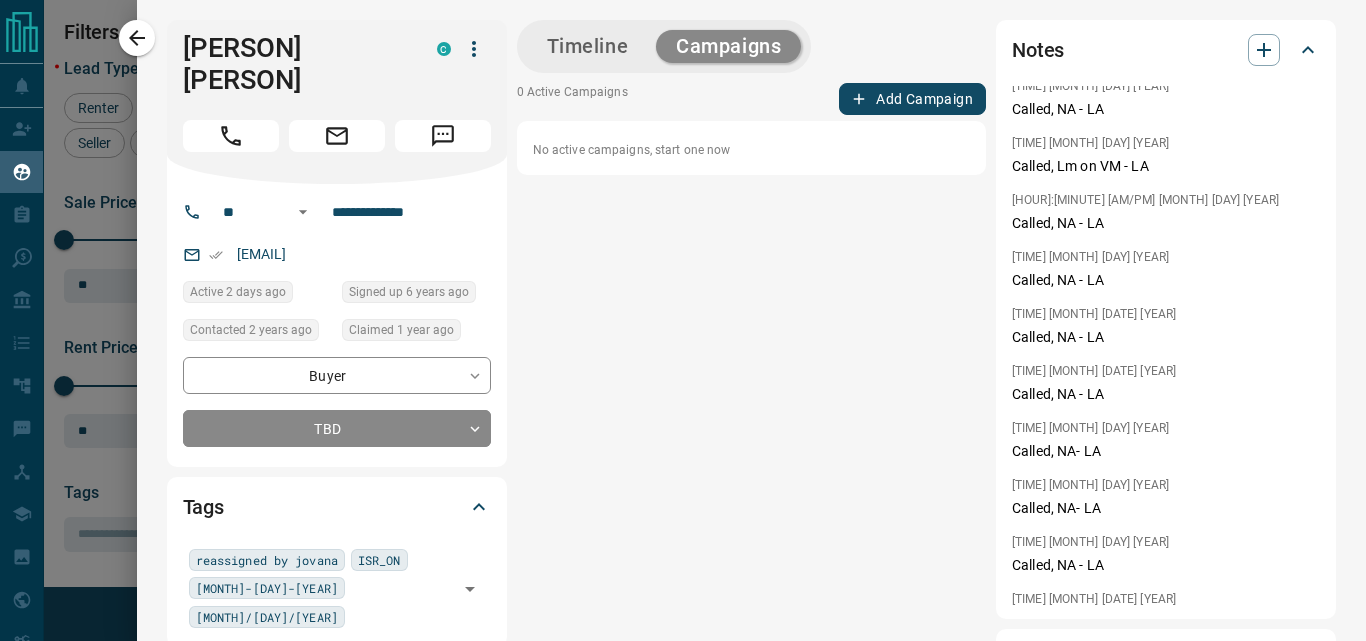 scroll, scrollTop: 325, scrollLeft: 0, axis: vertical 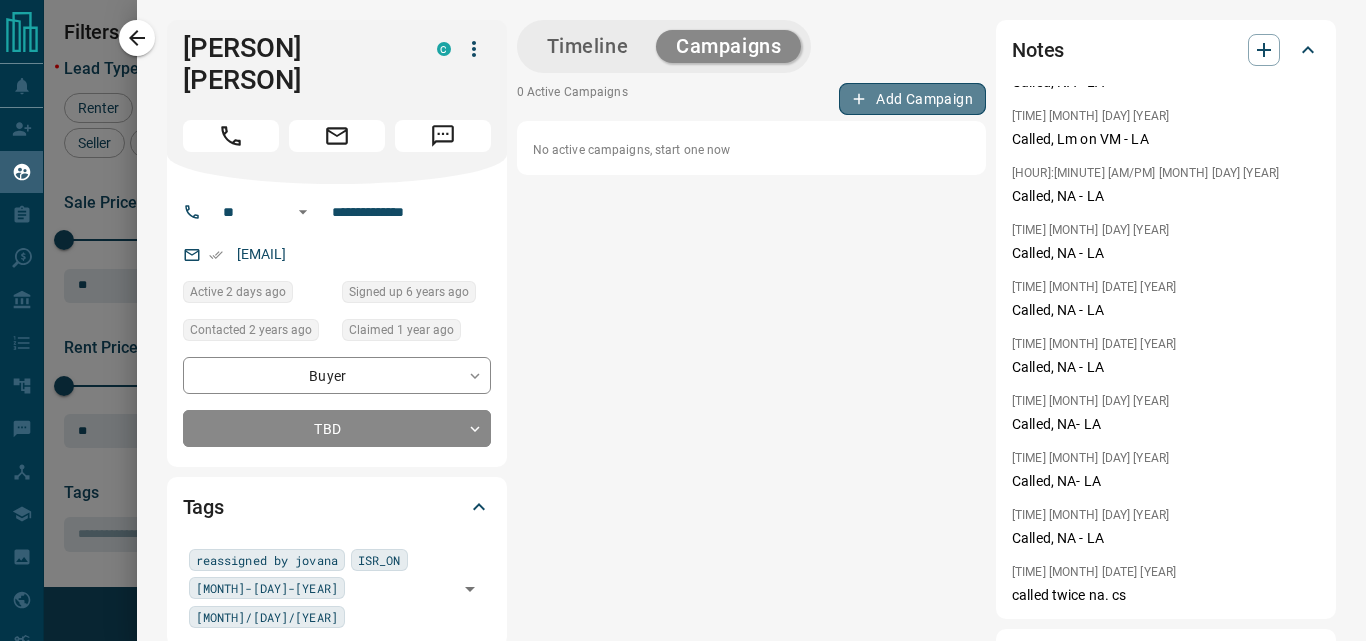 click on "Add Campaign" at bounding box center [912, 99] 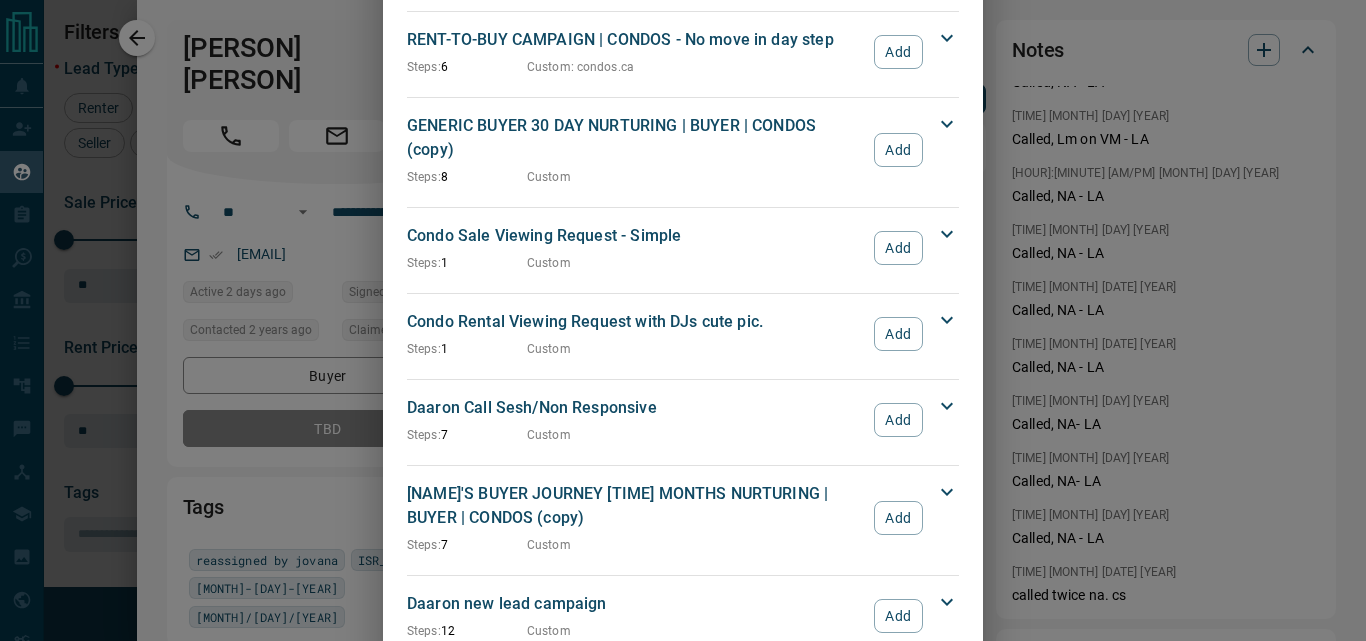scroll, scrollTop: 2766, scrollLeft: 0, axis: vertical 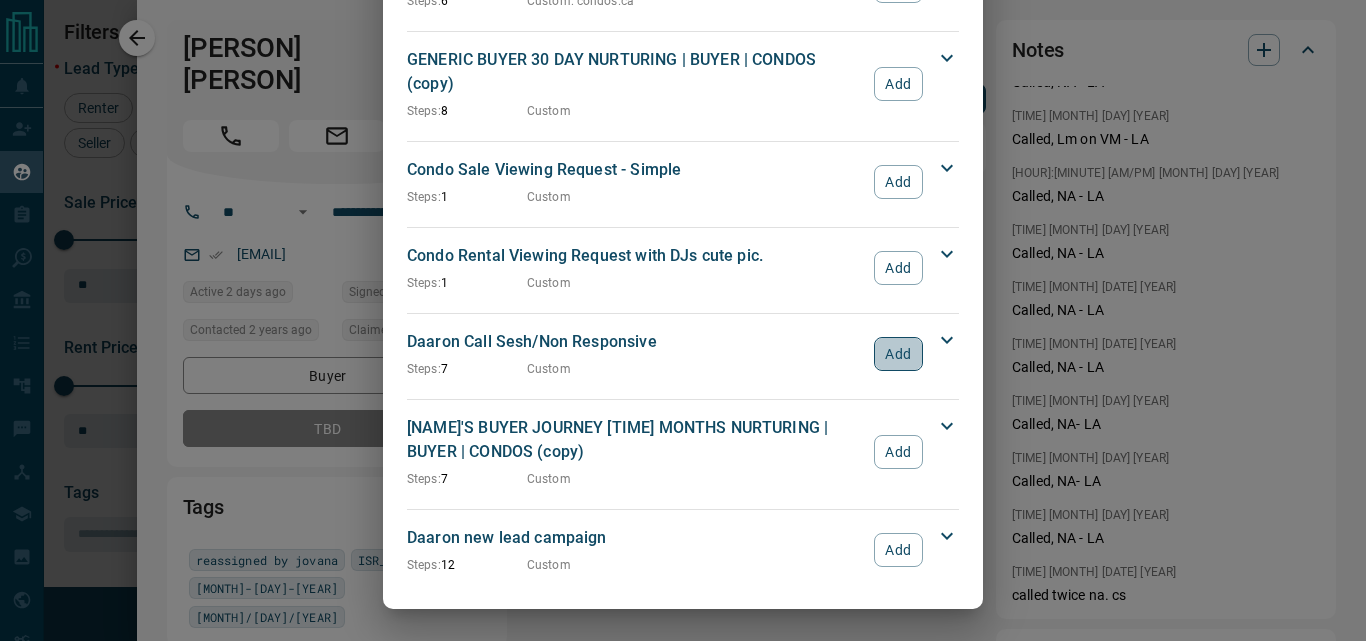 click on "Add" at bounding box center [898, 354] 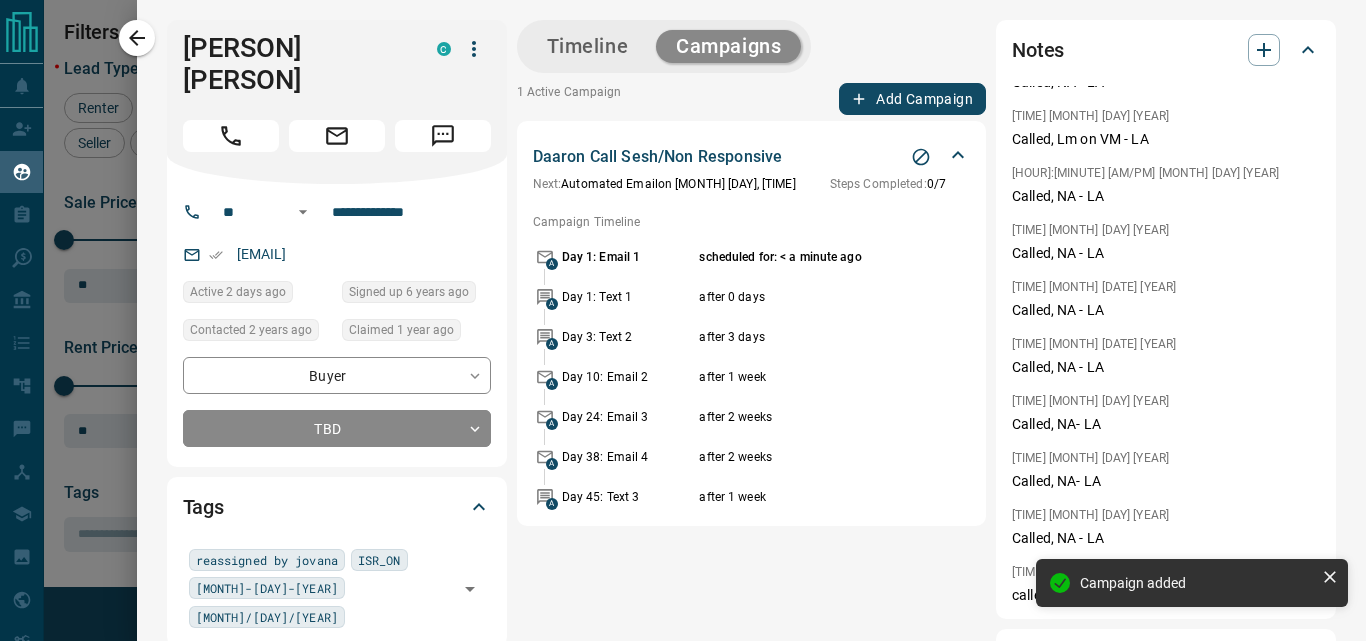 click on "Timeline" at bounding box center (588, 46) 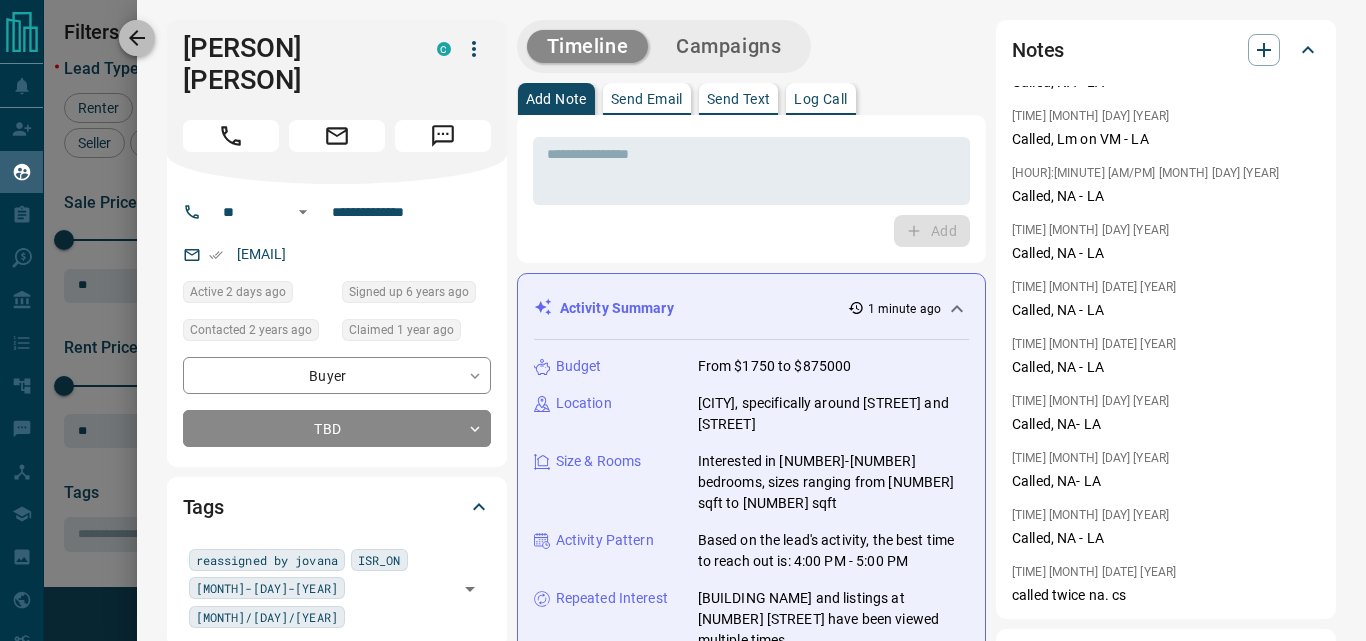 click 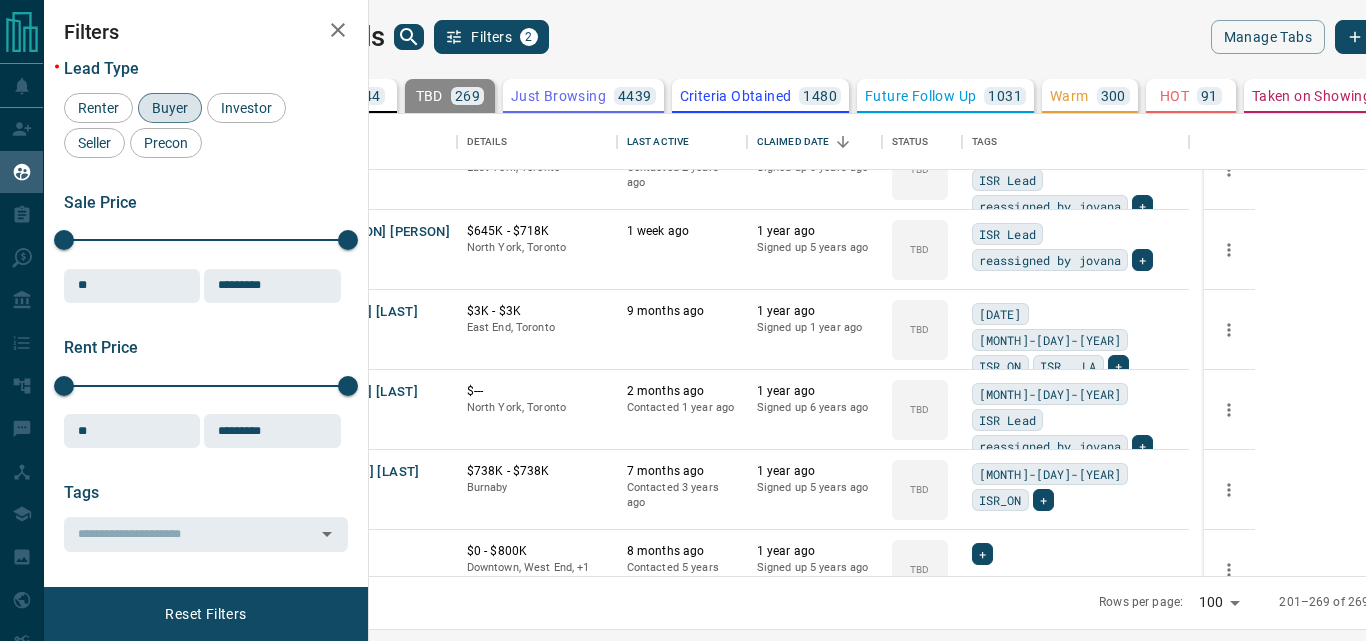 scroll, scrollTop: 820, scrollLeft: 0, axis: vertical 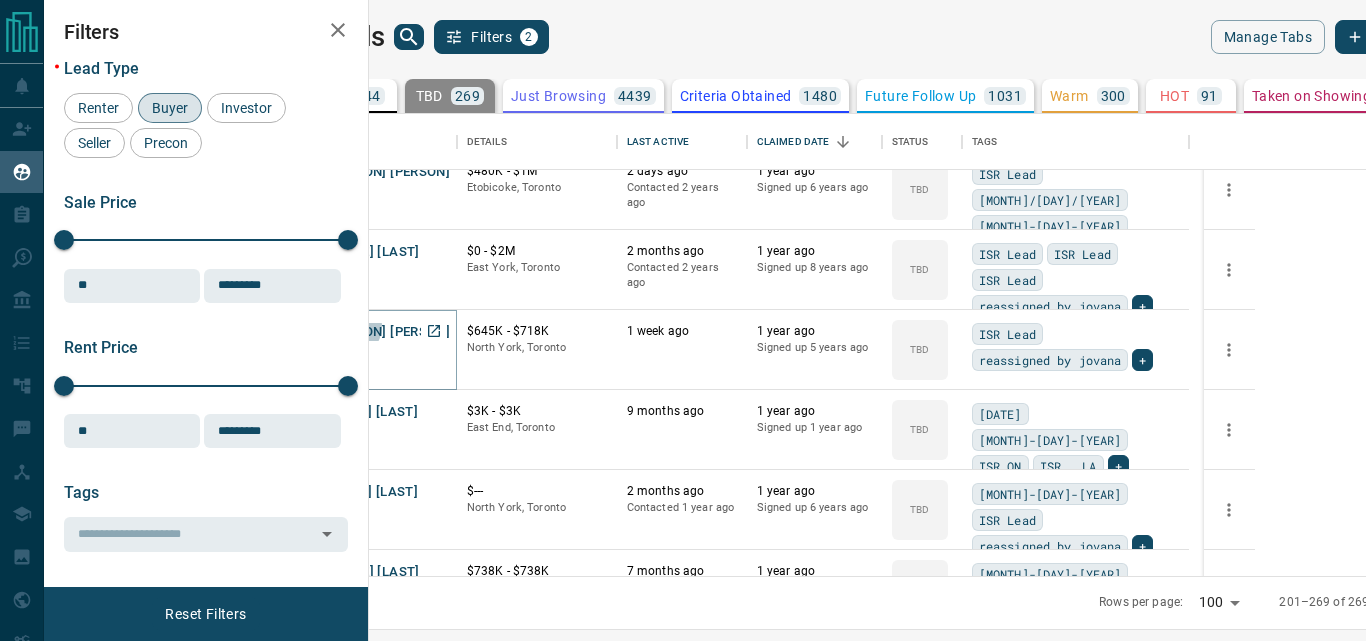 click on "[PERSON] [PERSON]" at bounding box center (388, 332) 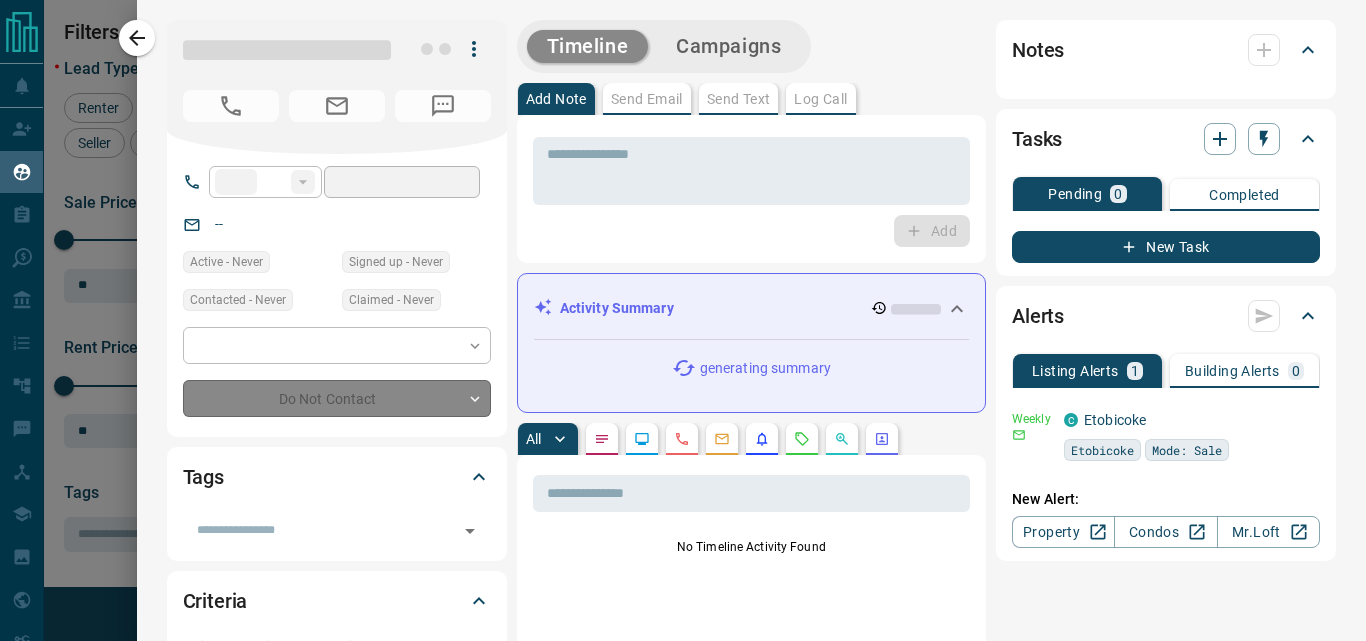 type on "**" 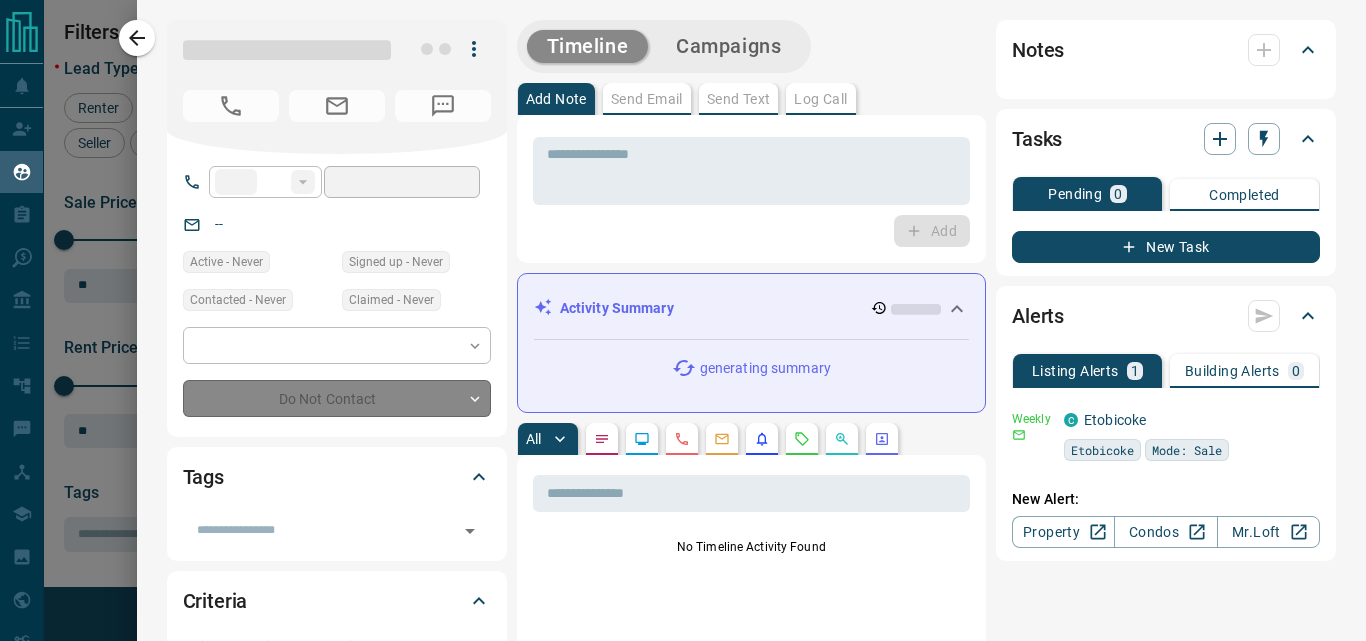 type on "**********" 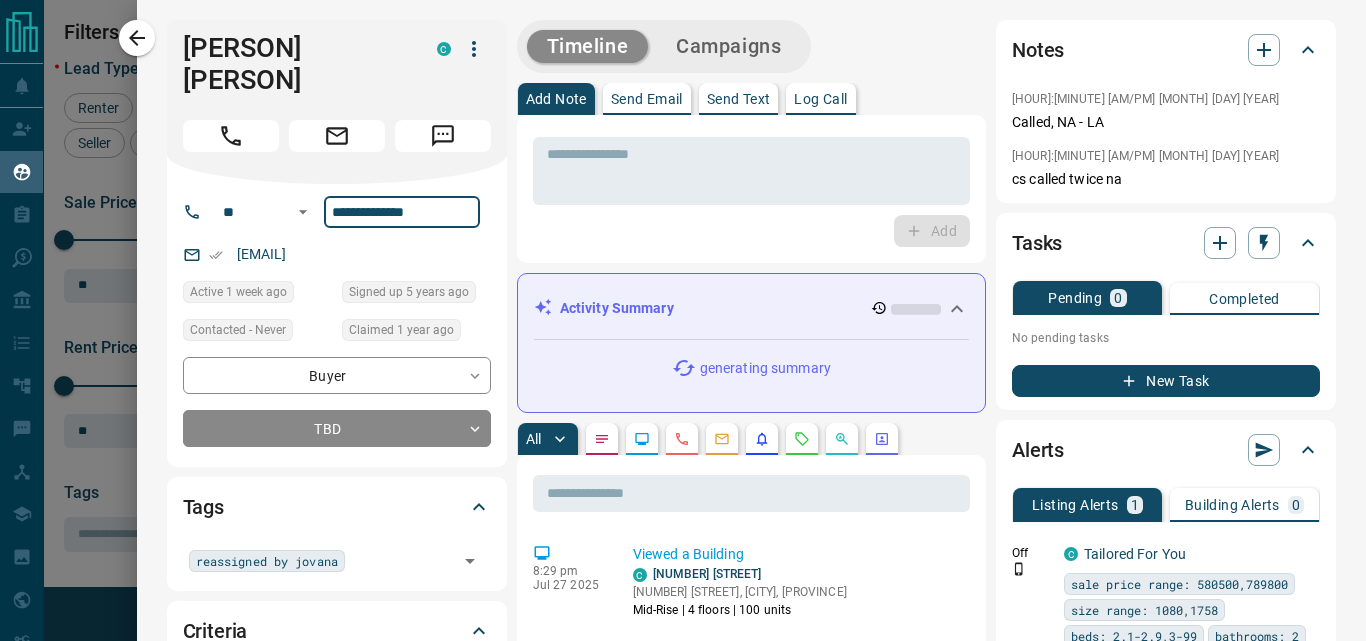 click on "**********" at bounding box center [402, 212] 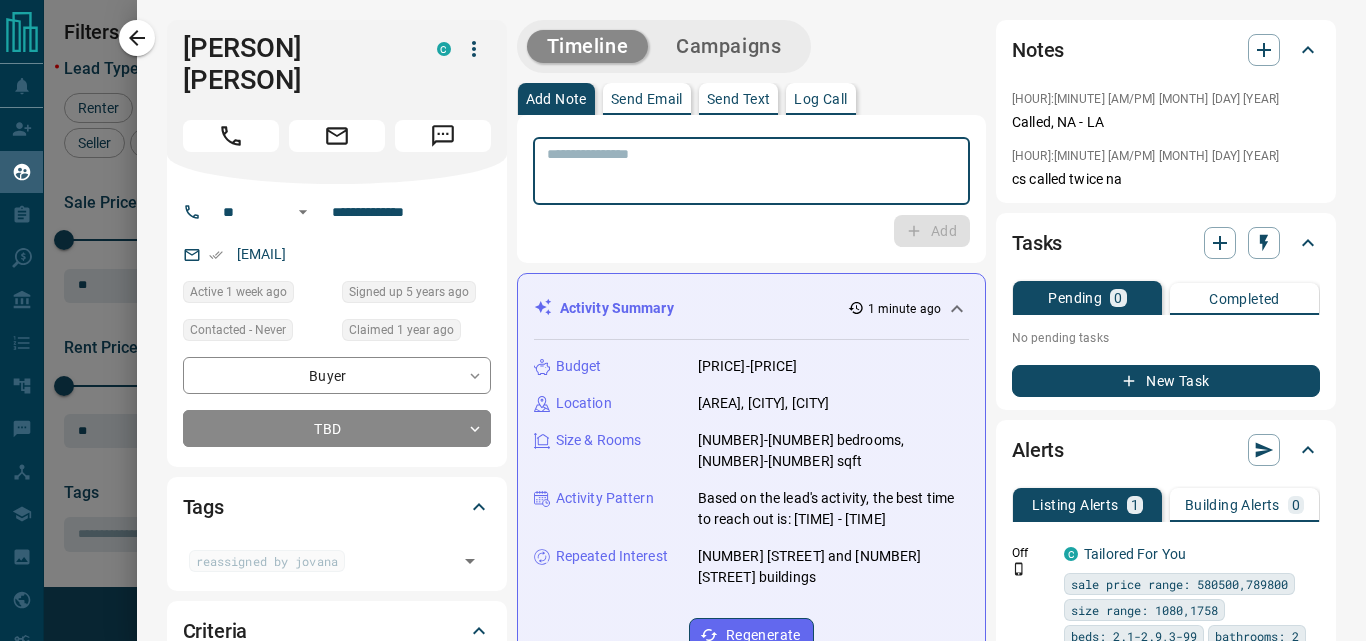 click at bounding box center (751, 171) 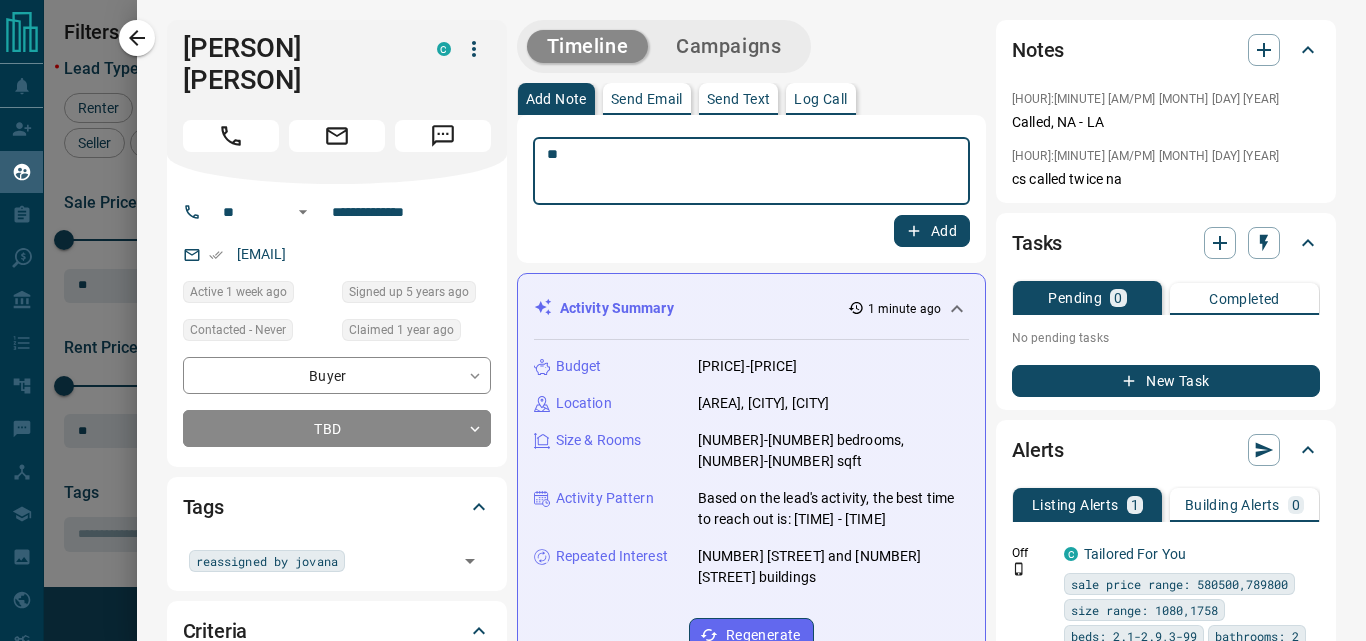 type on "**" 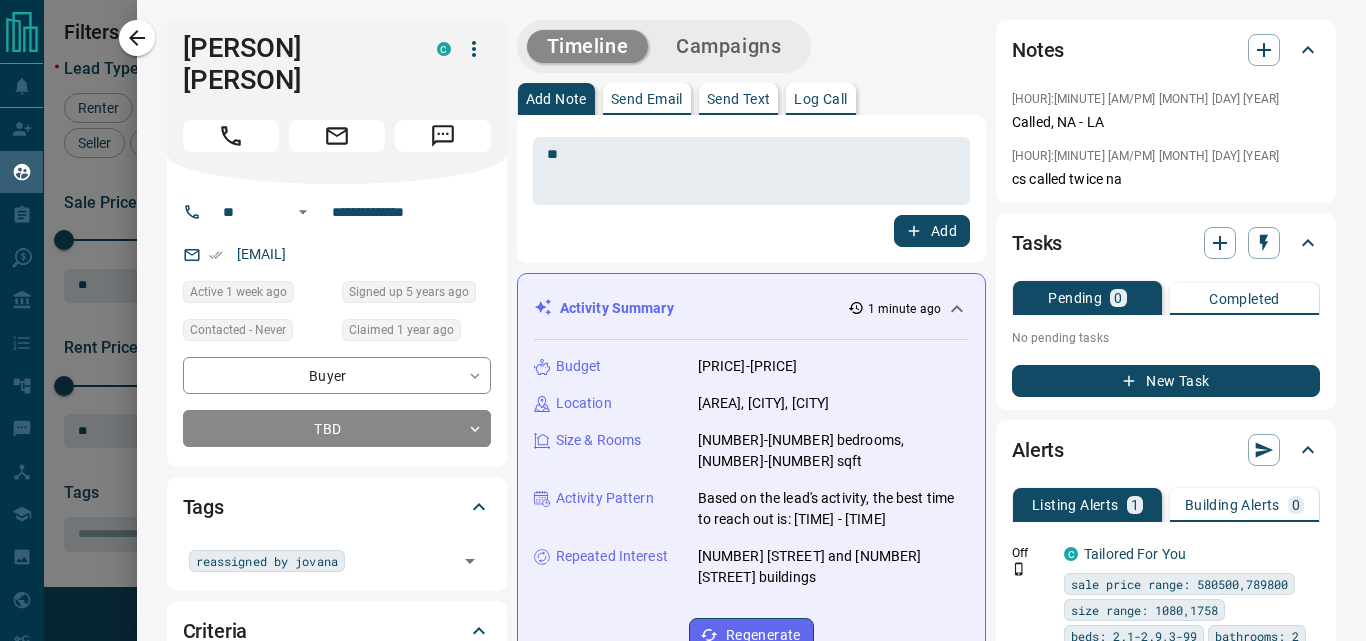 click on "Add" at bounding box center [932, 231] 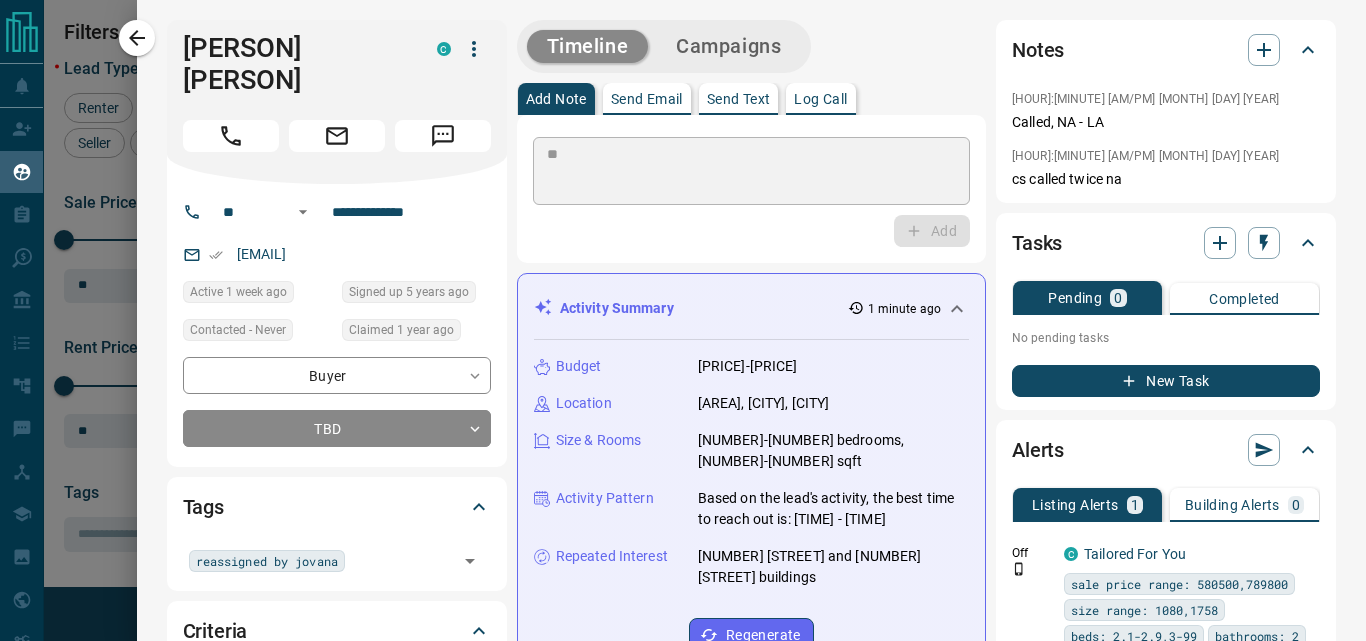 type 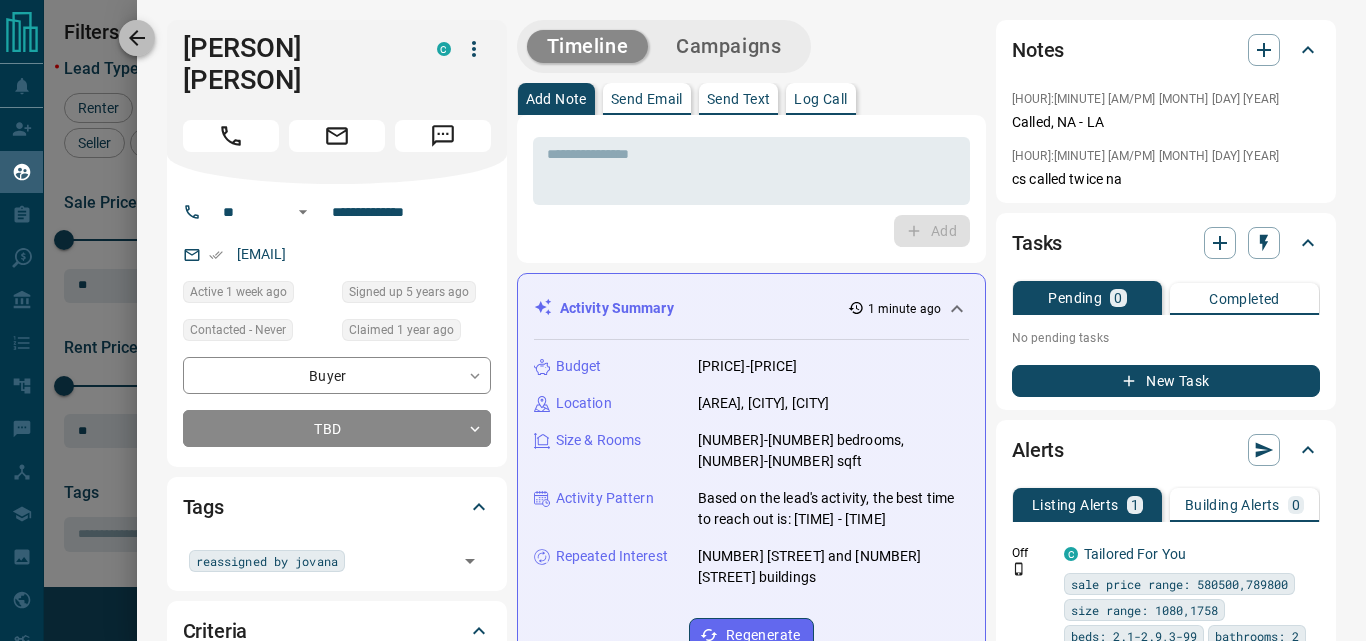 click at bounding box center [137, 38] 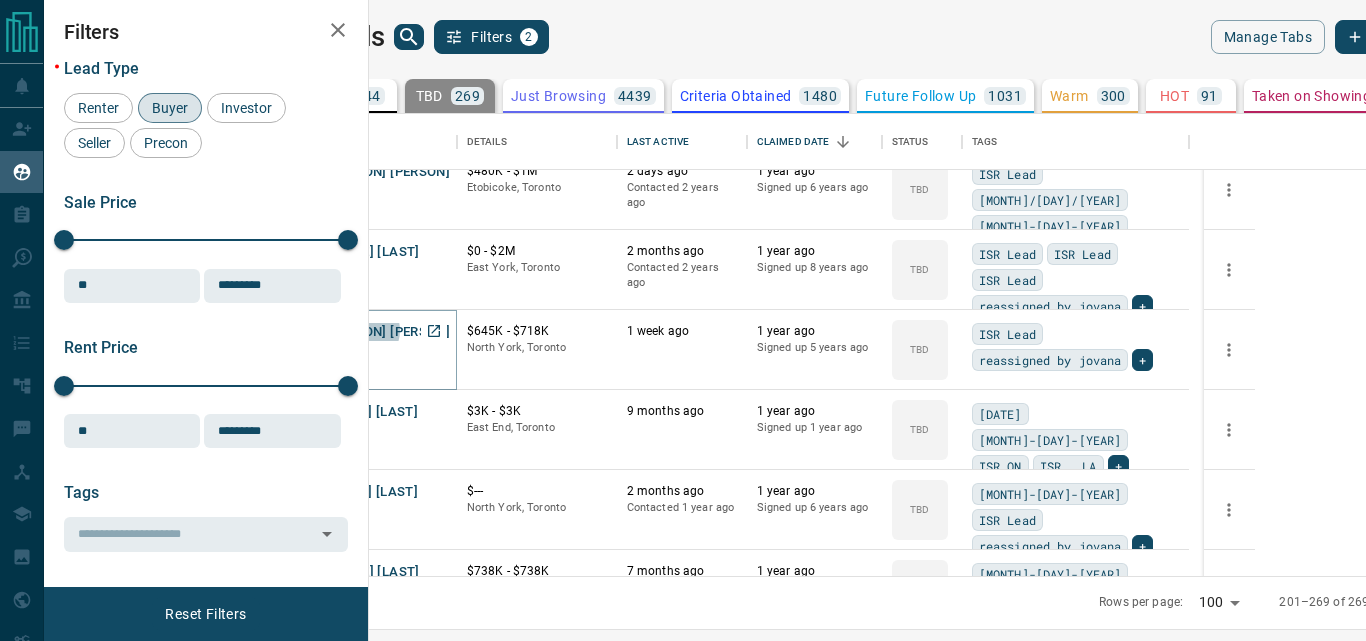 click on "[PERSON] [PERSON]" at bounding box center [388, 332] 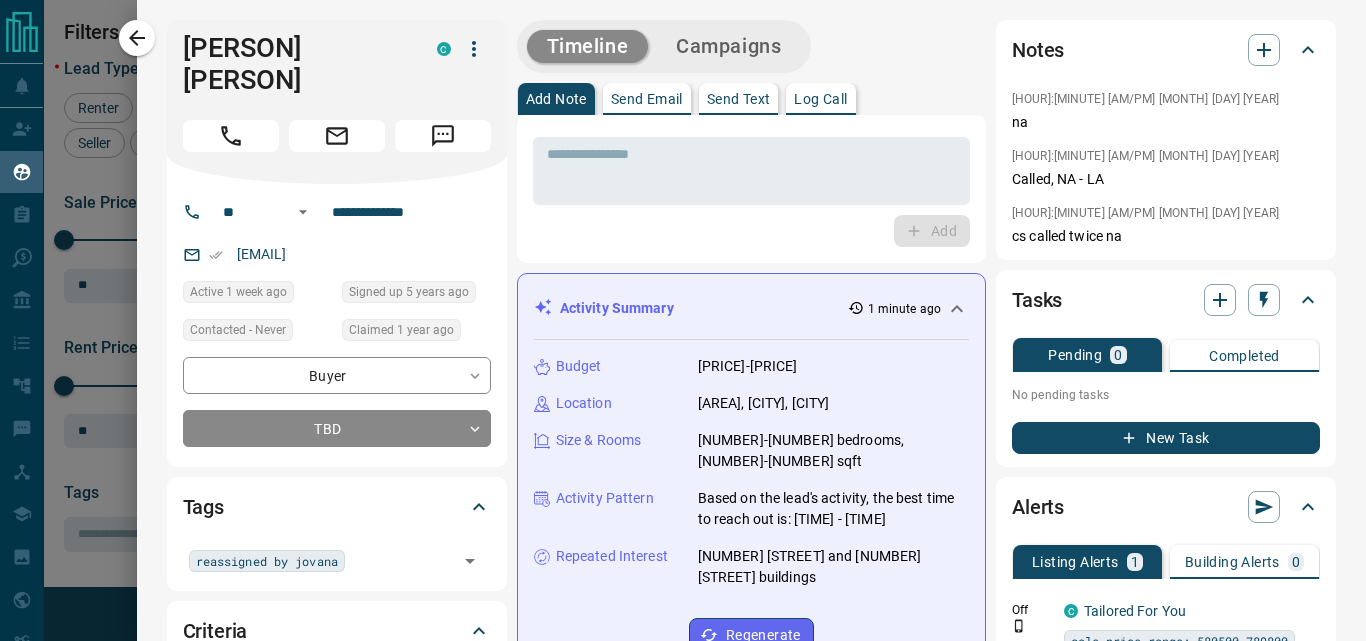 click on "Campaigns" at bounding box center (728, 46) 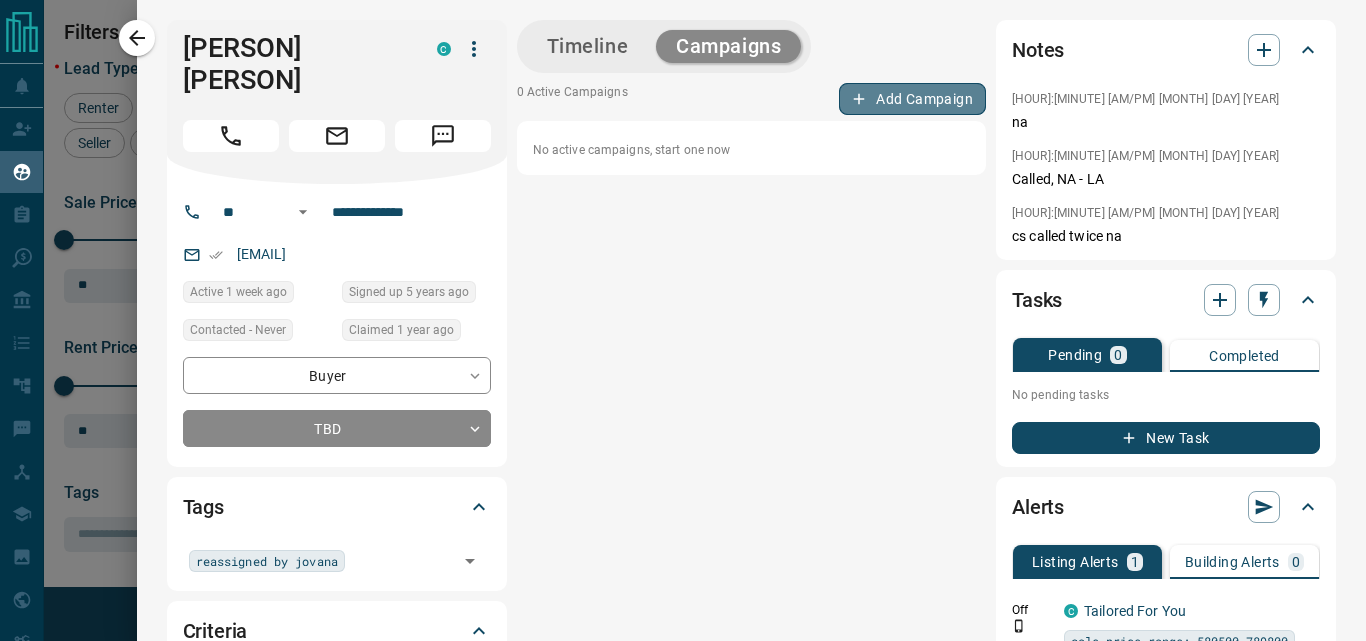 click on "Add Campaign" at bounding box center (912, 99) 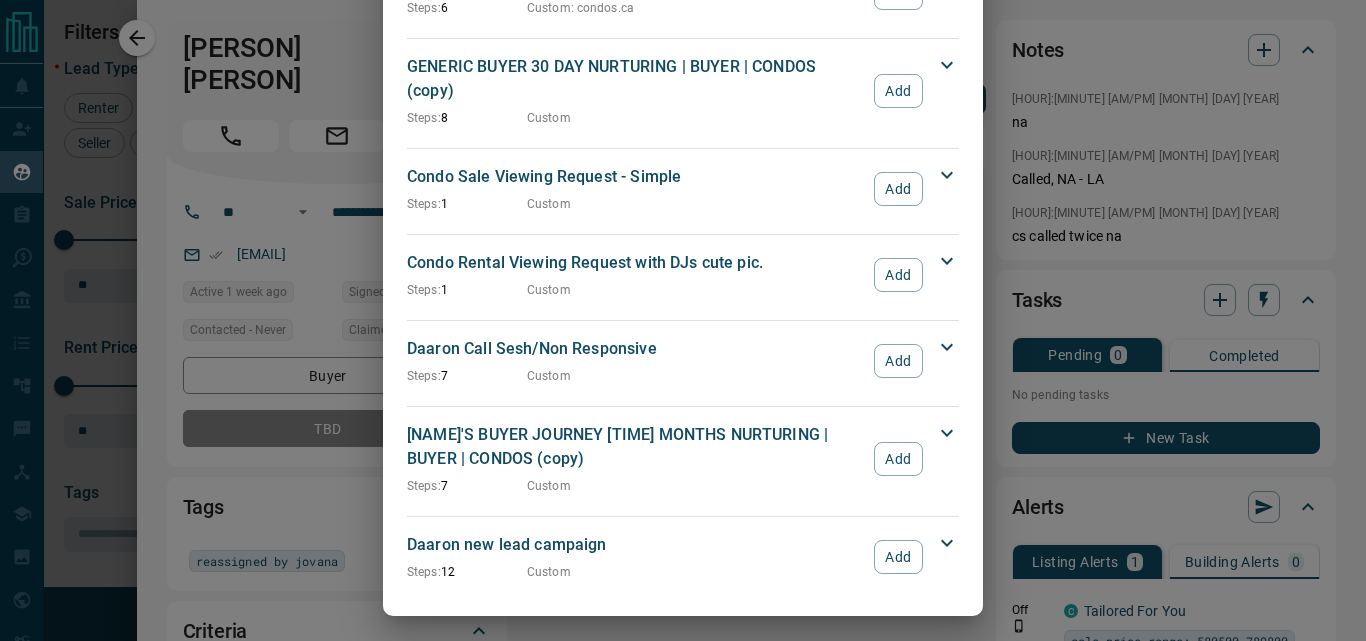 scroll, scrollTop: 2766, scrollLeft: 0, axis: vertical 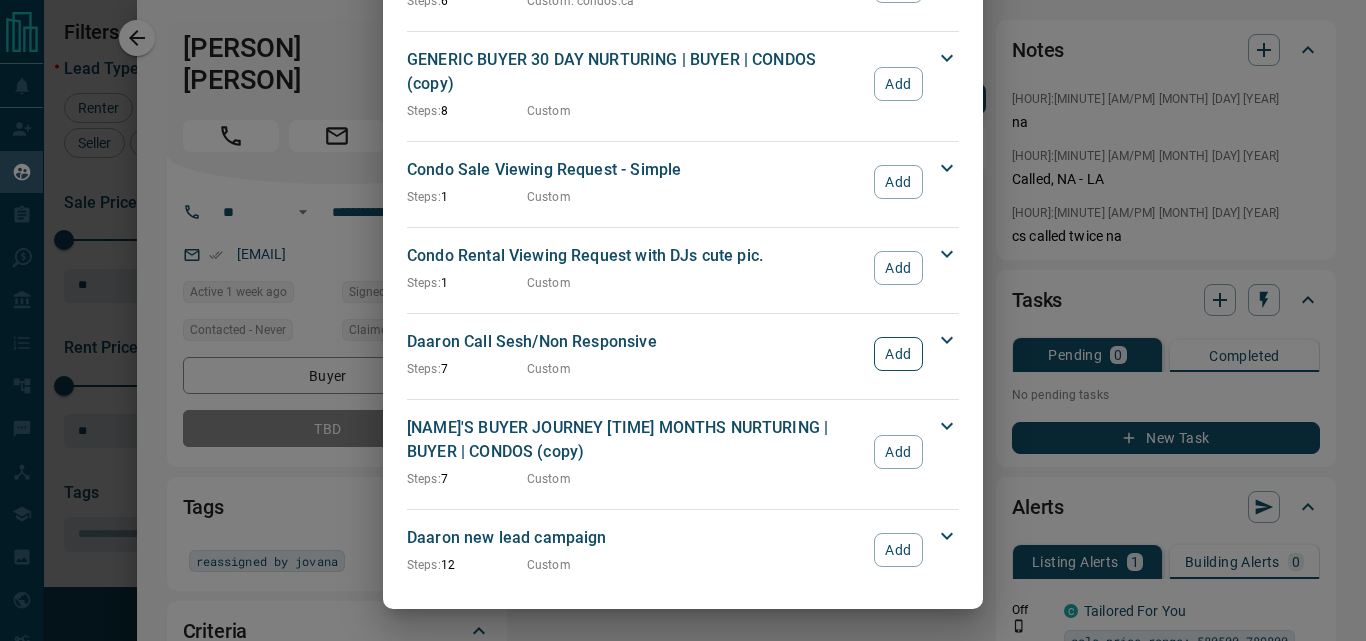 click on "Add" at bounding box center (898, 354) 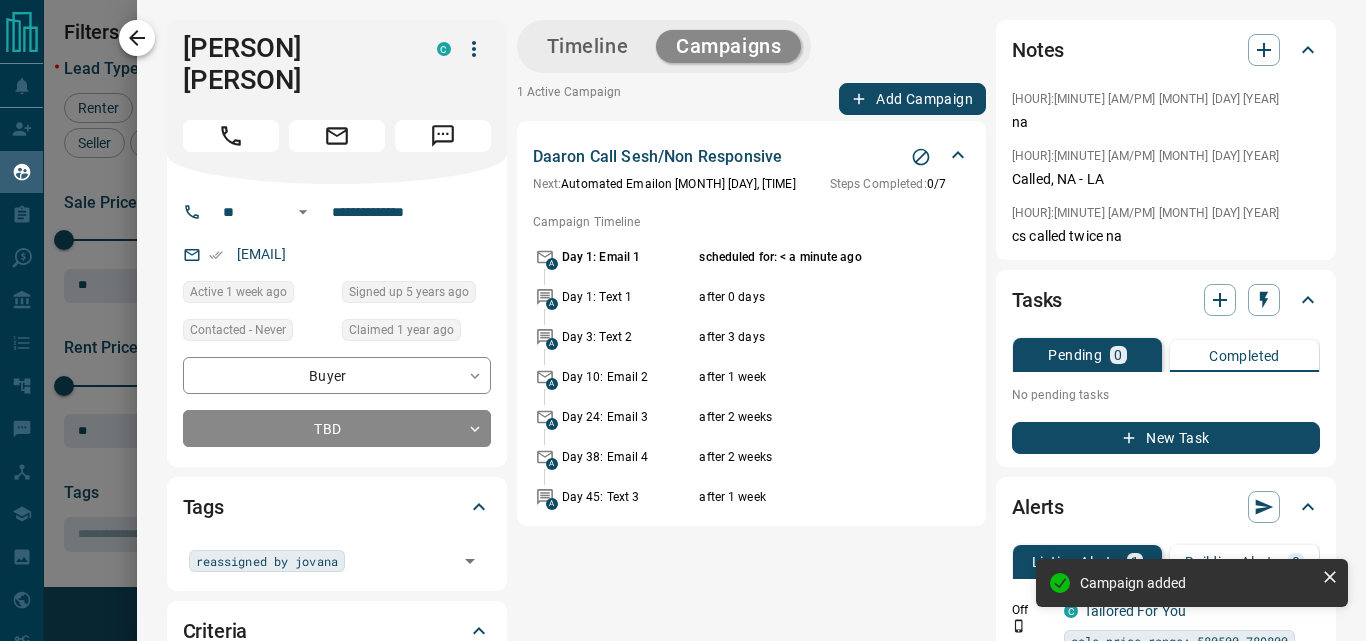 click at bounding box center (137, 38) 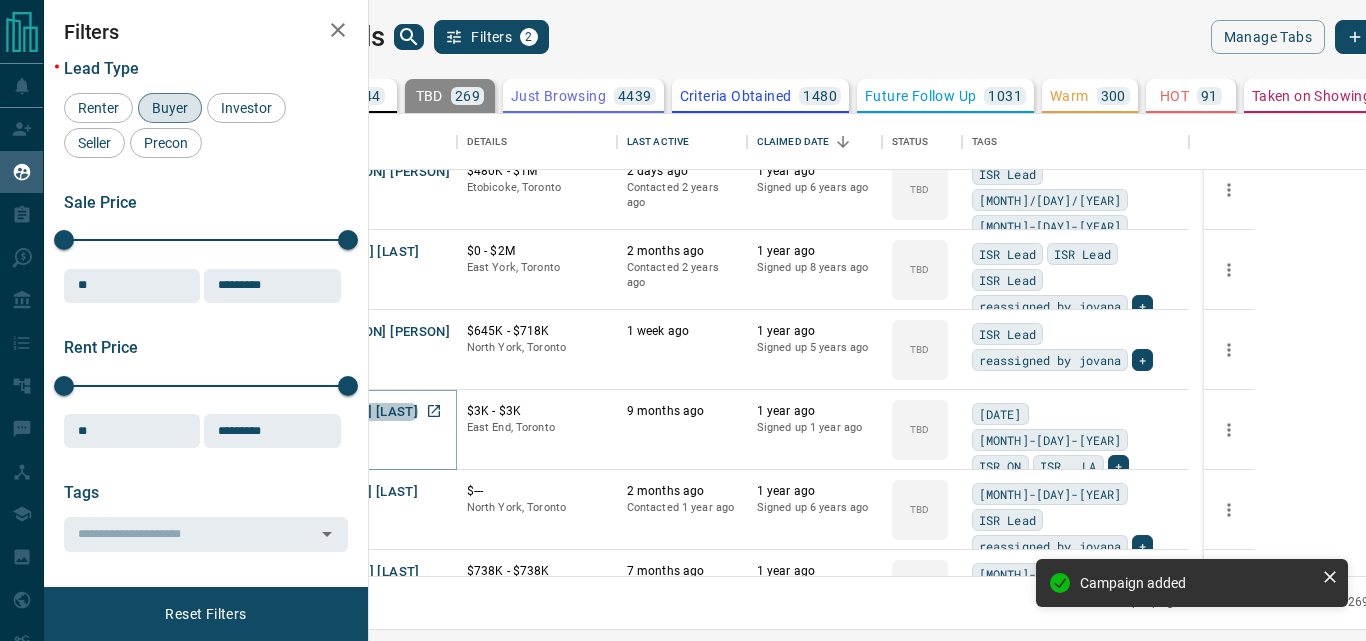 click on "[FIRST] [LAST]" at bounding box center (372, 412) 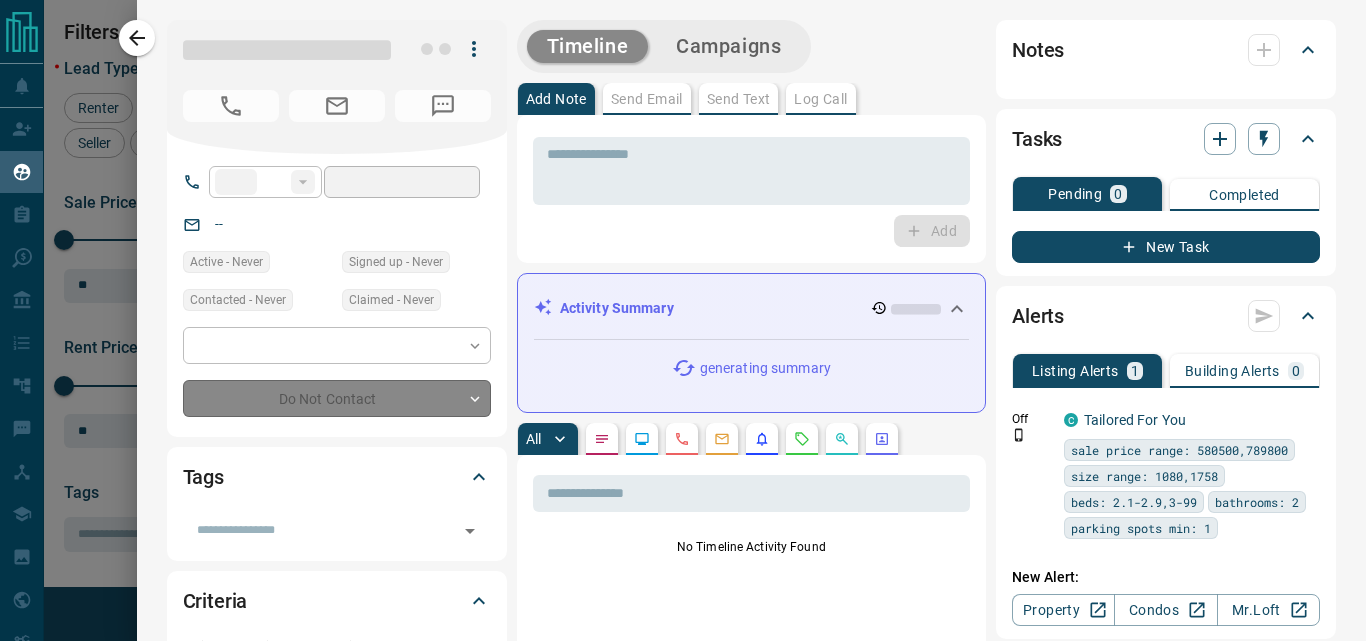 type on "**" 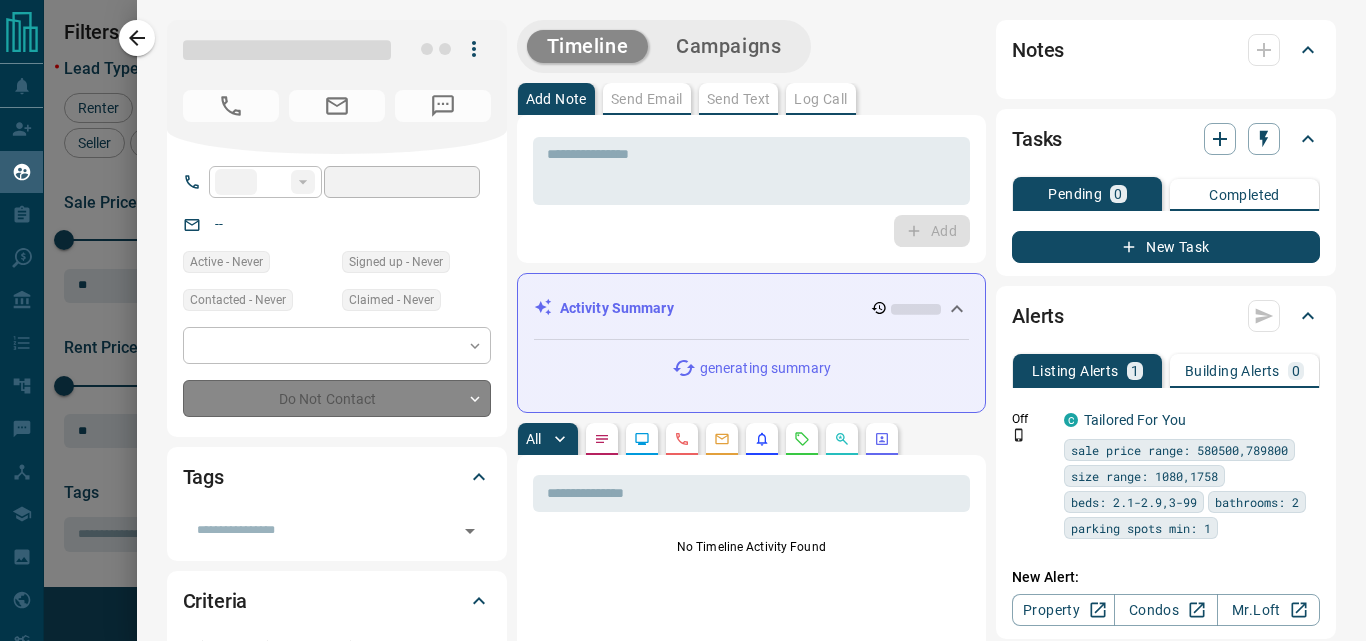 type on "**********" 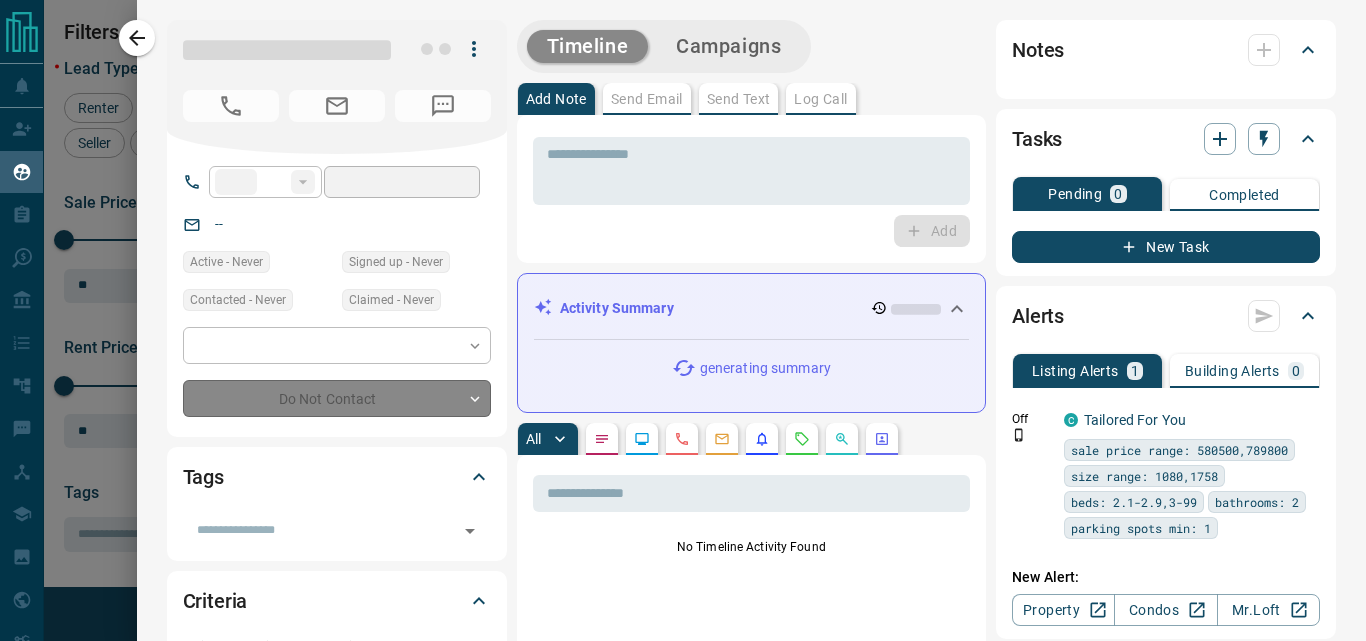 type on "**********" 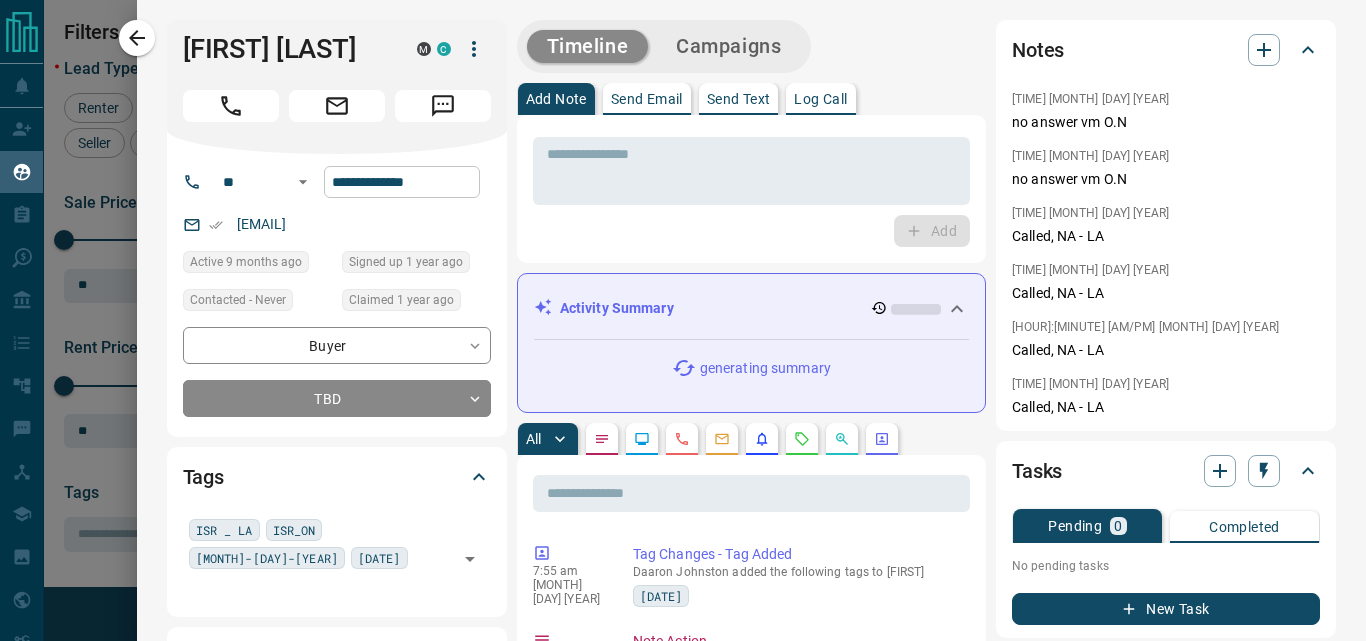 click on "**********" at bounding box center [402, 182] 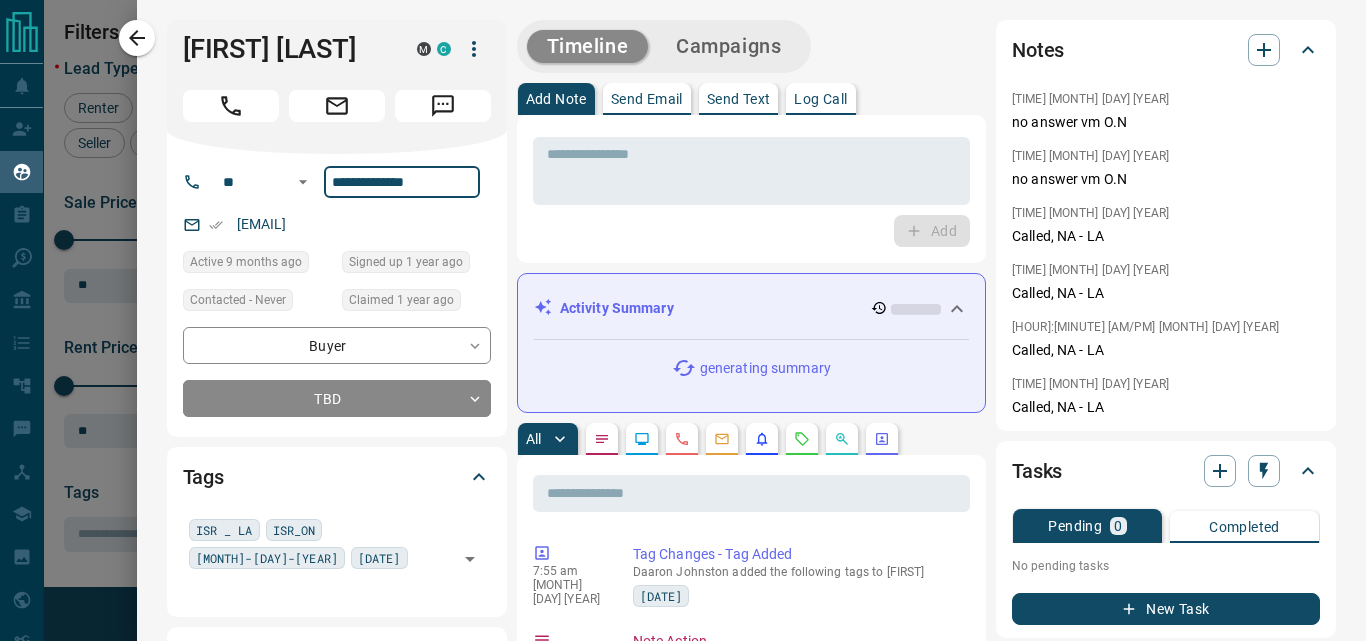 click on "**********" at bounding box center (402, 182) 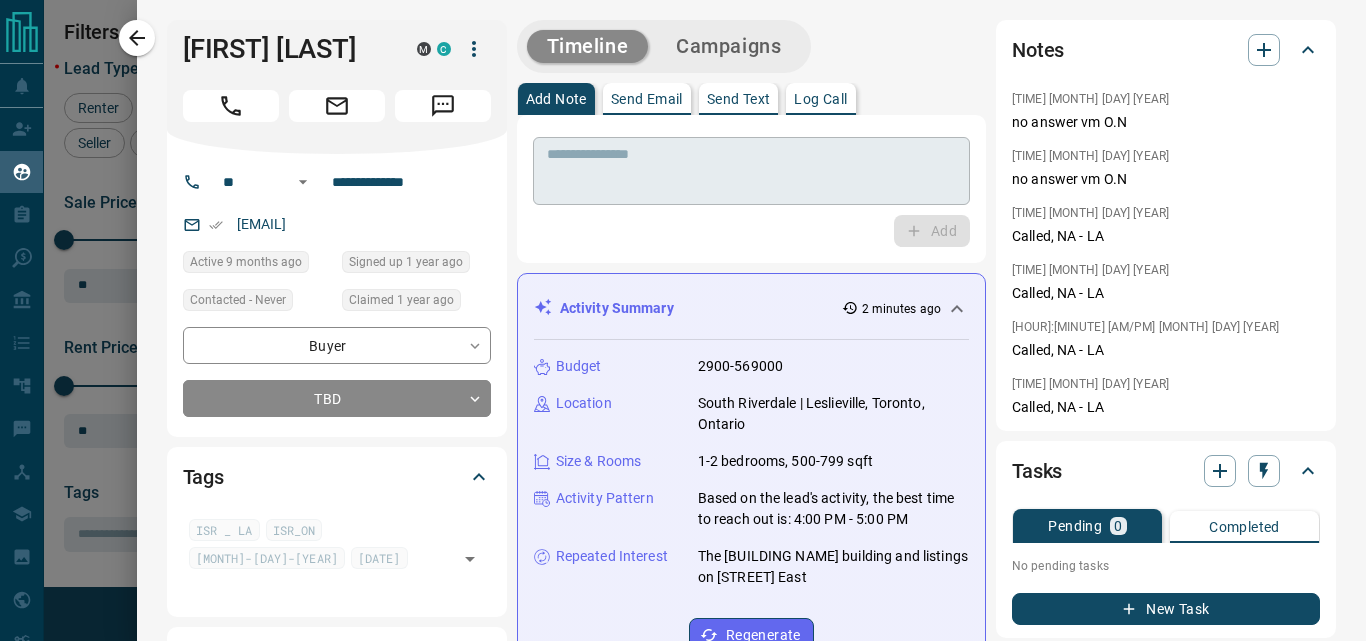 click at bounding box center (751, 171) 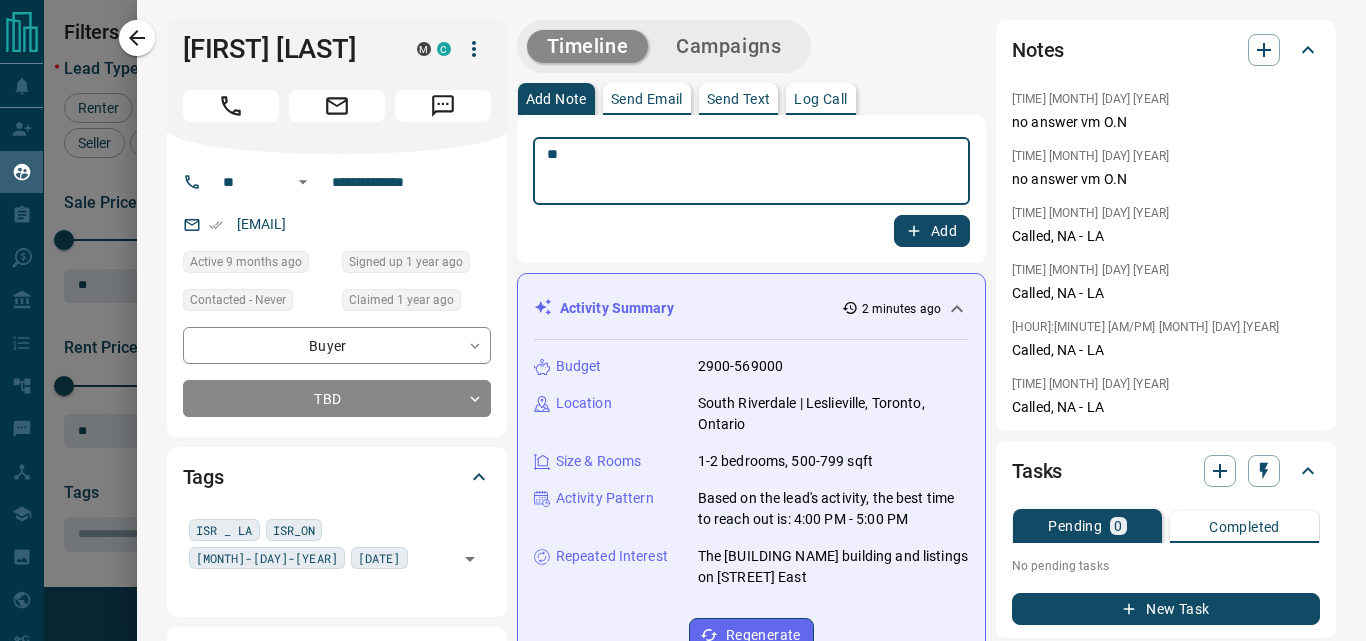 type on "**" 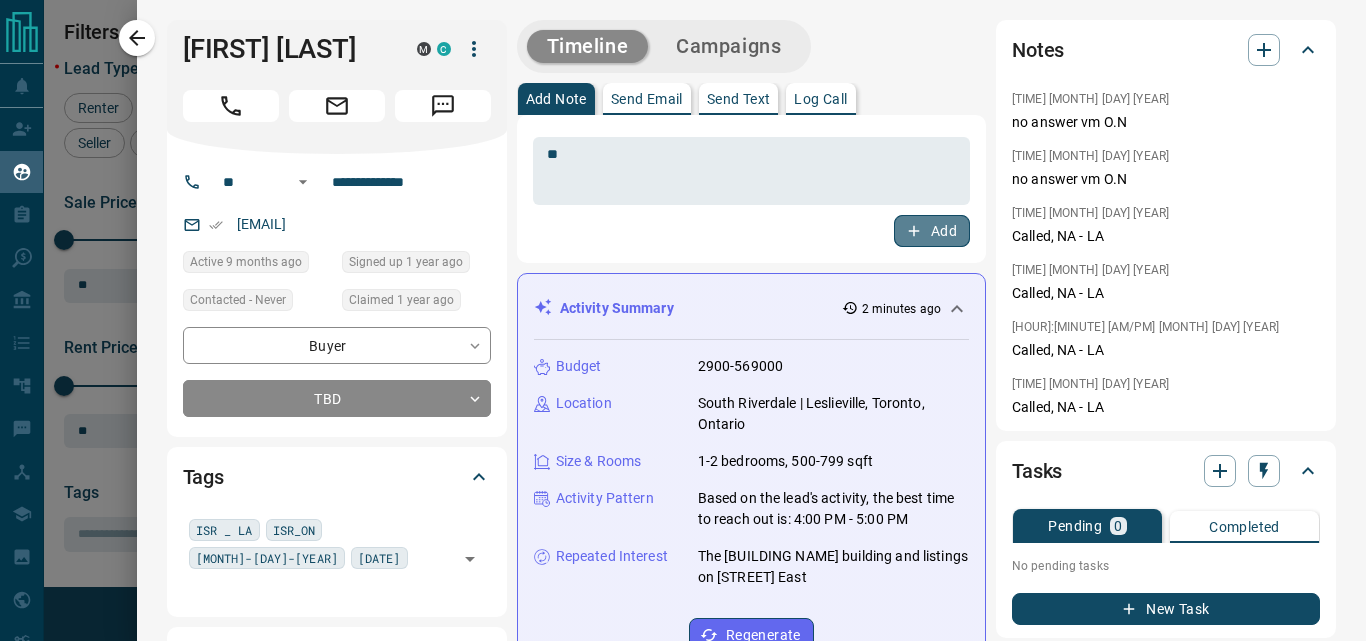 click 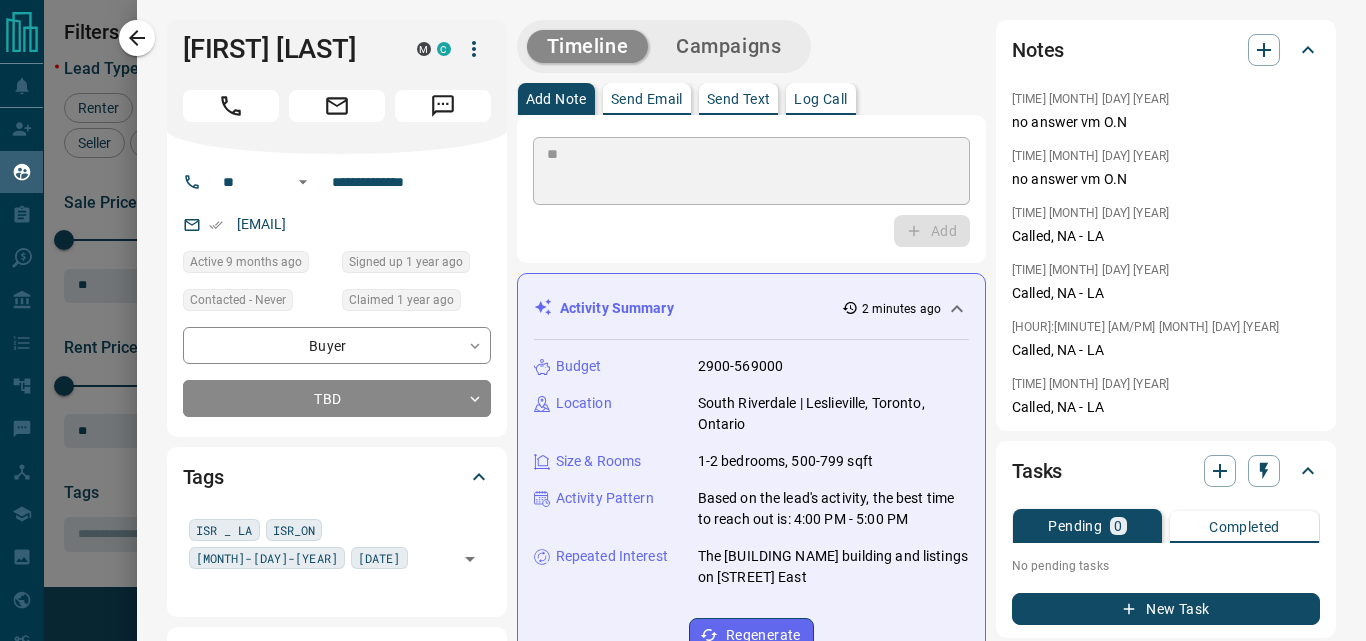 type 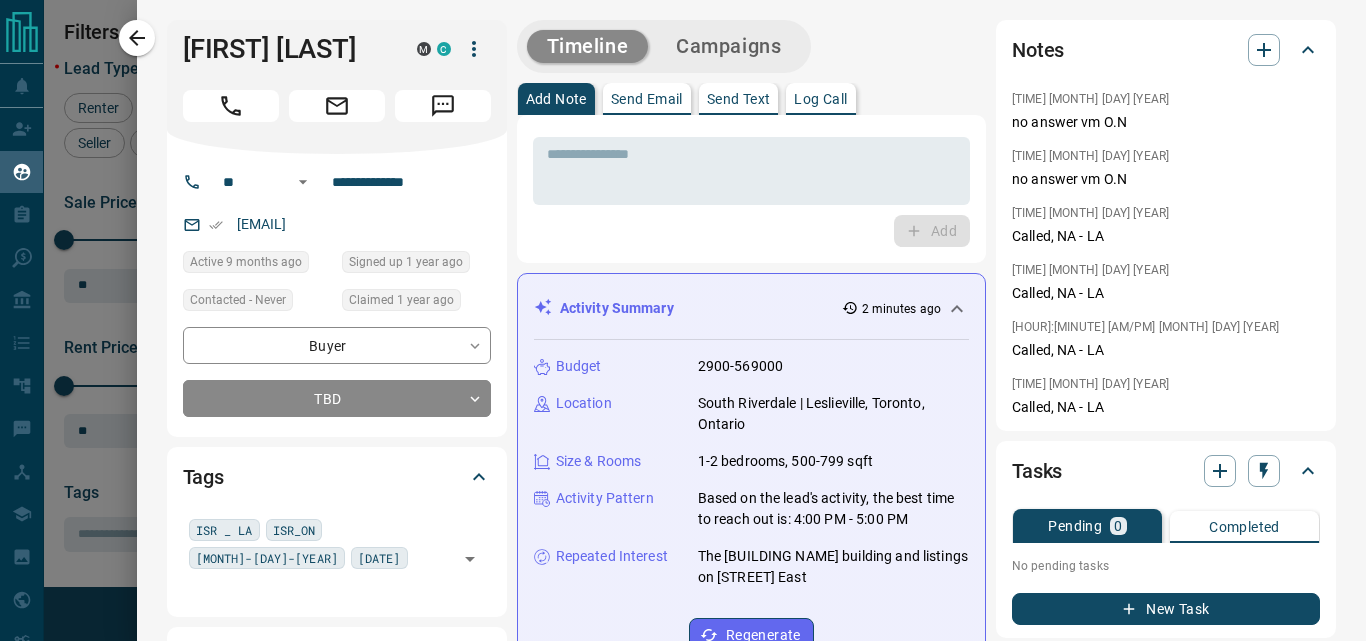 click on "Timeline Campaigns" at bounding box center (664, 46) 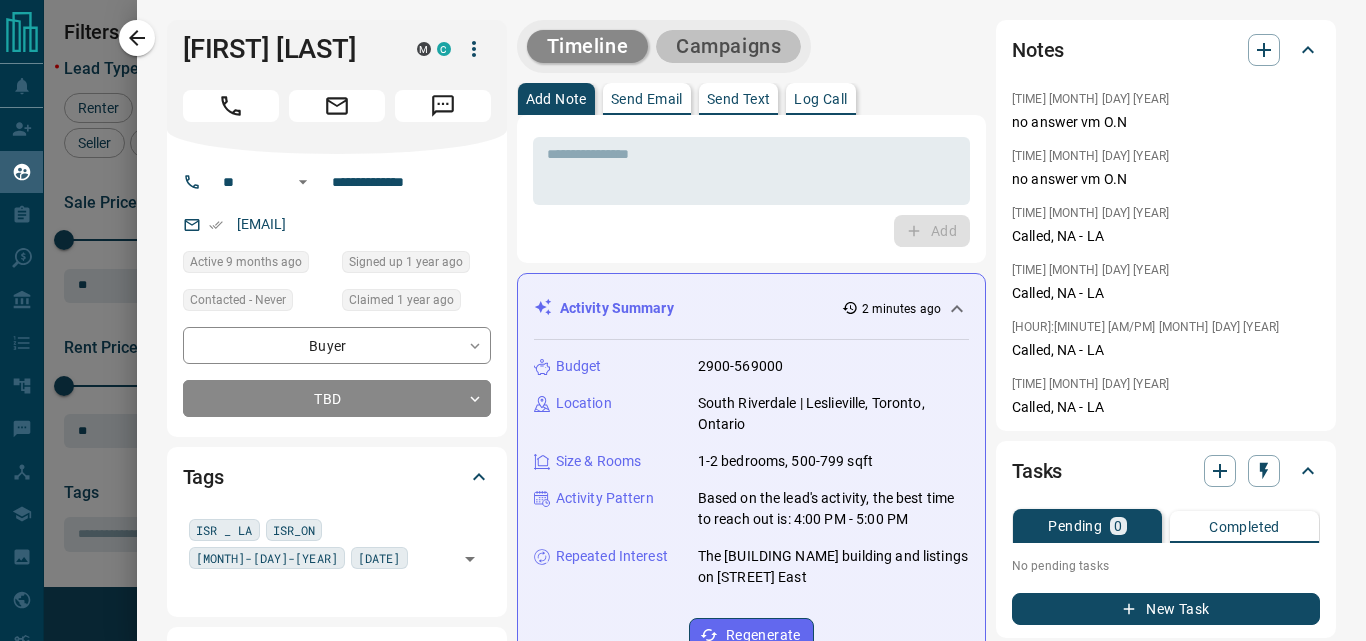 click on "Campaigns" at bounding box center (728, 46) 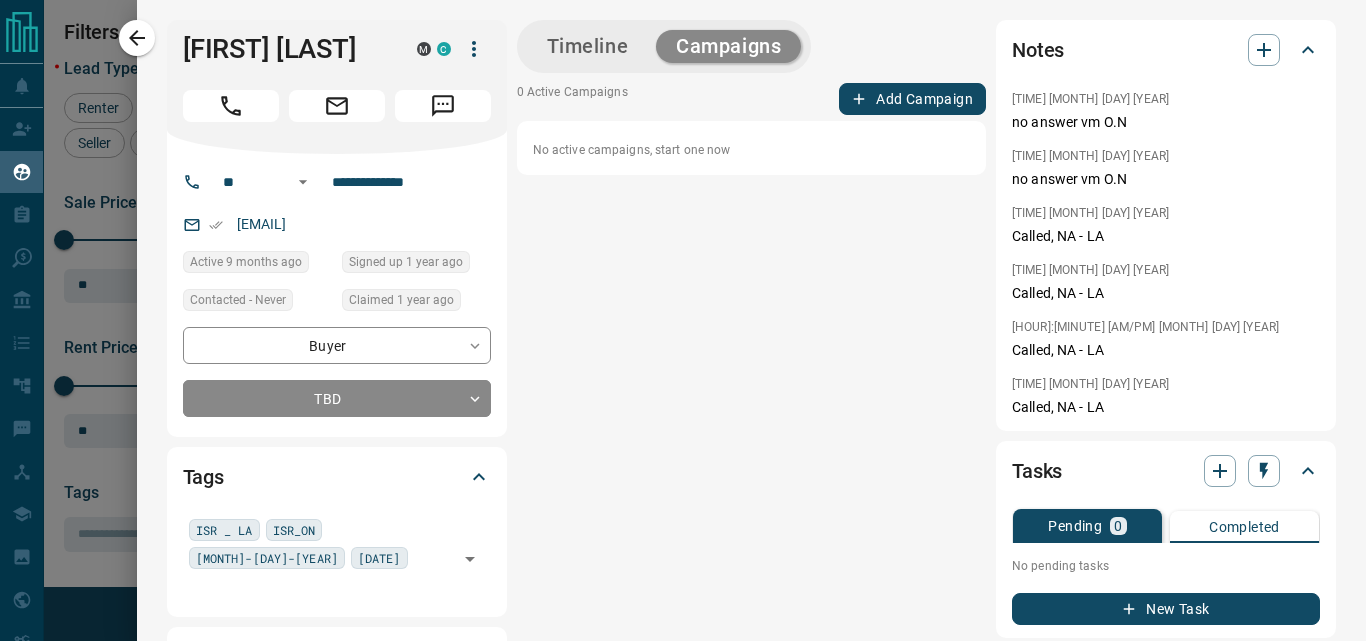 click on "Add Campaign" at bounding box center [912, 99] 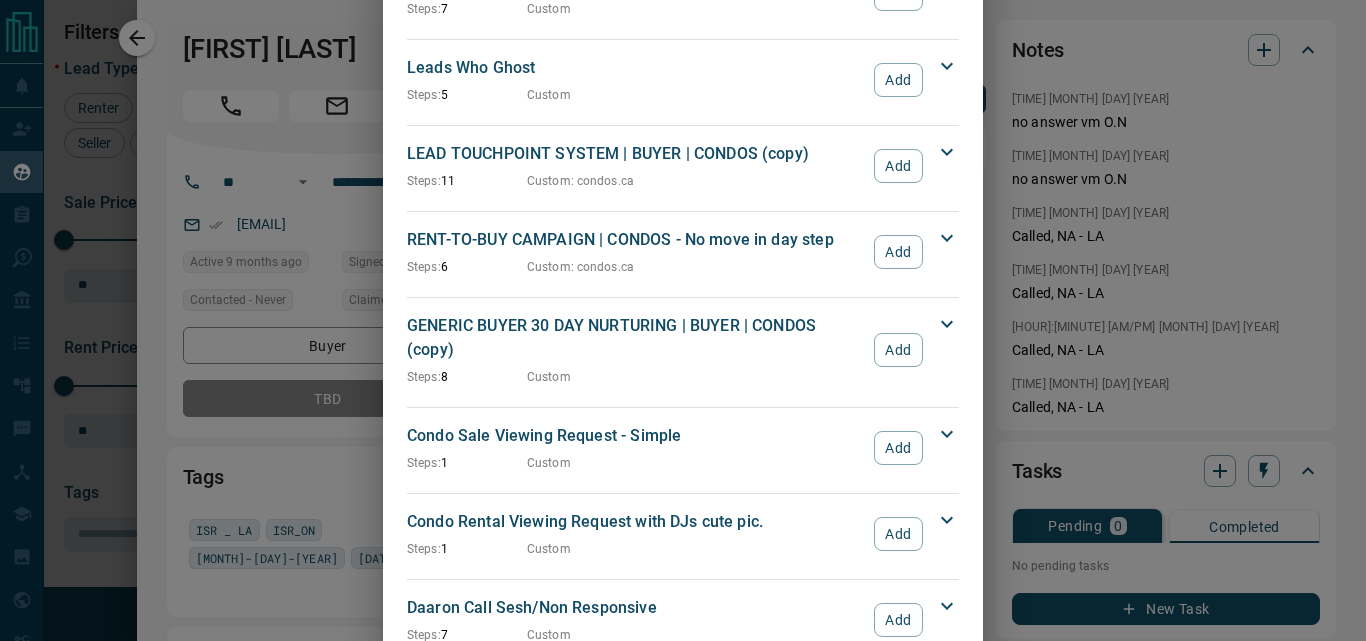 scroll, scrollTop: 2766, scrollLeft: 0, axis: vertical 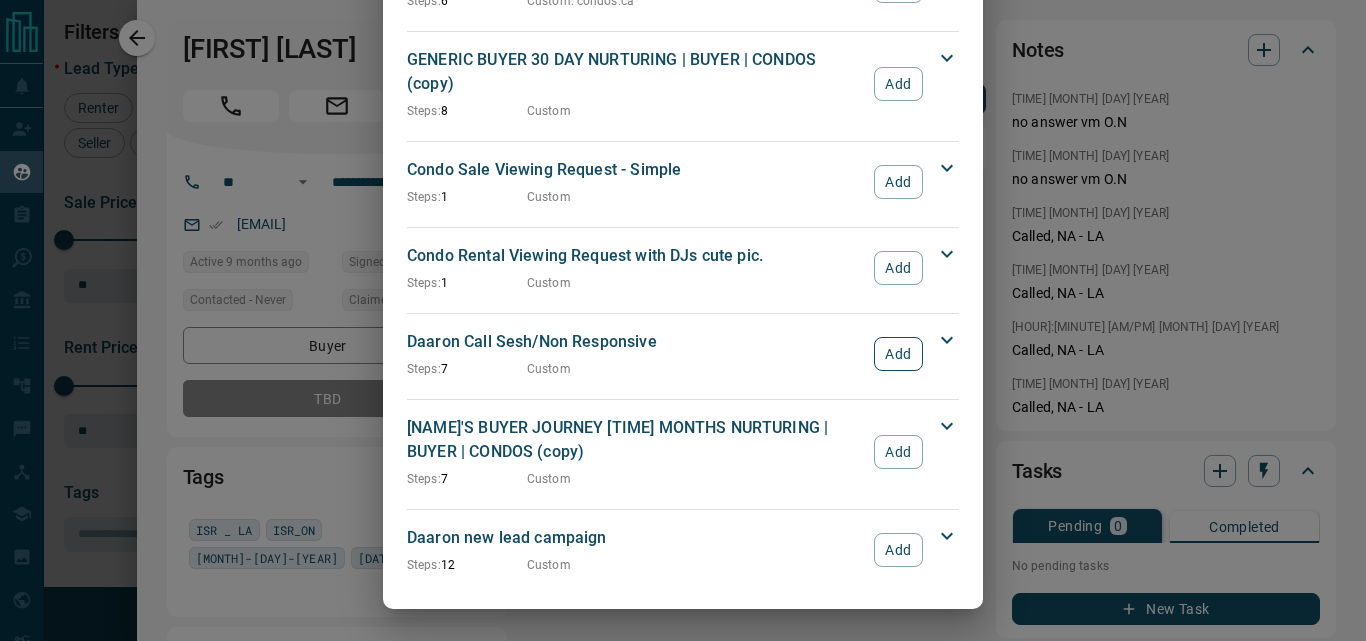 click on "Add" at bounding box center [898, 354] 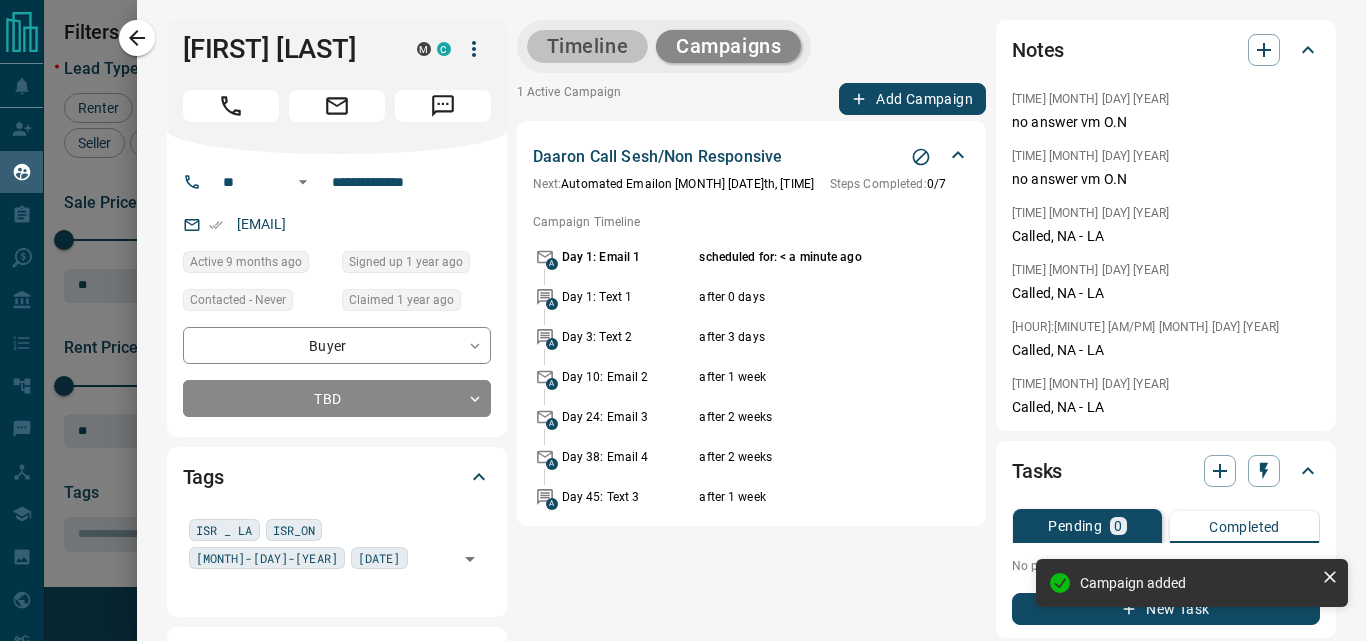 click on "Timeline" at bounding box center (588, 46) 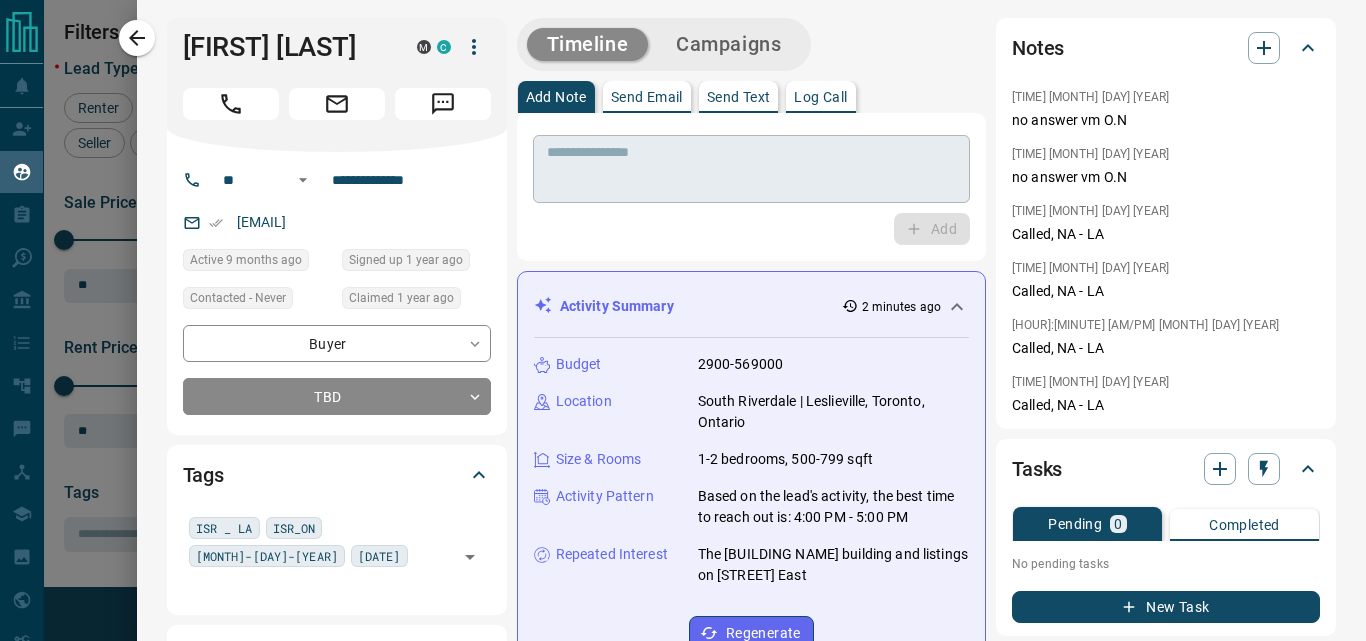 scroll, scrollTop: 0, scrollLeft: 0, axis: both 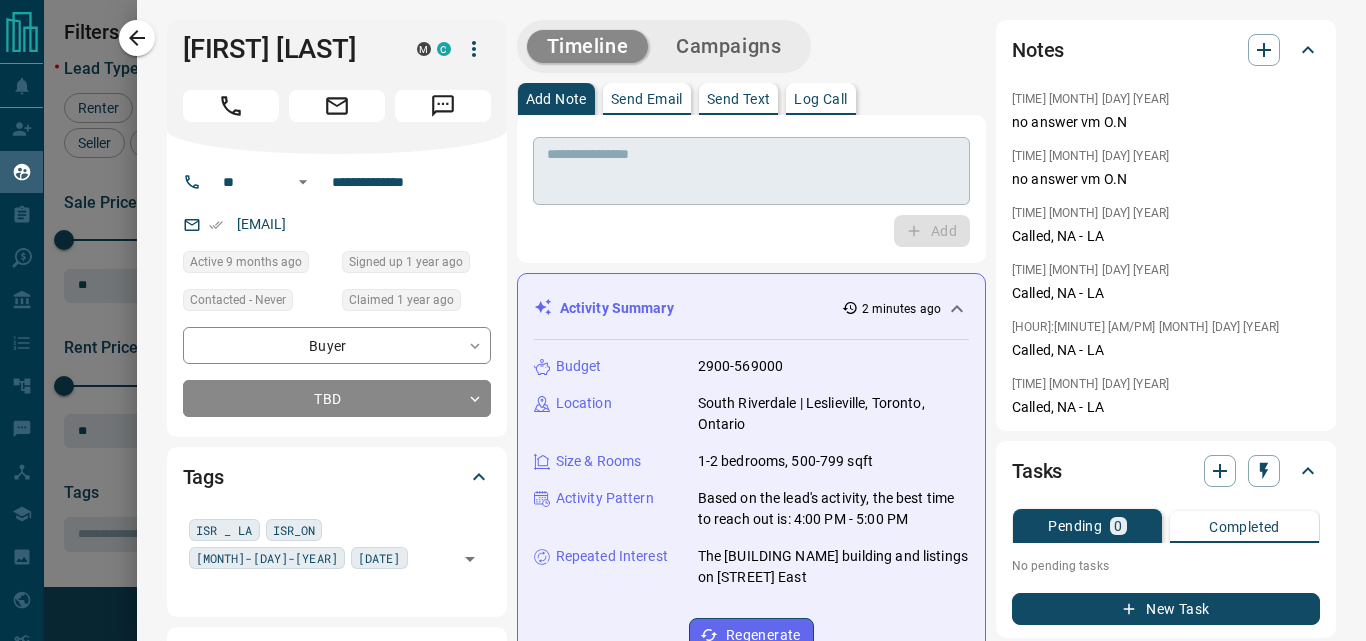 click on "* ​" at bounding box center (751, 171) 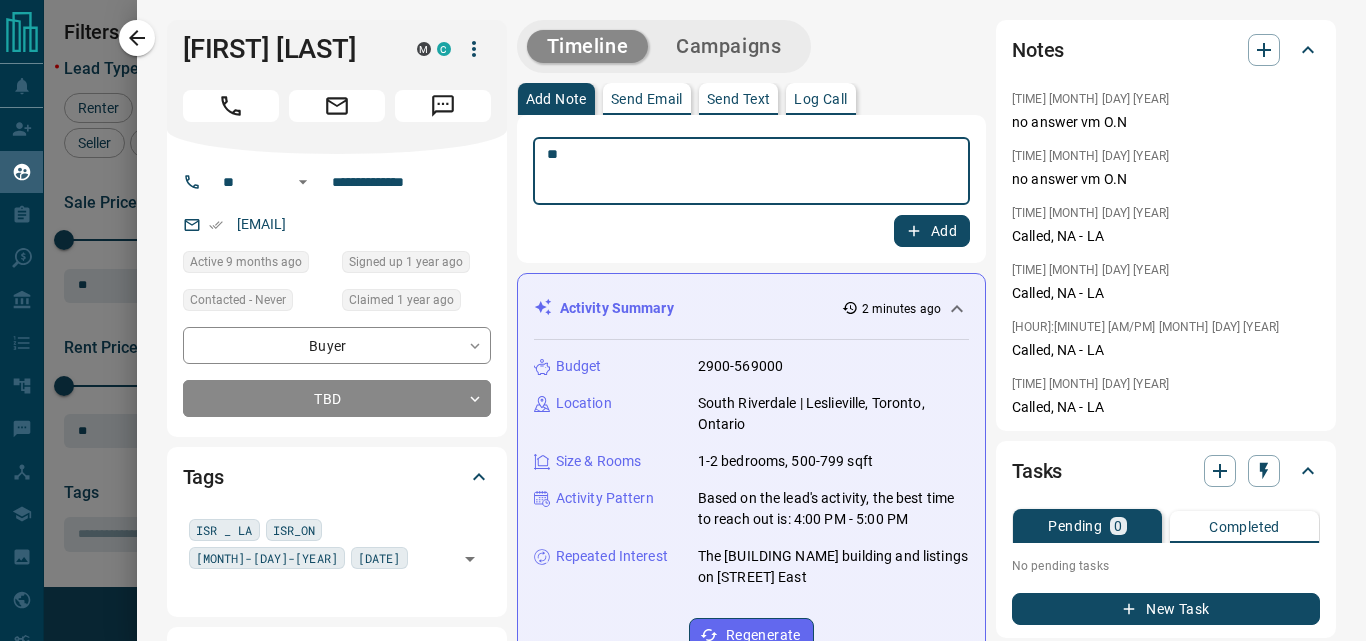 type on "**" 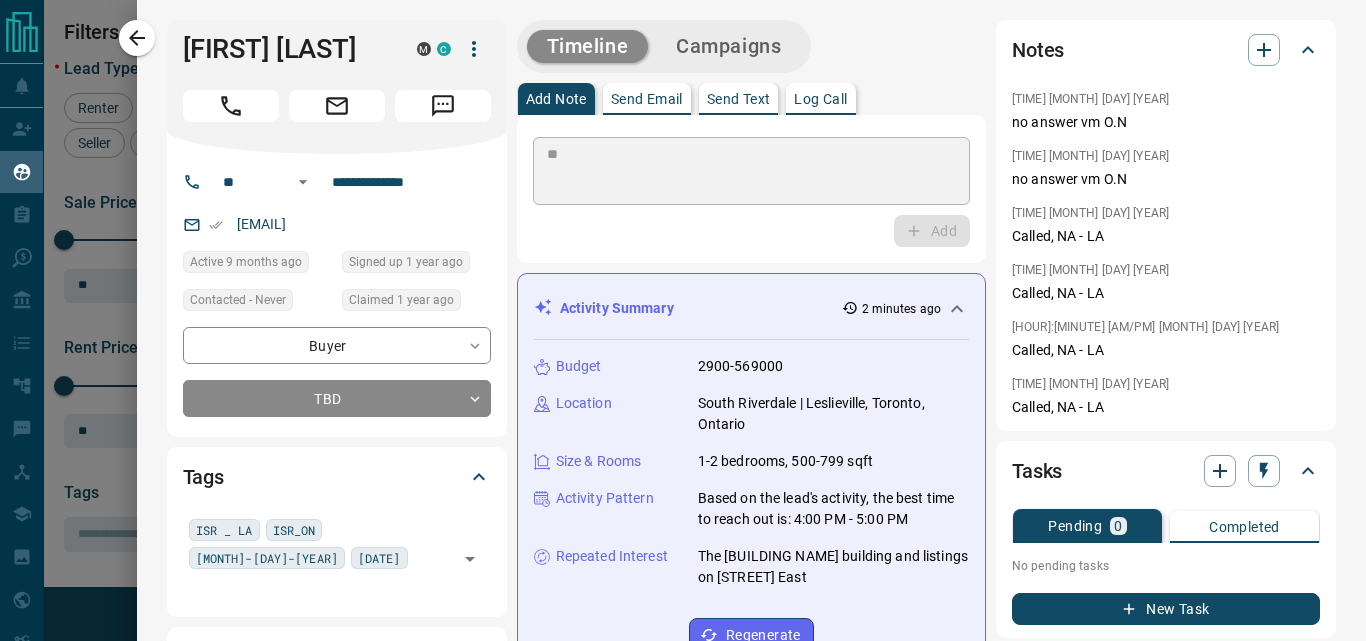 type 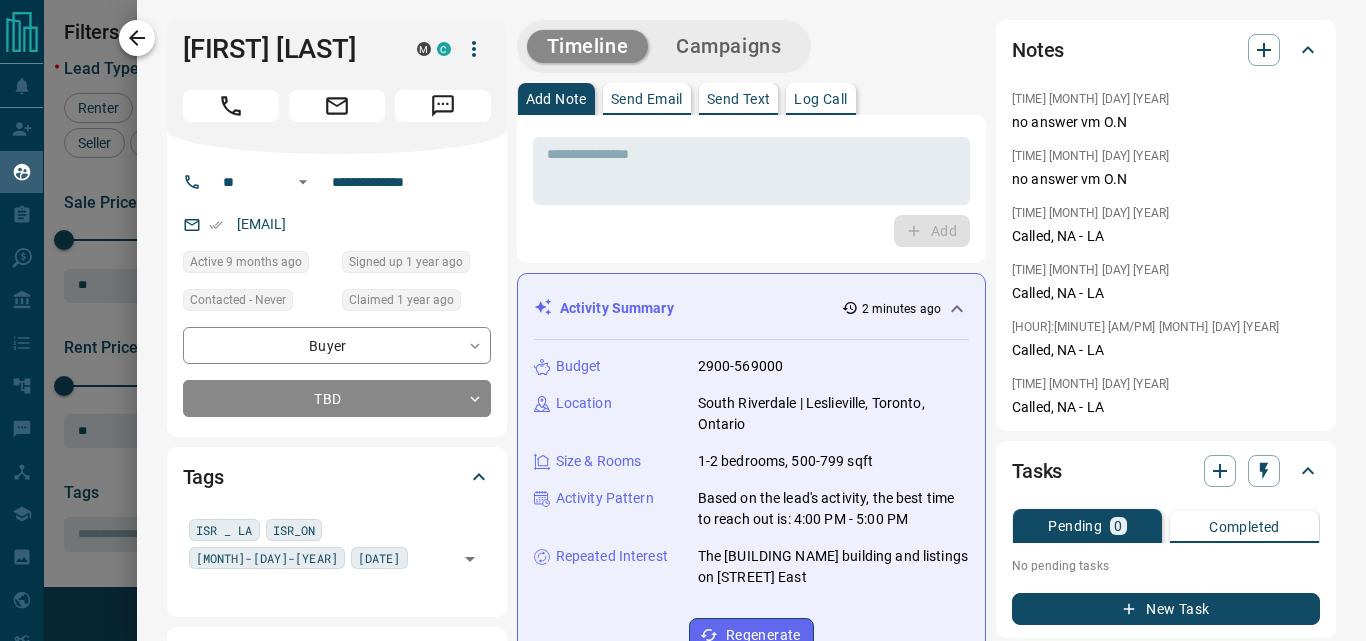 click 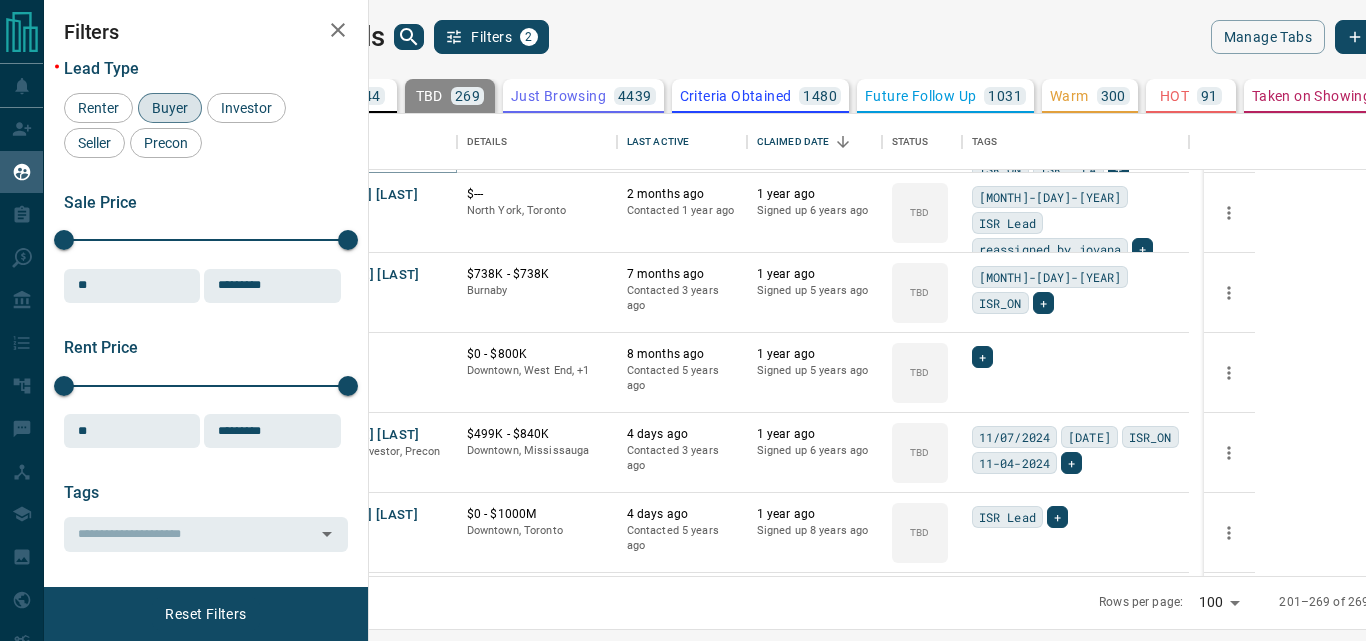 scroll, scrollTop: 1120, scrollLeft: 0, axis: vertical 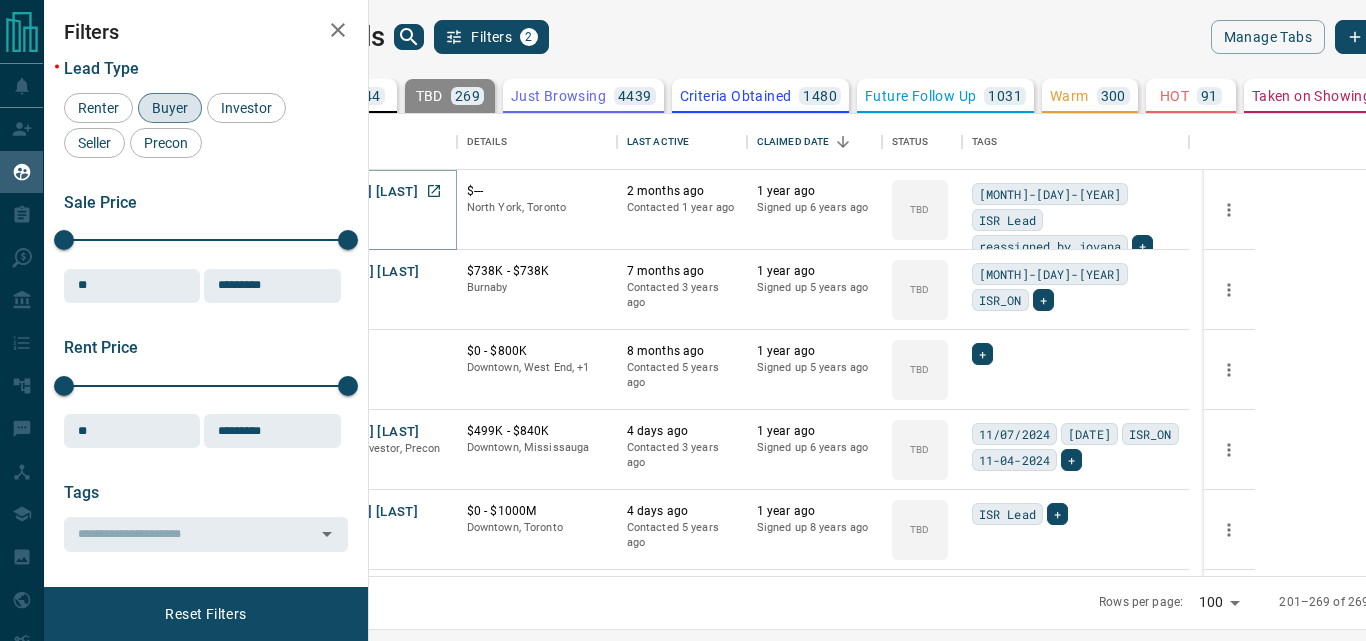 click on "[FIRST] [LAST]" at bounding box center [372, 192] 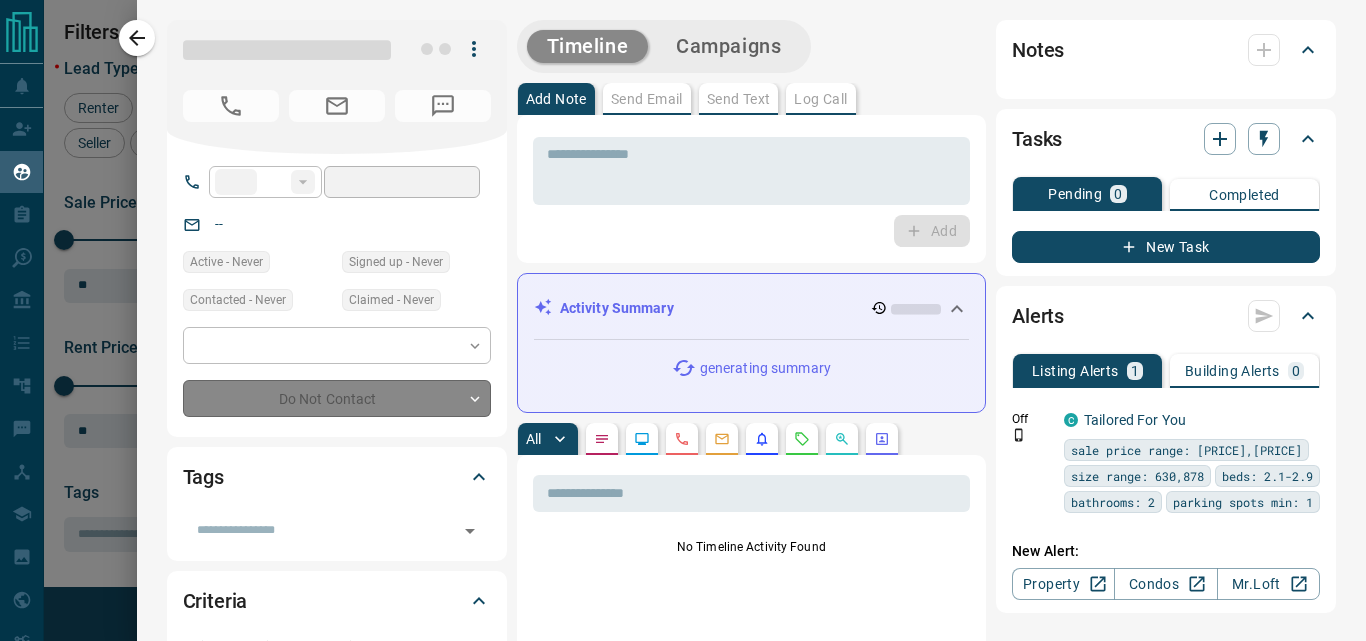 type on "**" 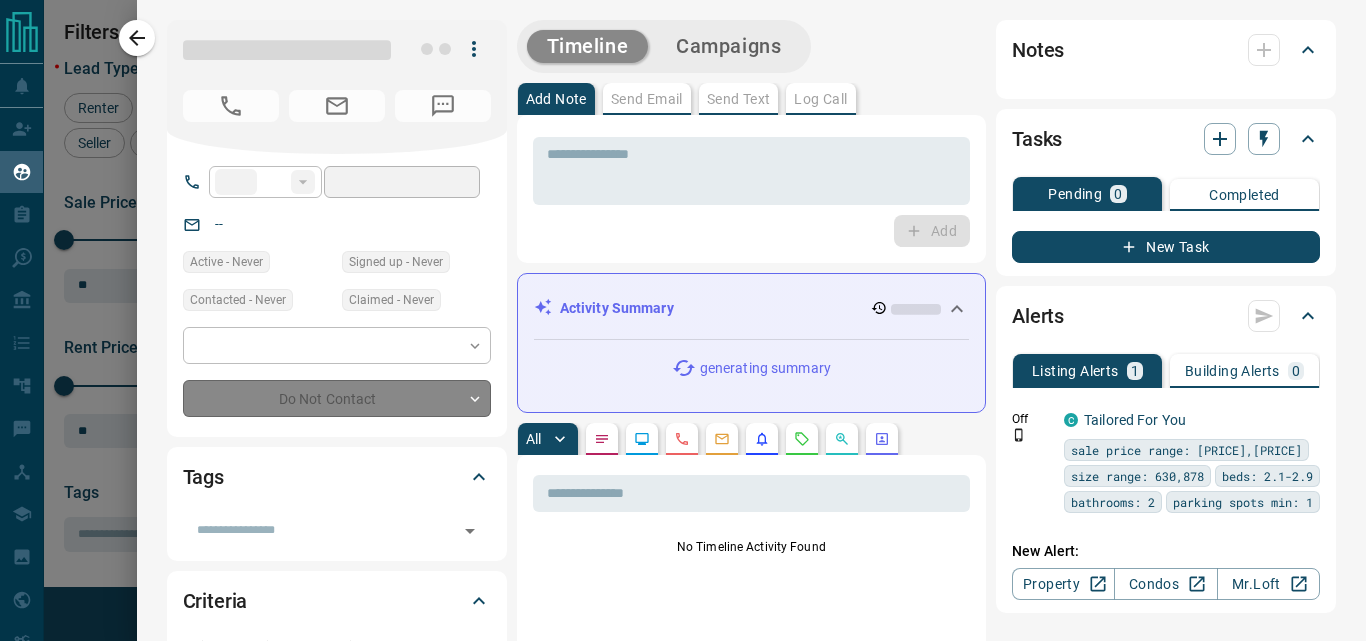 type on "**********" 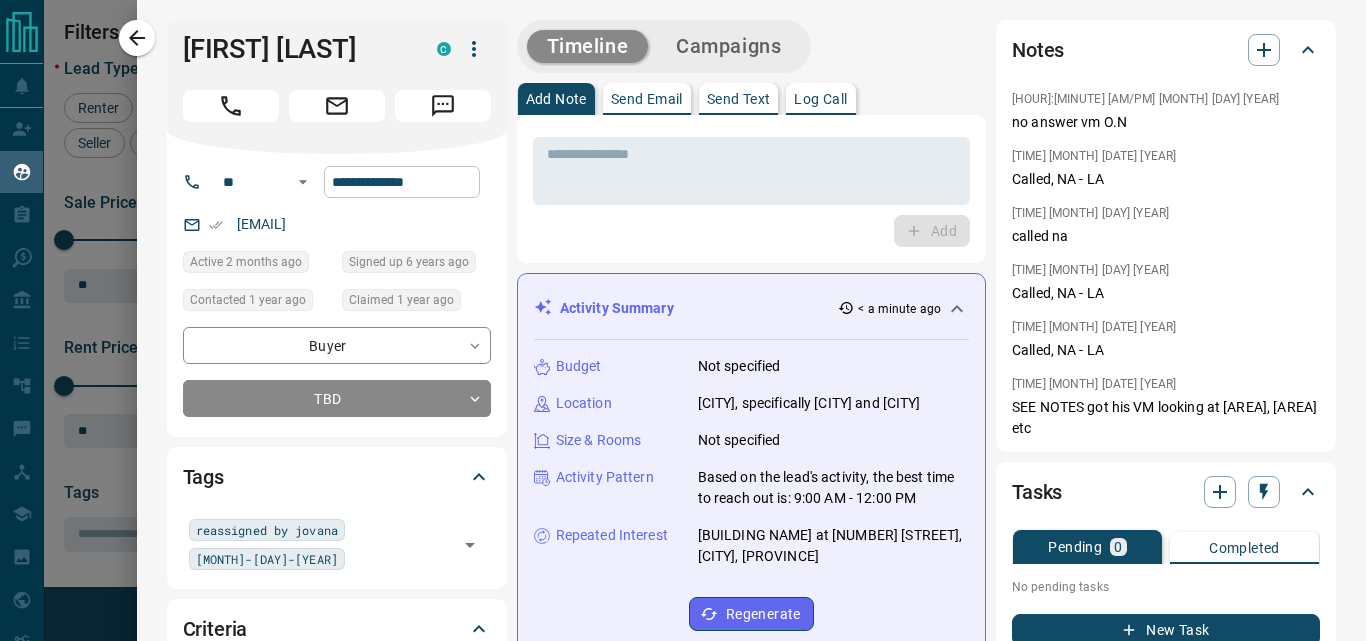 click on "**********" at bounding box center [402, 182] 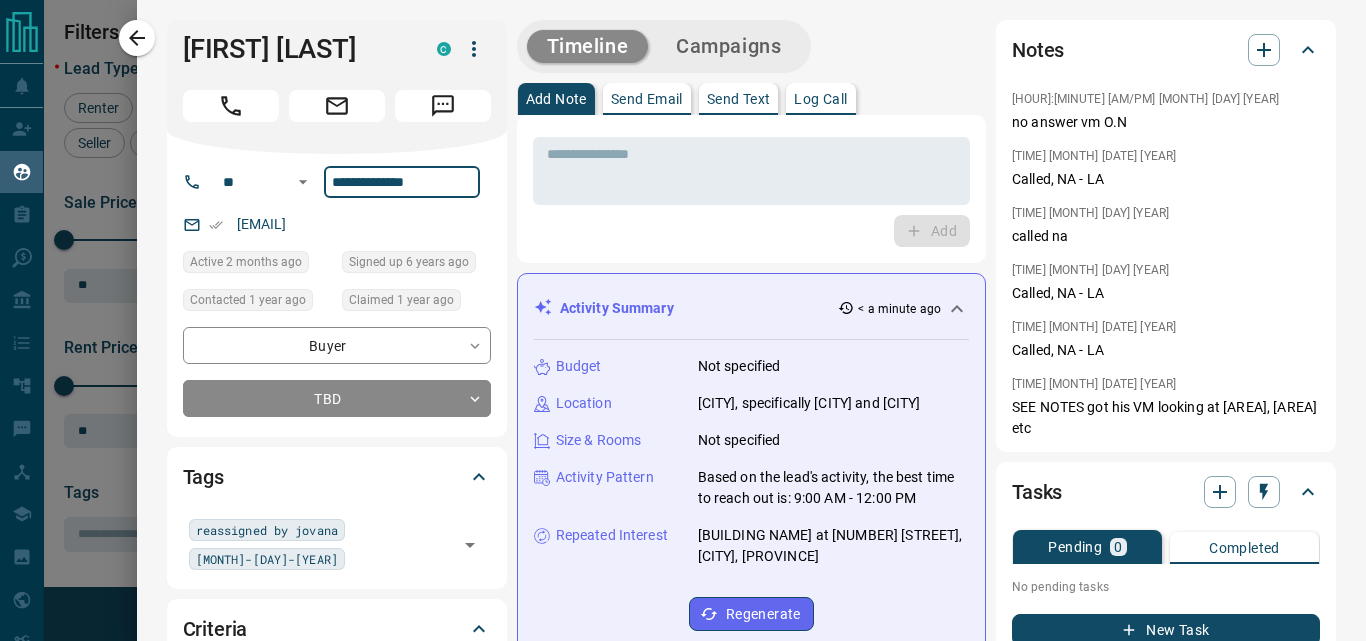 click on "**********" at bounding box center (402, 182) 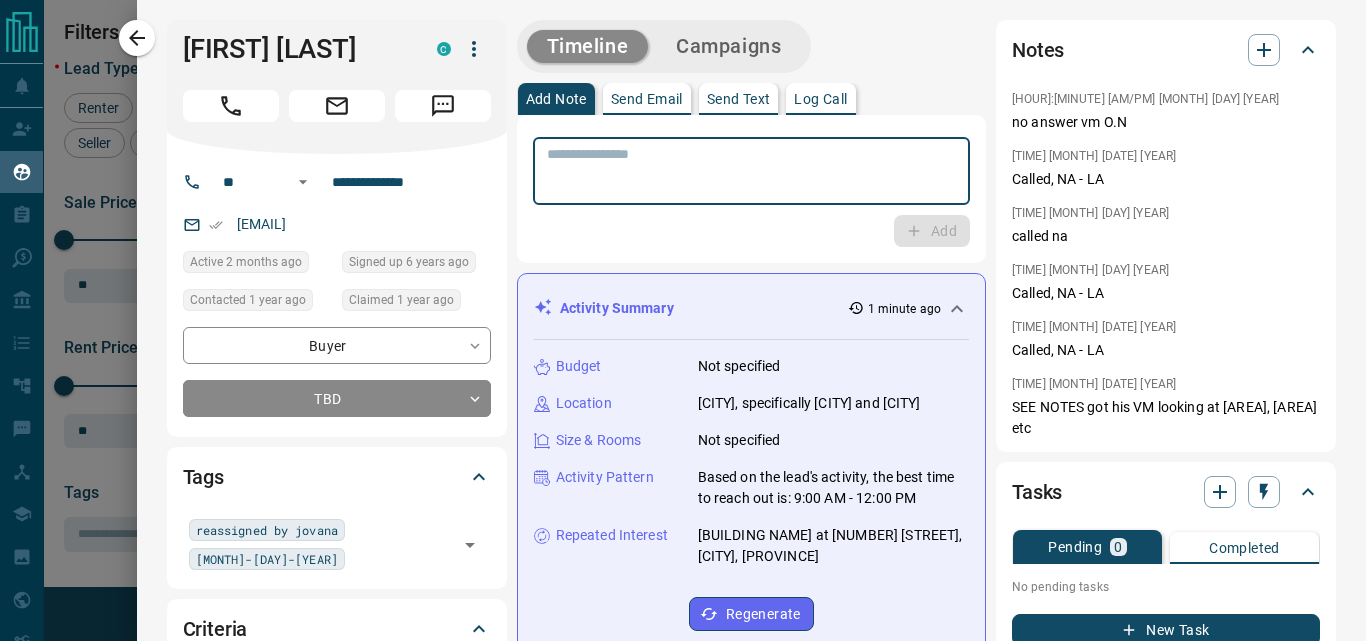 click at bounding box center [751, 171] 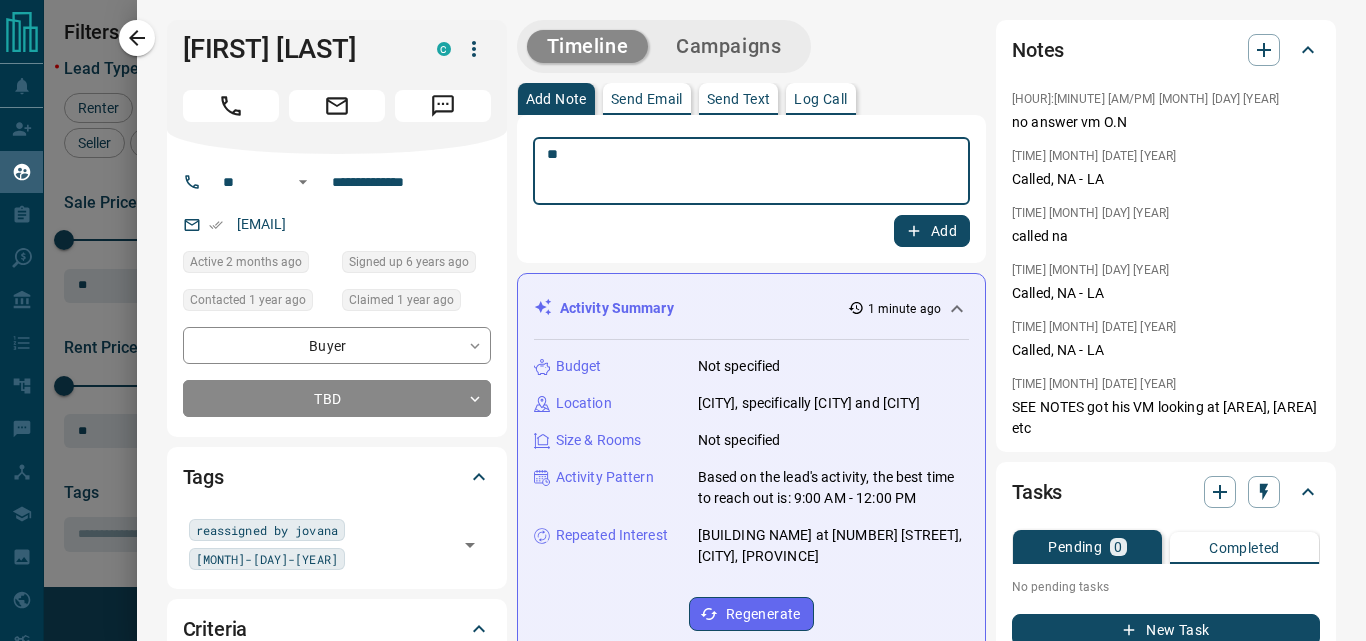 type on "**" 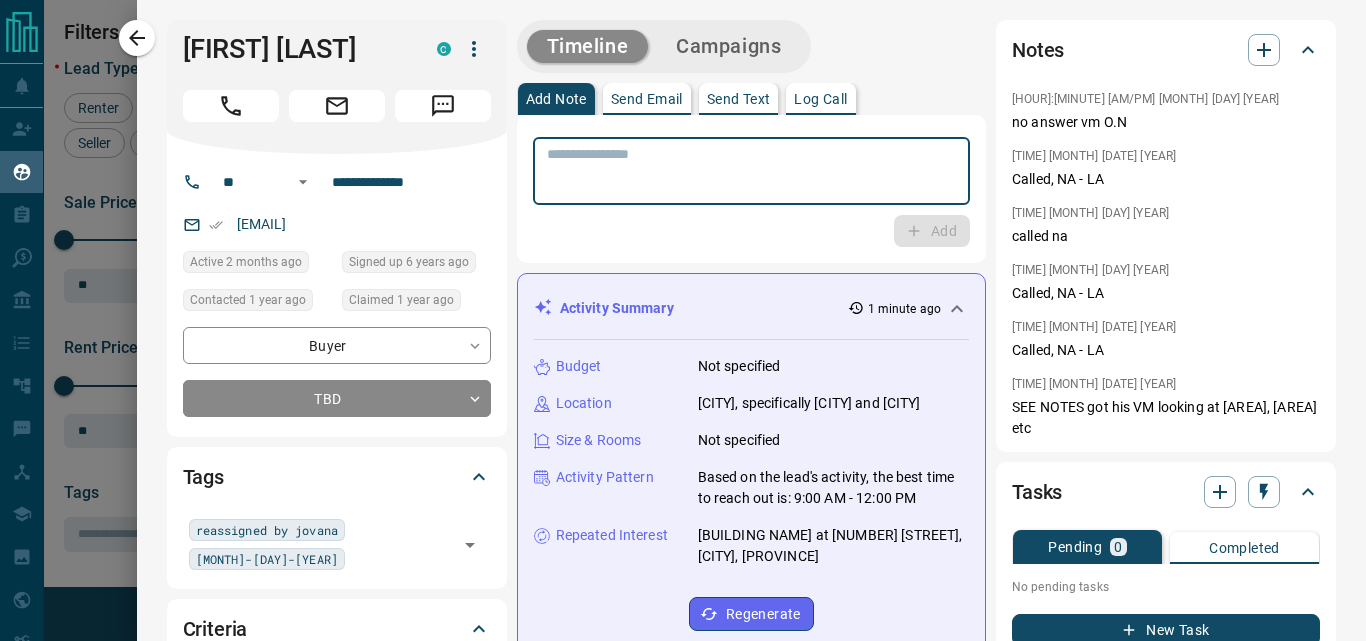 click at bounding box center [744, 171] 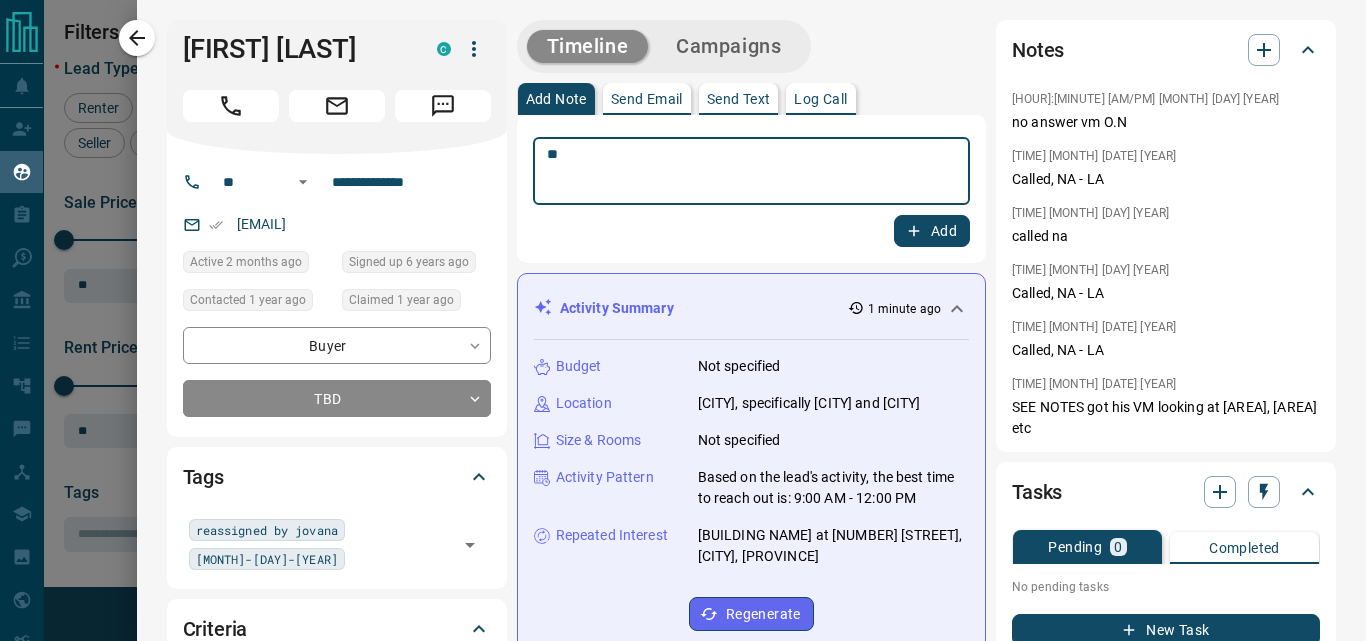 type on "**" 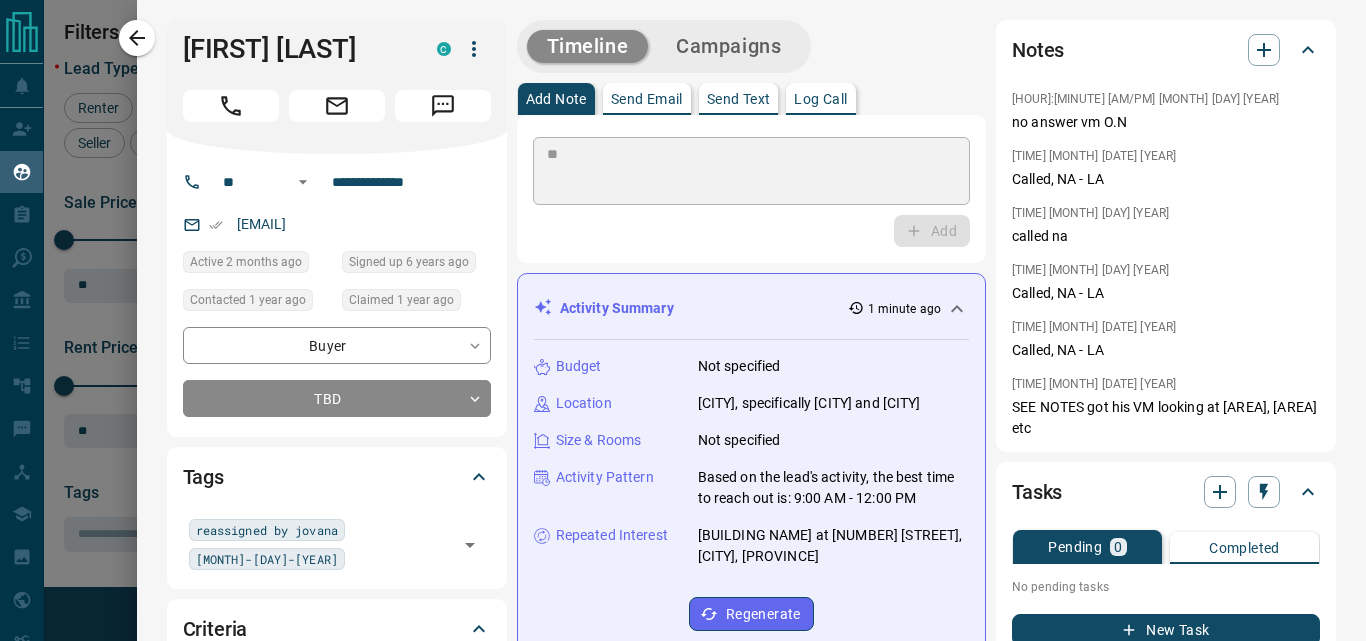 type 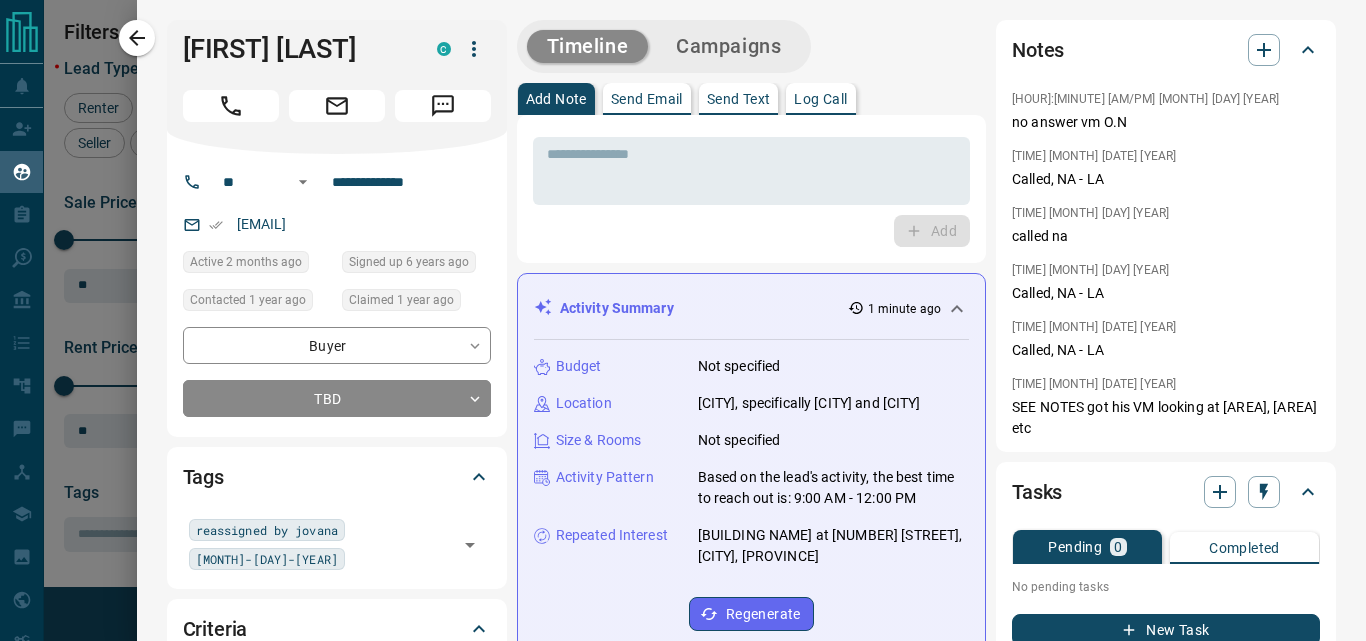 click on "Timeline Campaigns" at bounding box center [664, 46] 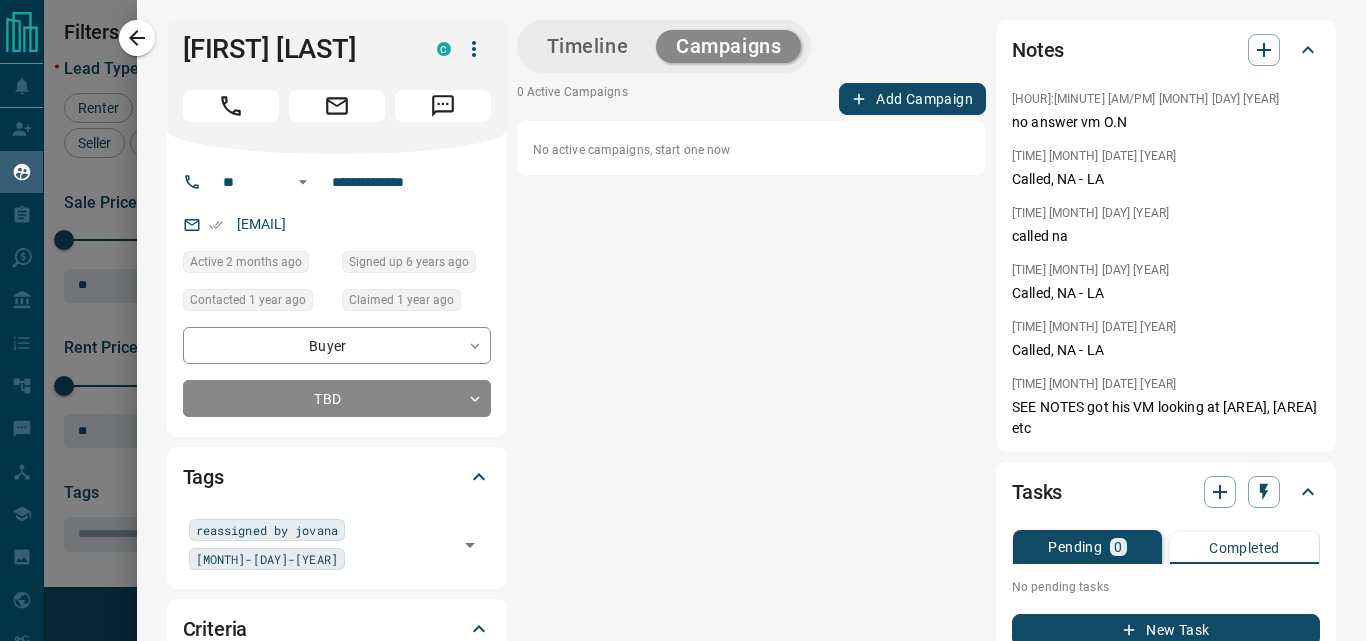 click on "Add Campaign" at bounding box center (912, 99) 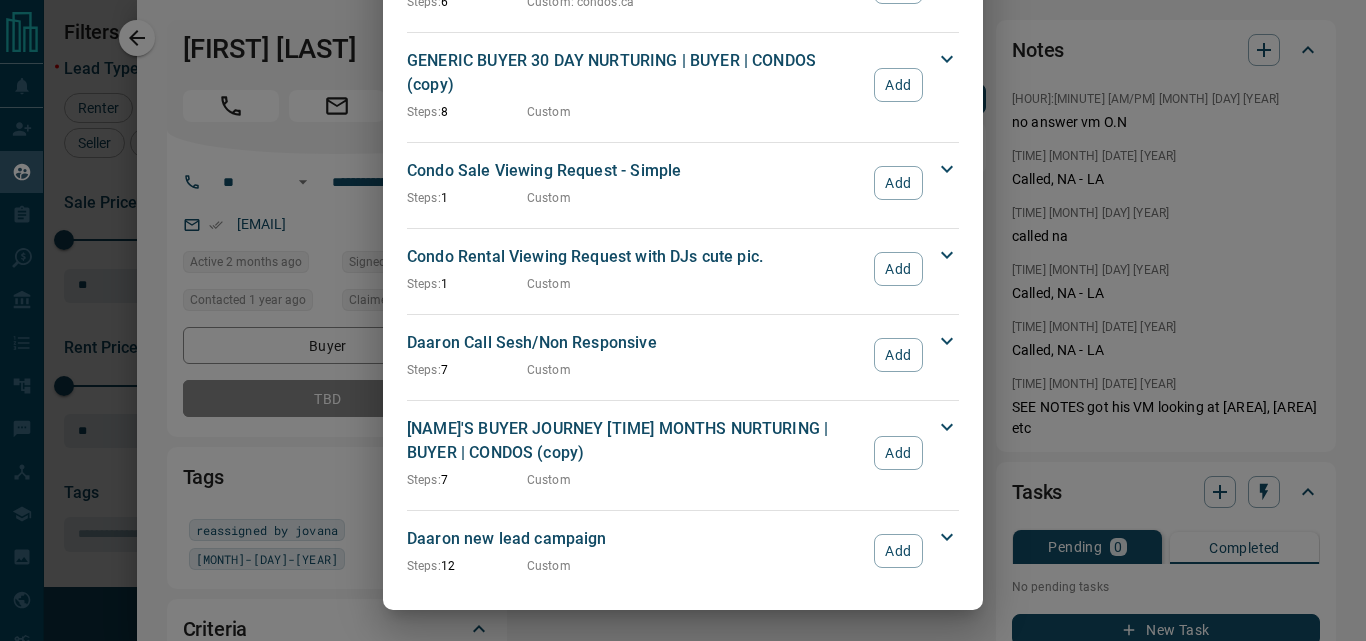 scroll, scrollTop: 2766, scrollLeft: 0, axis: vertical 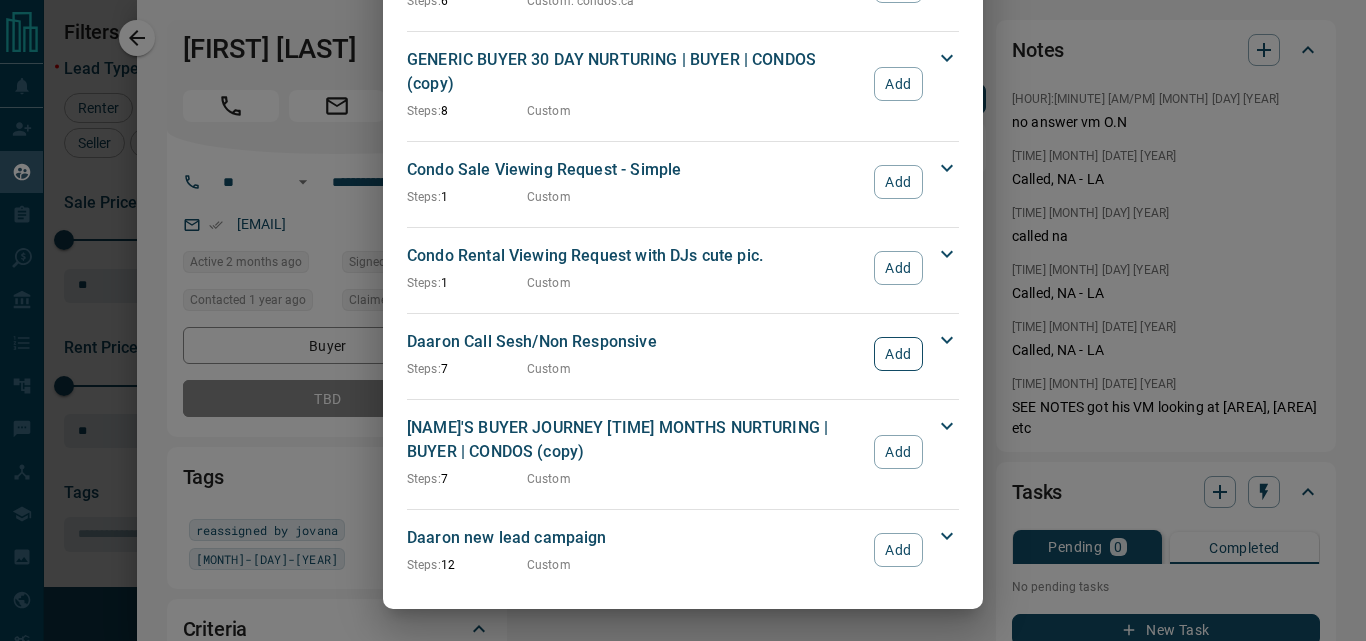 click on "Add" at bounding box center (898, 354) 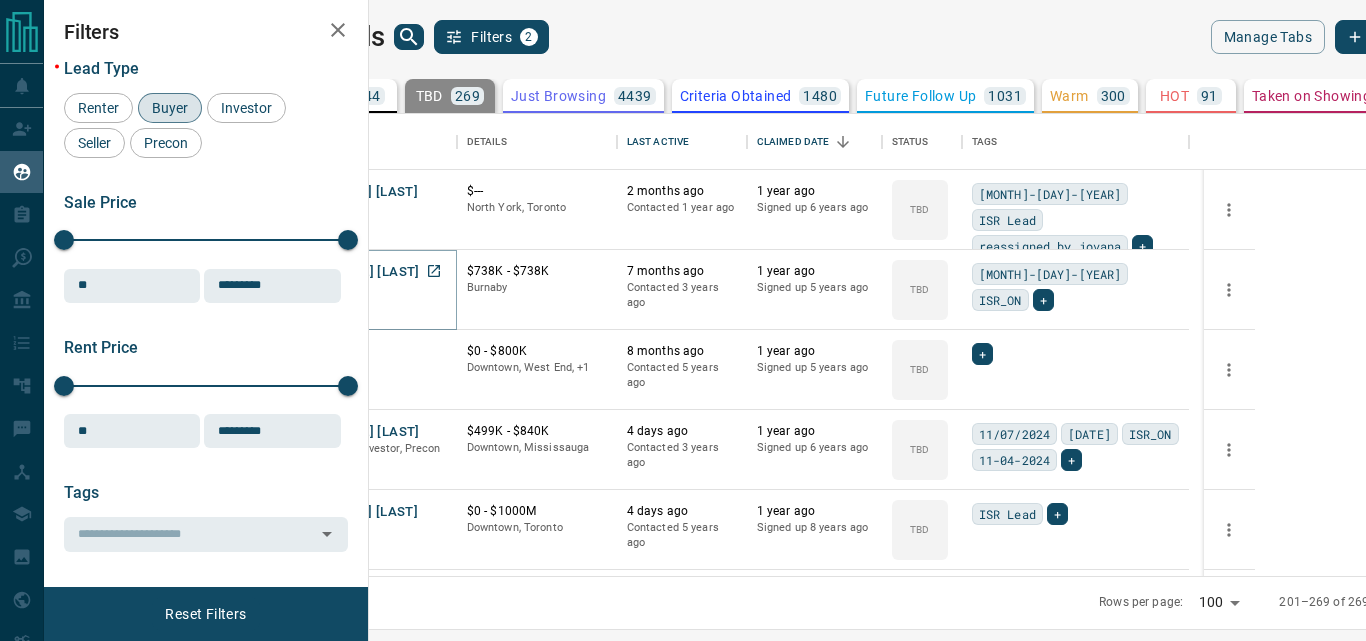 click on "[NAME] [LAST]" at bounding box center [373, 272] 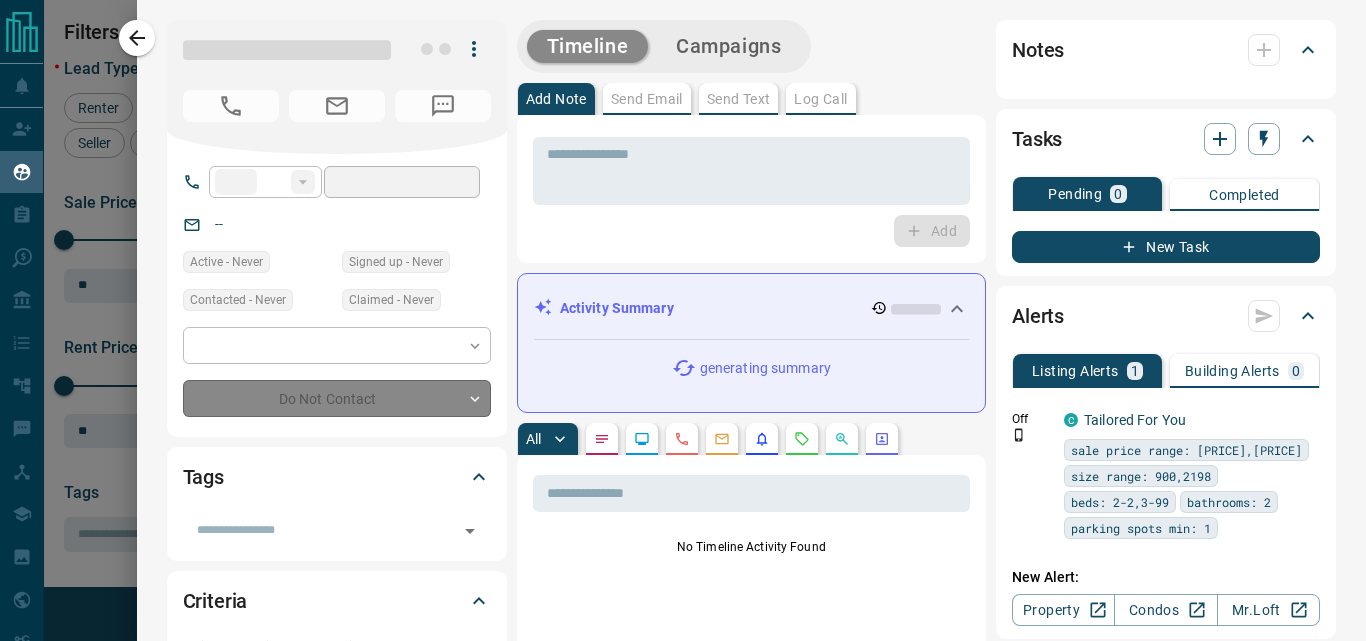 type on "**" 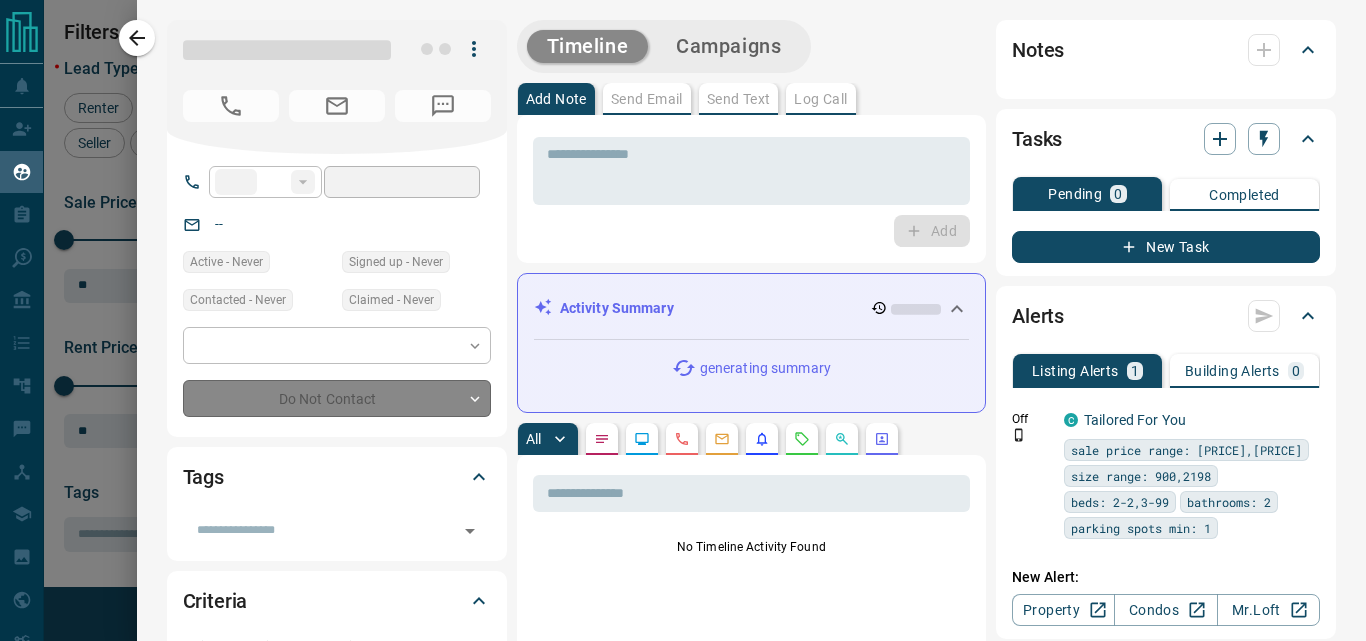 type on "**********" 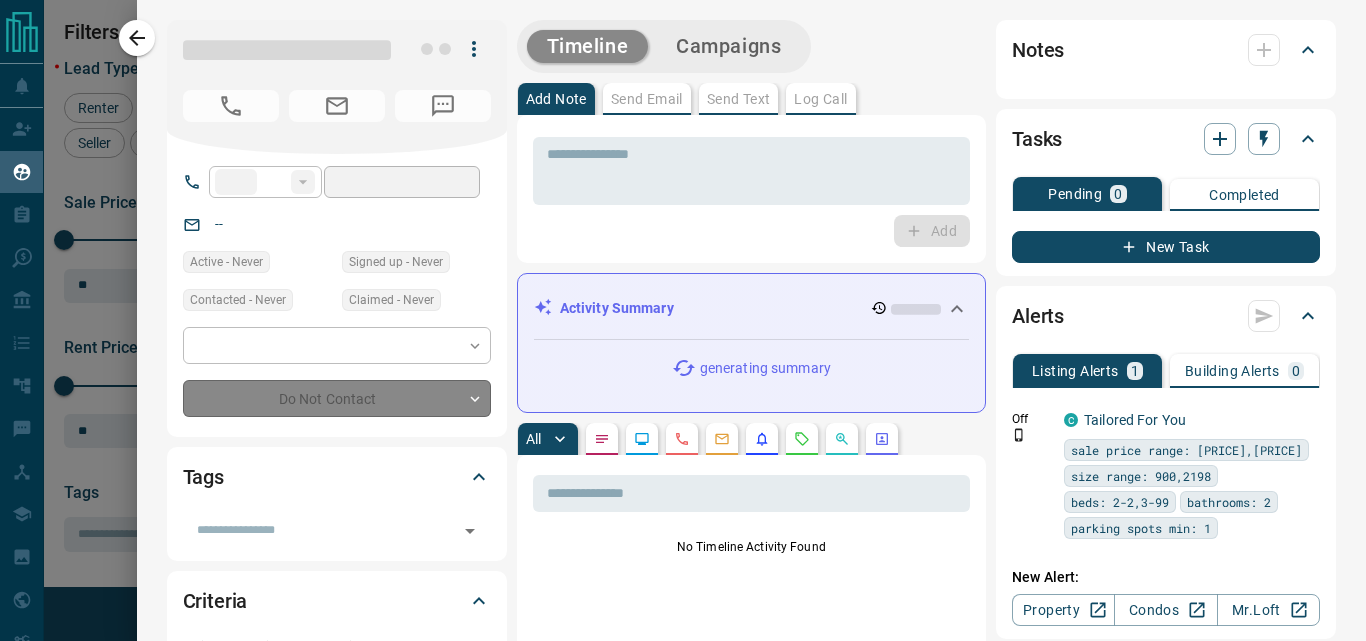 type on "**" 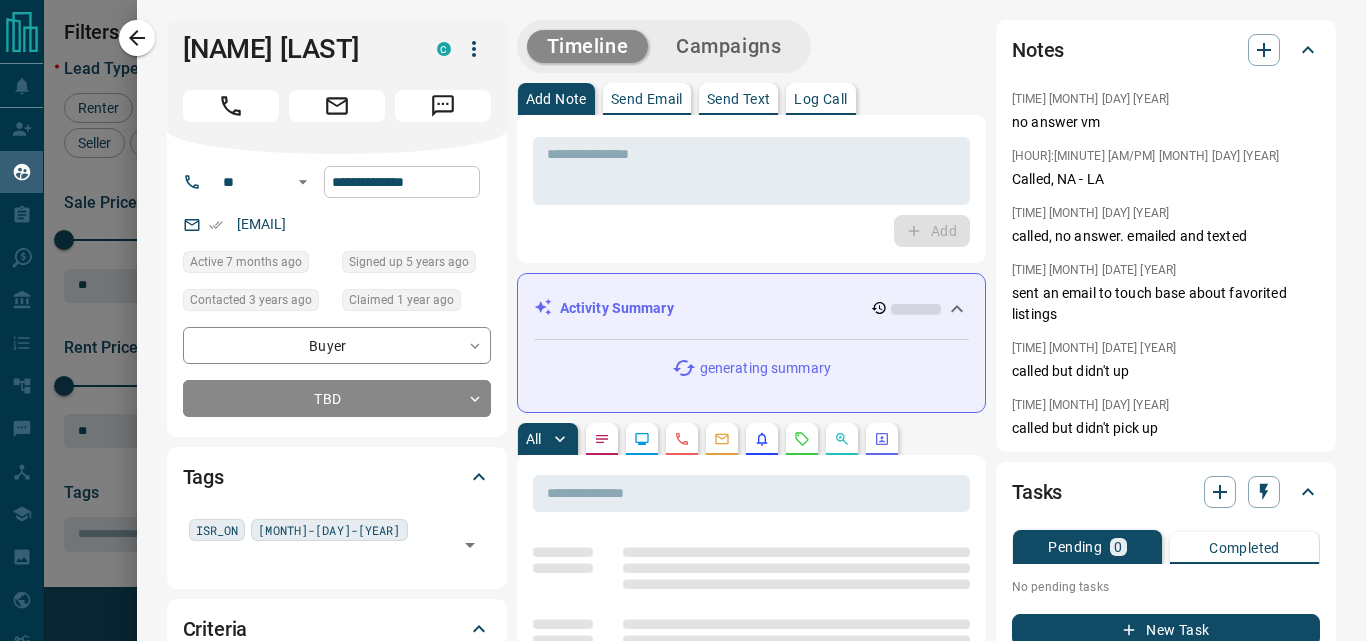 click on "**********" at bounding box center (402, 182) 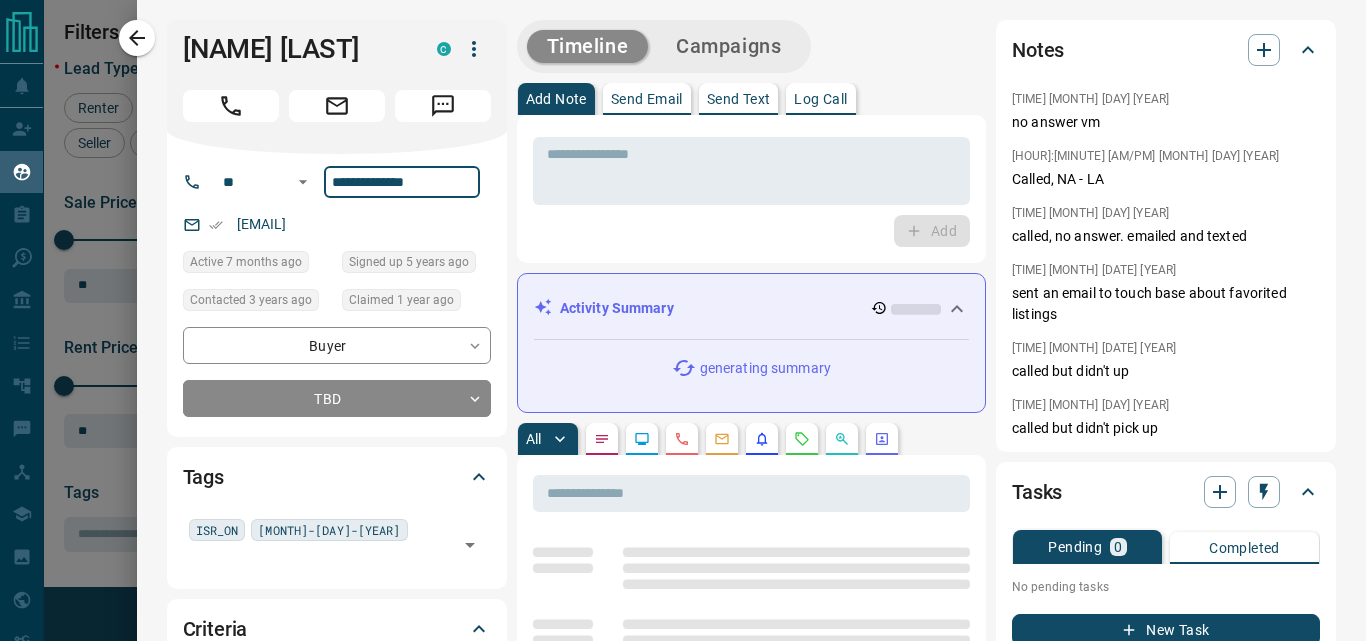 click on "**********" at bounding box center [402, 182] 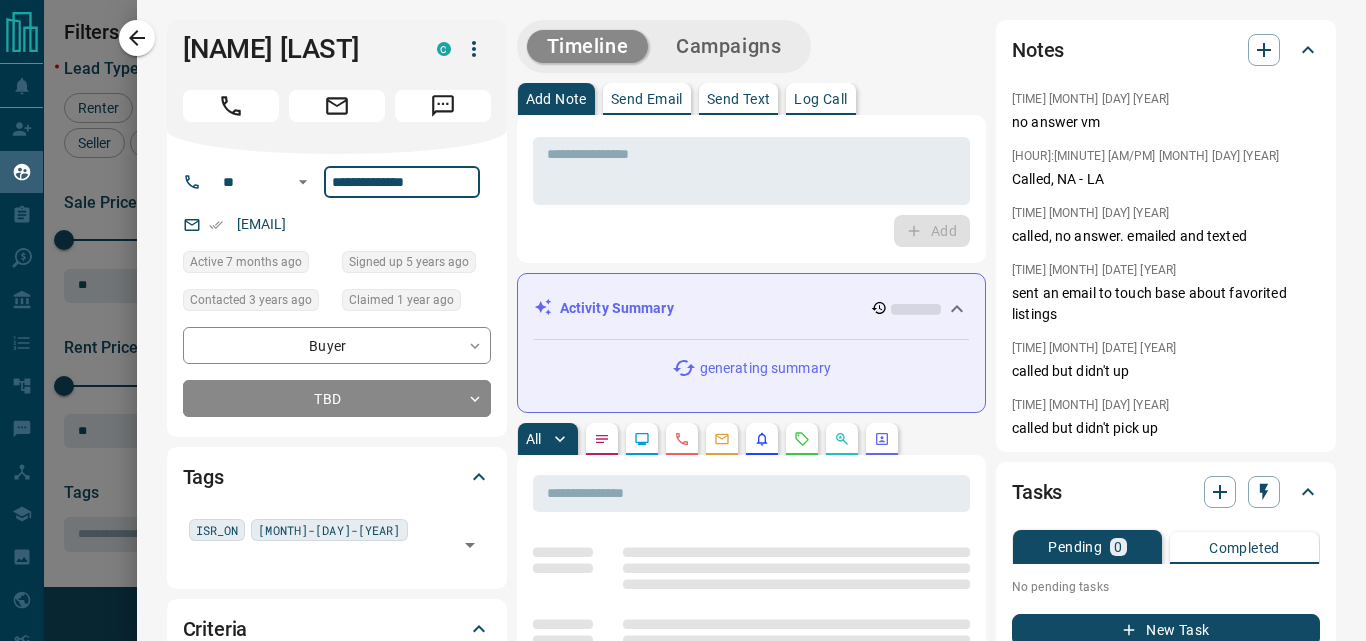 click on "**********" at bounding box center (402, 182) 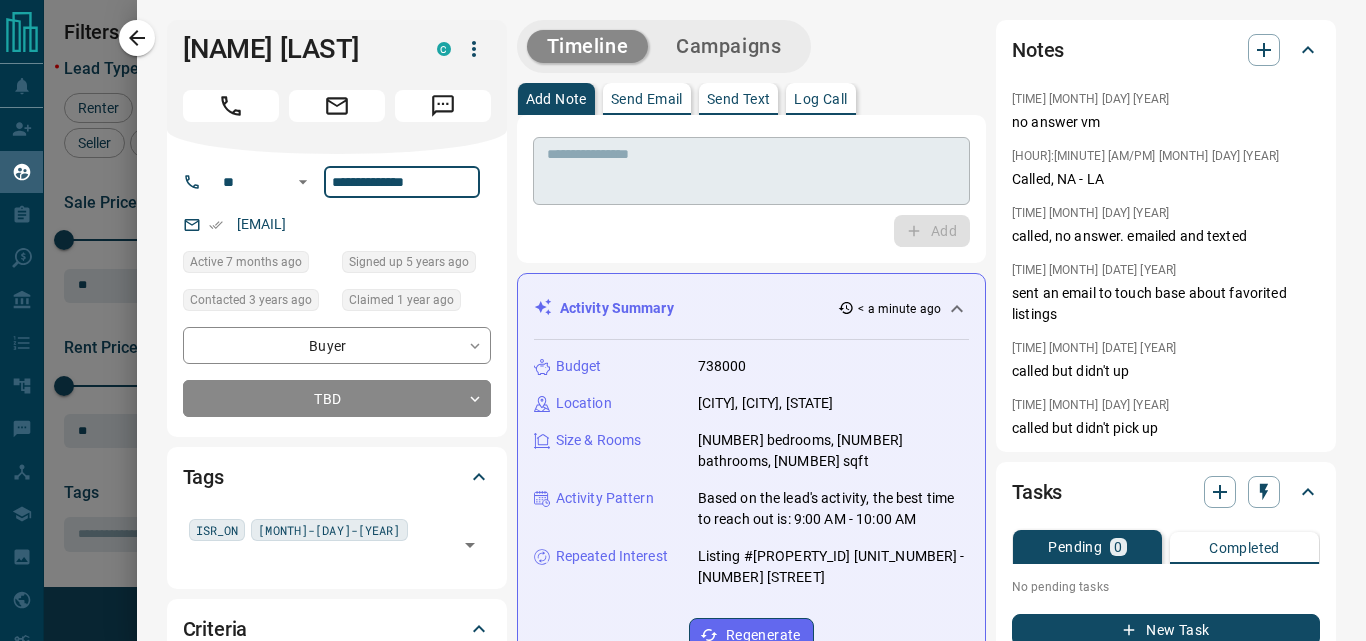click at bounding box center (751, 171) 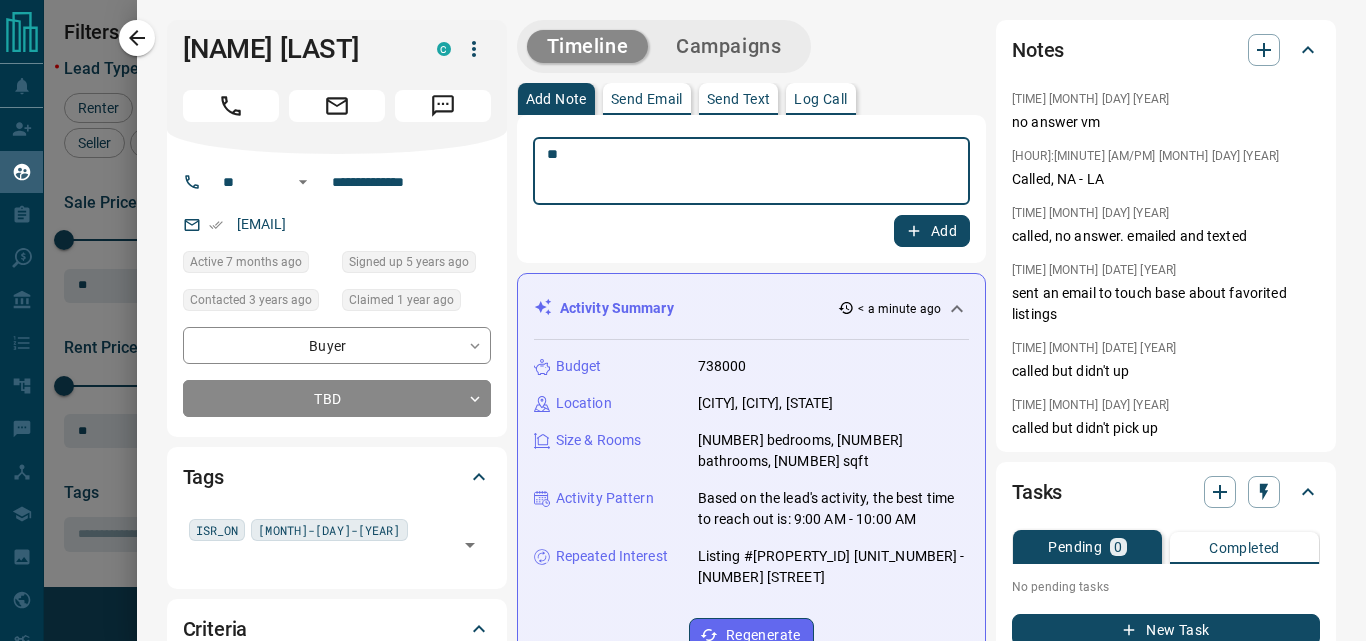 type on "**" 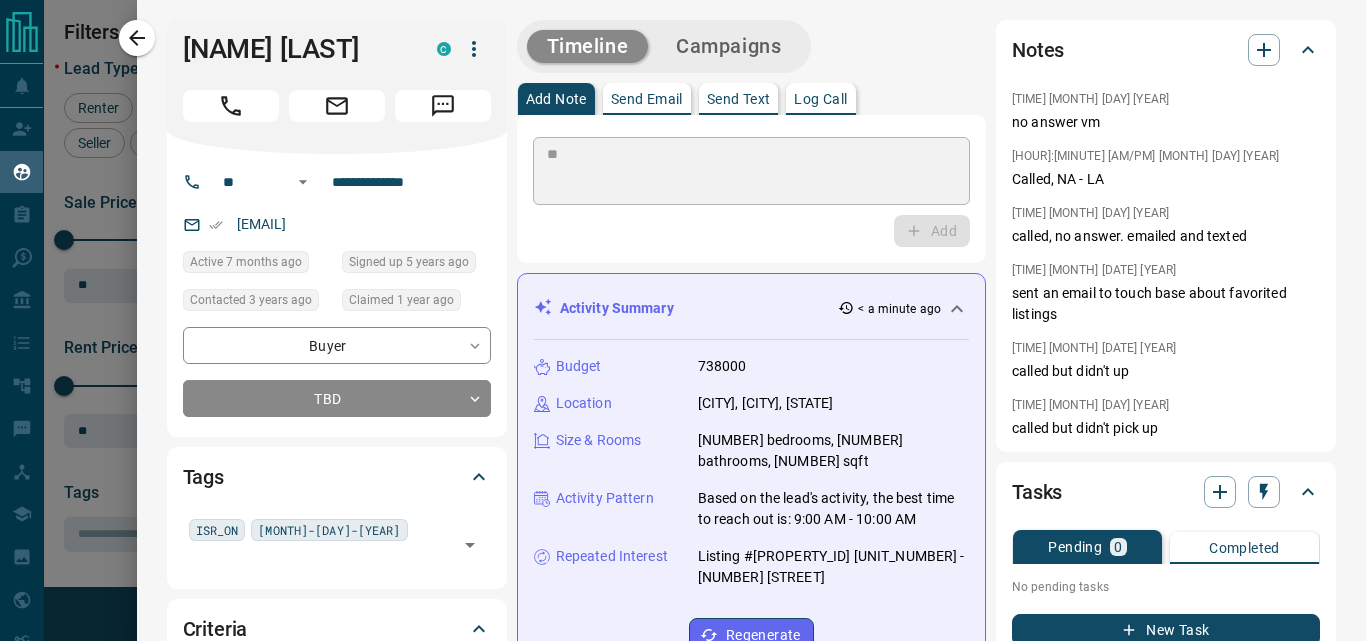 type 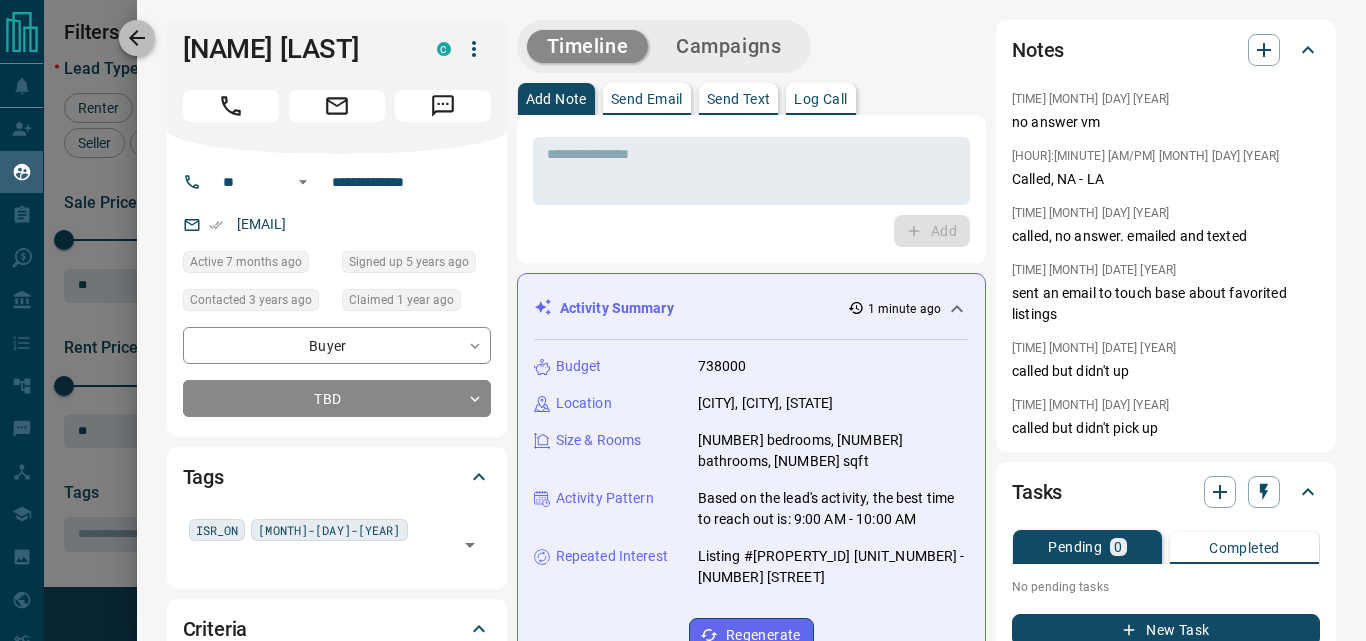 click 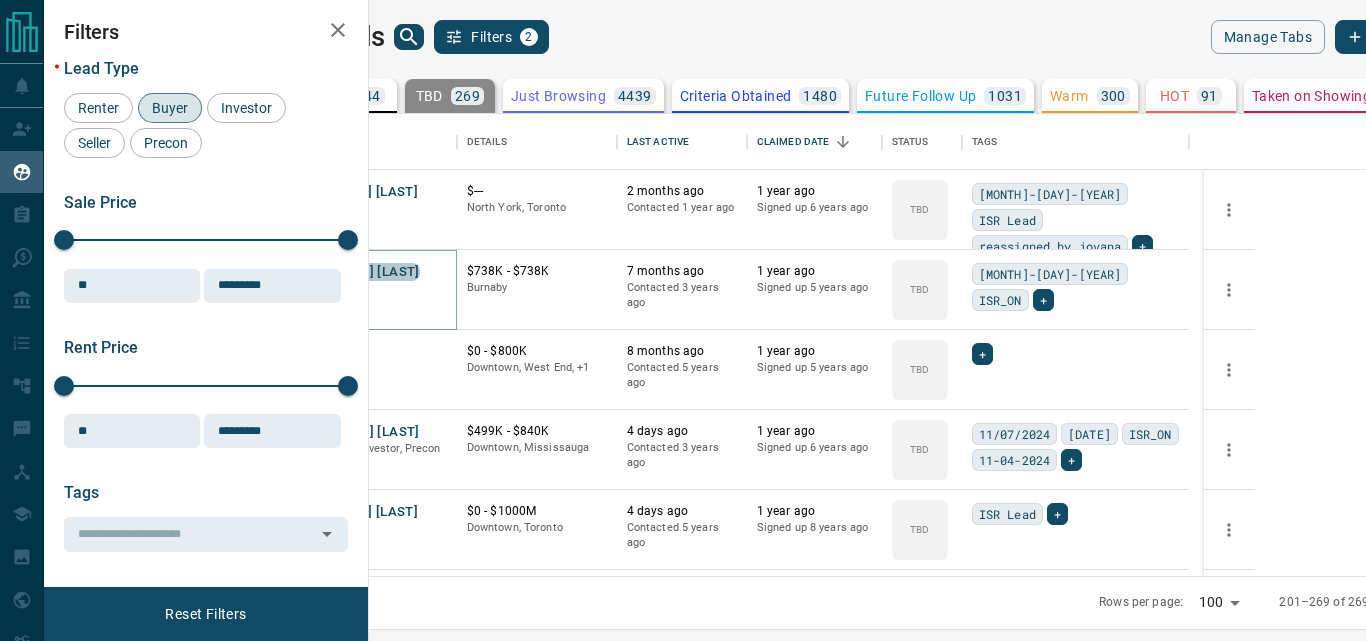 click on "[NAME] [LAST]" at bounding box center (373, 272) 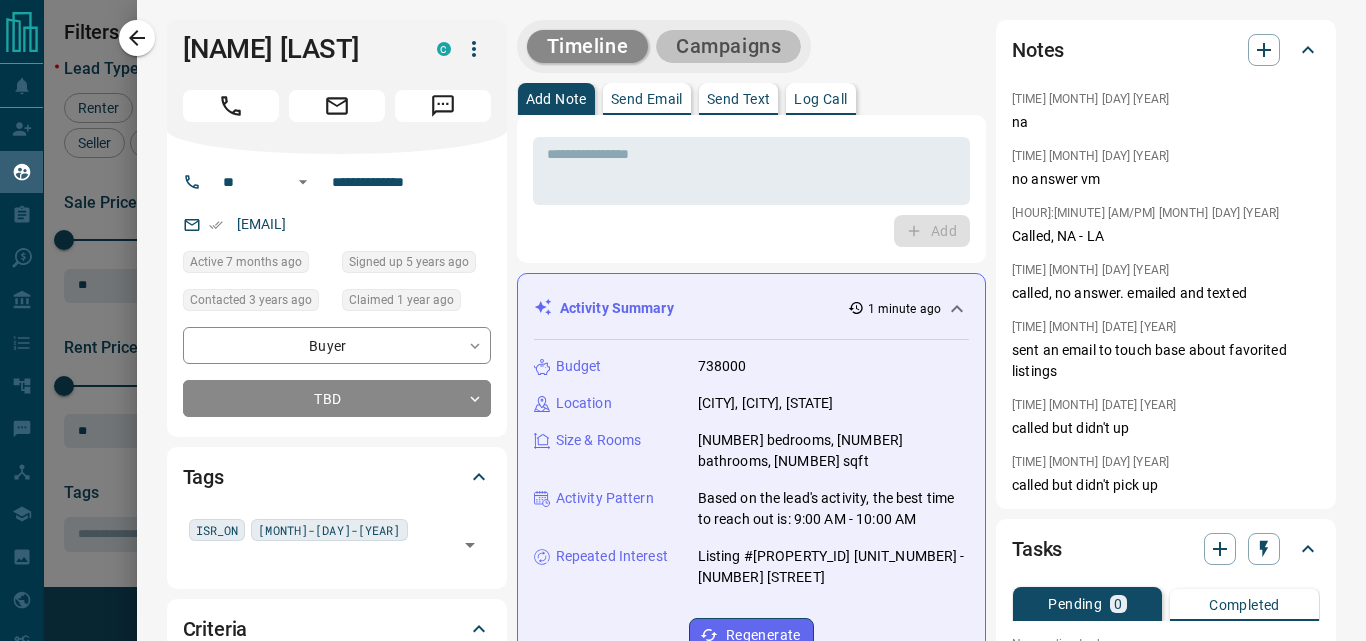 click on "Campaigns" at bounding box center [728, 46] 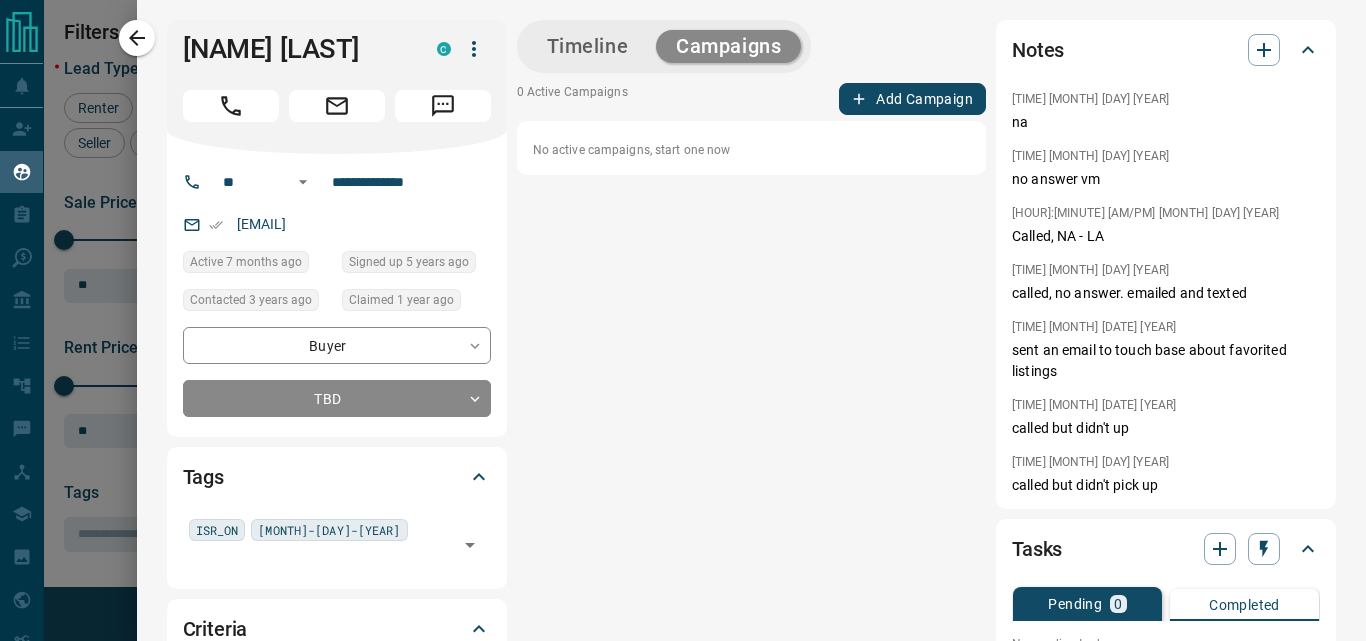 click on "Add Campaign" at bounding box center (912, 99) 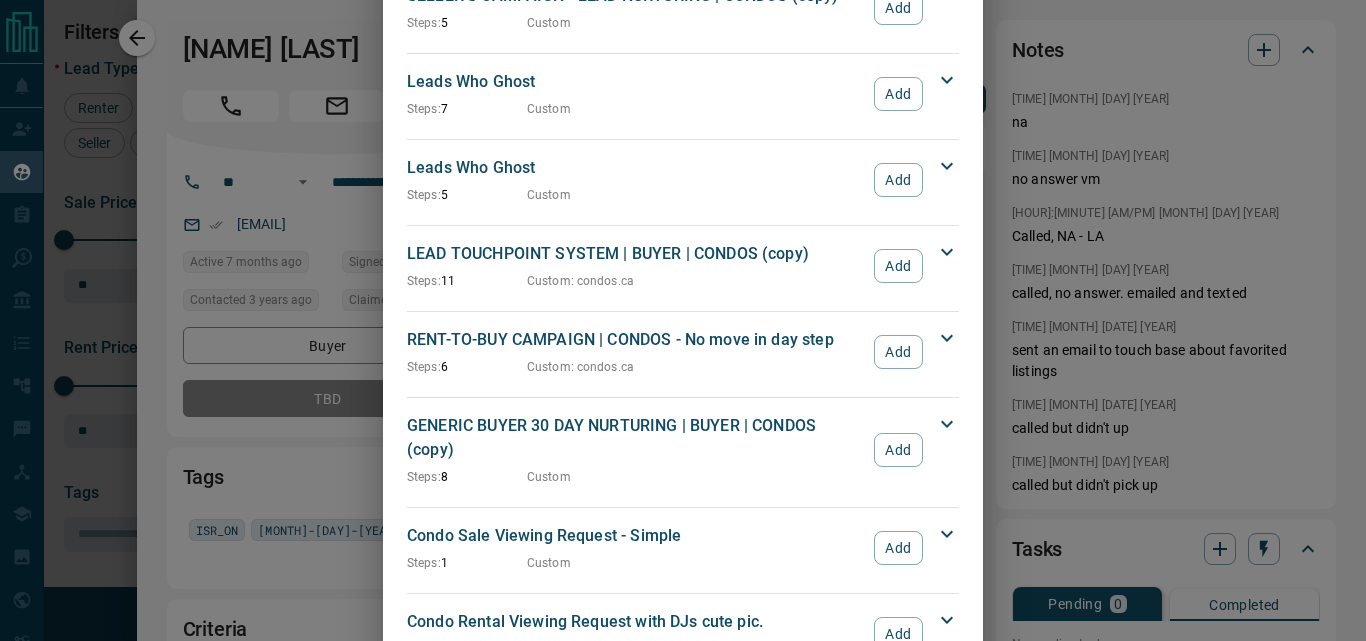 scroll, scrollTop: 2766, scrollLeft: 0, axis: vertical 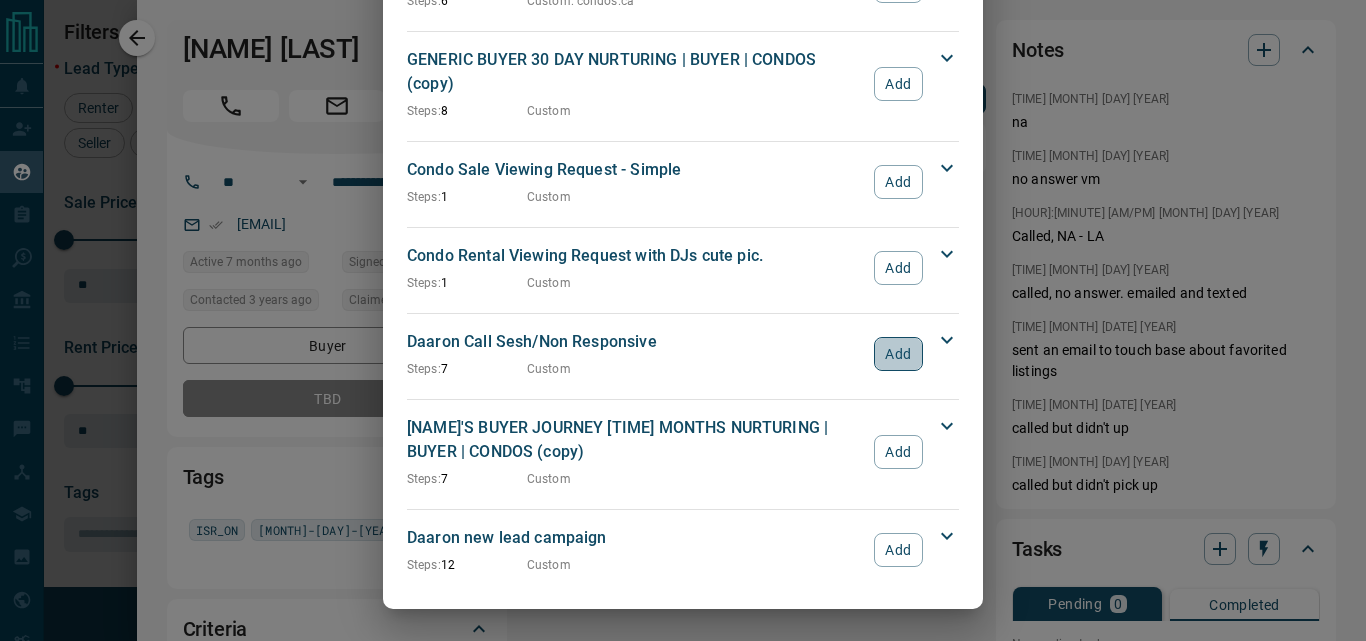 click on "Add" at bounding box center (898, 354) 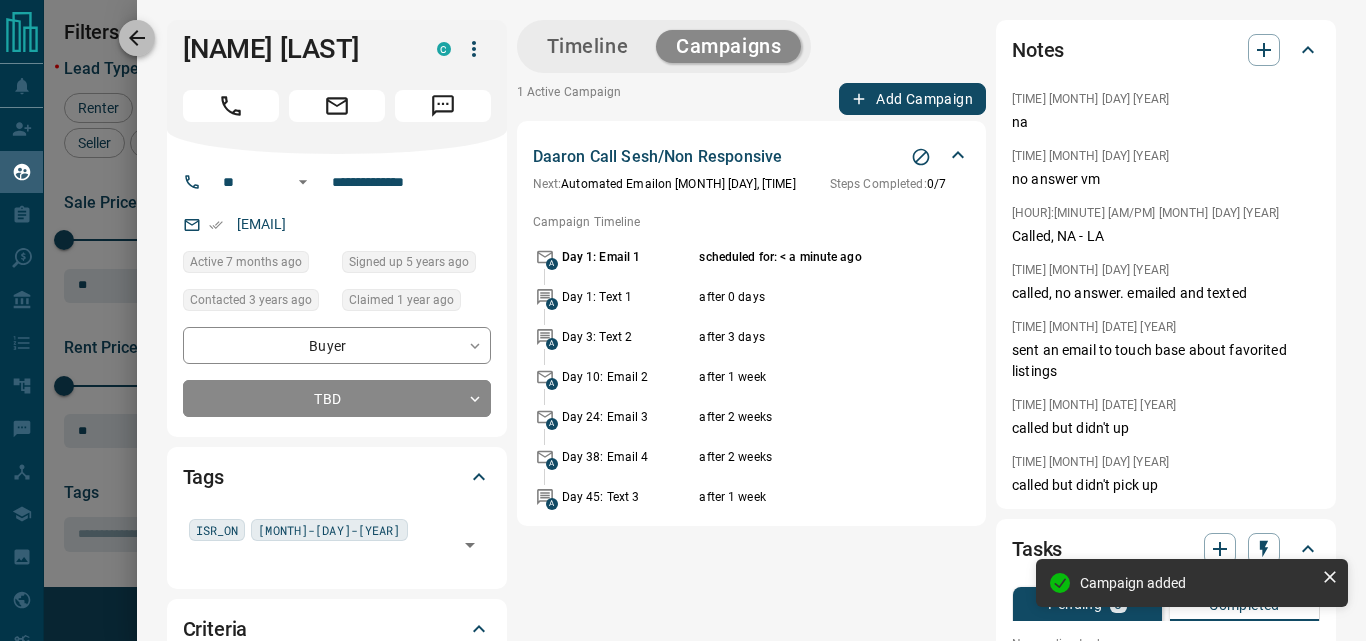 click 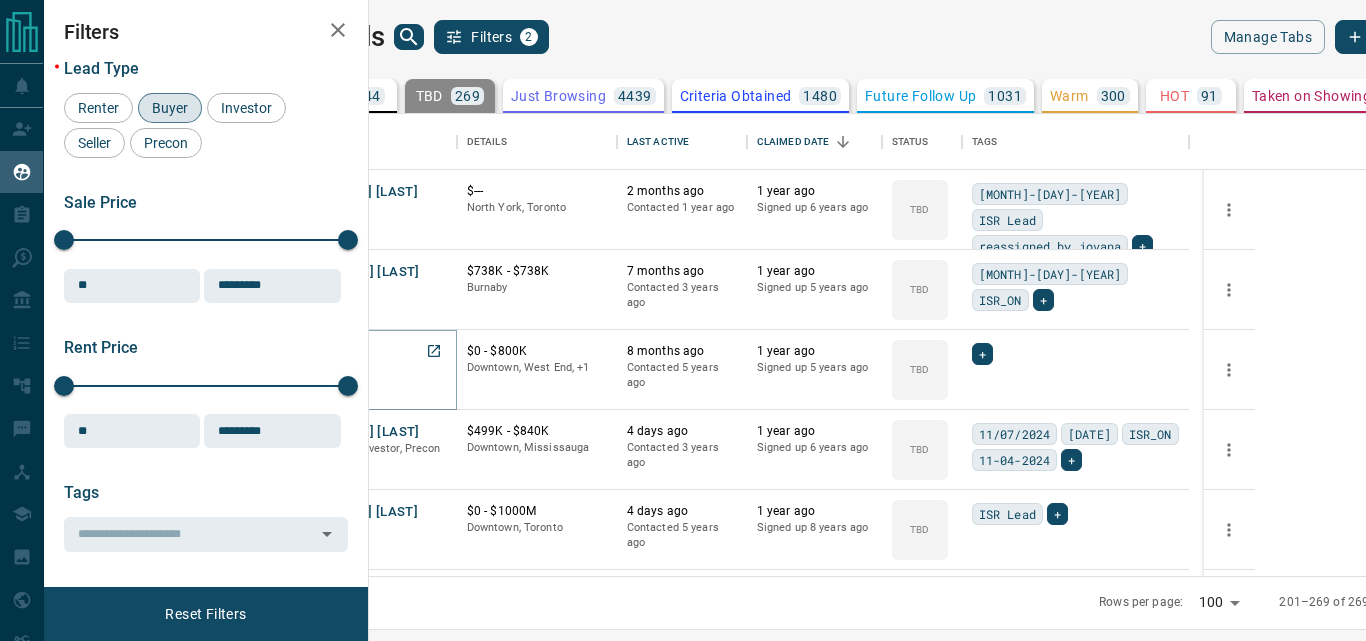click on "[LAST]" at bounding box center [348, 352] 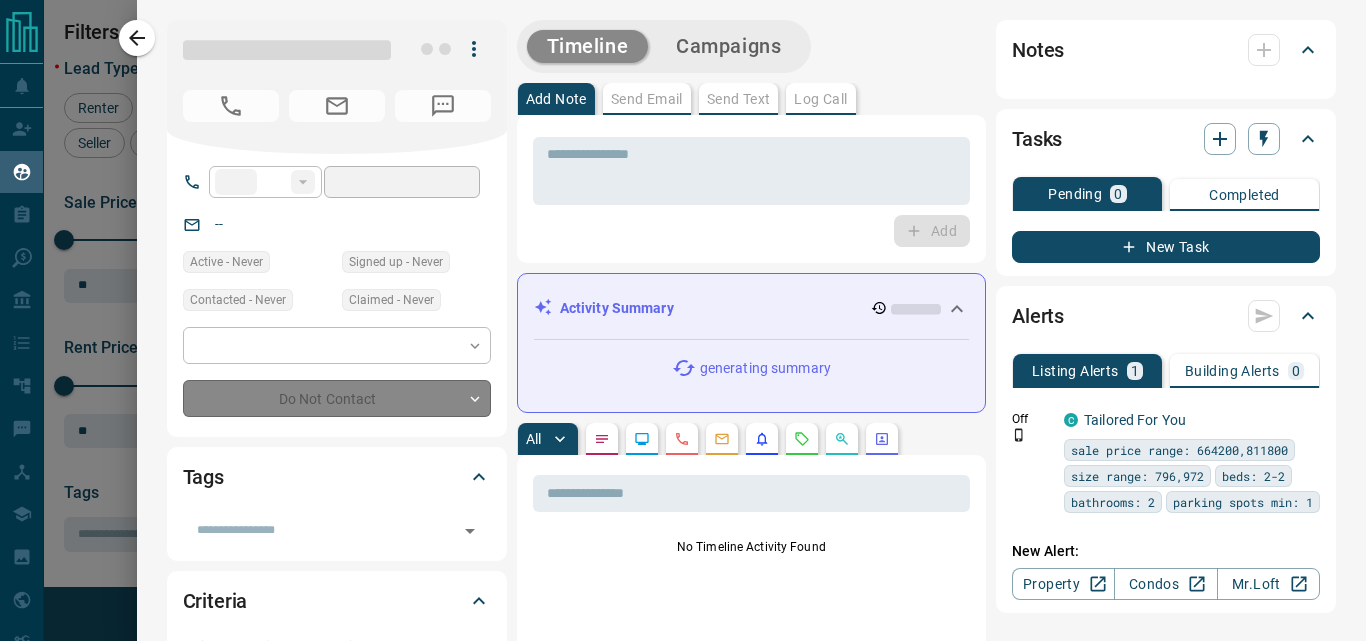 type on "**" 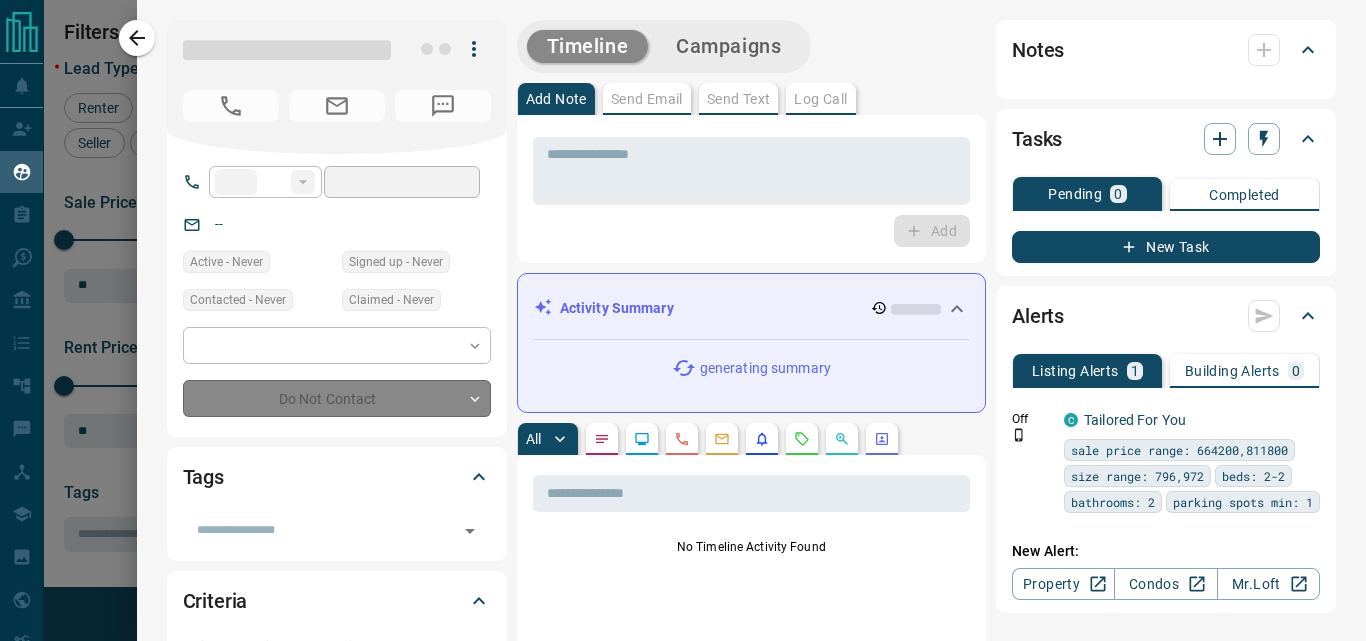 type on "**********" 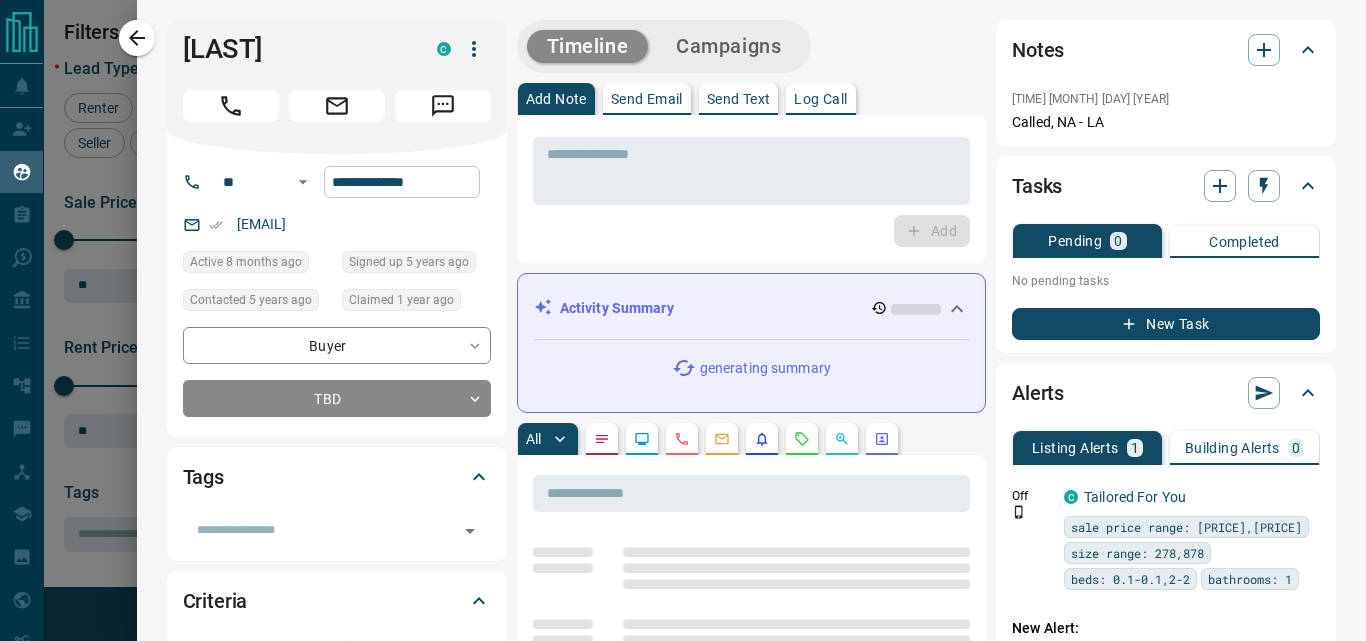 click on "**********" at bounding box center (402, 182) 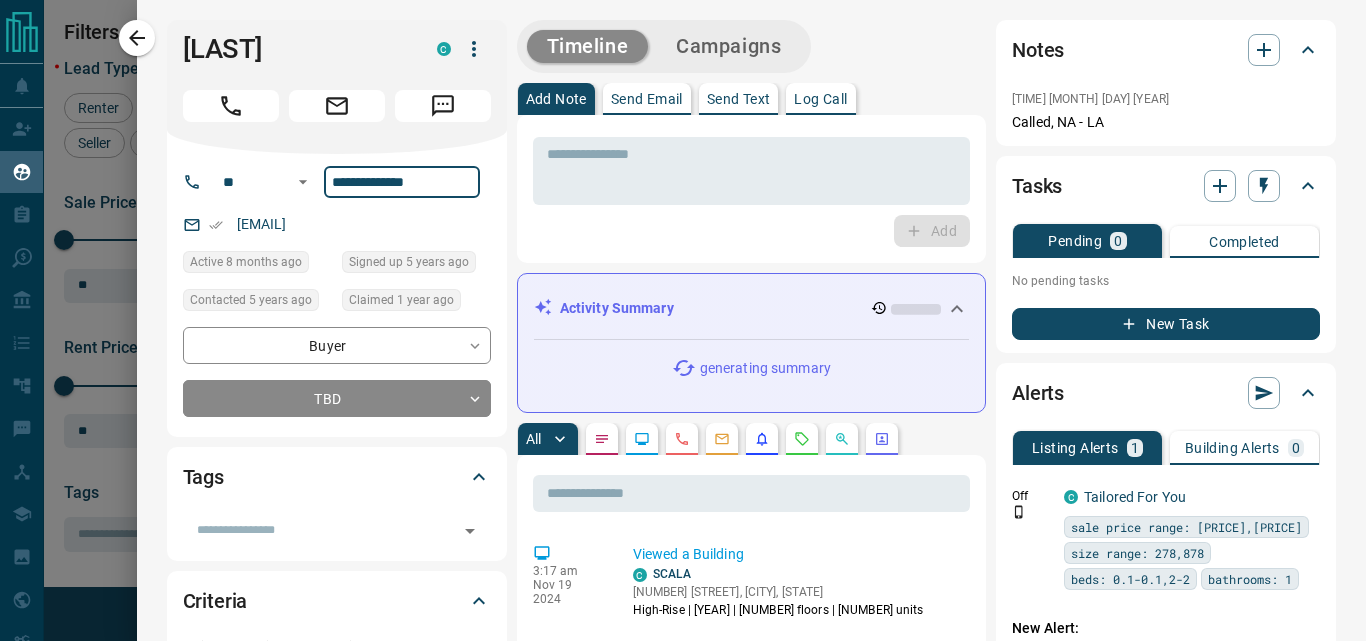 click on "**********" at bounding box center [402, 182] 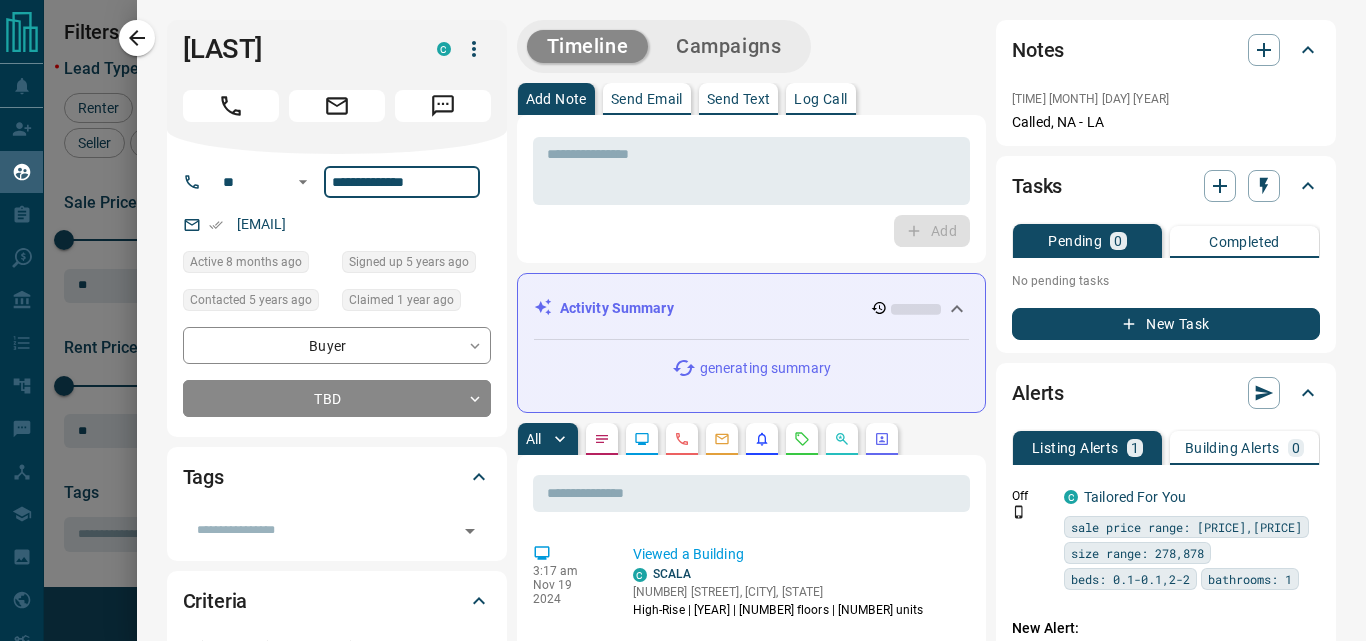 click on "**********" at bounding box center [402, 182] 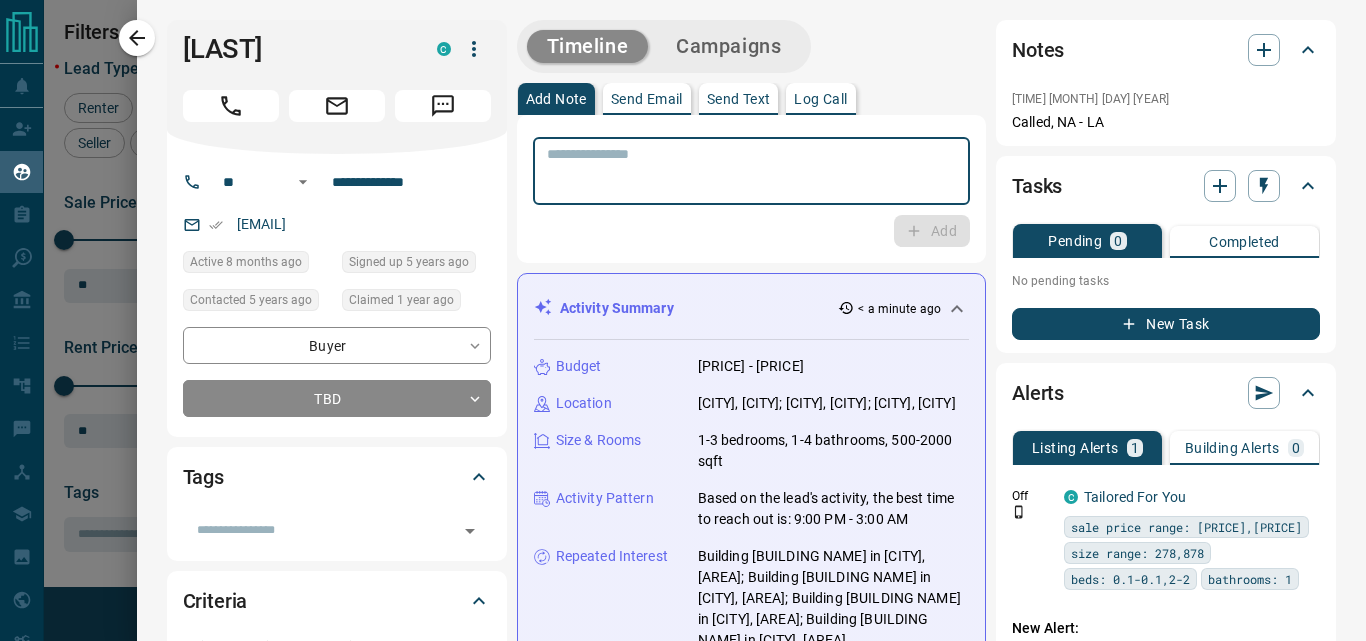 click at bounding box center [751, 171] 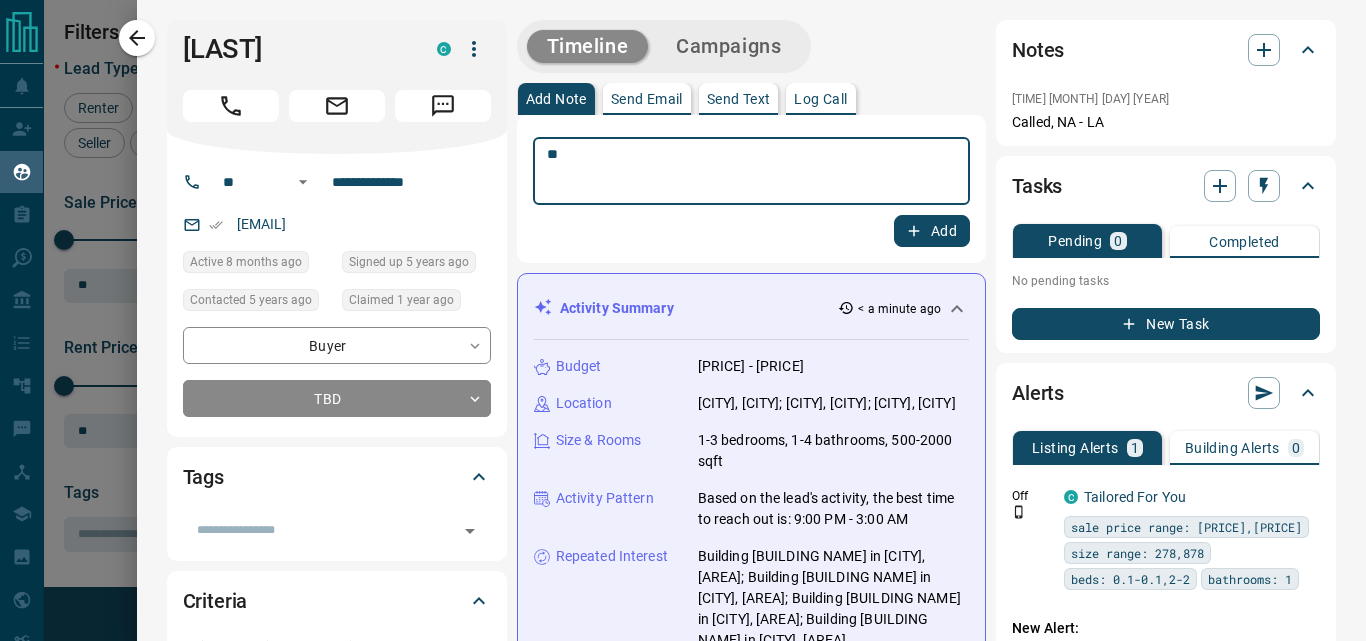 type on "**" 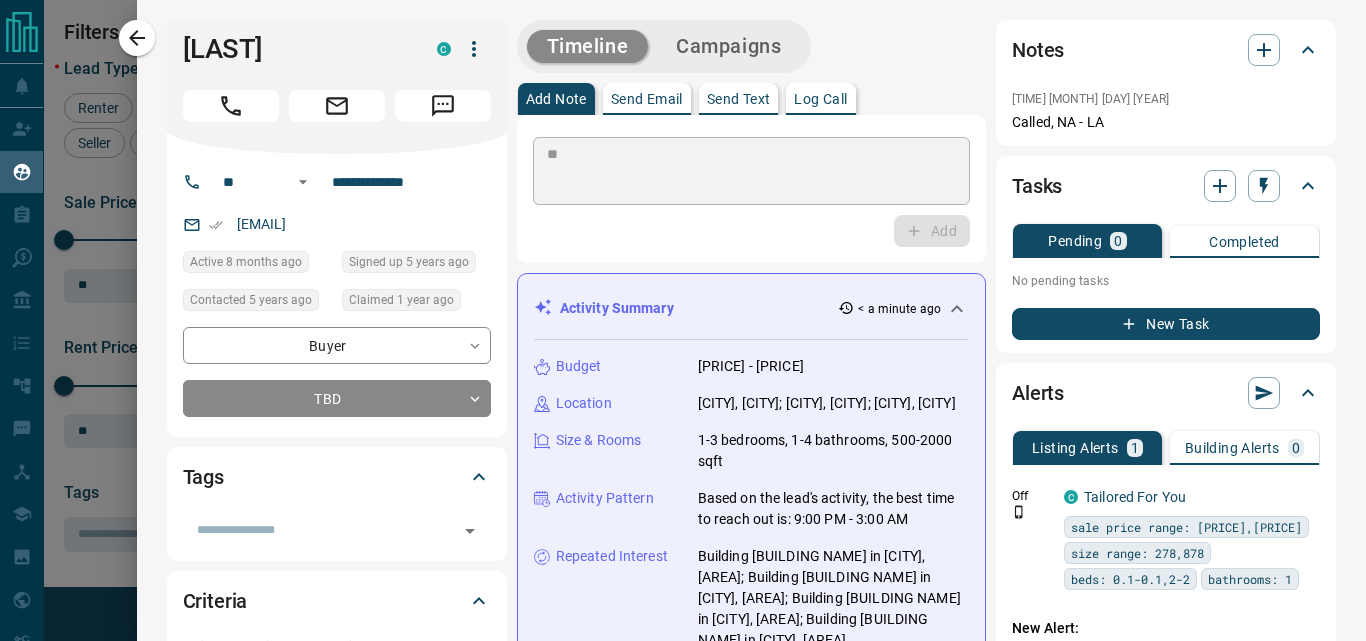 type 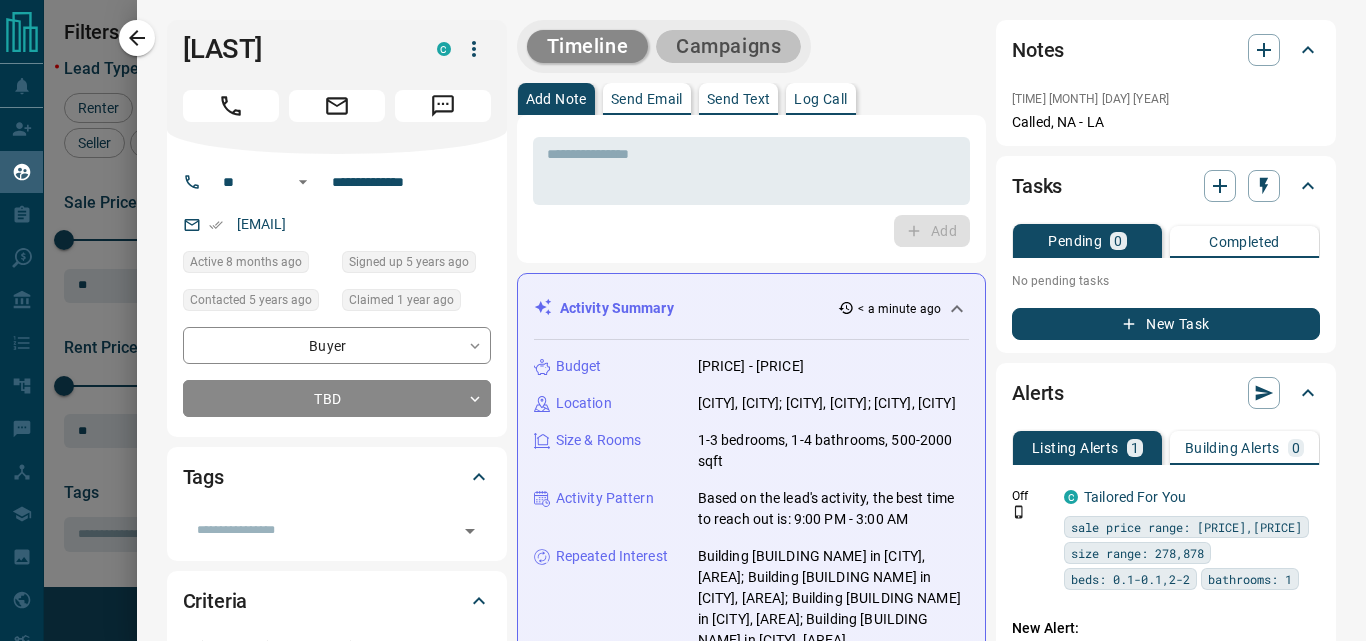 click on "Campaigns" at bounding box center [728, 46] 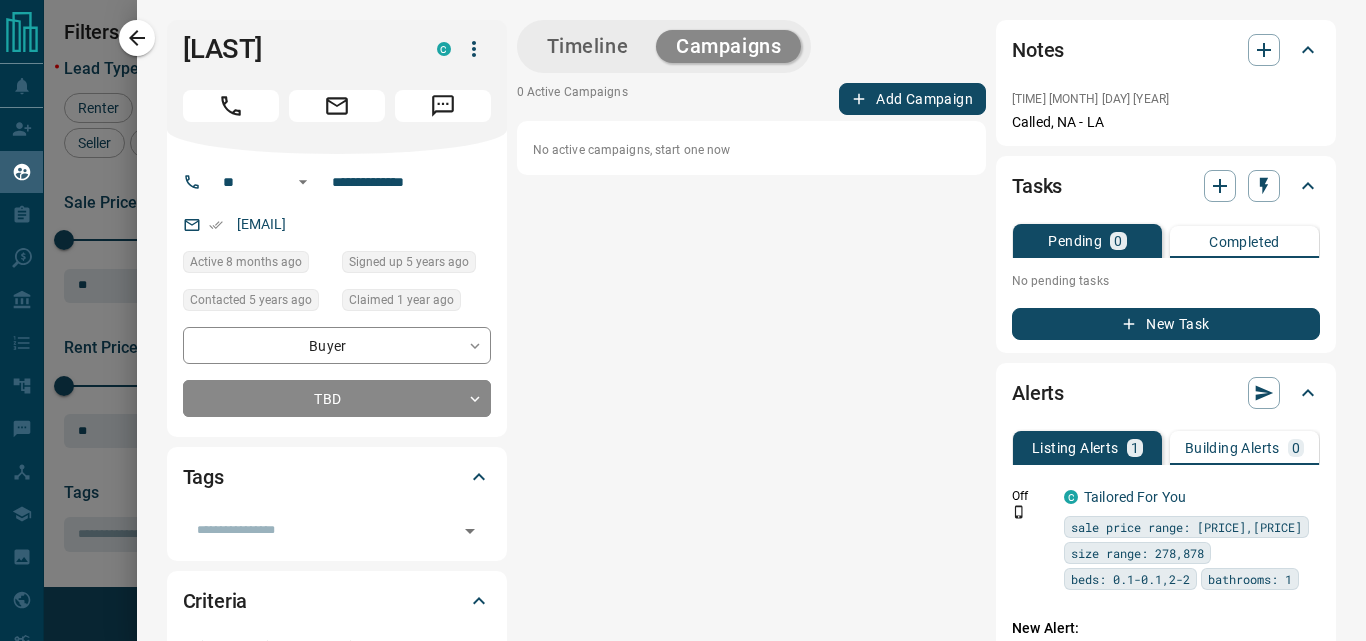 click on "Add Campaign" at bounding box center (912, 99) 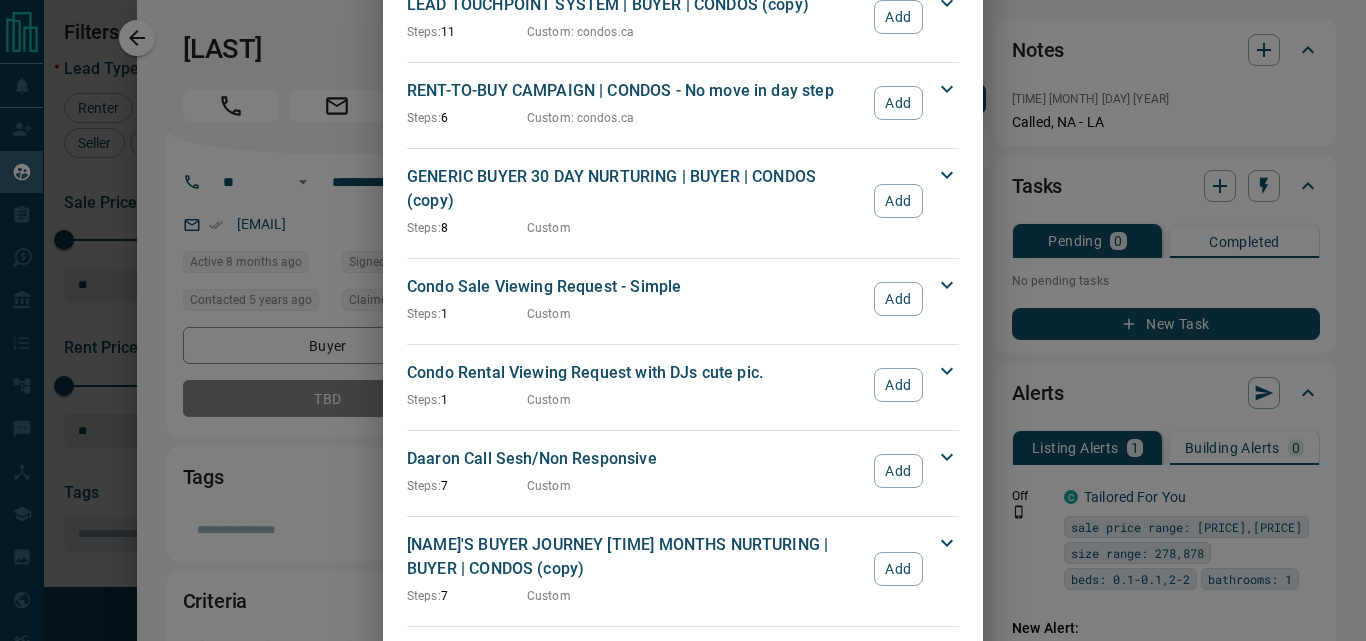 scroll, scrollTop: 2766, scrollLeft: 0, axis: vertical 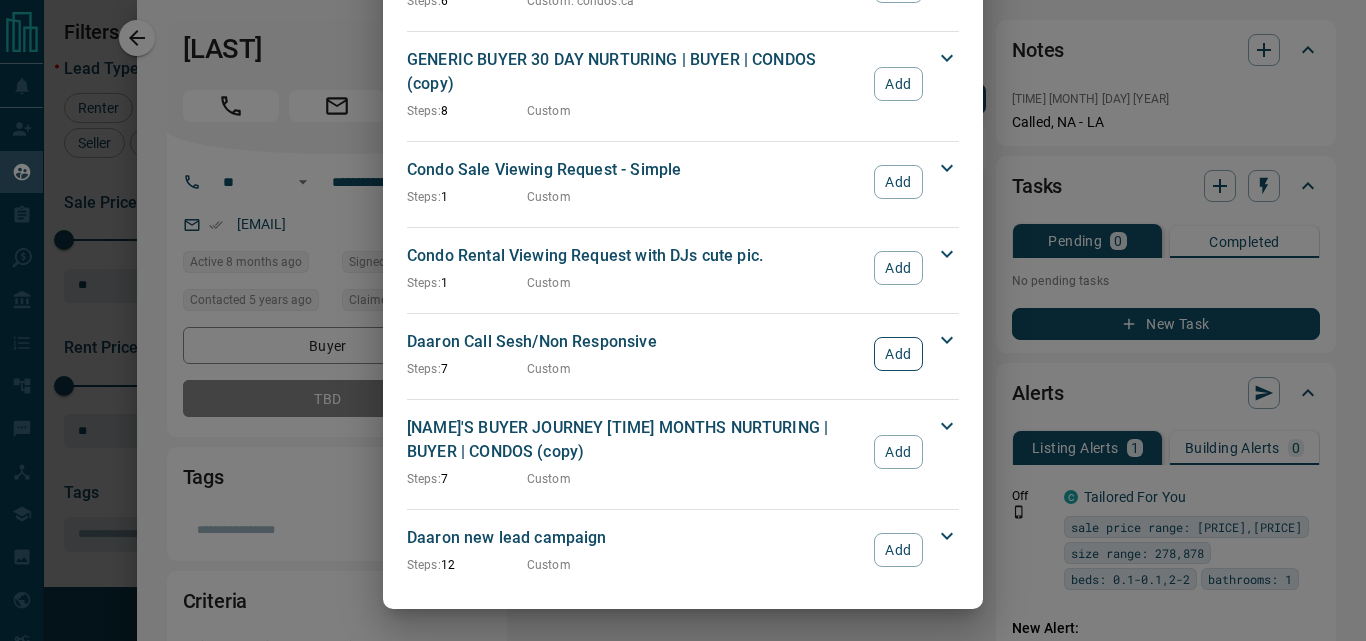 click on "Add" at bounding box center [898, 354] 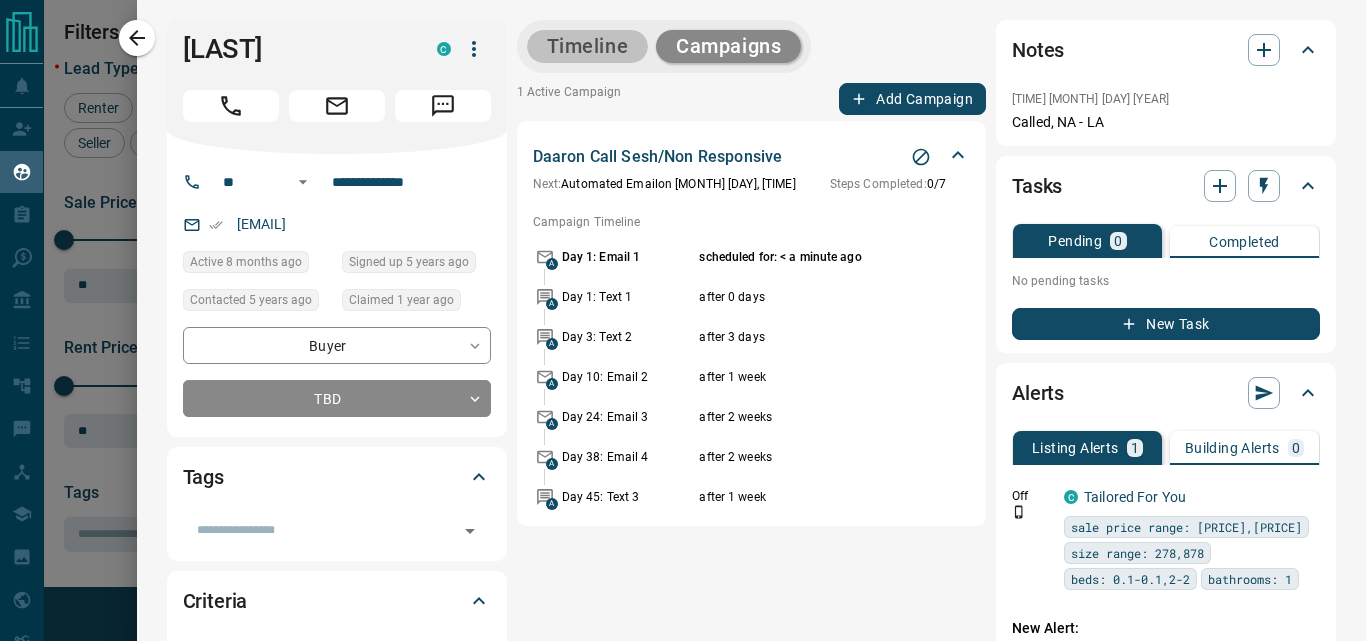 click on "Timeline" at bounding box center (588, 46) 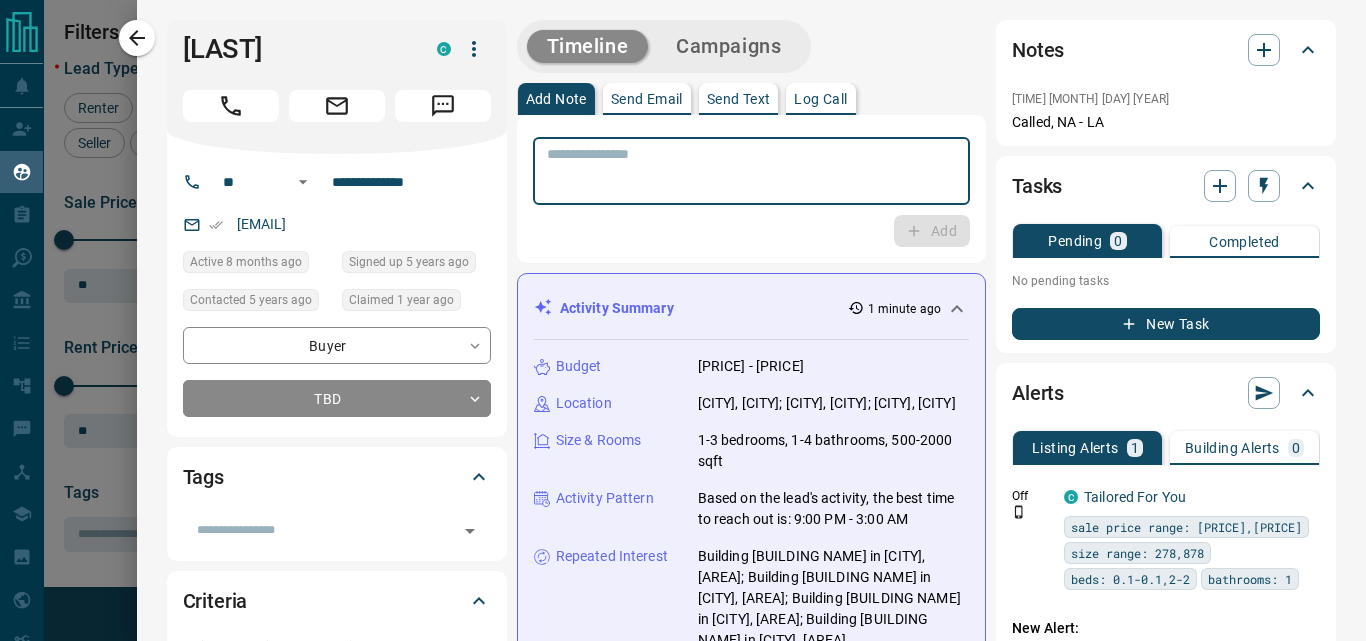 click at bounding box center [751, 171] 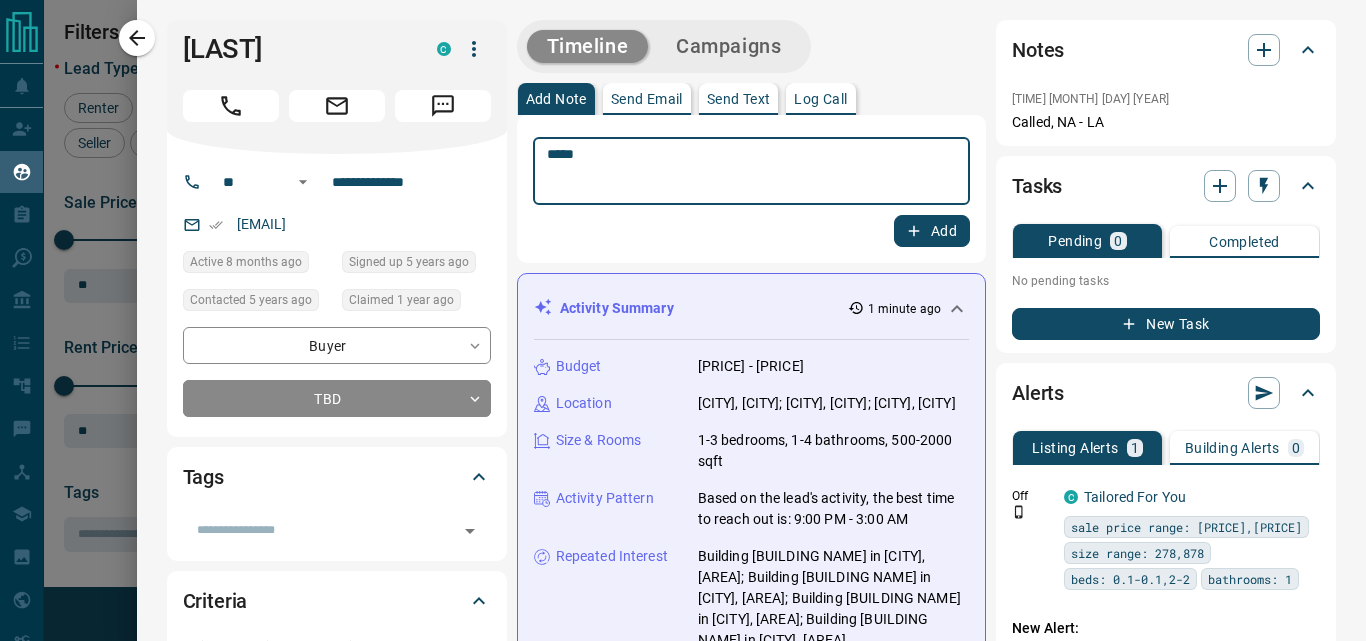 scroll, scrollTop: 1040, scrollLeft: 0, axis: vertical 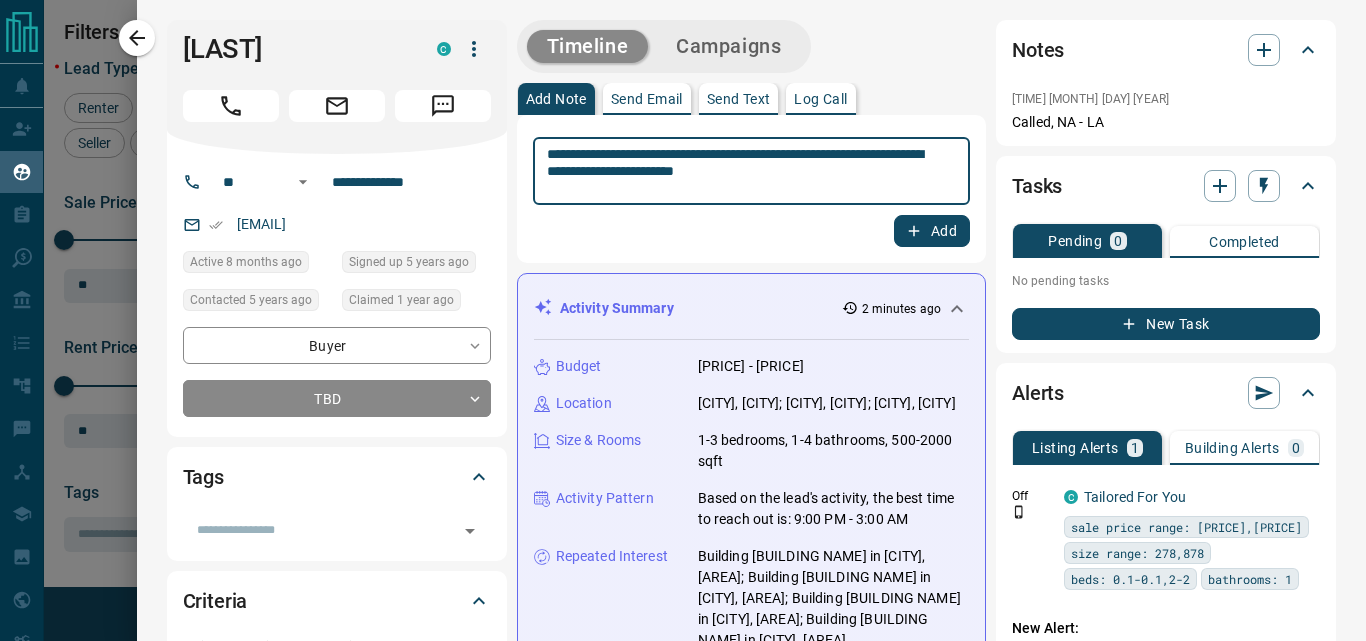 type on "**********" 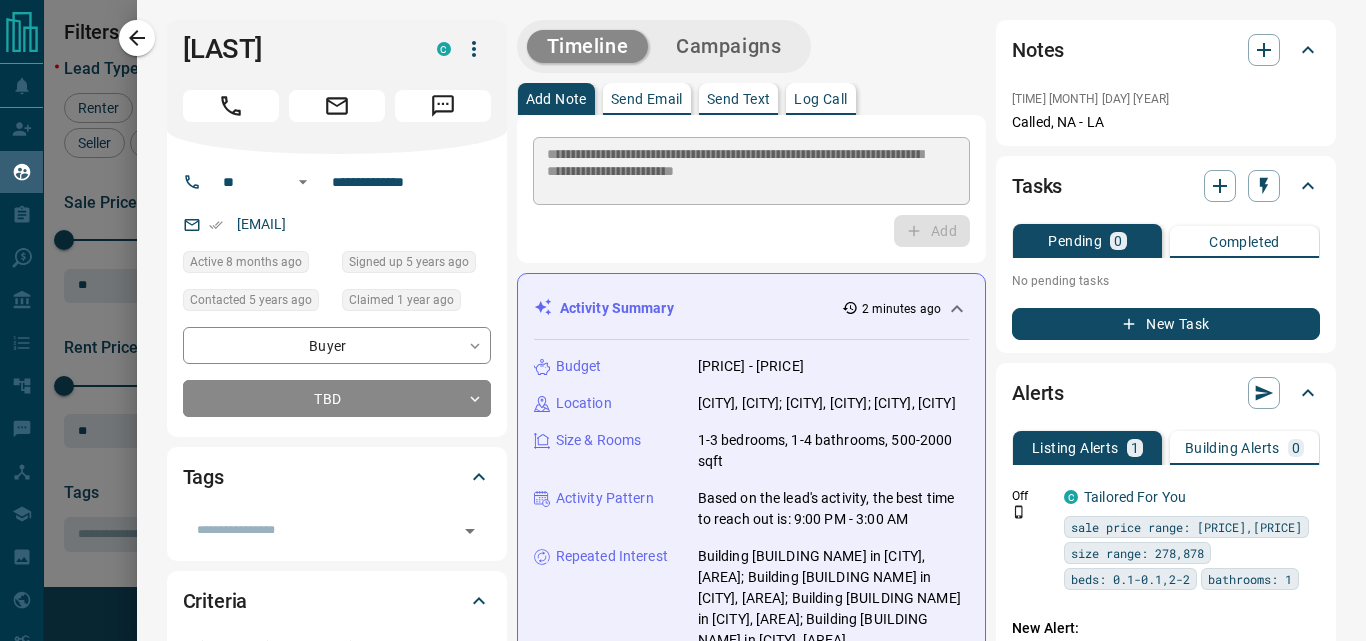 type 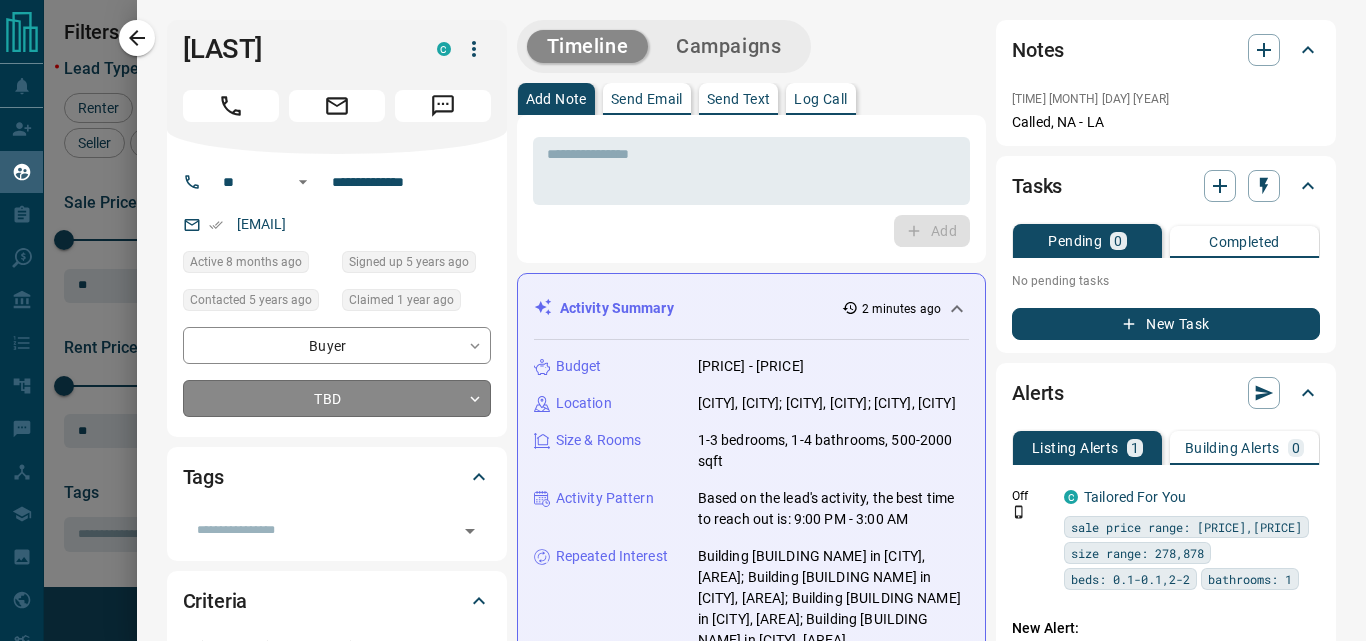 click on "Lead Transfers Claim Leads My Leads Tasks Opportunities Deals Campaigns Automations Messages Broker Bay Training Media Services Agent Resources Precon Worksheet My Team Mobile Apps Disclosure Logout My Leads Filters 2 Manage Tabs New Lead All [NUMBER] TBD [NUMBER] Do Not Contact - Not Responsive [NUMBER] Bogus [NUMBER] Just Browsing [NUMBER] Criteria Obtained [NUMBER] Future Follow Up [NUMBER] Warm [NUMBER] HOT [NUMBER] Taken on Showings [NUMBER] Submitted Offer [NUMBER] Client [NUMBER] Name Details Last Active Claimed Date Status Tags [NAME] [LAST] Buyer C [PRICE] [NEIGHBORHOOD], [CITY] [TIME] ago Contacted [TIME] ago [TIME] ago Signed up [TIME] ago TBD ISR Lead reassigned by [NAME] + [NAME] [LAST] Buyer C [PRICE] [NEIGHBORHOOD], [CITY] [TIME] ago [TIME] ago Signed up [TIME] ago TBD ISR Lead reassigned by [NAME] + [NAME] [LAST] Buyer C M [PRICE] [NEIGHBORHOOD] [TIME] ago [TIME] ago Signed up [TIME] ago TBD [DATE] [DATE] ISR_ON ISR _ LA + [NAME] [LAST] Buyer C [PRICE] [NEIGHBORHOOD], [CITY] [TIME] ago Contacted [TIME] ago [TIME] ago Signed up [TIME] ago" at bounding box center [683, 308] 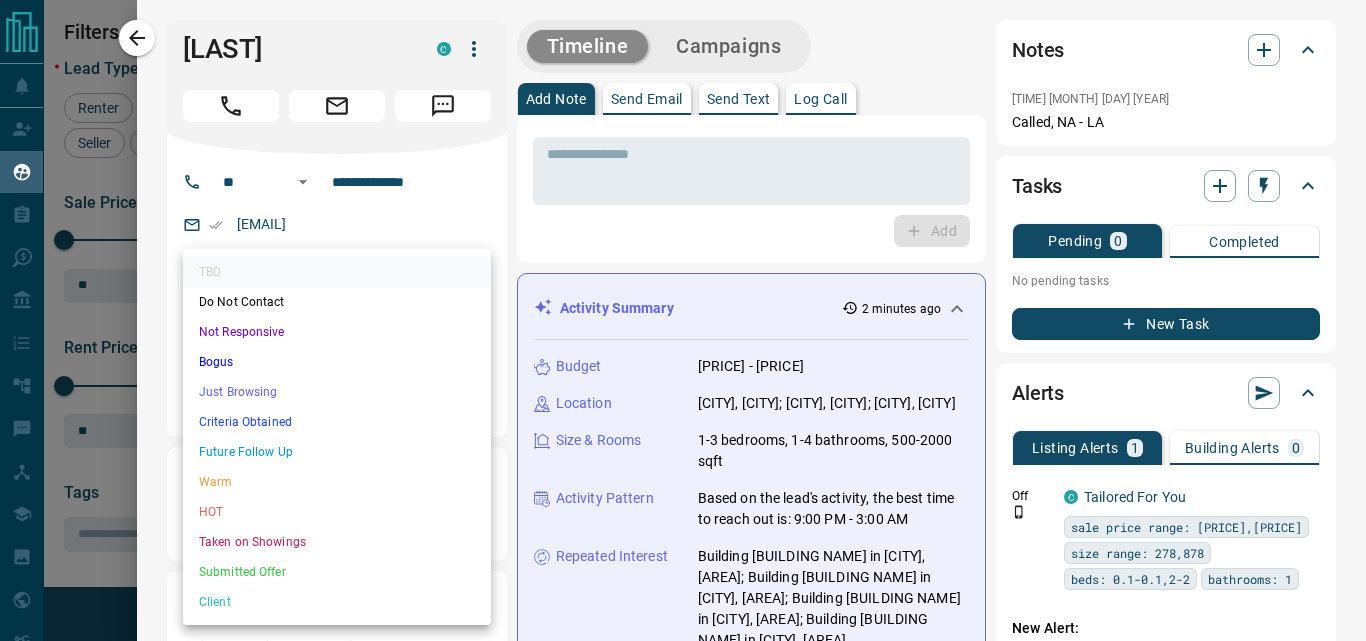click at bounding box center [683, 320] 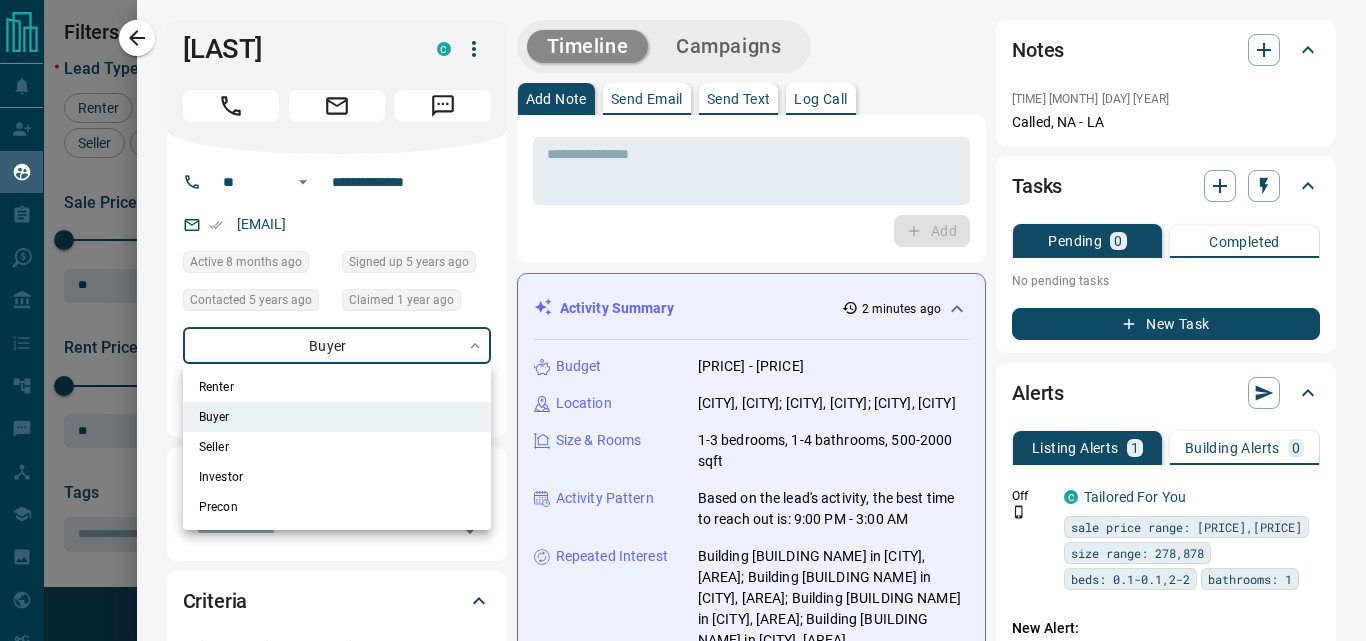 click on "Lead Transfers Claim Leads My Leads Tasks Opportunities Deals Campaigns Automations Messages Broker Bay Training Media Services Agent Resources Precon Worksheet My Team Mobile Apps Disclosure Logout My Leads Filters 2 Manage Tabs New Lead All [NUMBER] TBD [NUMBER] Do Not Contact - Not Responsive [NUMBER] Bogus [NUMBER] Just Browsing [NUMBER] Criteria Obtained [NUMBER] Future Follow Up [NUMBER] Warm [NUMBER] HOT [NUMBER] Taken on Showings [NUMBER] Submitted Offer [NUMBER] Client [NUMBER] Name Details Last Active Claimed Date Status Tags [NAME] [LAST] Buyer C [PRICE] [NEIGHBORHOOD], [CITY] [TIME] ago Contacted [TIME] ago [TIME] ago Signed up [TIME] ago TBD ISR Lead reassigned by [NAME] + [NAME] [LAST] Buyer C [PRICE] [NEIGHBORHOOD], [CITY] [TIME] ago [TIME] ago Signed up [TIME] ago TBD ISR Lead reassigned by [NAME] + [NAME] [LAST] Buyer C M [PRICE] [NEIGHBORHOOD] [TIME] ago [TIME] ago Signed up [TIME] ago TBD [DATE] [DATE] ISR_ON ISR _ LA + [NAME] [LAST] Buyer C [PRICE] [NEIGHBORHOOD], [CITY] [TIME] ago Contacted [TIME] ago [TIME] ago Signed up [TIME] ago" at bounding box center (683, 308) 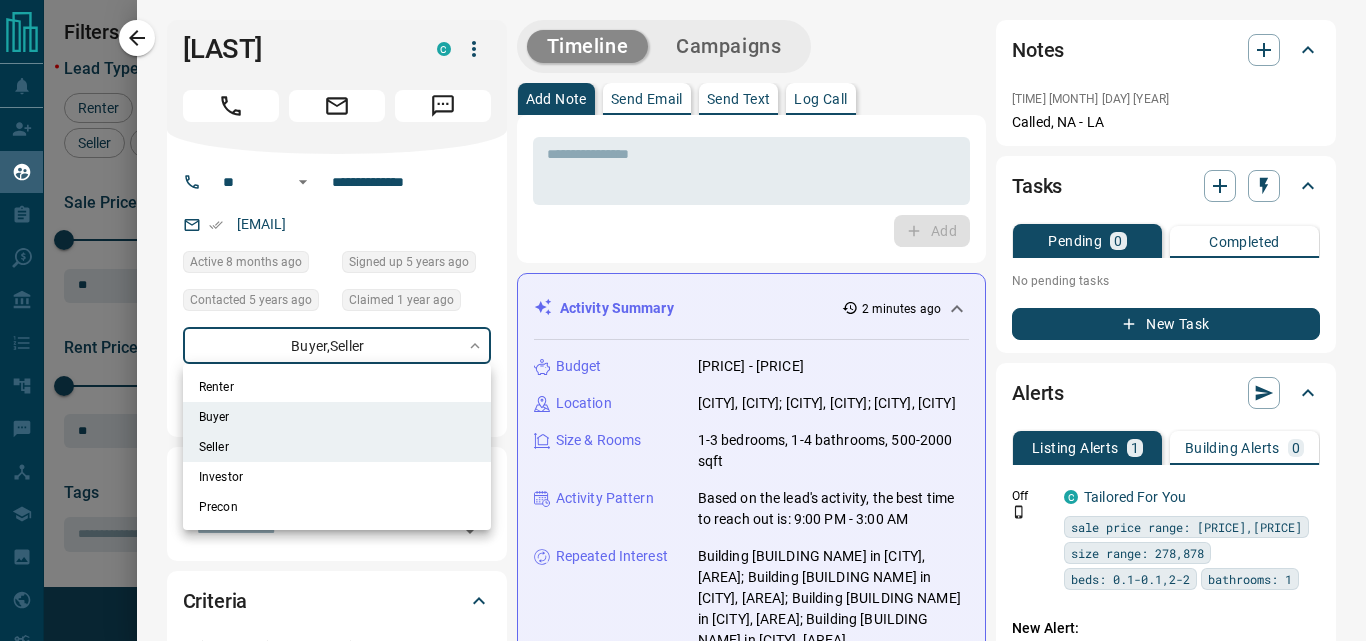 click on "Seller" at bounding box center [337, 447] 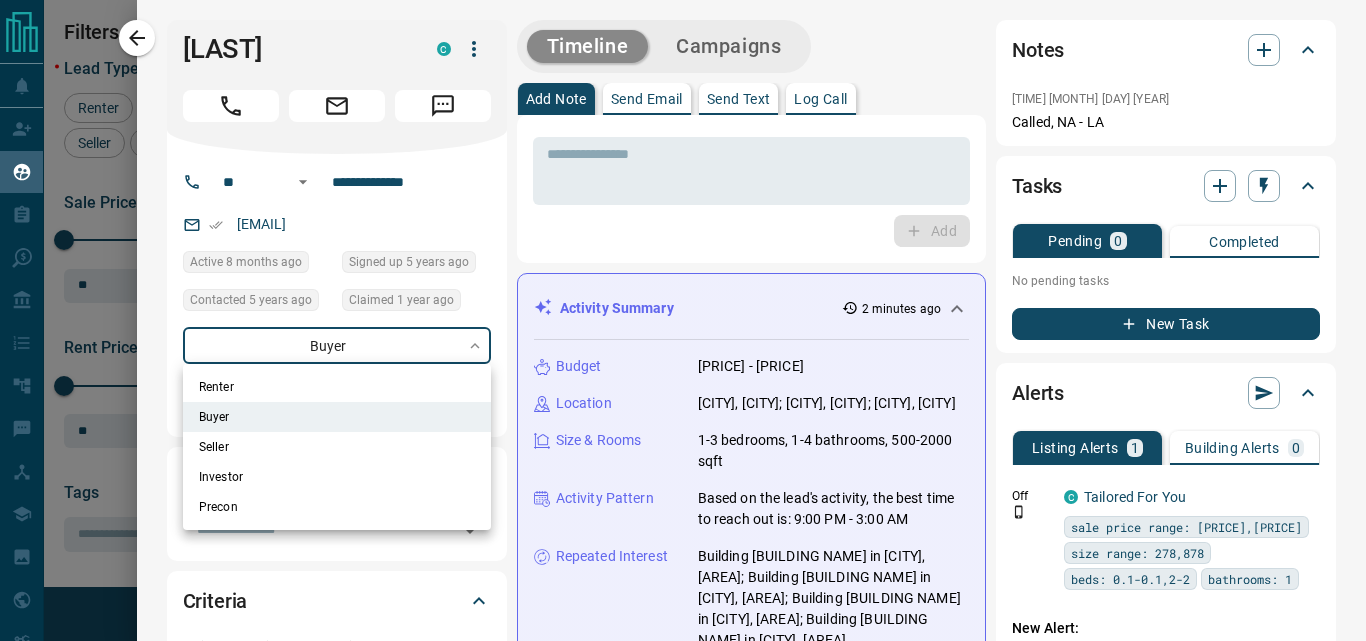 click on "Buyer" at bounding box center (337, 417) 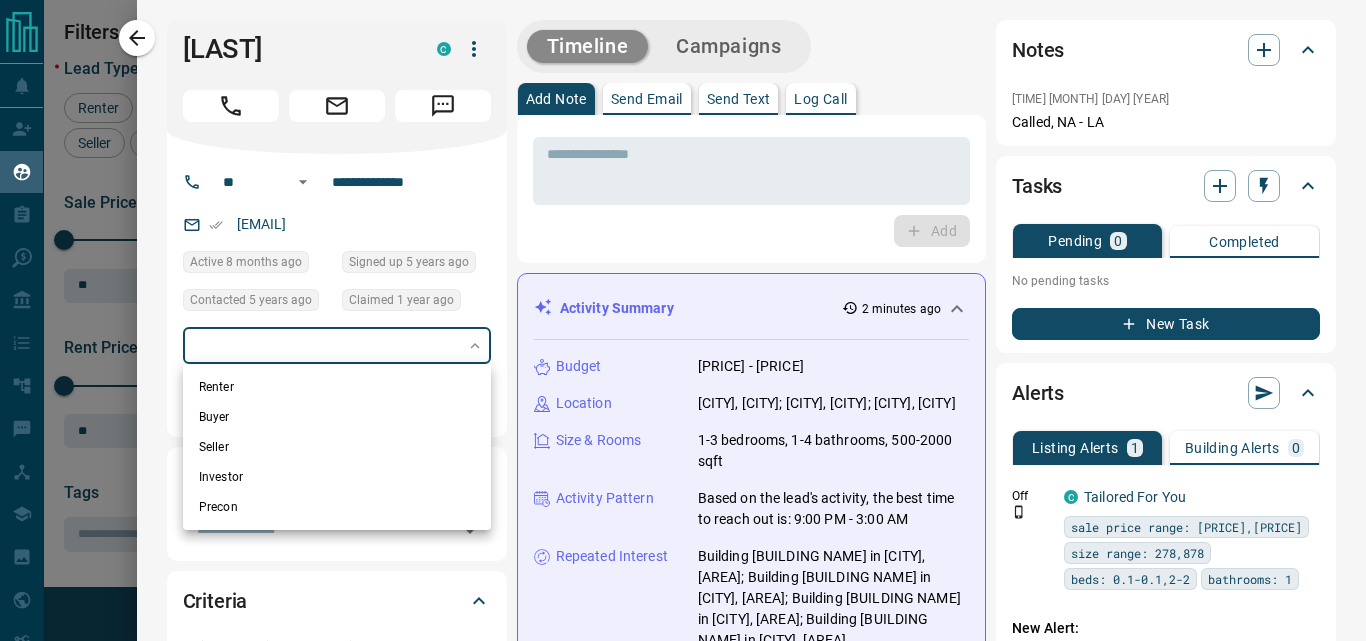 click on "Seller" at bounding box center [337, 447] 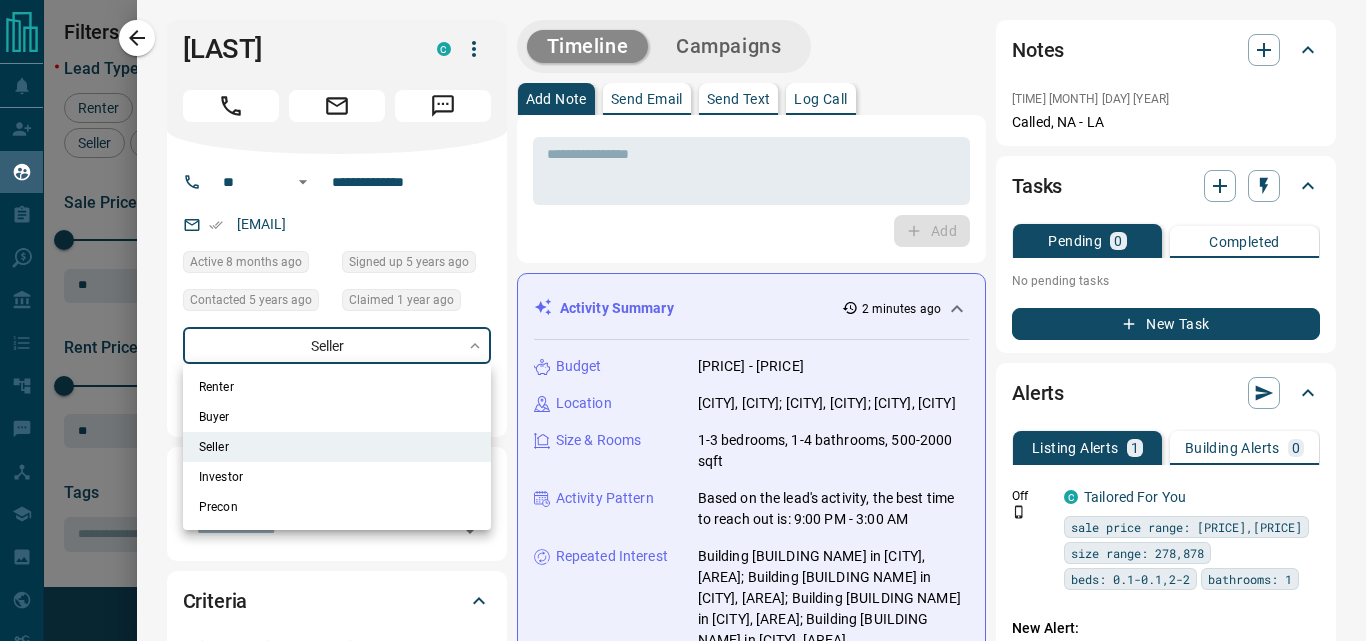 click at bounding box center [683, 320] 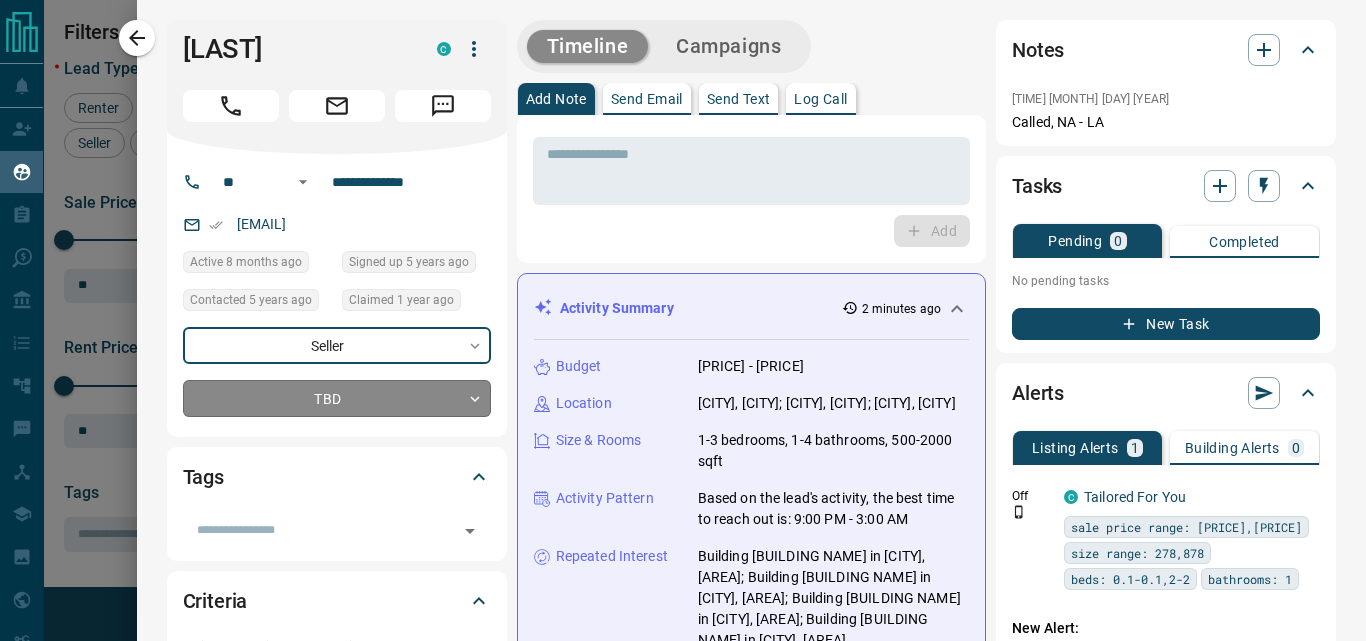 click on "Lead Transfers Claim Leads My Leads Tasks Opportunities Deals Campaigns Automations Messages Broker Bay Training Media Services Agent Resources Precon Worksheet My Team Mobile Apps Disclosure Logout My Leads Filters 2 Manage Tabs New Lead All [NUMBER] TBD [NUMBER] Do Not Contact - Not Responsive [NUMBER] Bogus [NUMBER] Just Browsing [NUMBER] Criteria Obtained [NUMBER] Future Follow Up [NUMBER] Warm [NUMBER] HOT [NUMBER] Taken on Showings [NUMBER] Submitted Offer [NUMBER] Client [NUMBER] Name Details Last Active Claimed Date Status Tags [NAME] [LAST] Buyer C [PRICE] [NEIGHBORHOOD], [CITY] [TIME] ago Contacted [TIME] ago [TIME] ago Signed up [TIME] ago TBD ISR Lead reassigned by [NAME] + [NAME] [LAST] Buyer C [PRICE] [NEIGHBORHOOD], [CITY] [TIME] ago [TIME] ago Signed up [TIME] ago TBD ISR Lead reassigned by [NAME] + [NAME] [LAST] Buyer C M [PRICE] [NEIGHBORHOOD] [TIME] ago [TIME] ago Signed up [TIME] ago TBD [DATE] [DATE] ISR_ON ISR _ LA + [NAME] [LAST] Buyer C [PRICE] [NEIGHBORHOOD], [CITY] [TIME] ago Contacted [TIME] ago [TIME] ago Signed up [TIME] ago" at bounding box center [683, 308] 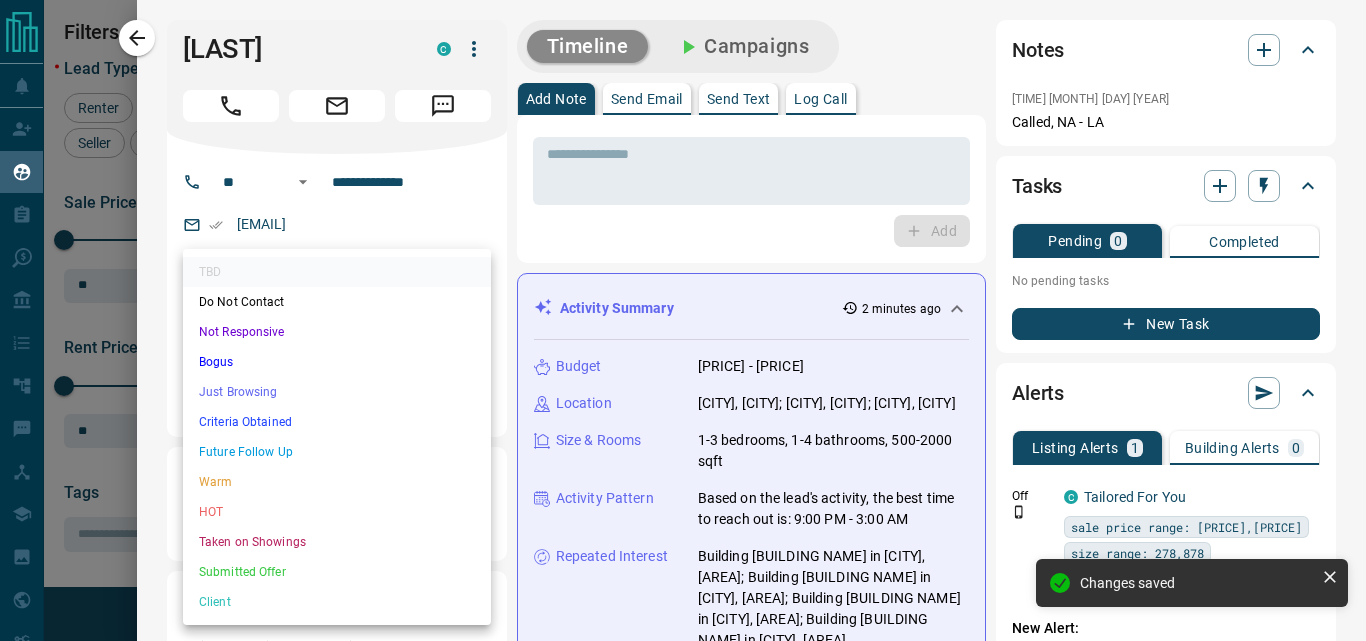 click on "Warm" at bounding box center (337, 482) 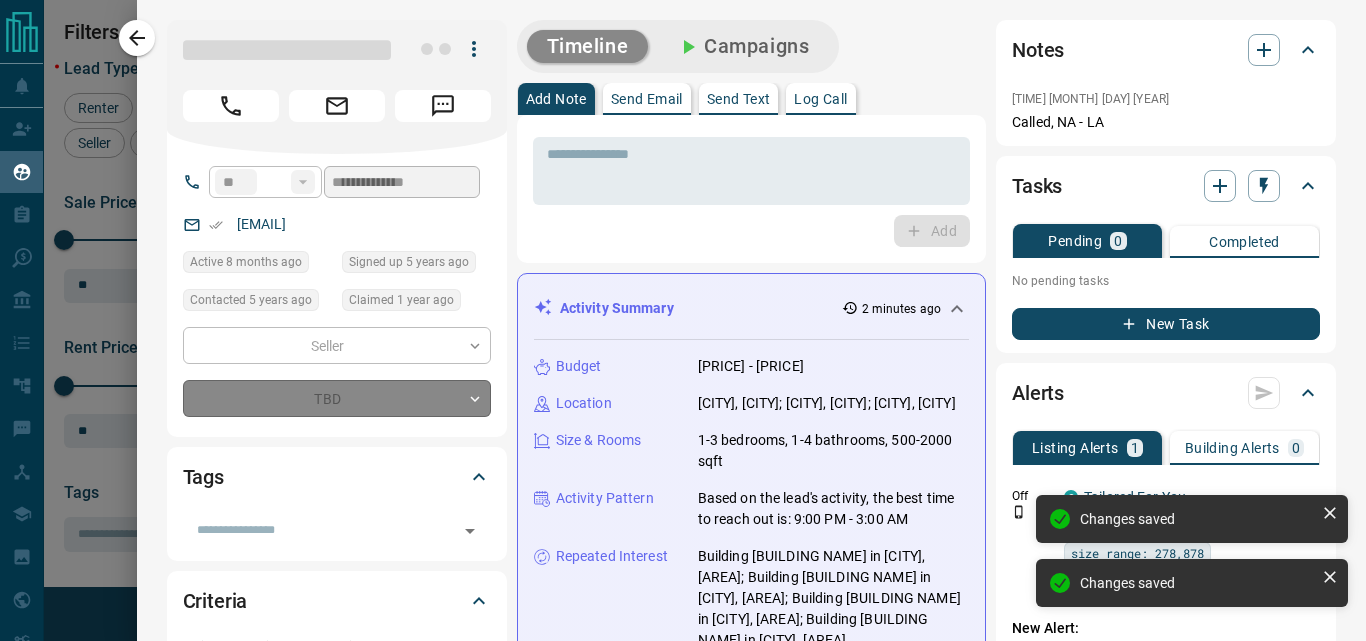 type on "*" 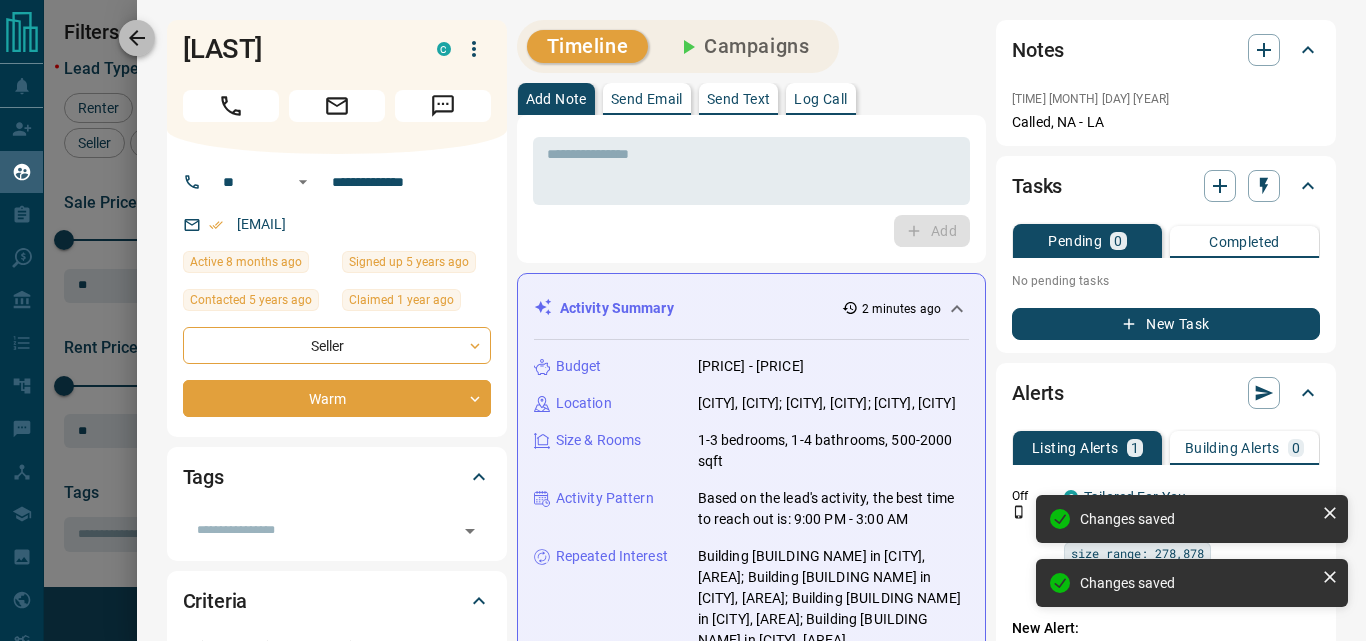 click 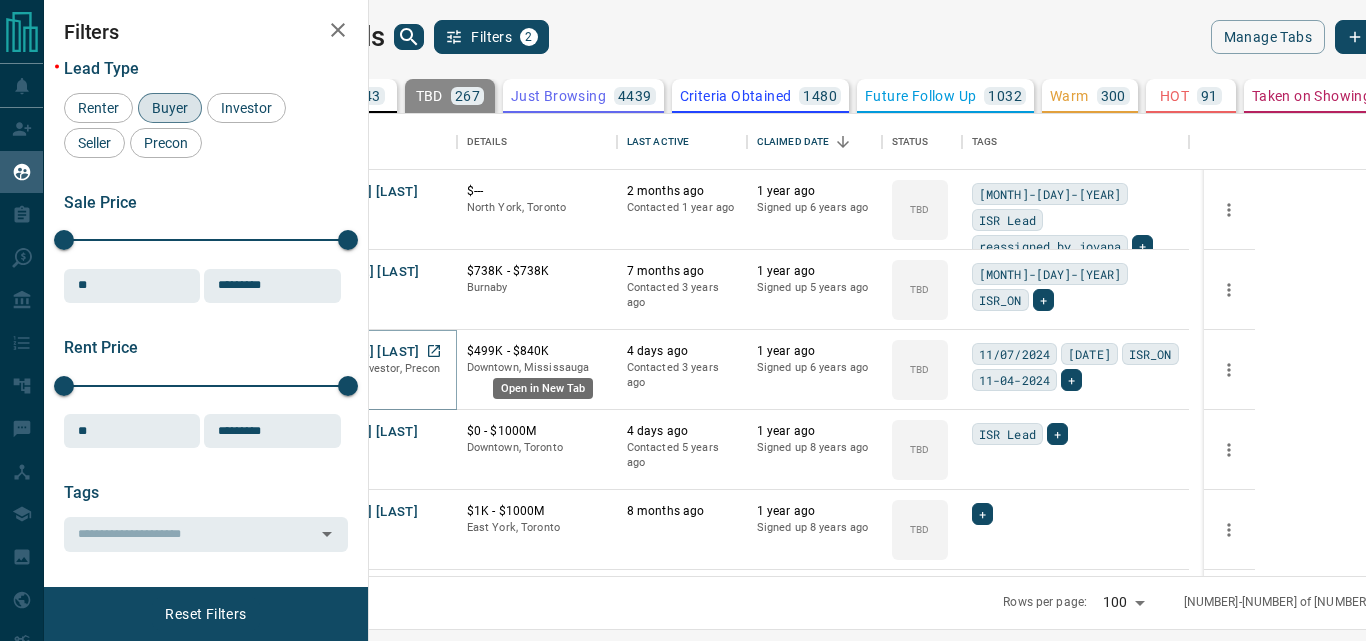 click 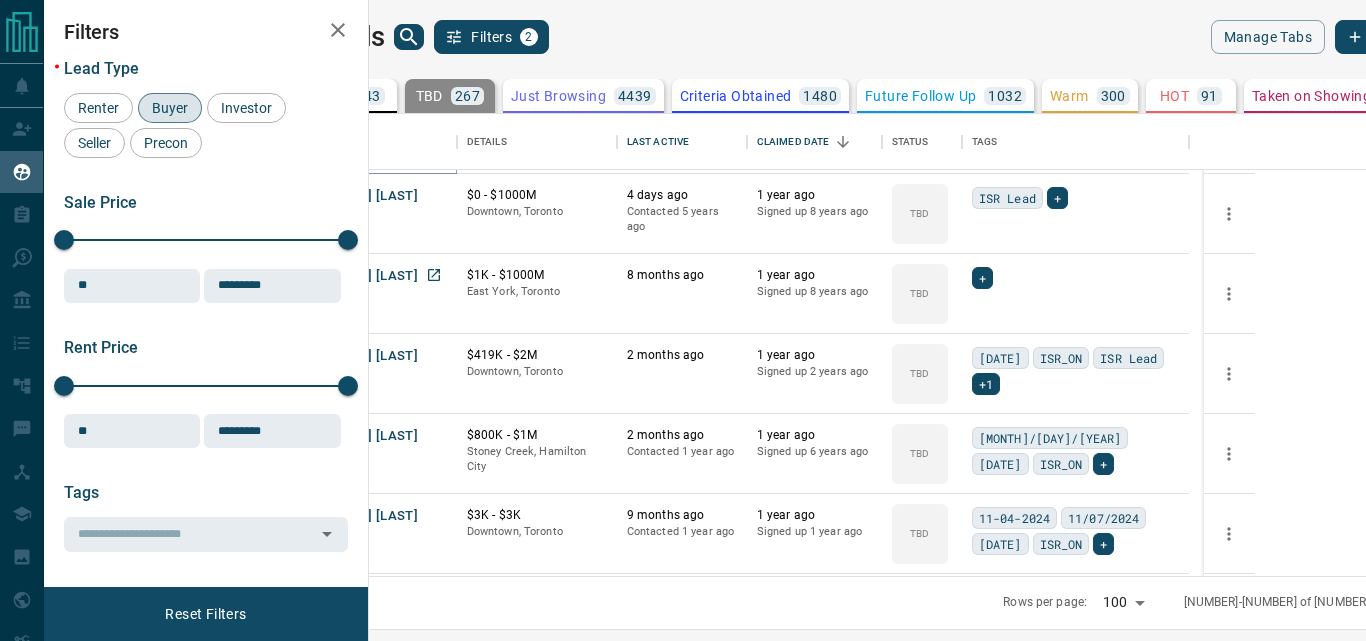scroll, scrollTop: 1240, scrollLeft: 0, axis: vertical 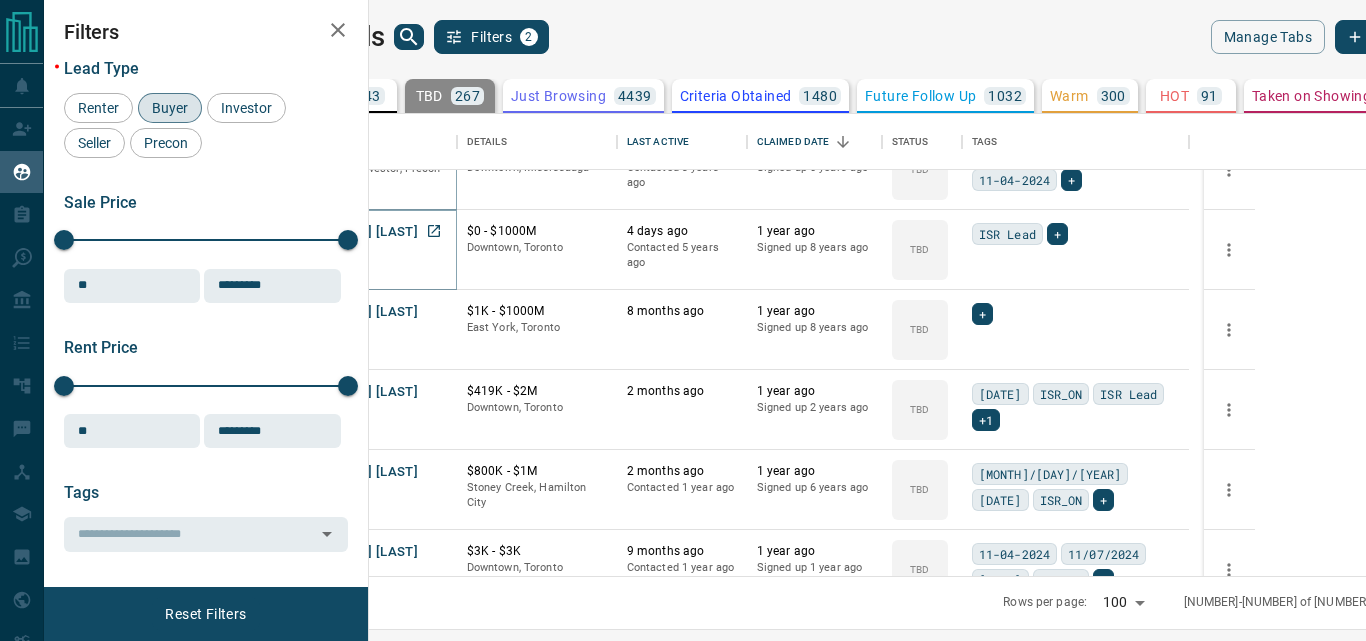 click on "[FIRST] [LAST]" at bounding box center [372, 232] 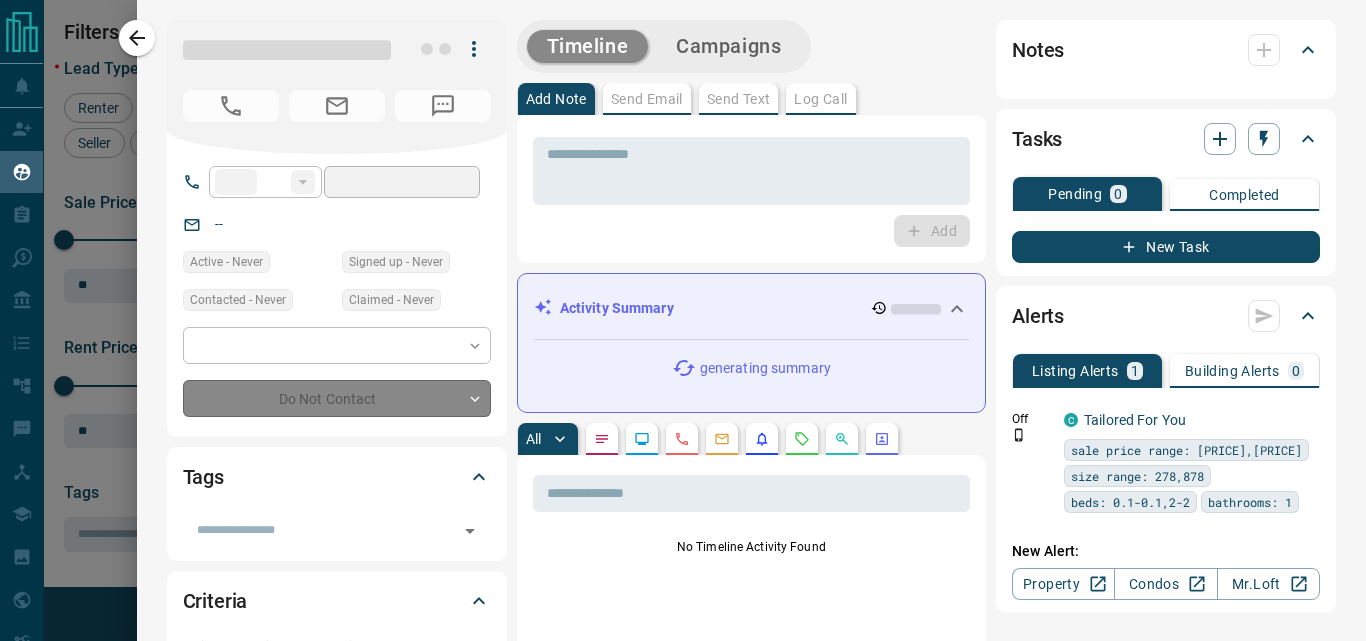 type on "***" 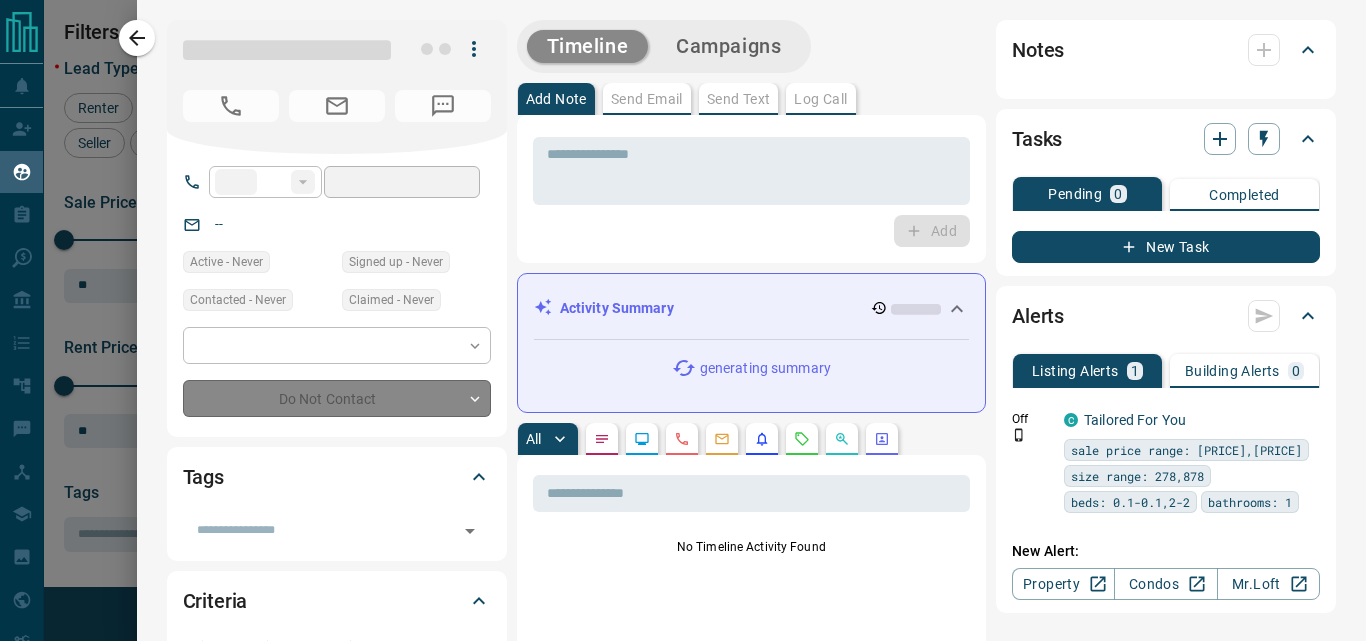 type on "**********" 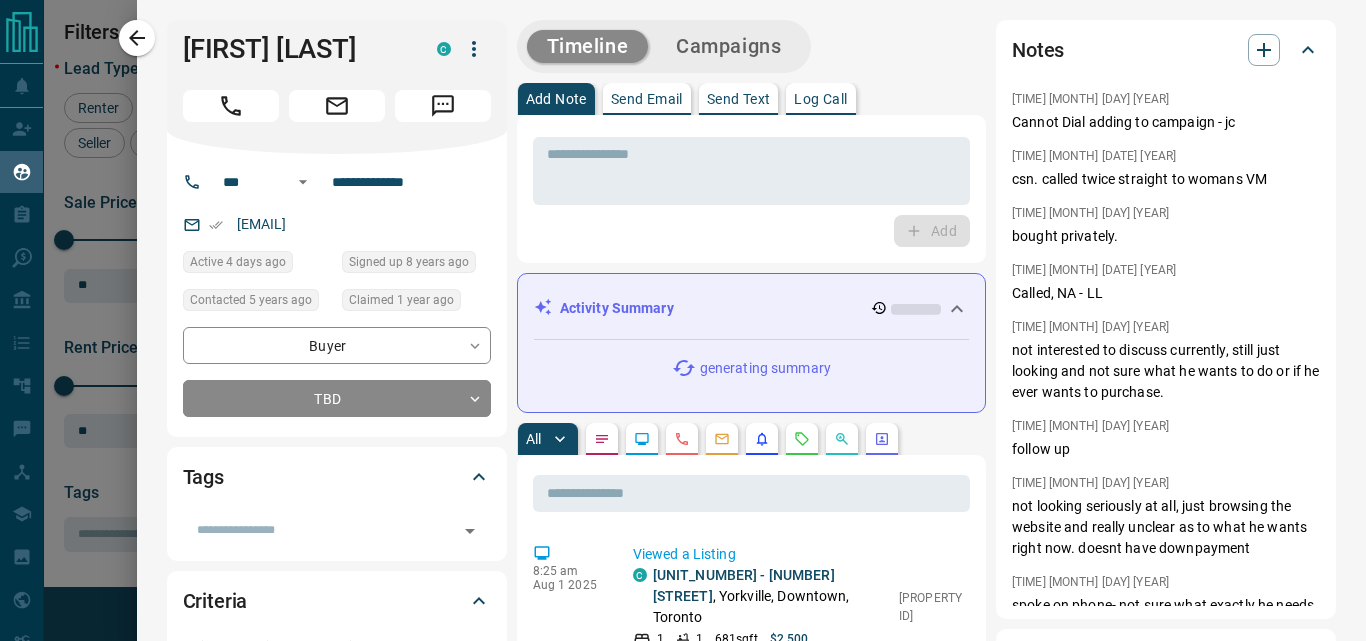 click on "Campaigns" at bounding box center [728, 46] 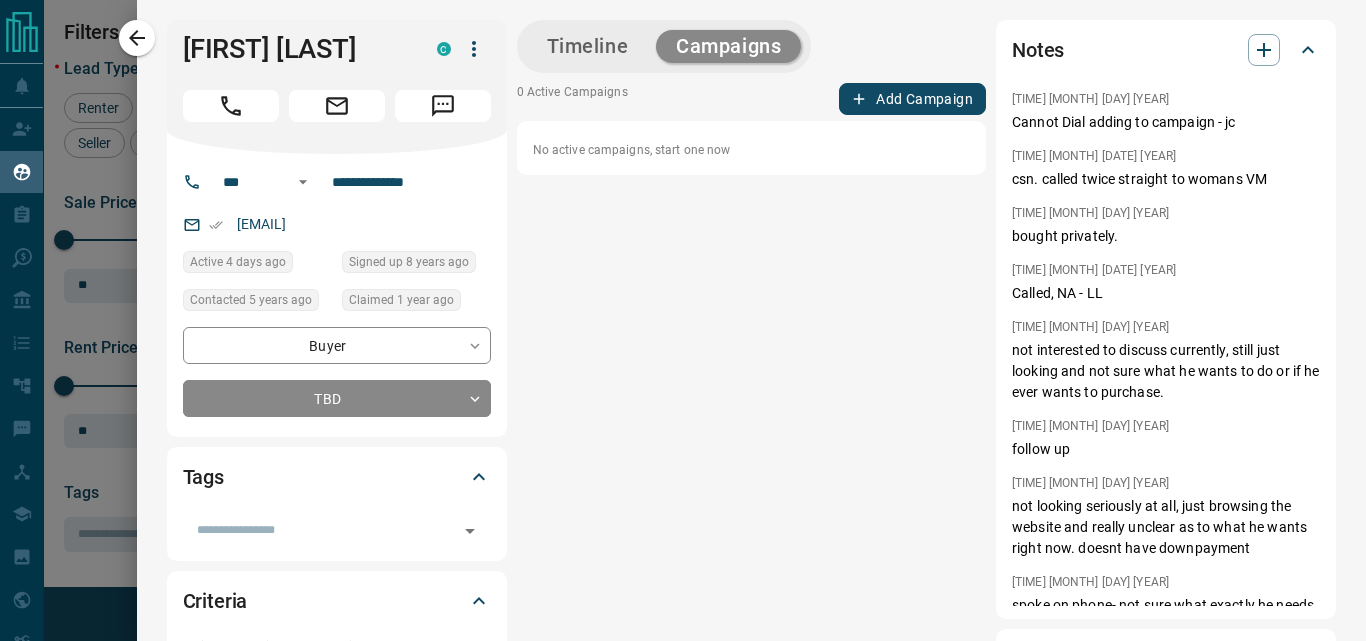 click on "Add Campaign" at bounding box center [912, 99] 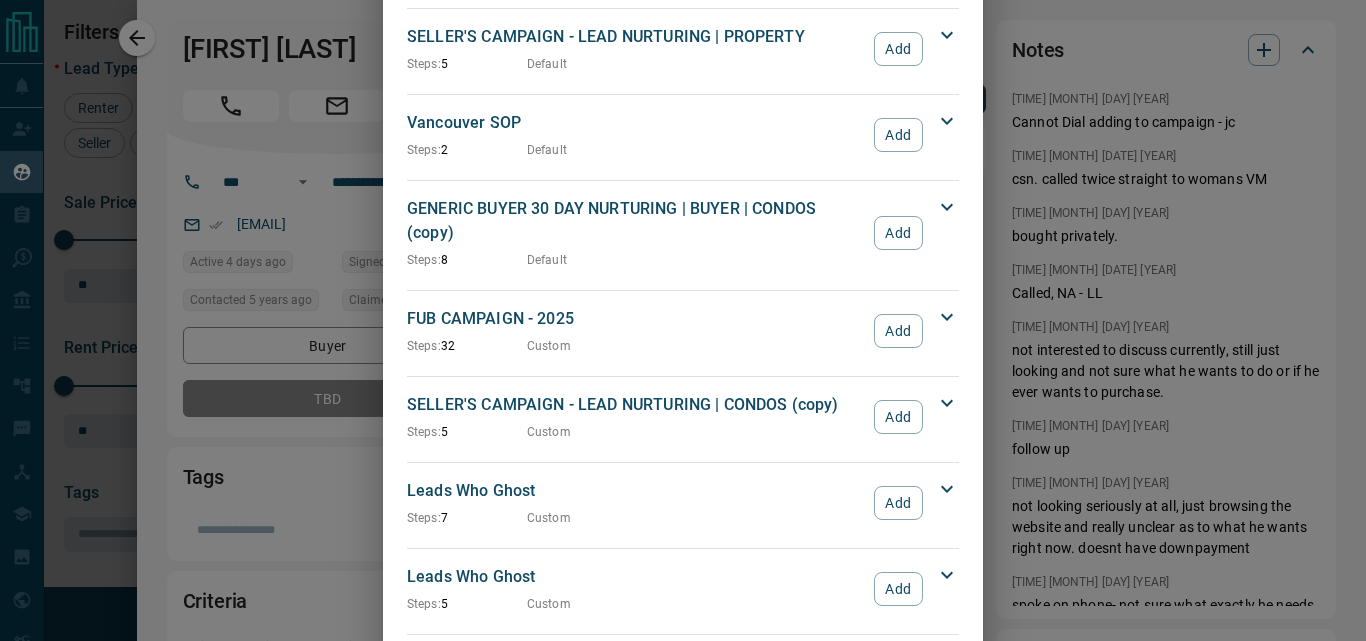 scroll, scrollTop: 2100, scrollLeft: 0, axis: vertical 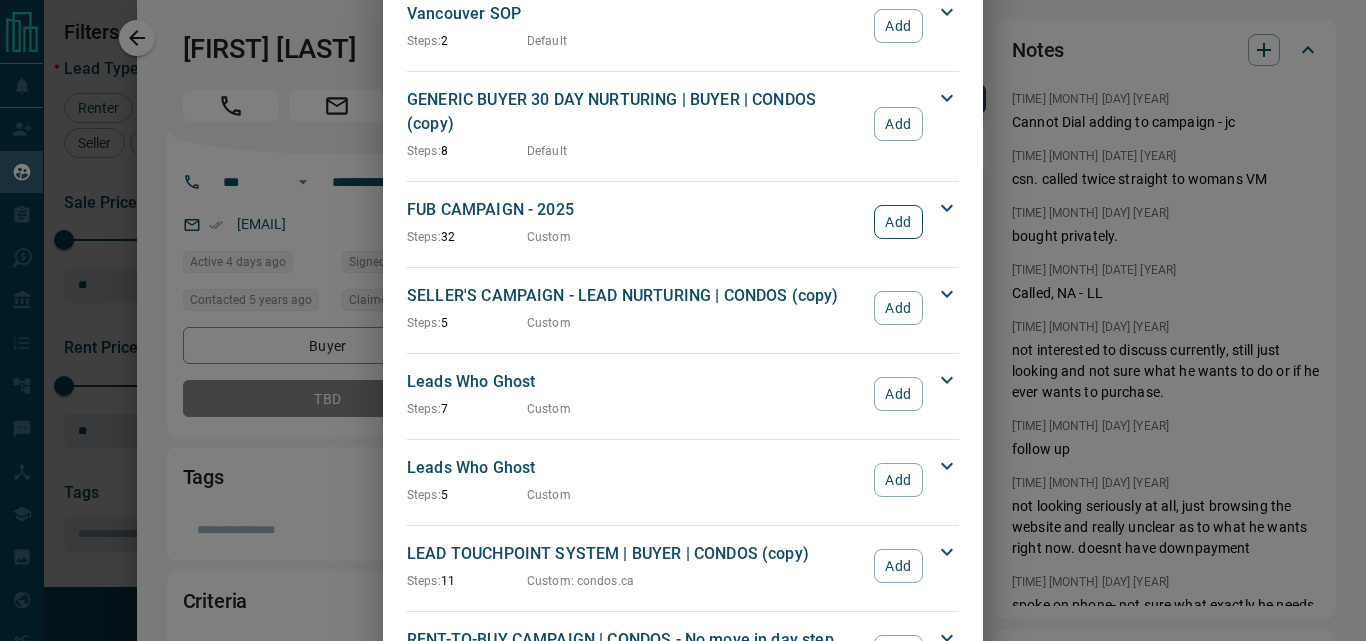 click on "Add" at bounding box center [898, 222] 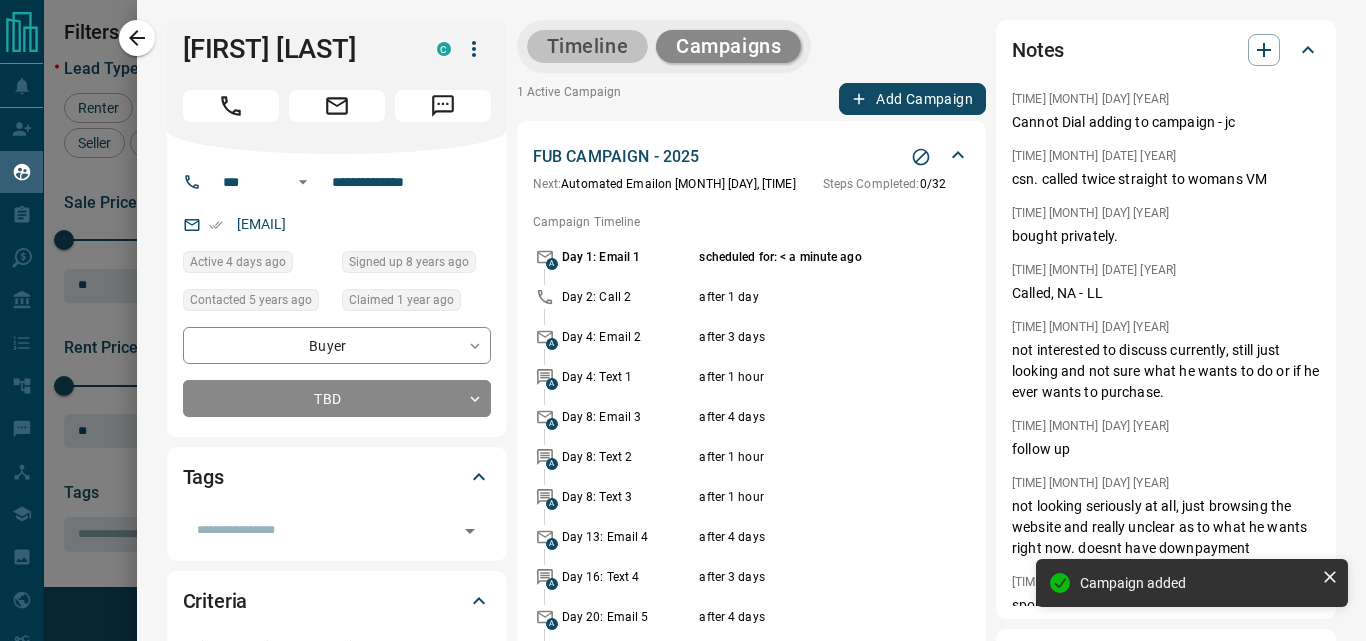 click on "Timeline" at bounding box center (588, 46) 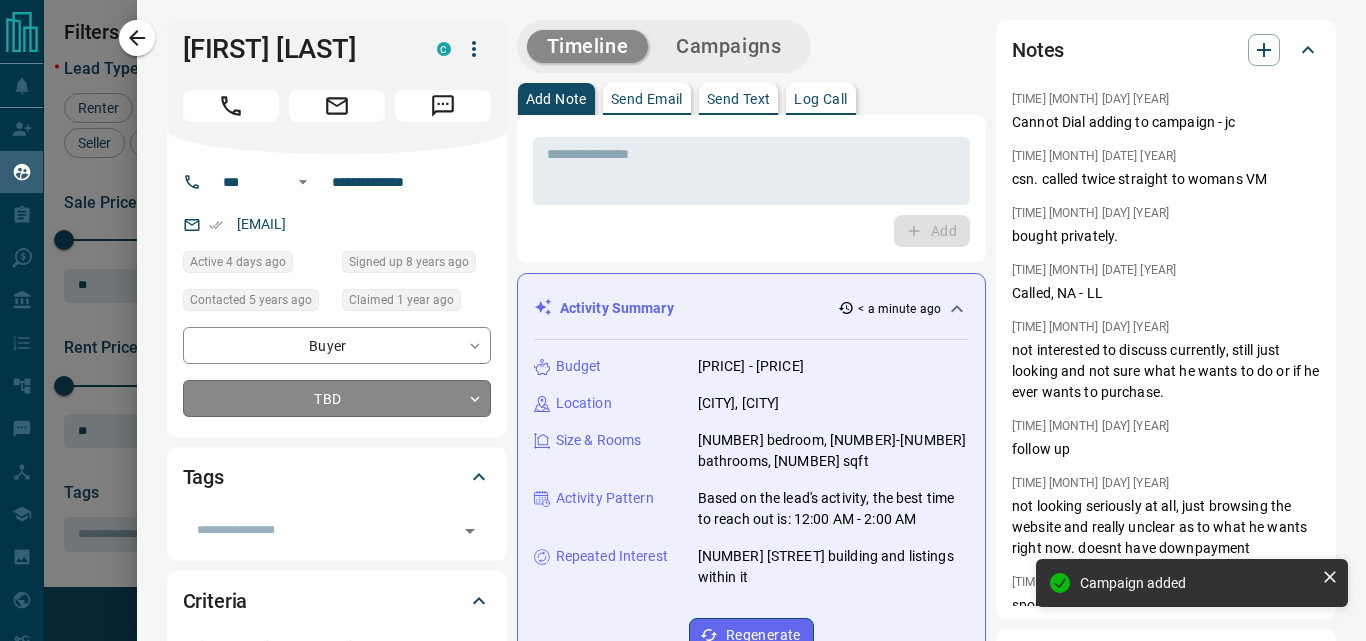 click on "Lead Transfers Claim Leads My Leads Tasks Opportunities Deals Campaigns Automations Messages Broker Bay Training Media Services Agent Resources Precon Worksheet My Team Mobile Apps Disclosure Logout My Leads Filters 2 Manage Tabs New Lead All 9443 TBD 267 Do Not Contact - Not Responsive 568 Bogus 983 Just Browsing 4439 Criteria Obtained 1480 Future Follow Up 1032 Warm 300 HOT 91 Taken on Showings 94 Submitted Offer 33 Client 156 Name Details Last Active Claimed Date Status Tags [FIRST] [LAST] Buyer C $--- [CITY], [CITY] 2 months ago Contacted 1 year ago 1 year ago Signed up 6 years ago TBD 10-29-2024 ISR Lead reassigned by jovana + [FIRST] [LAST] Buyer C $738K - $738K [CITY] 7 months ago Contacted 3 years ago 1 year ago Signed up 5 years ago TBD 10-29-2024 ISR_ON + [FIRST] [LAST] Buyer, Investor, Precon C P $499K - $840K [CITY], [CITY] 4 days ago Contacted 3 years ago 1 year ago Signed up 6 years ago TBD 11/07/2024 11/05/2024 ISR_ON 11-04-2024 + [FIRST] [LAST] Buyer C $0 - $1000M [CITY], [CITY] 4 days ago" at bounding box center (683, 308) 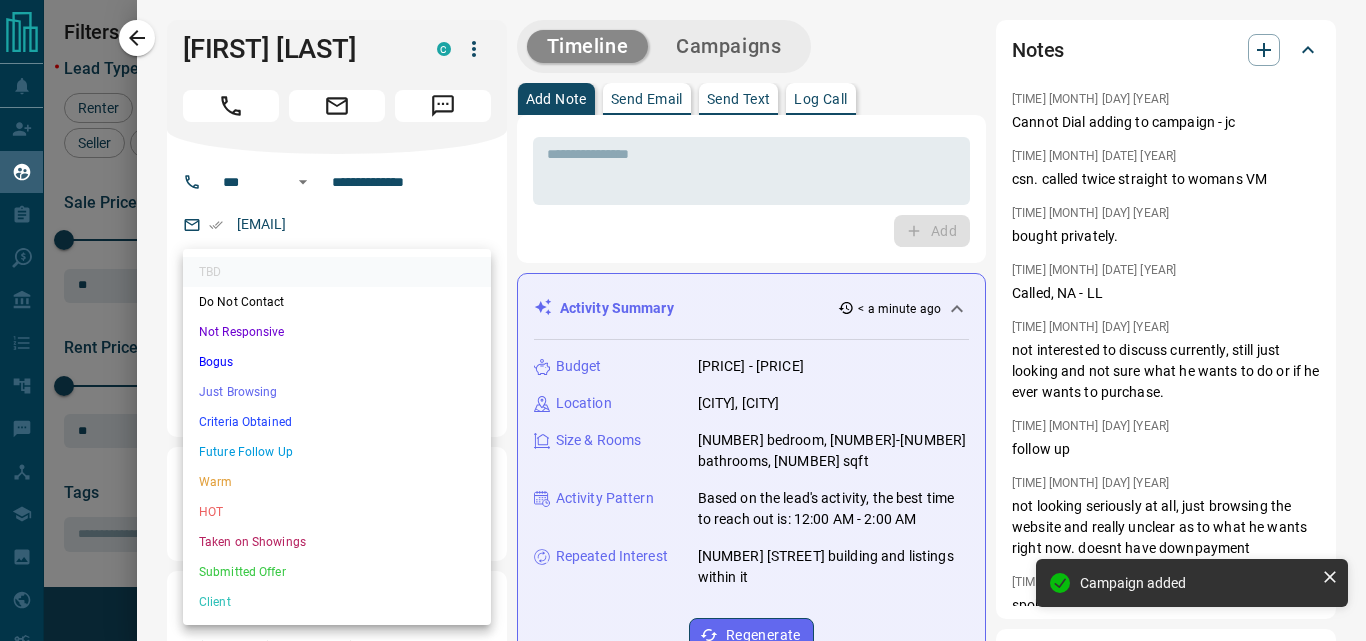 click on "Not Responsive" at bounding box center (337, 332) 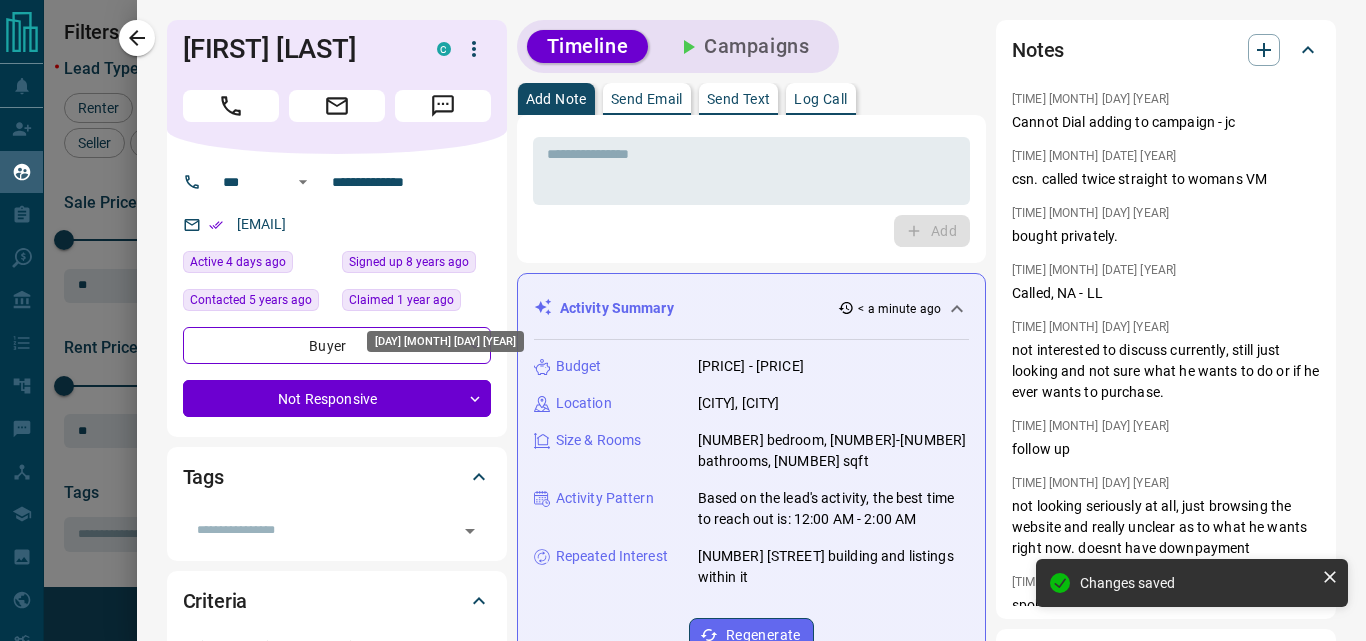 type on "*" 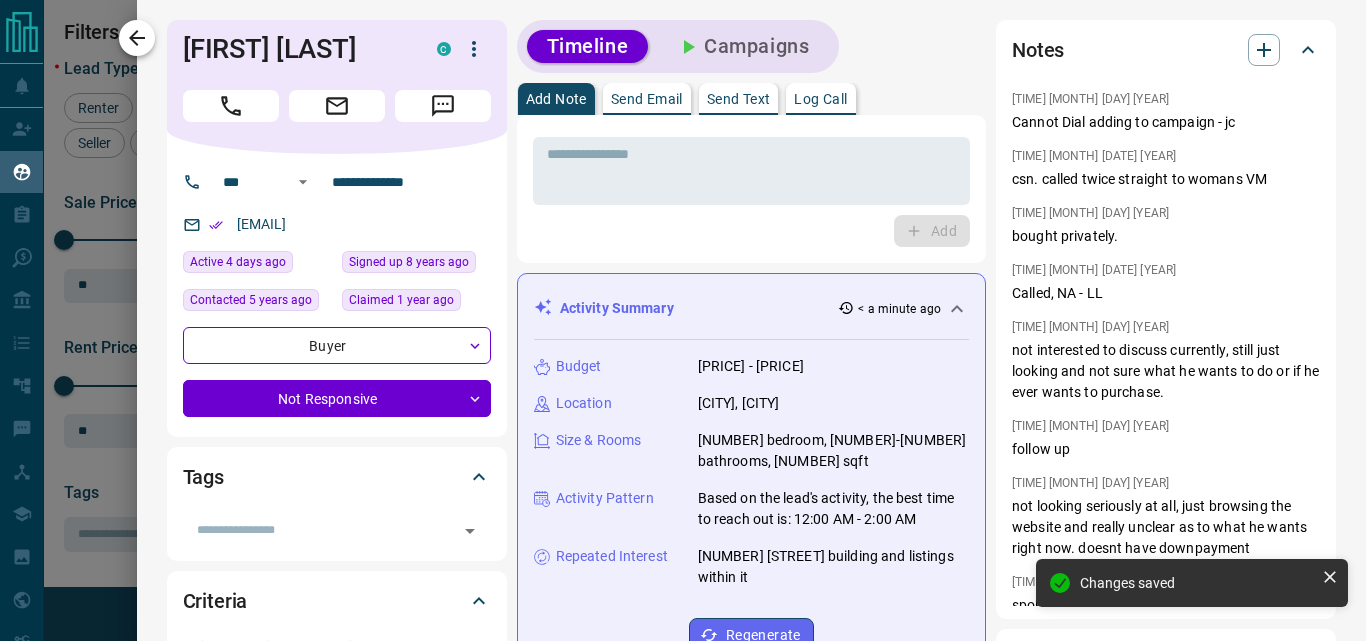 click 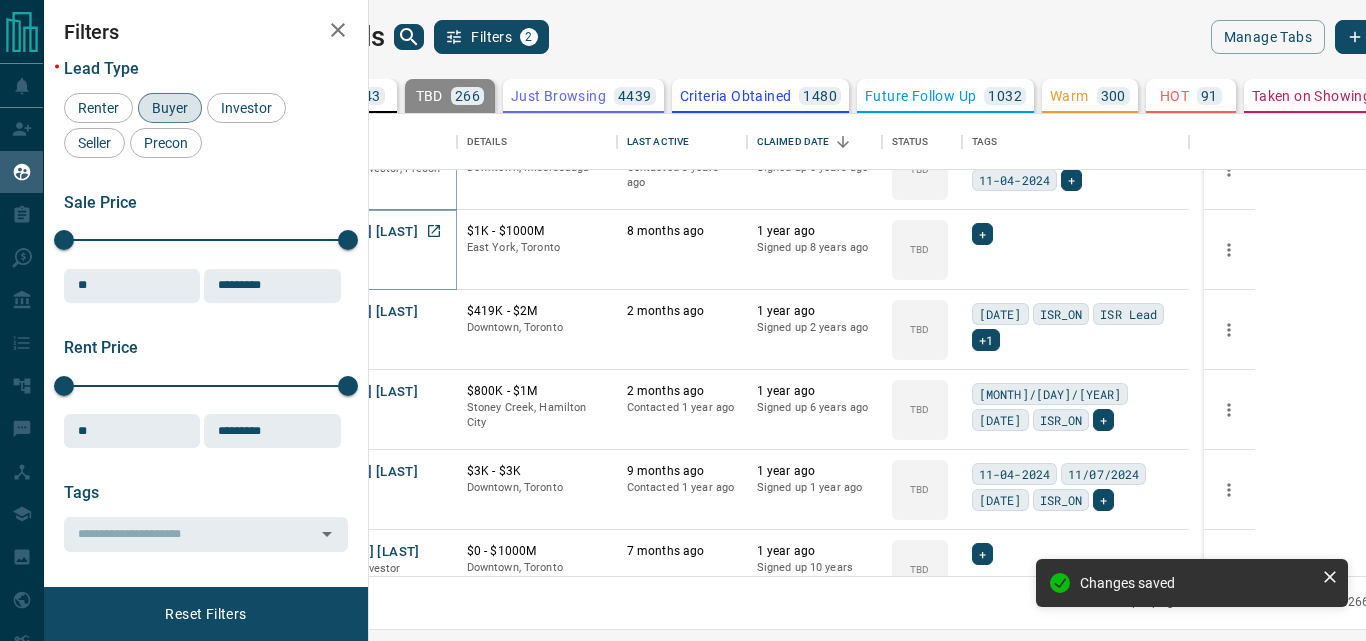 click on "[FIRST] [LAST]" at bounding box center (372, 232) 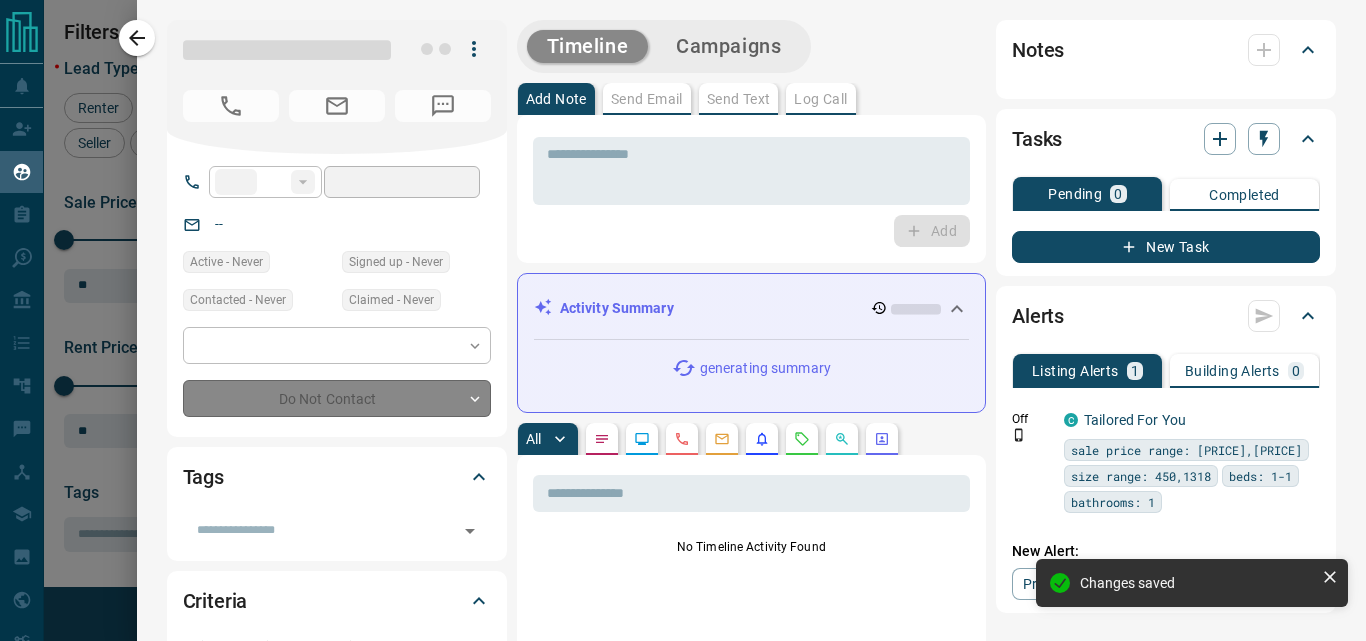 type on "**" 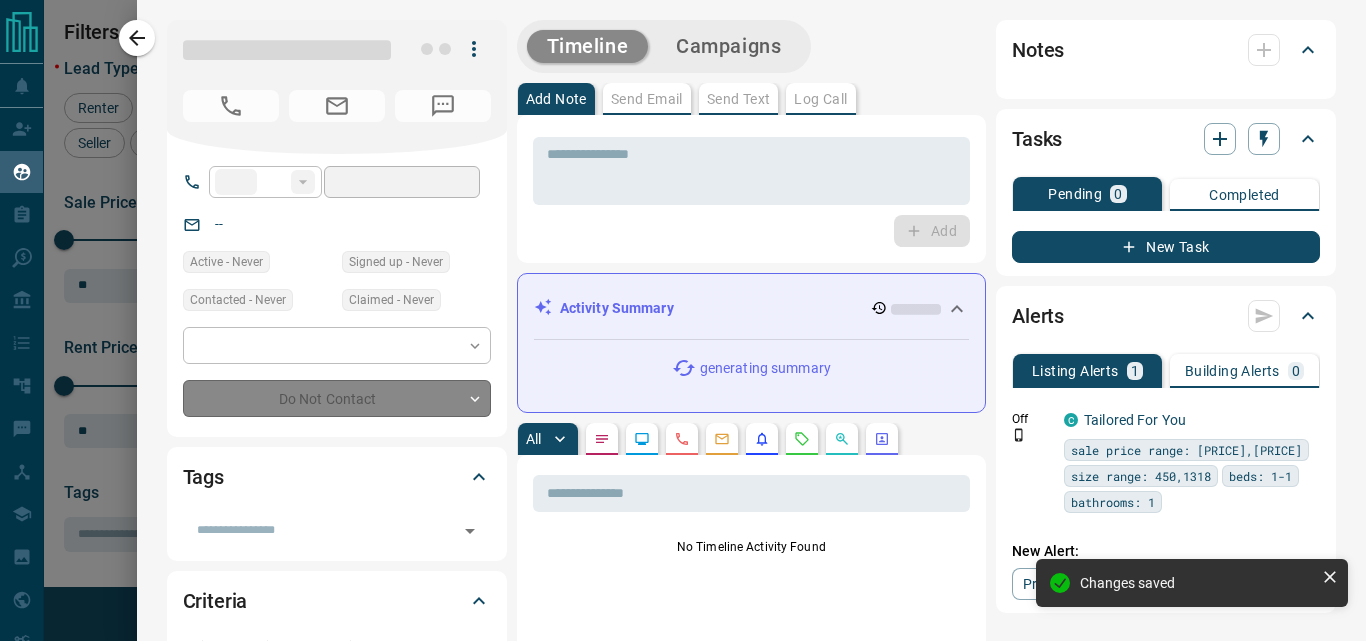 type on "**********" 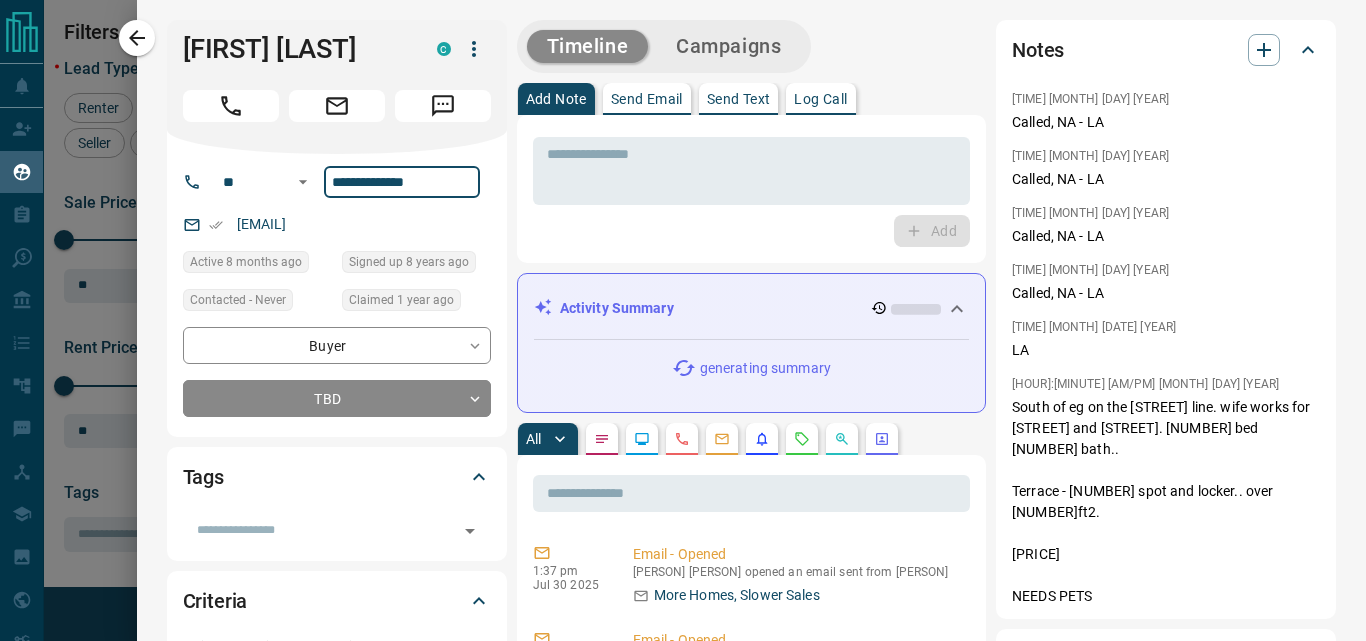 click on "**********" at bounding box center (402, 182) 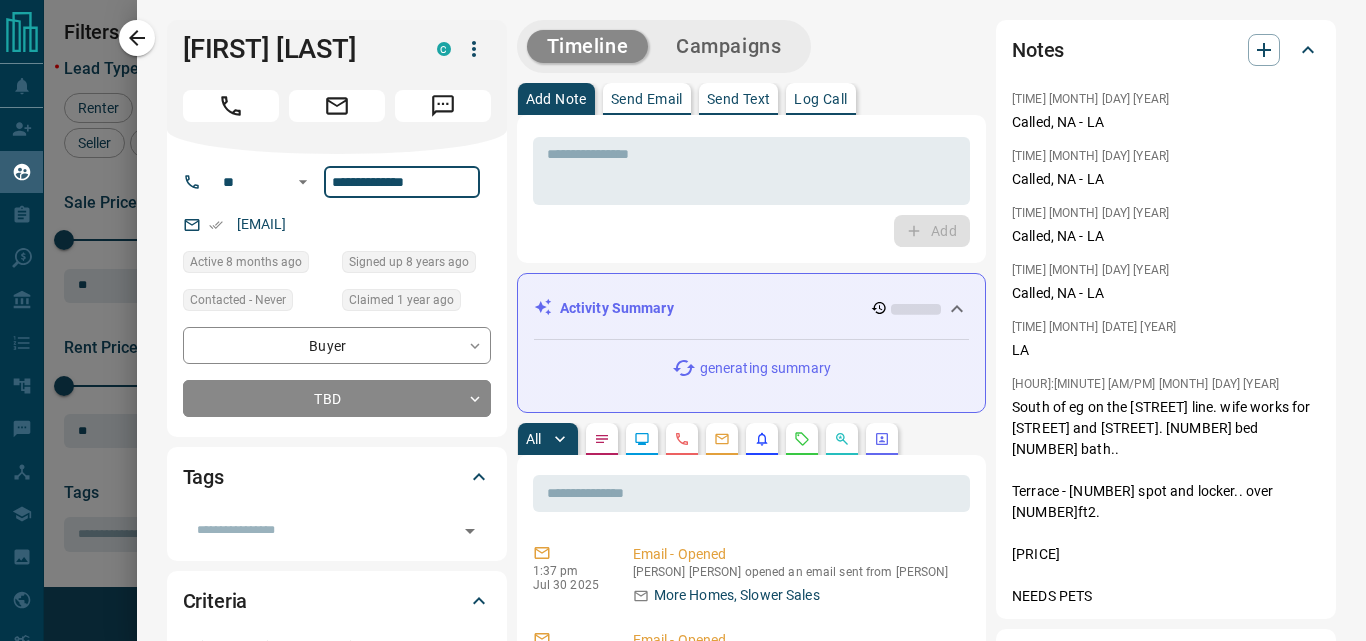 click on "**********" at bounding box center (402, 182) 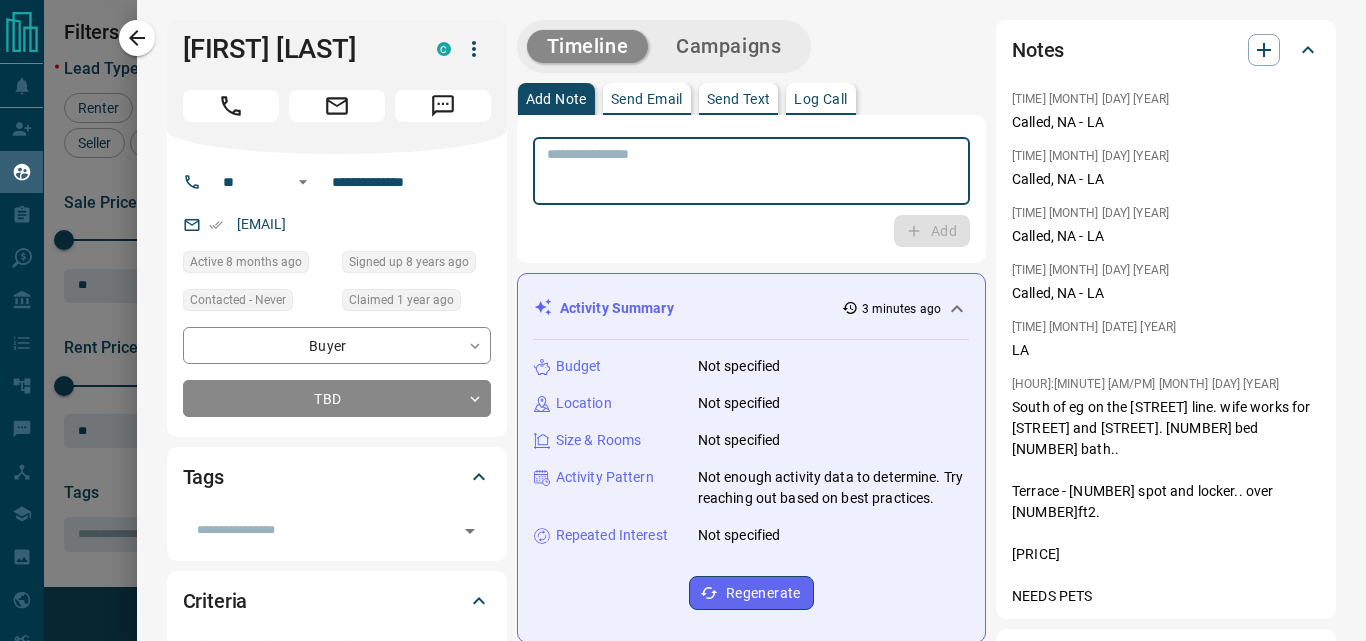 click at bounding box center (751, 171) 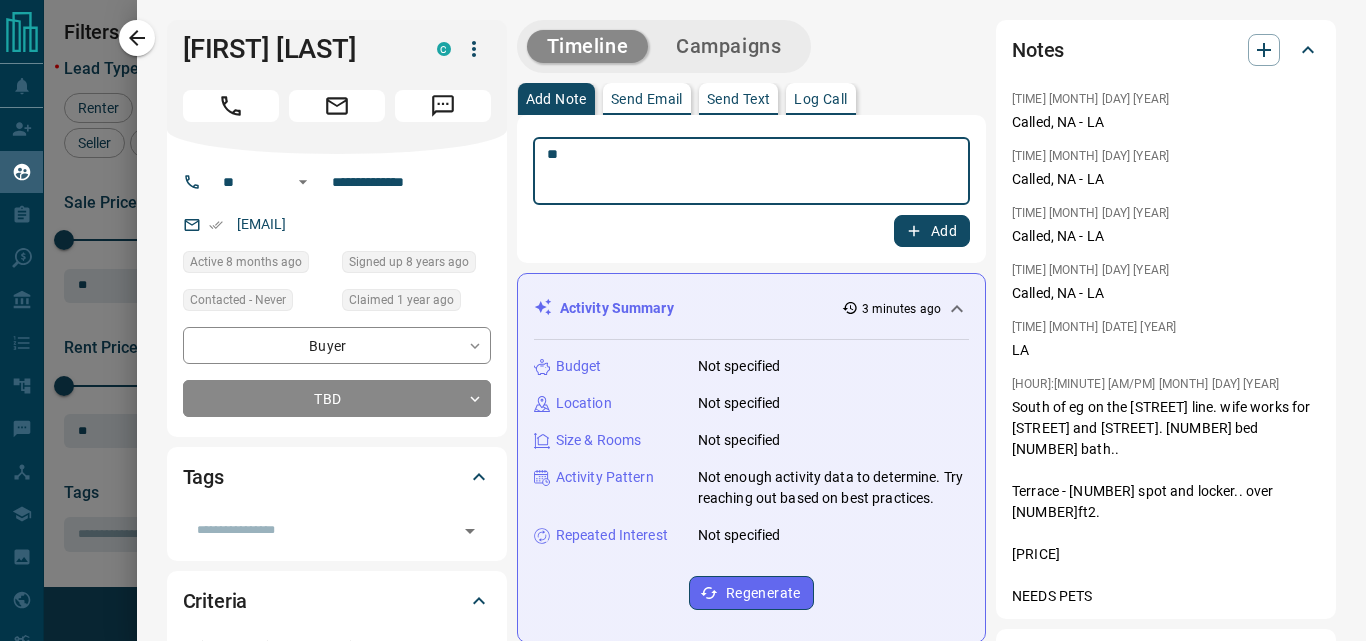 type on "**" 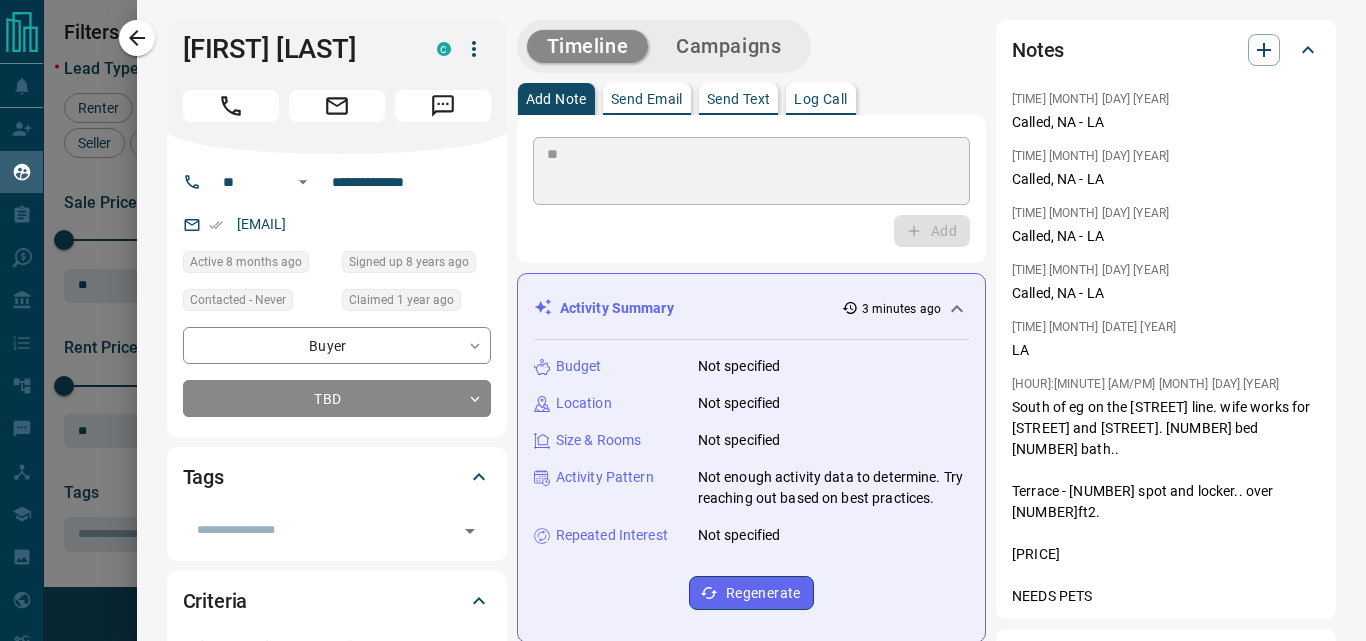 type 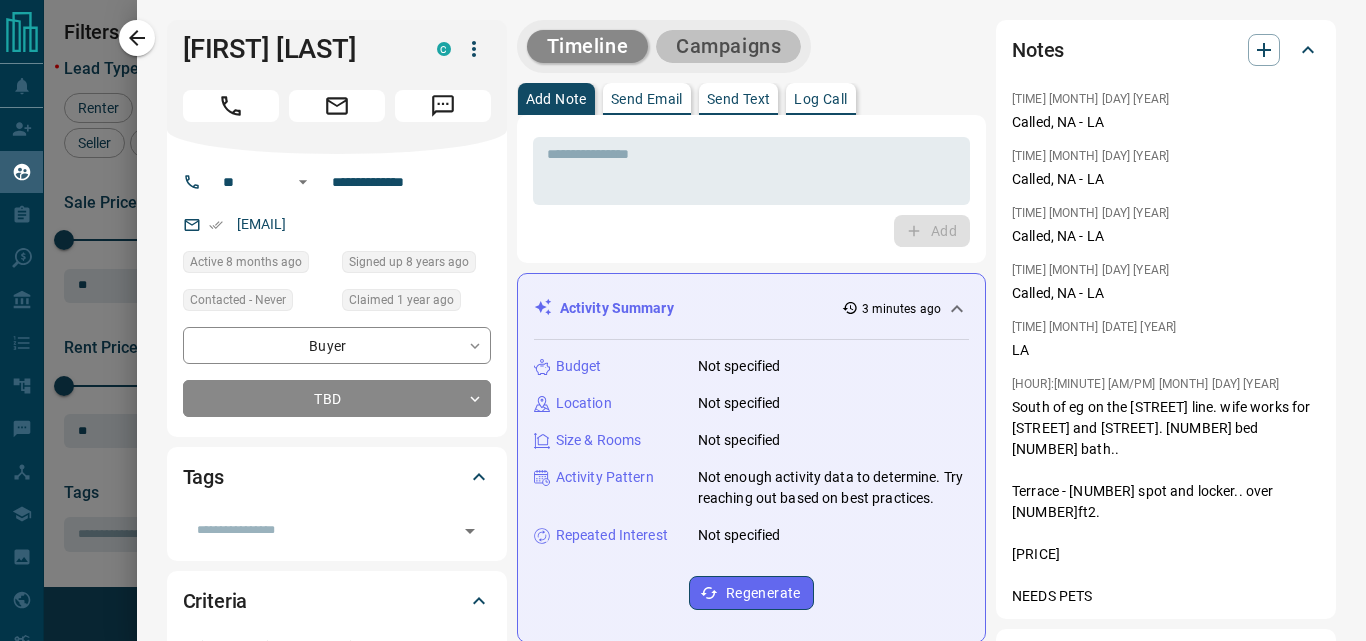 click on "Campaigns" at bounding box center (728, 46) 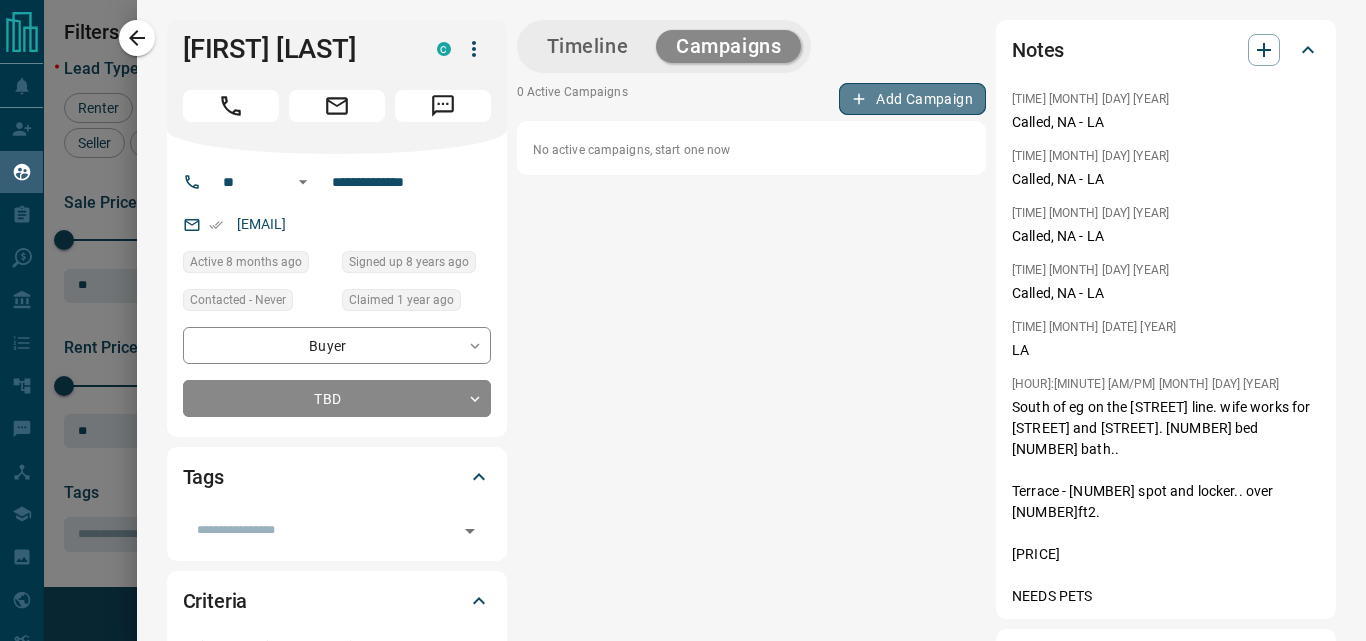 click on "Add Campaign" at bounding box center [912, 99] 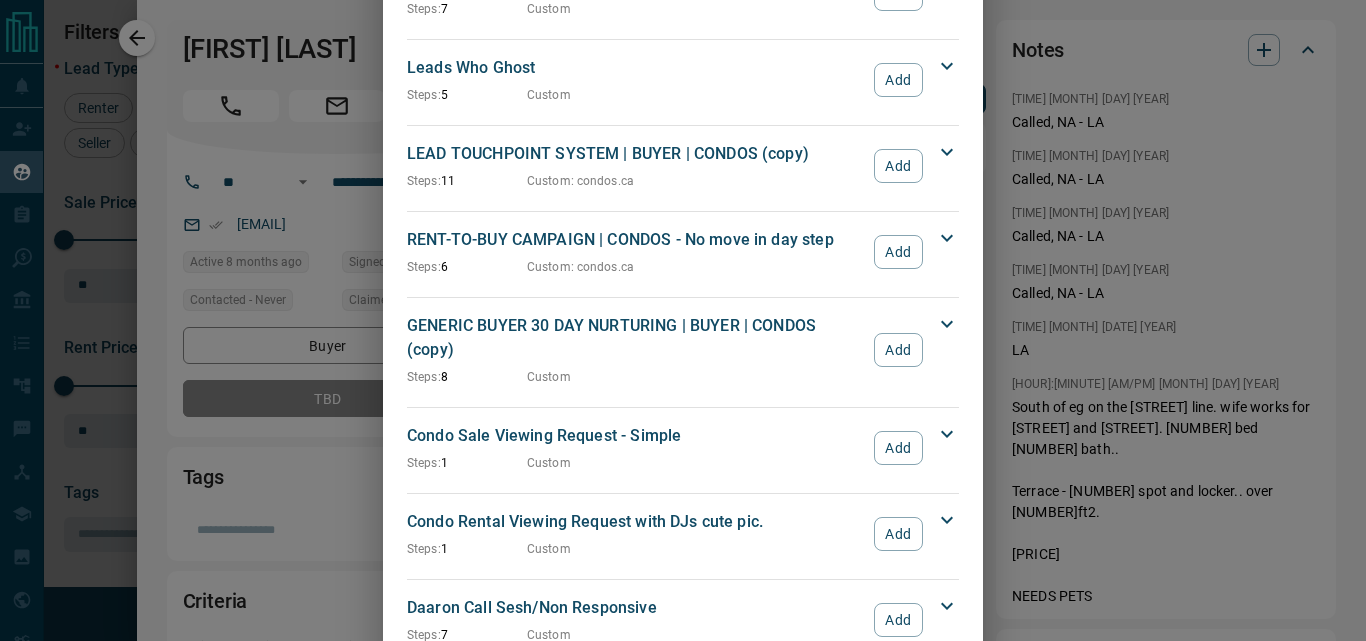 scroll, scrollTop: 2766, scrollLeft: 0, axis: vertical 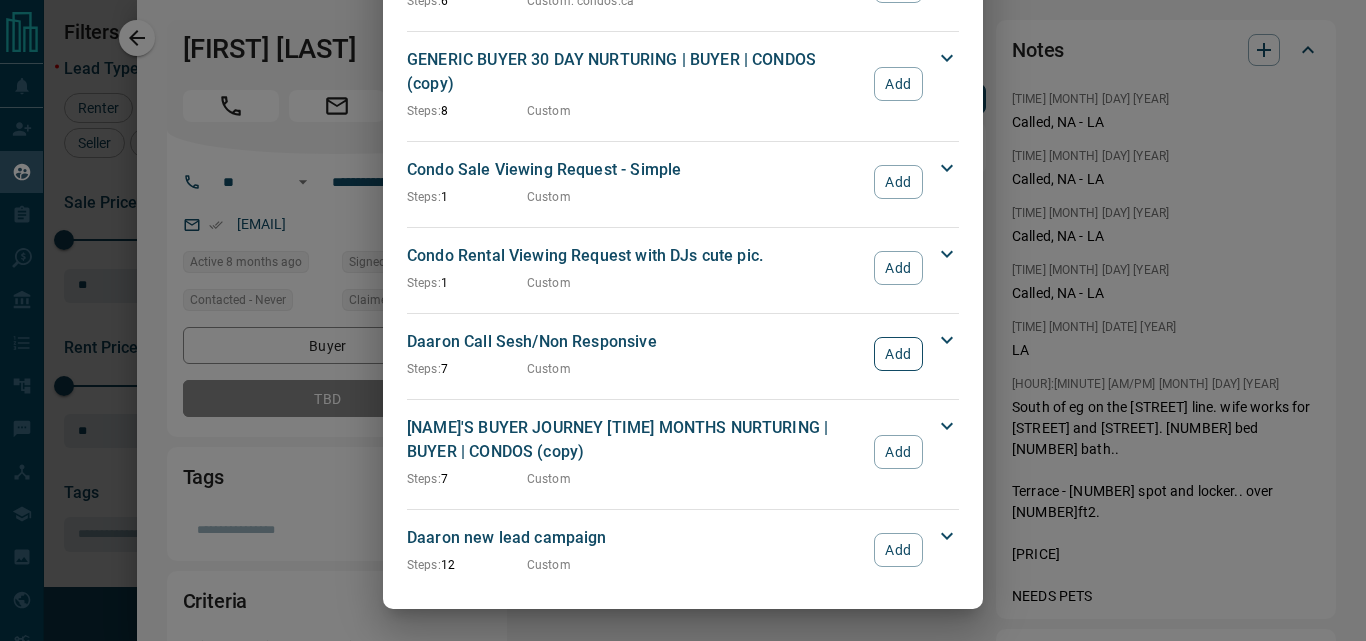 click on "Add" at bounding box center [898, 354] 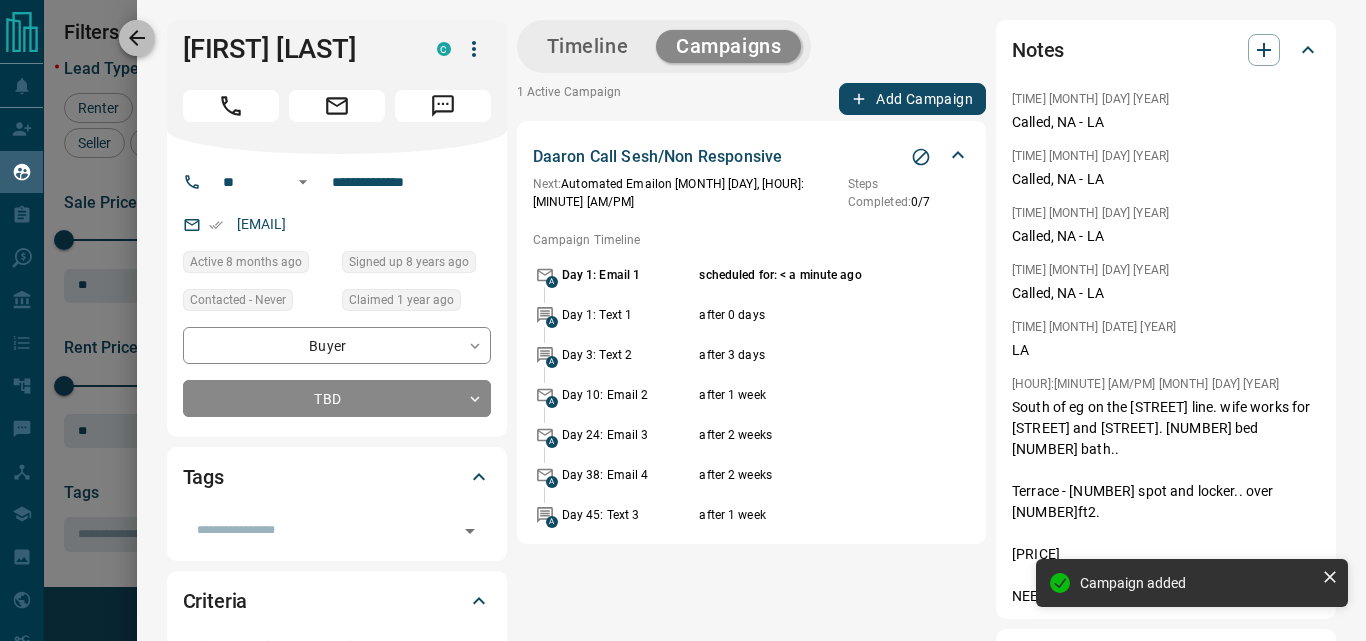click 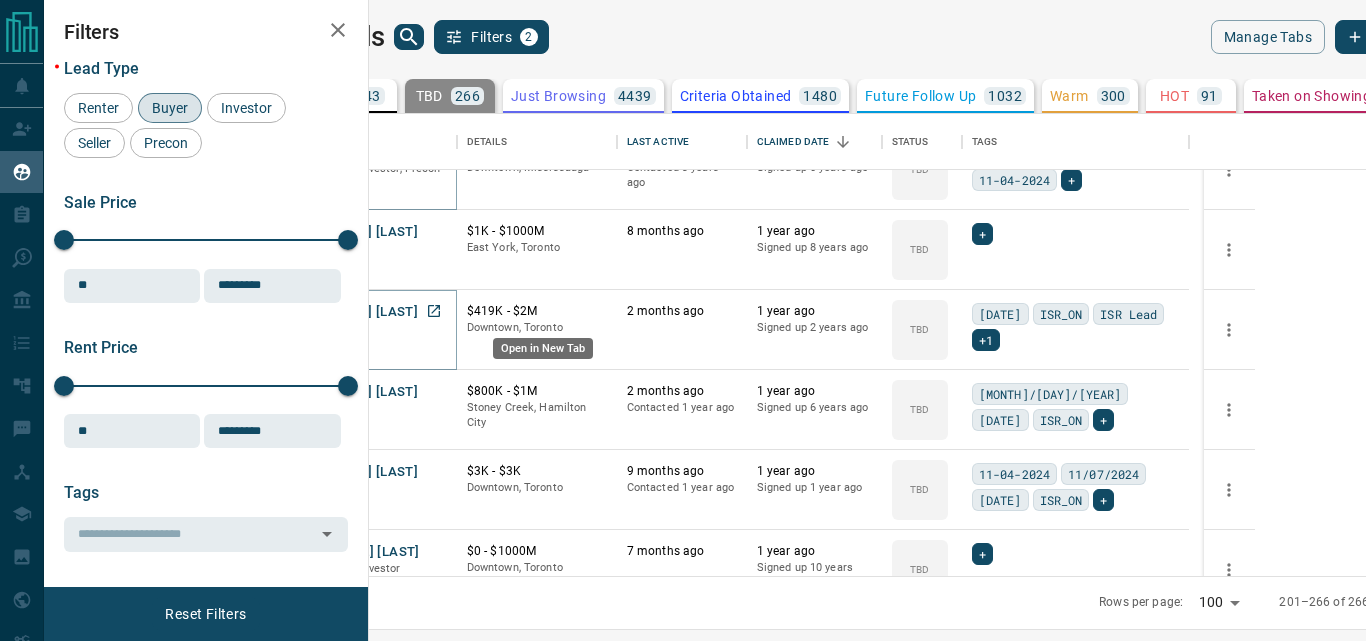 click 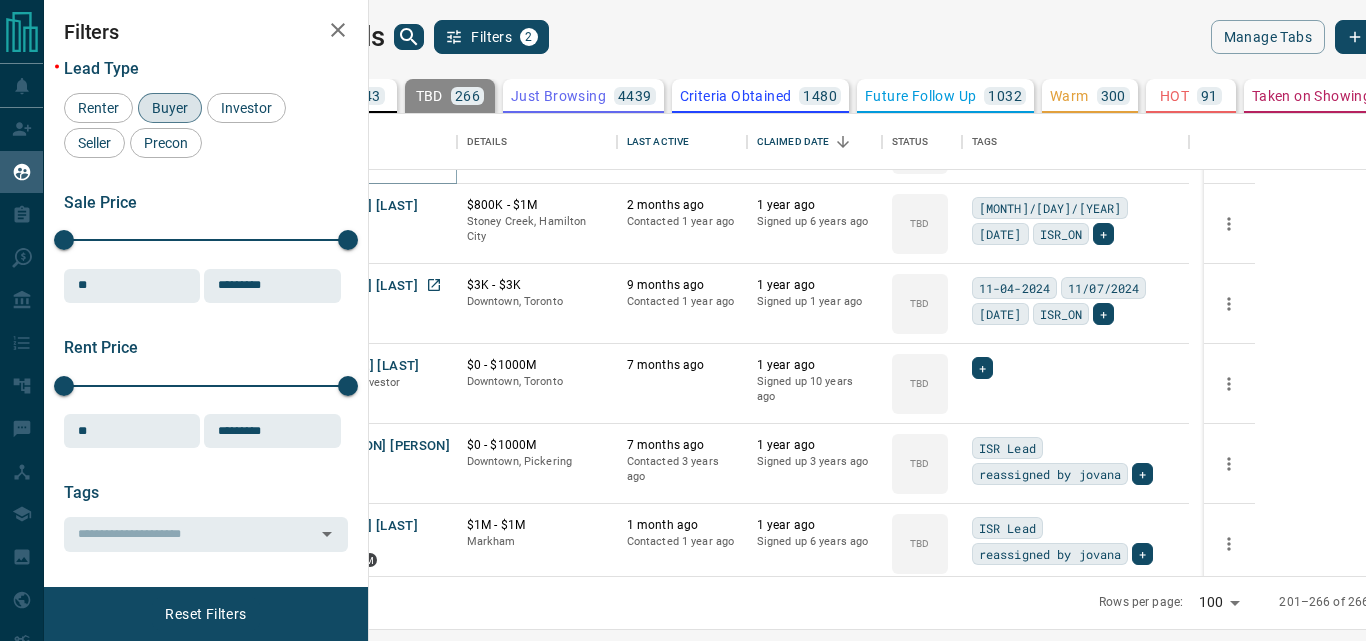 scroll, scrollTop: 1440, scrollLeft: 0, axis: vertical 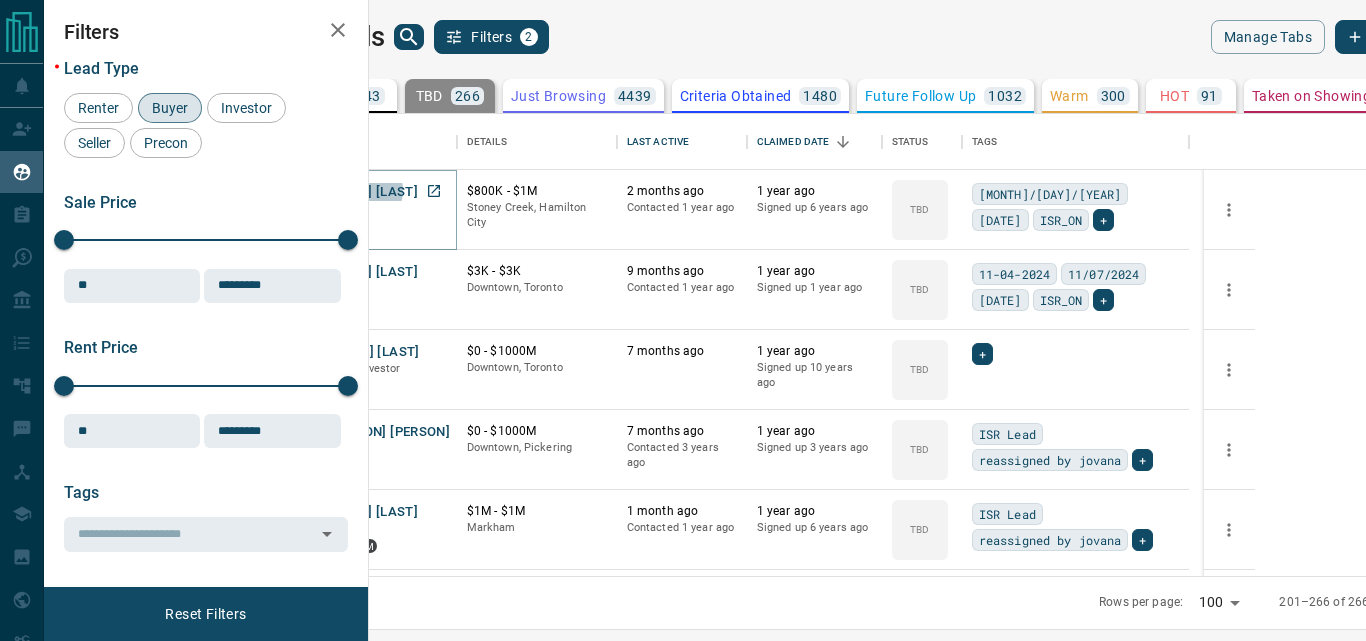 click on "[FIRST] [LAST]" at bounding box center [372, 192] 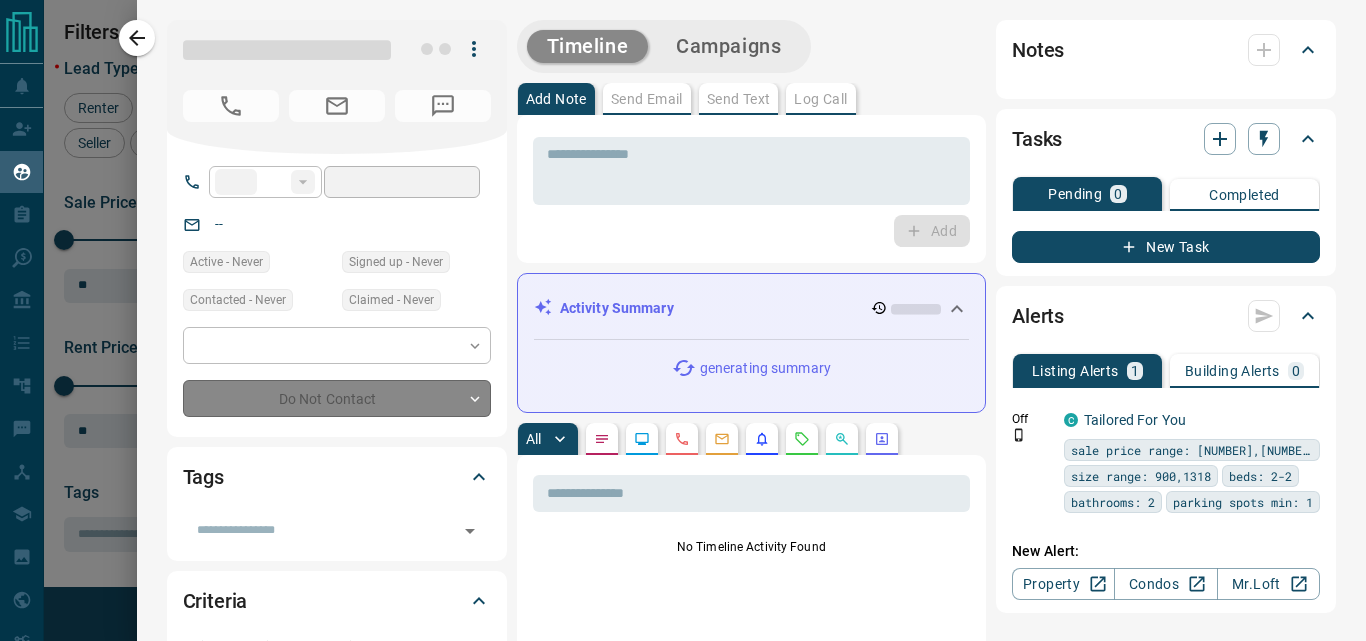 type on "**" 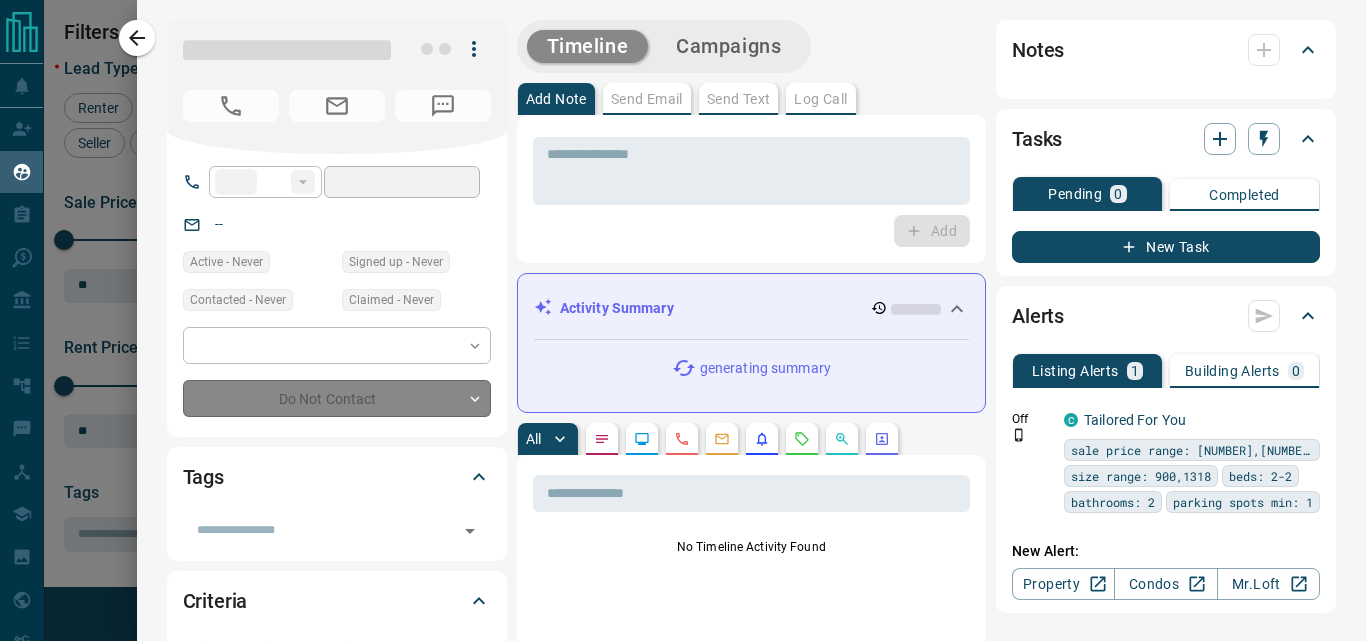 type on "**********" 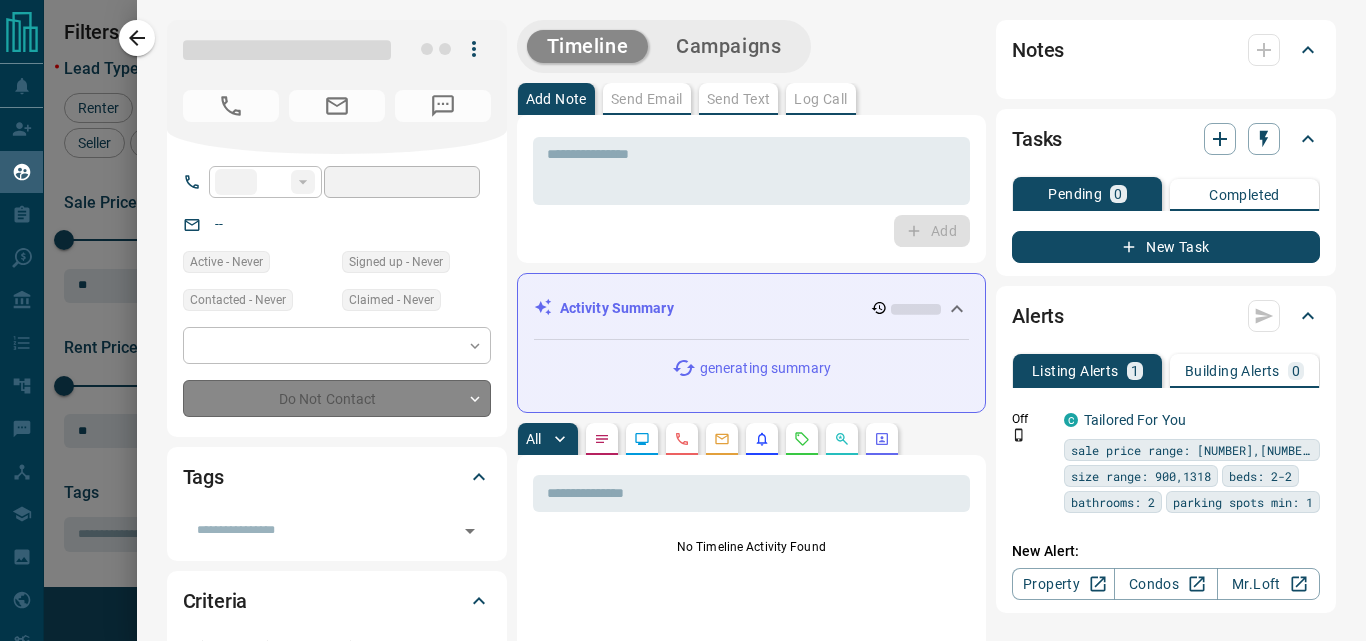 type on "**" 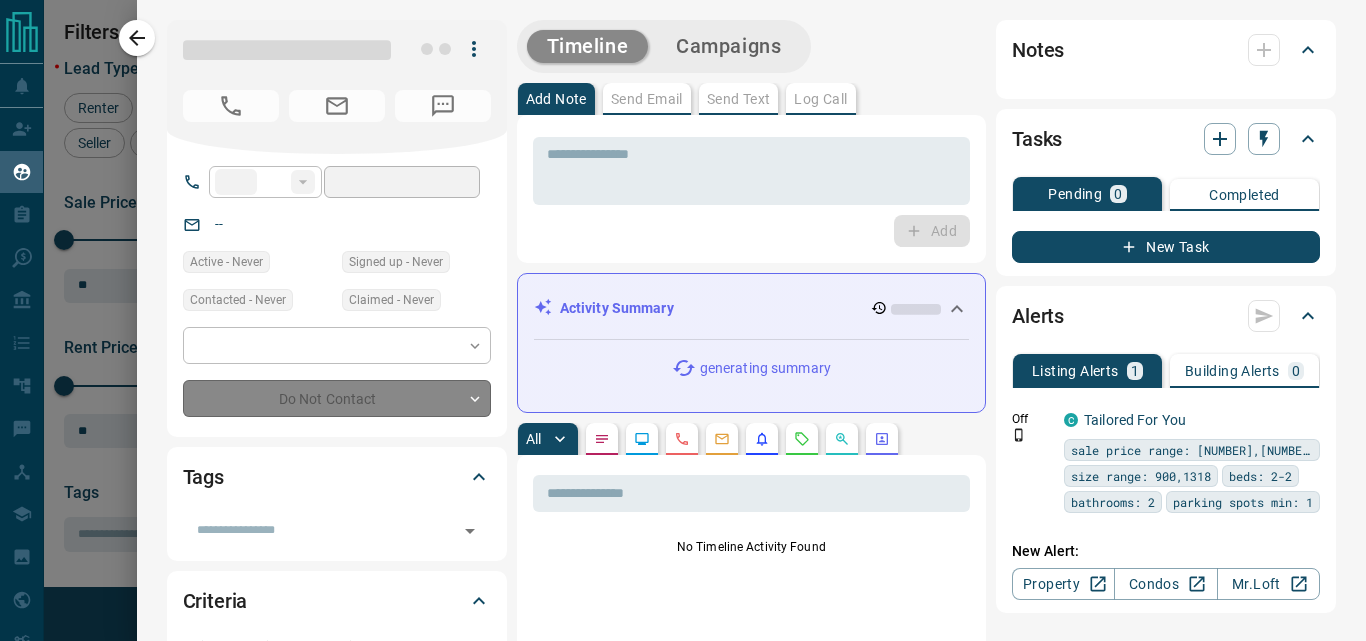 type on "*********" 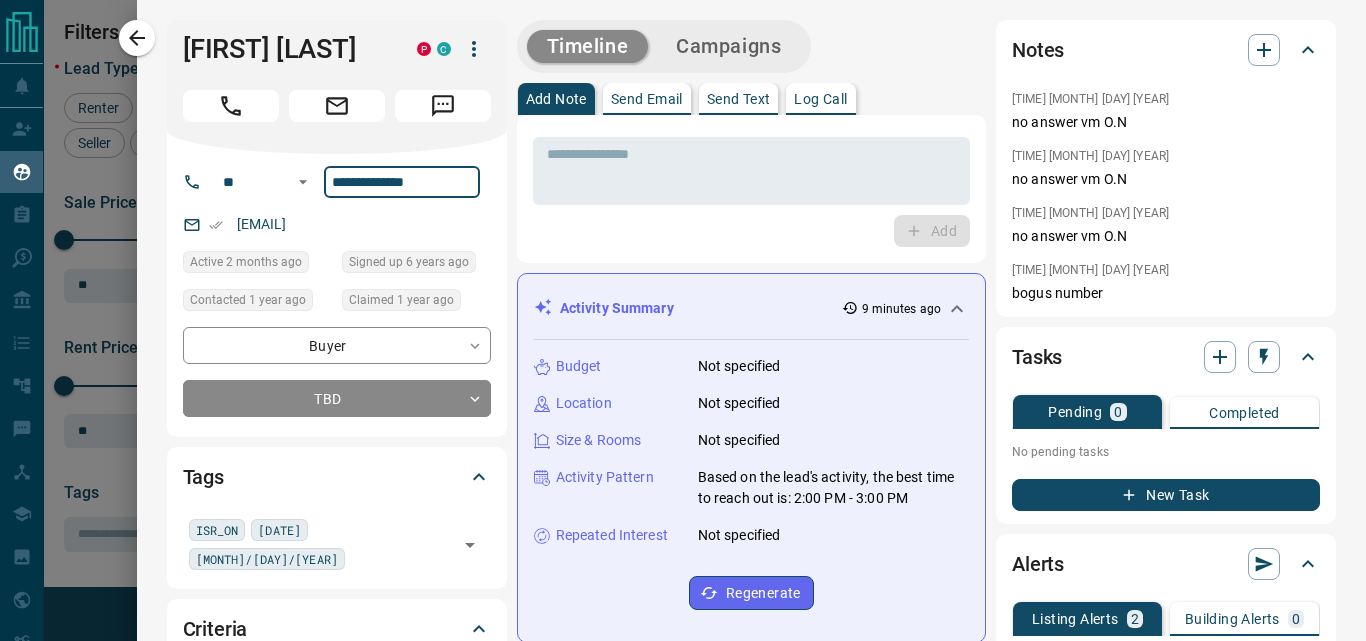 click on "**********" at bounding box center [402, 182] 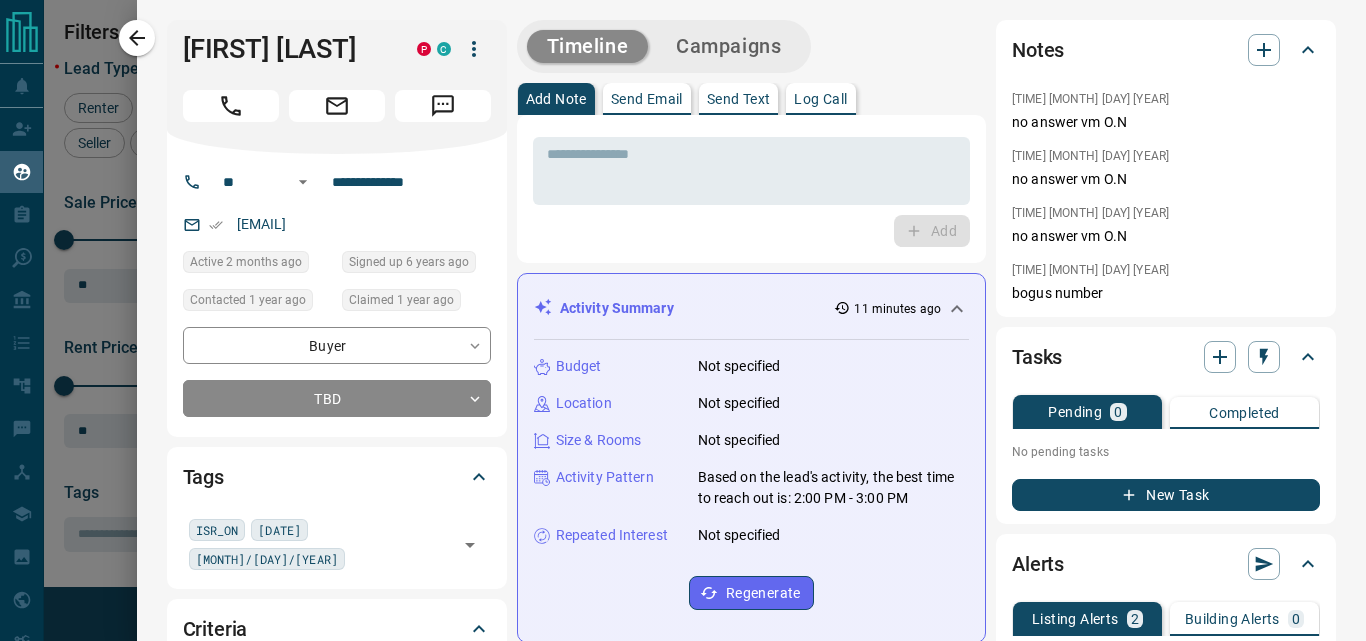 click on "**********" at bounding box center (337, 295) 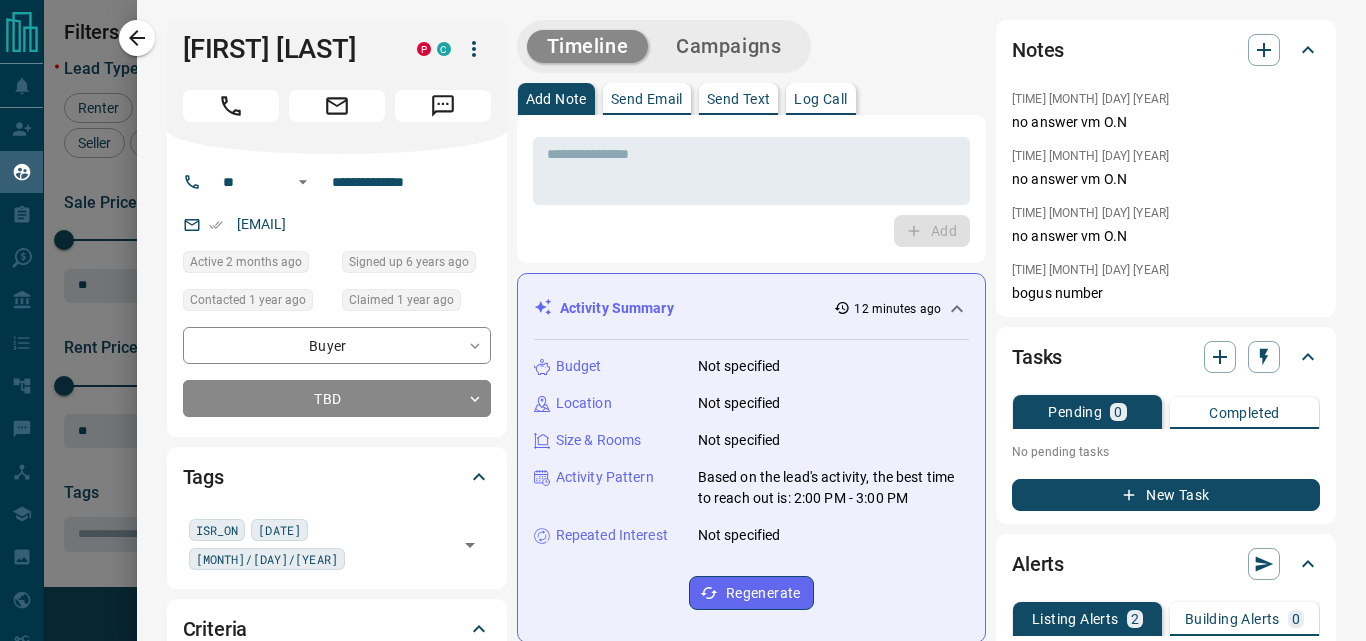 scroll, scrollTop: 1520, scrollLeft: 0, axis: vertical 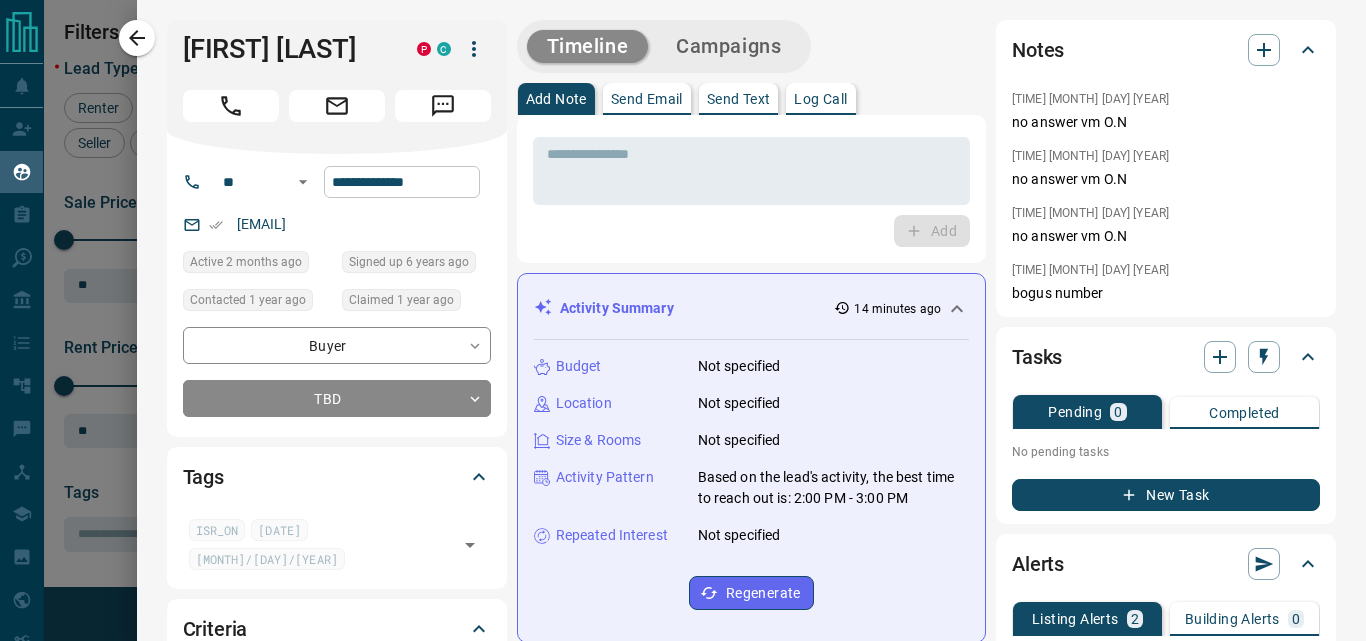 click on "**********" at bounding box center (402, 182) 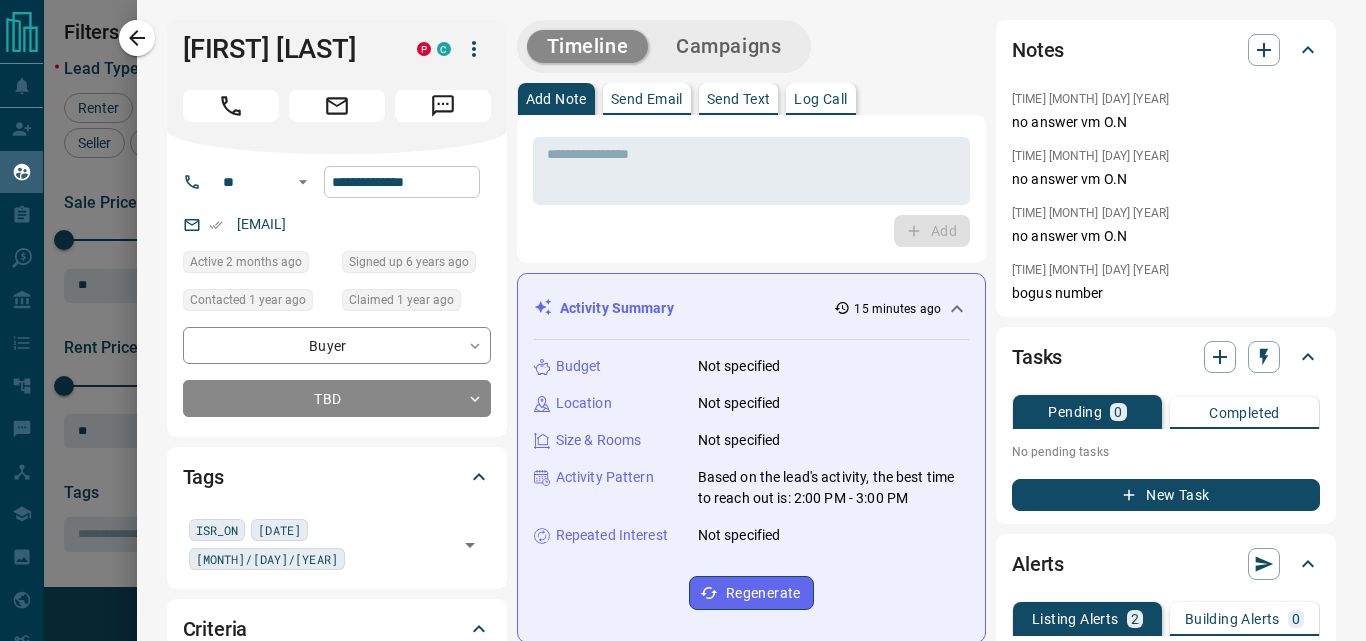 click on "**********" at bounding box center [402, 182] 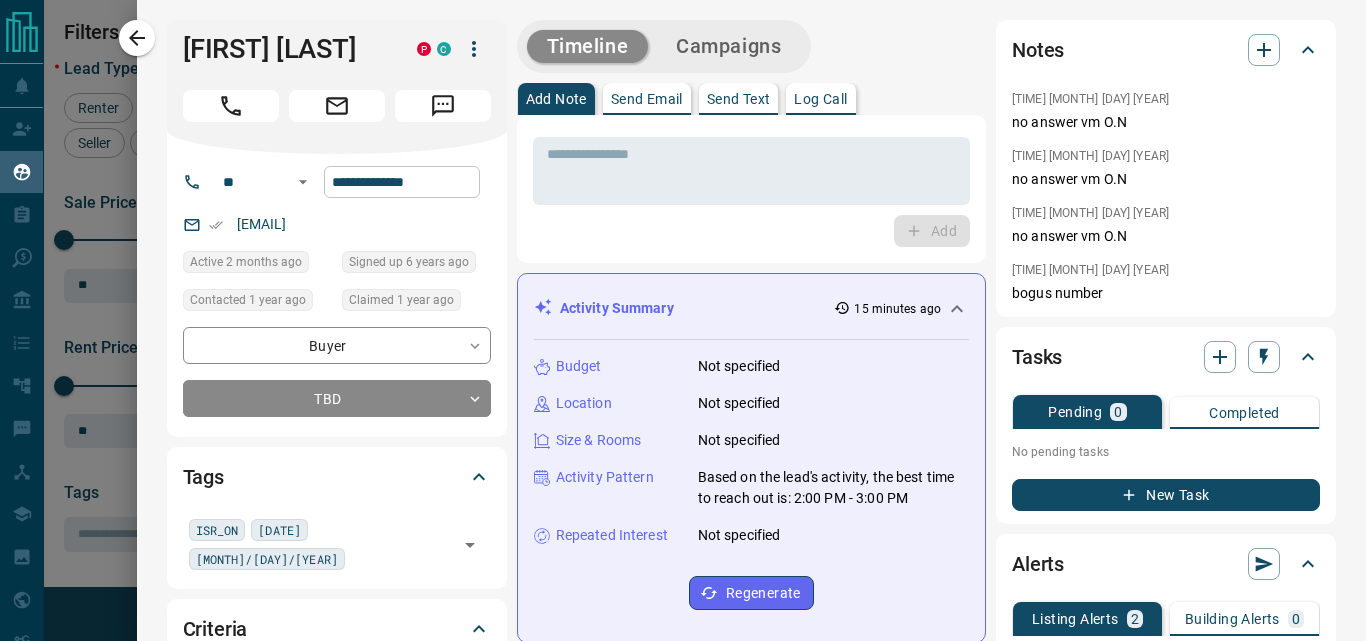 scroll, scrollTop: 1440, scrollLeft: 0, axis: vertical 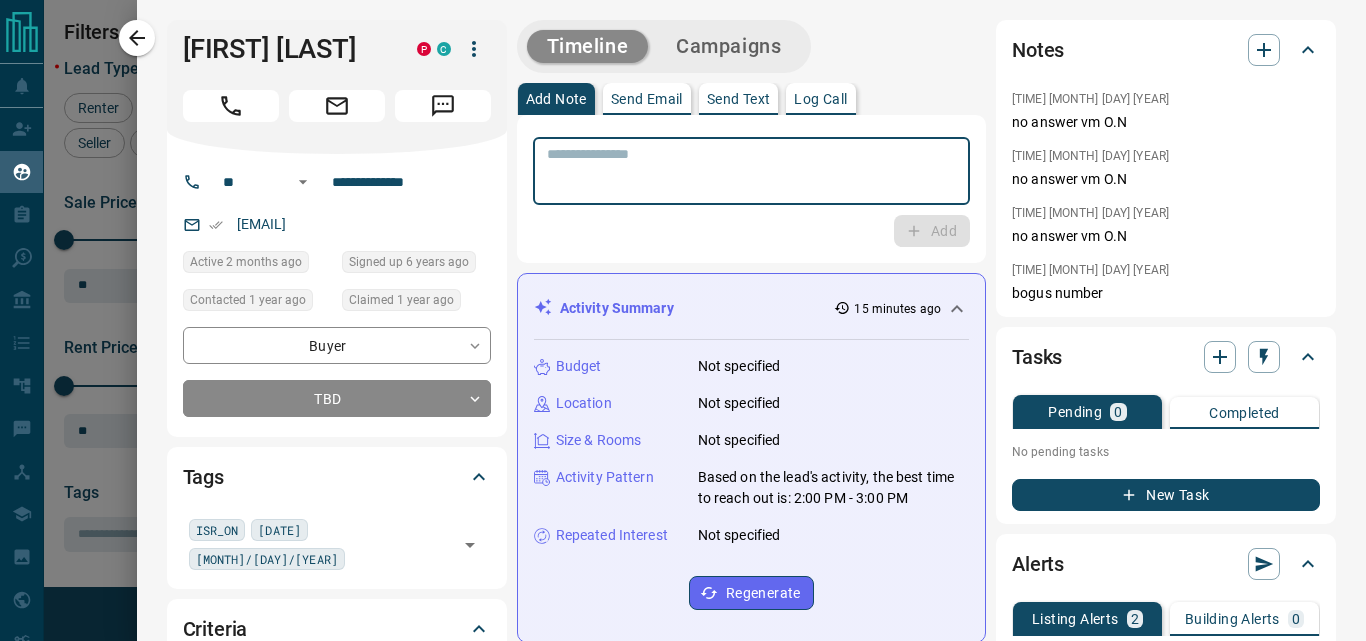 click at bounding box center [751, 171] 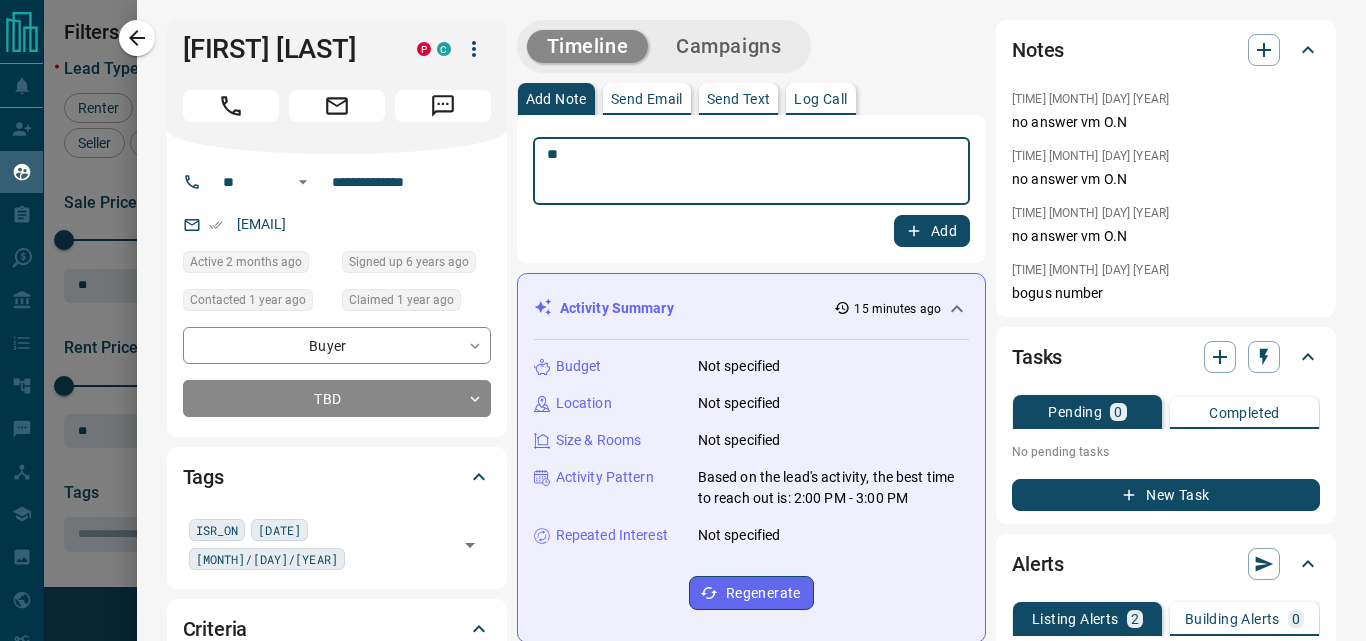 type on "**" 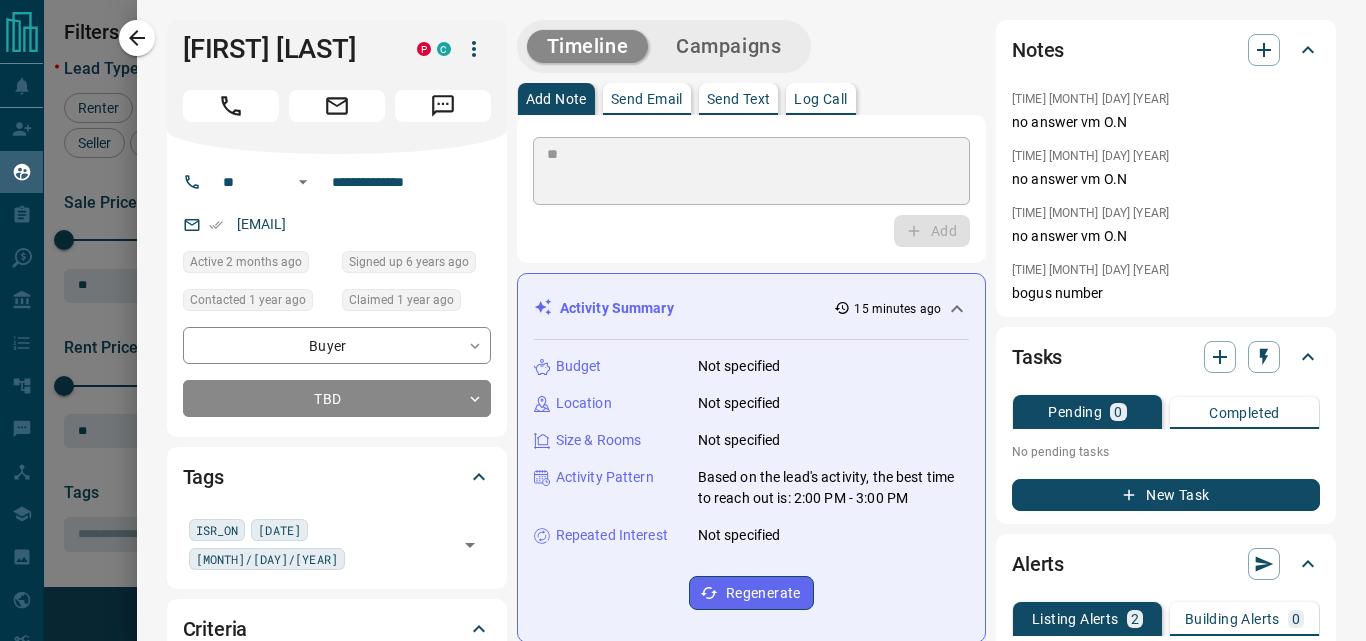 type 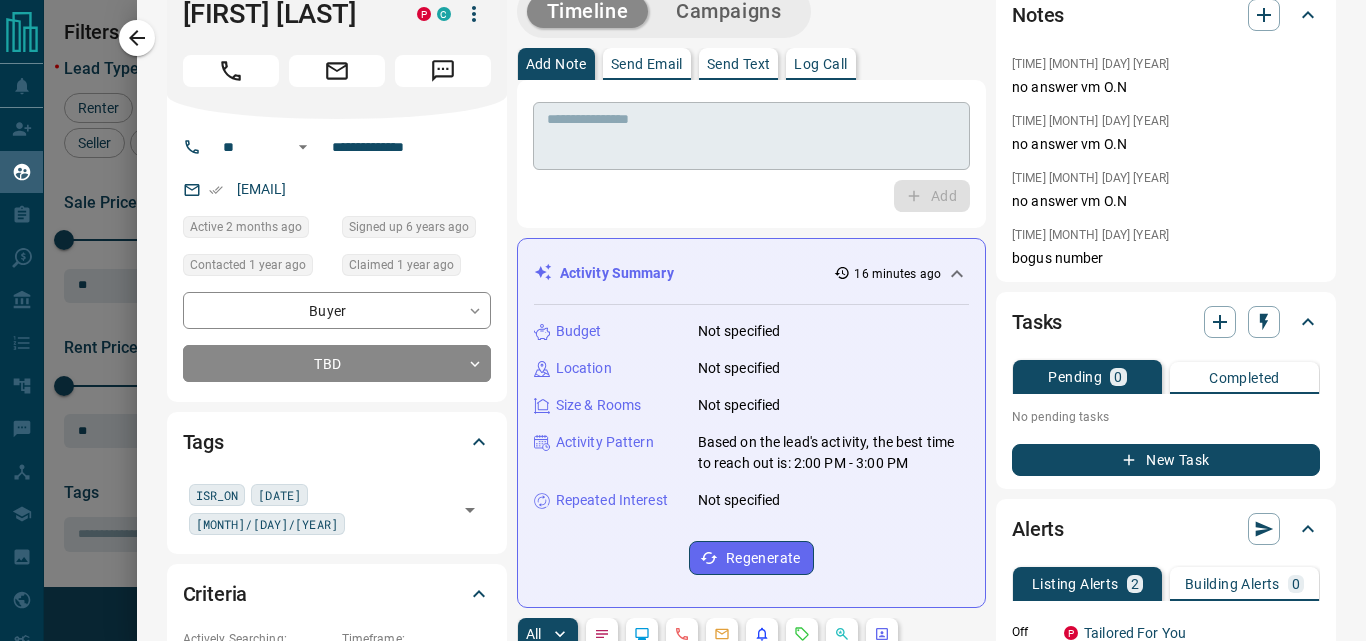 scroll, scrollTop: 0, scrollLeft: 0, axis: both 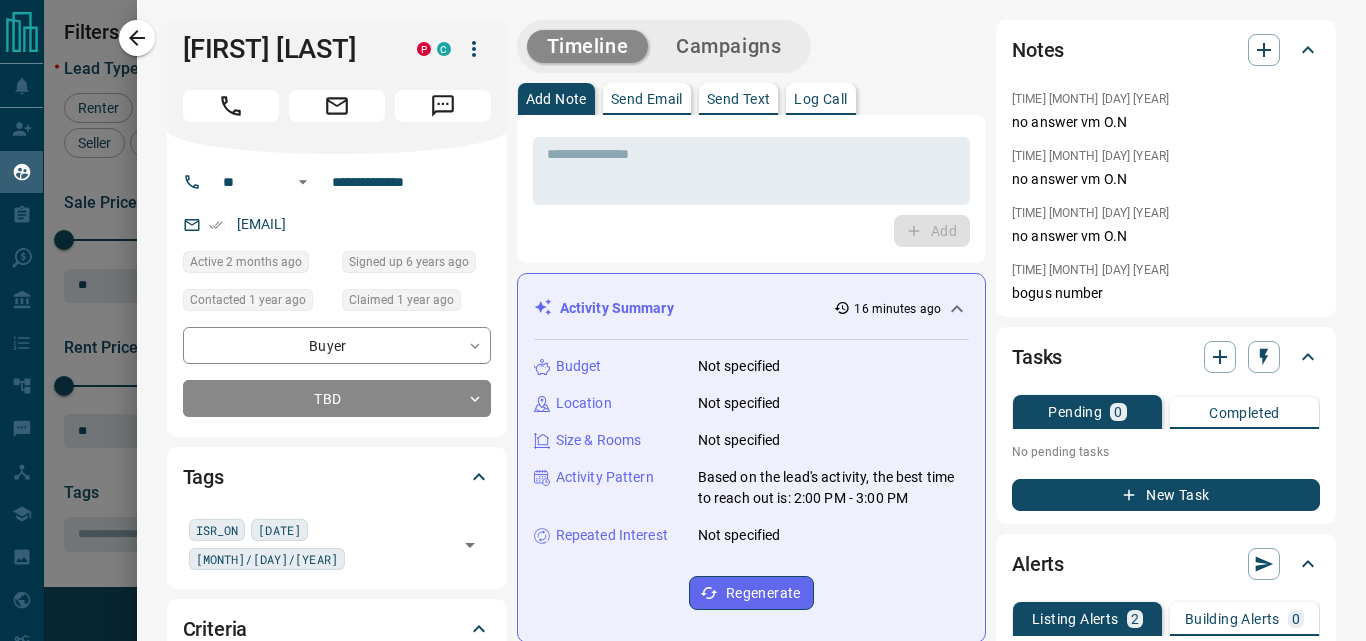 click on "Campaigns" at bounding box center [728, 46] 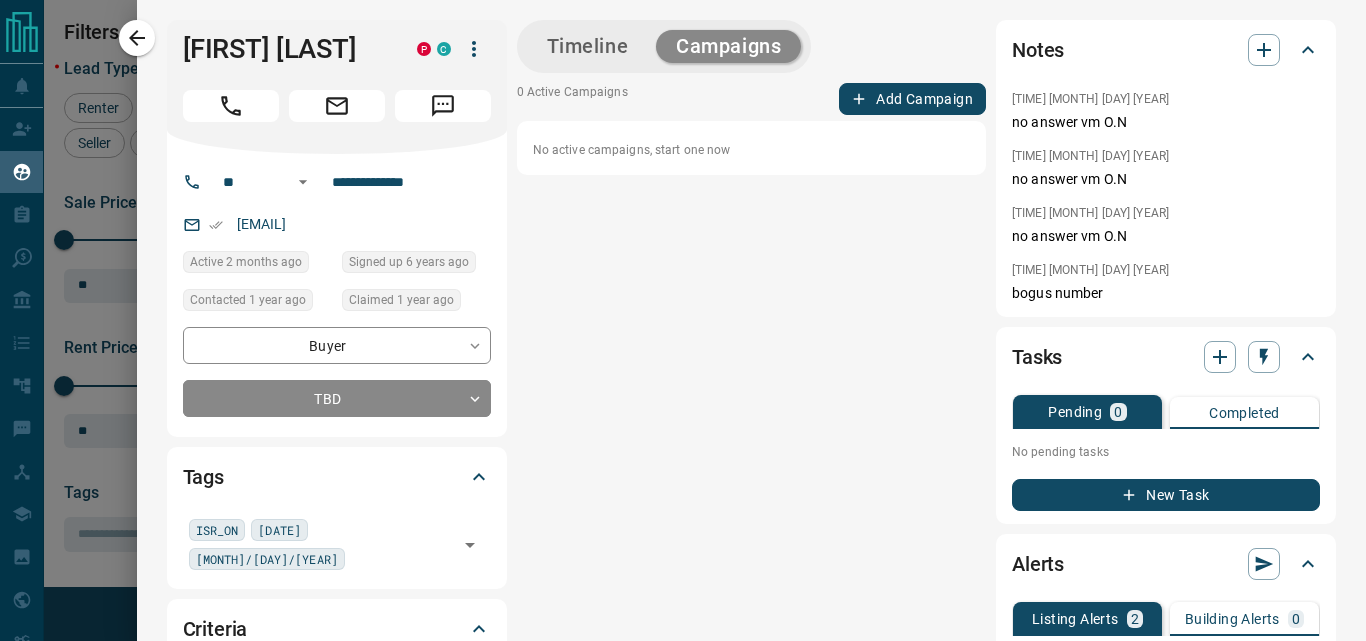 click on "Add Campaign" at bounding box center (912, 99) 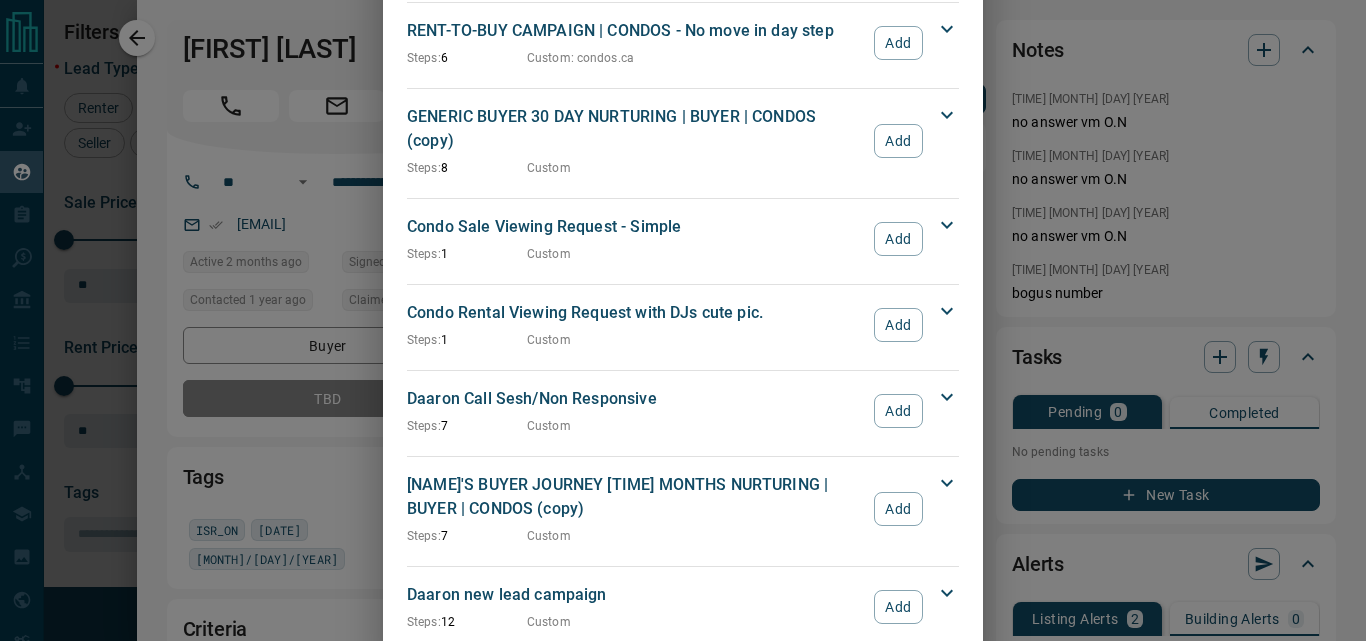 scroll, scrollTop: 2766, scrollLeft: 0, axis: vertical 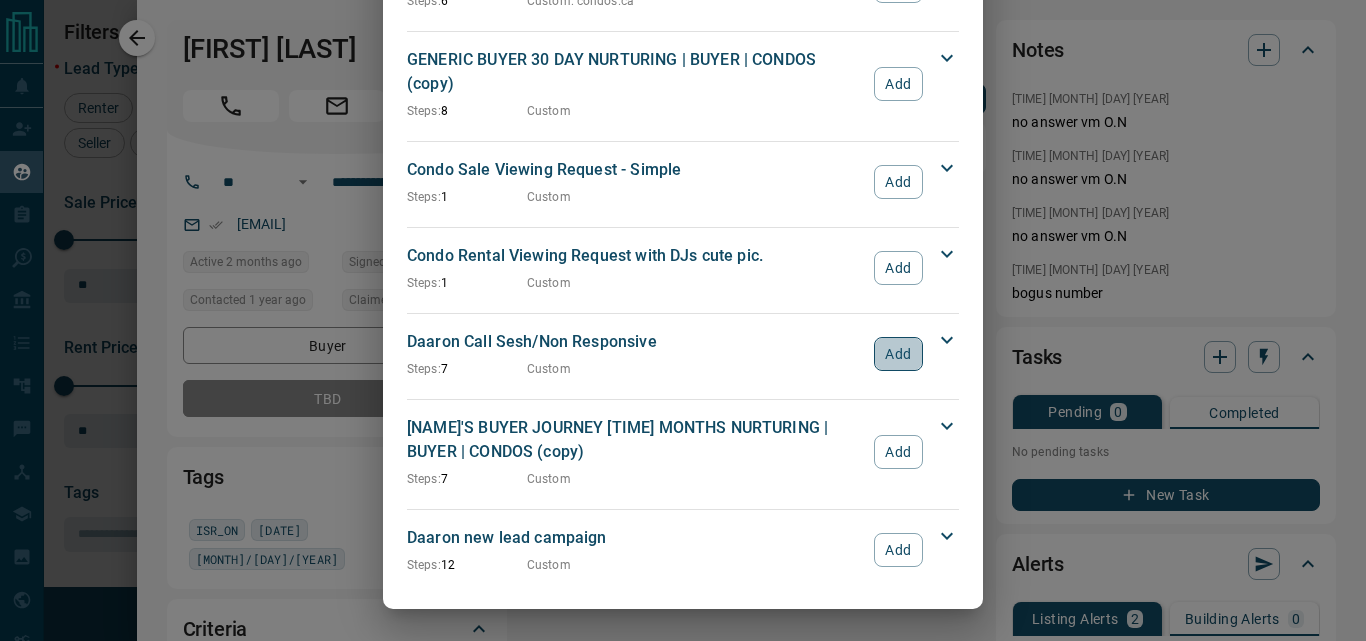 click on "Add" at bounding box center [898, 354] 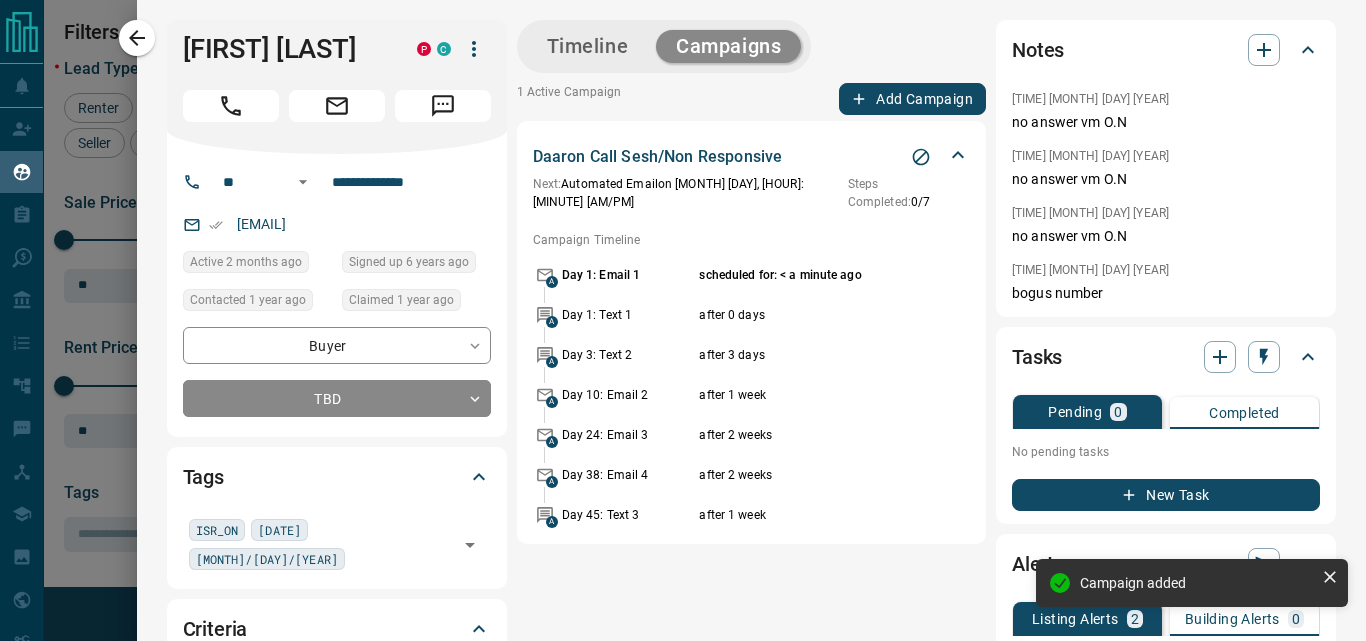 click on "Timeline Campaigns" at bounding box center (664, 46) 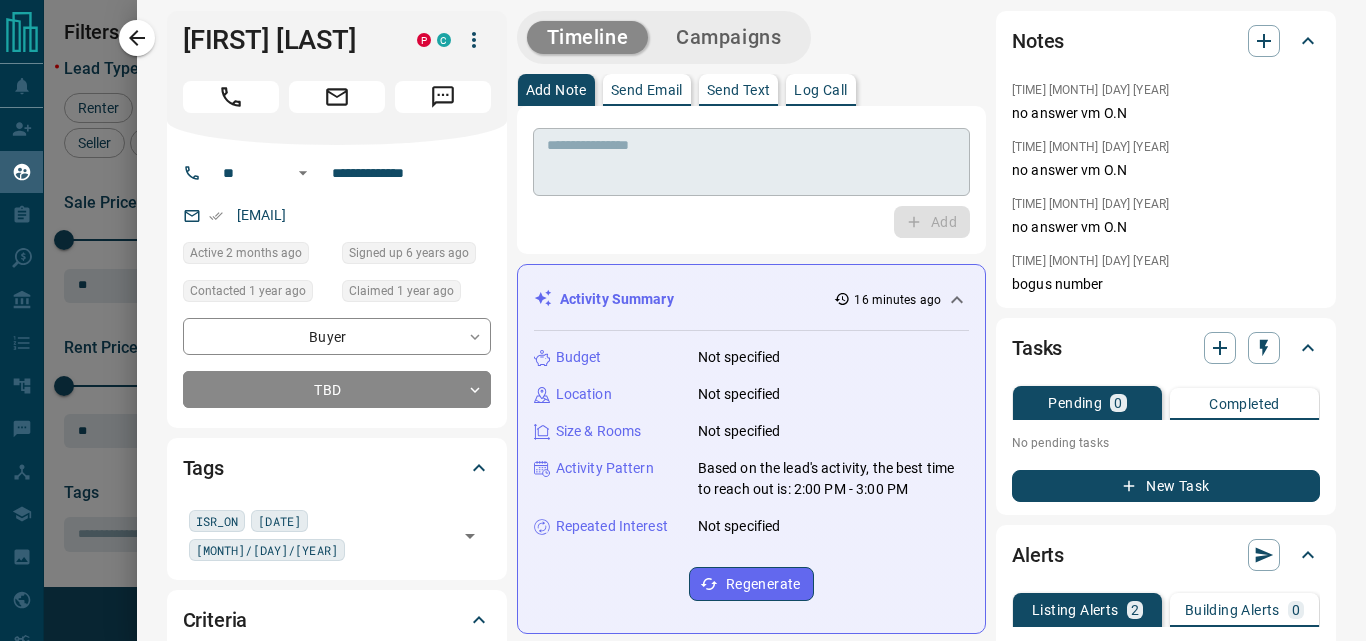 scroll, scrollTop: 0, scrollLeft: 0, axis: both 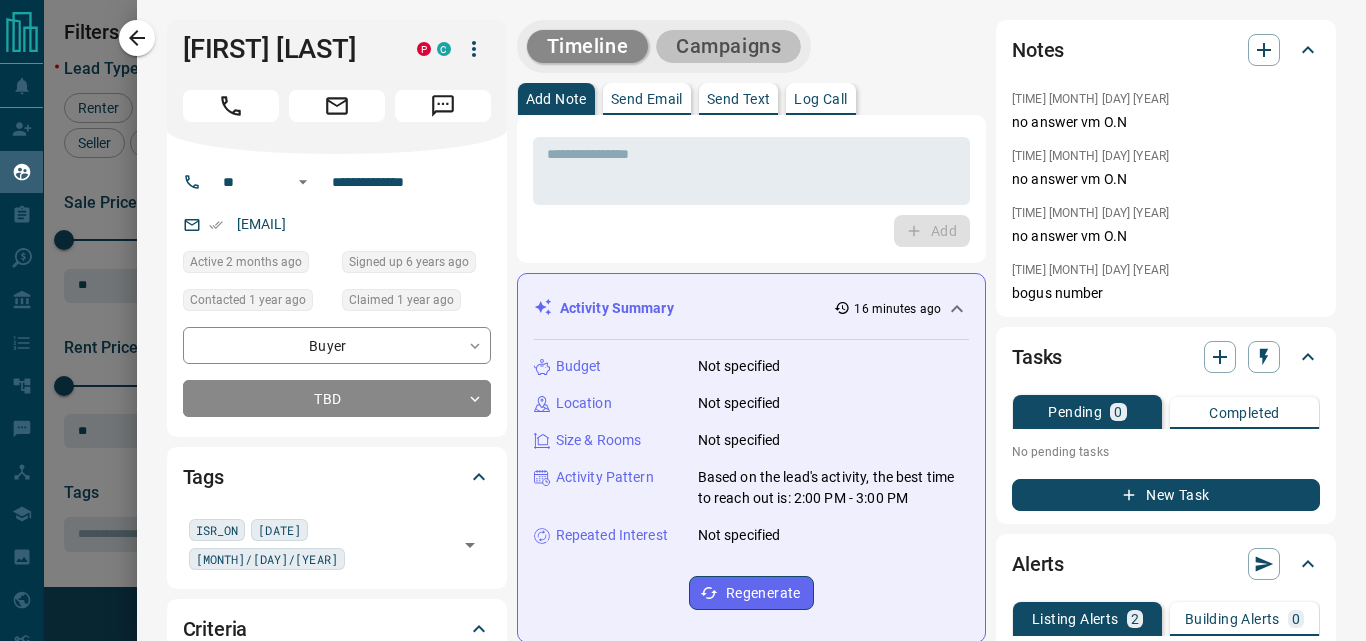 click on "Campaigns" at bounding box center (728, 46) 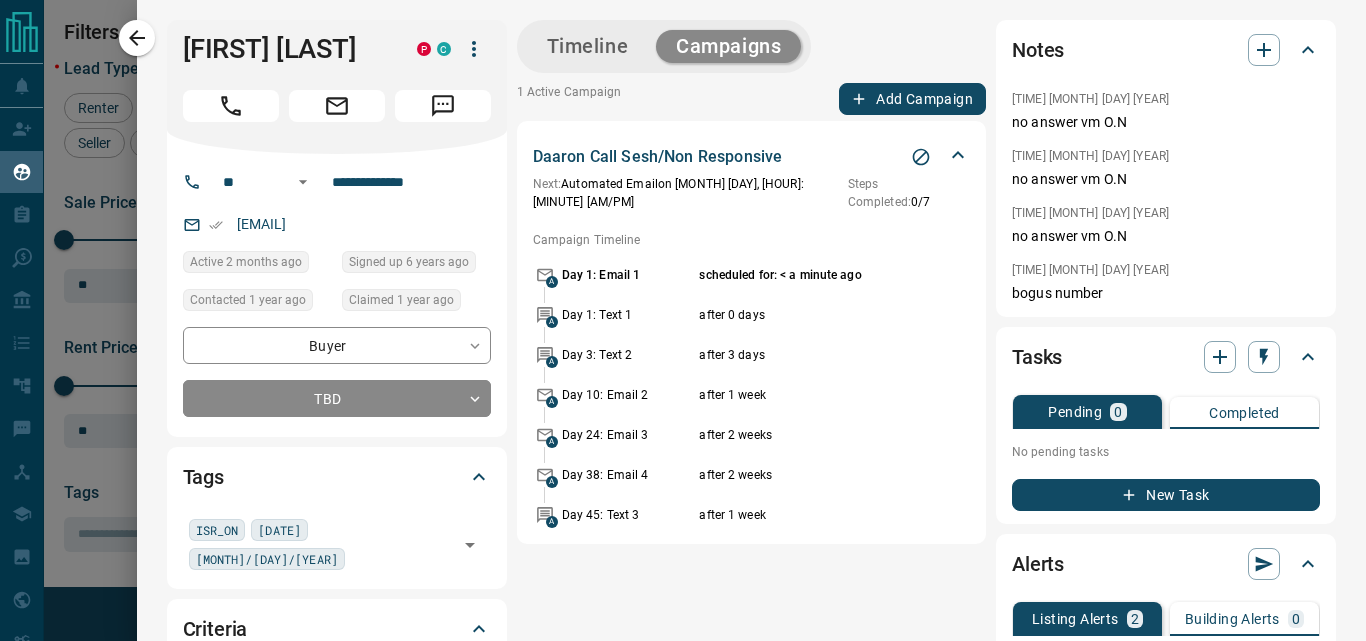 click on "Timeline" at bounding box center (588, 46) 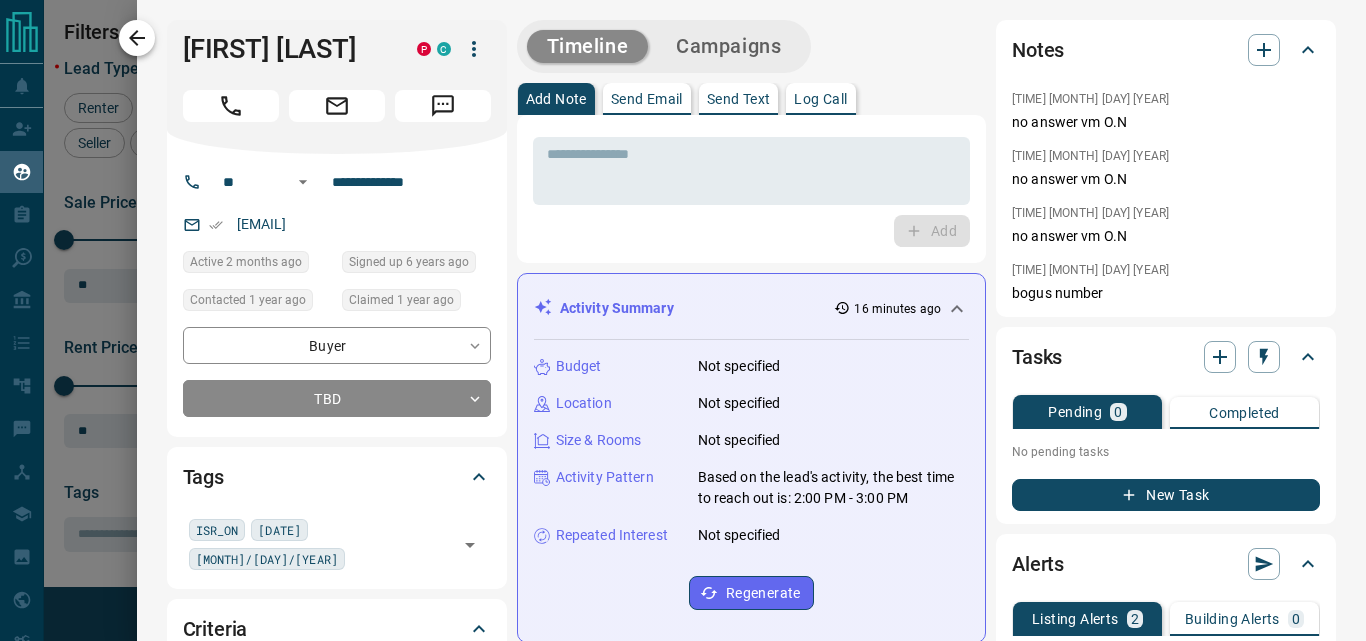 click 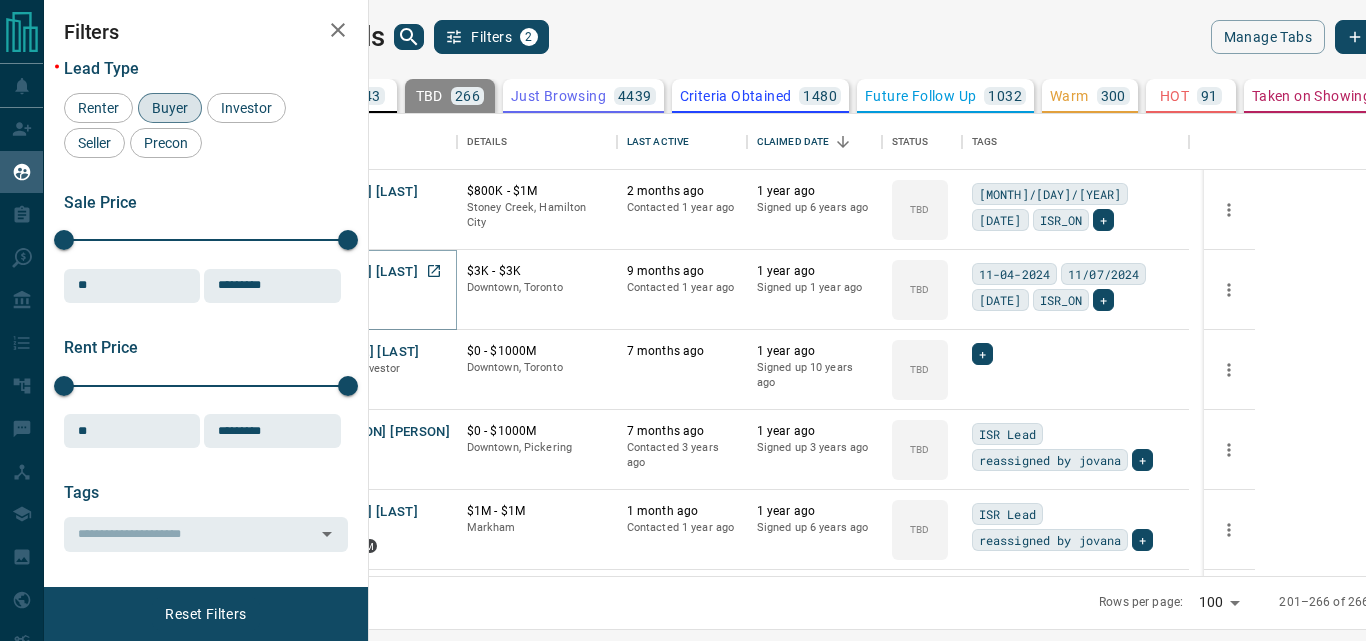 click on "[FIRST] [LAST]" at bounding box center [372, 272] 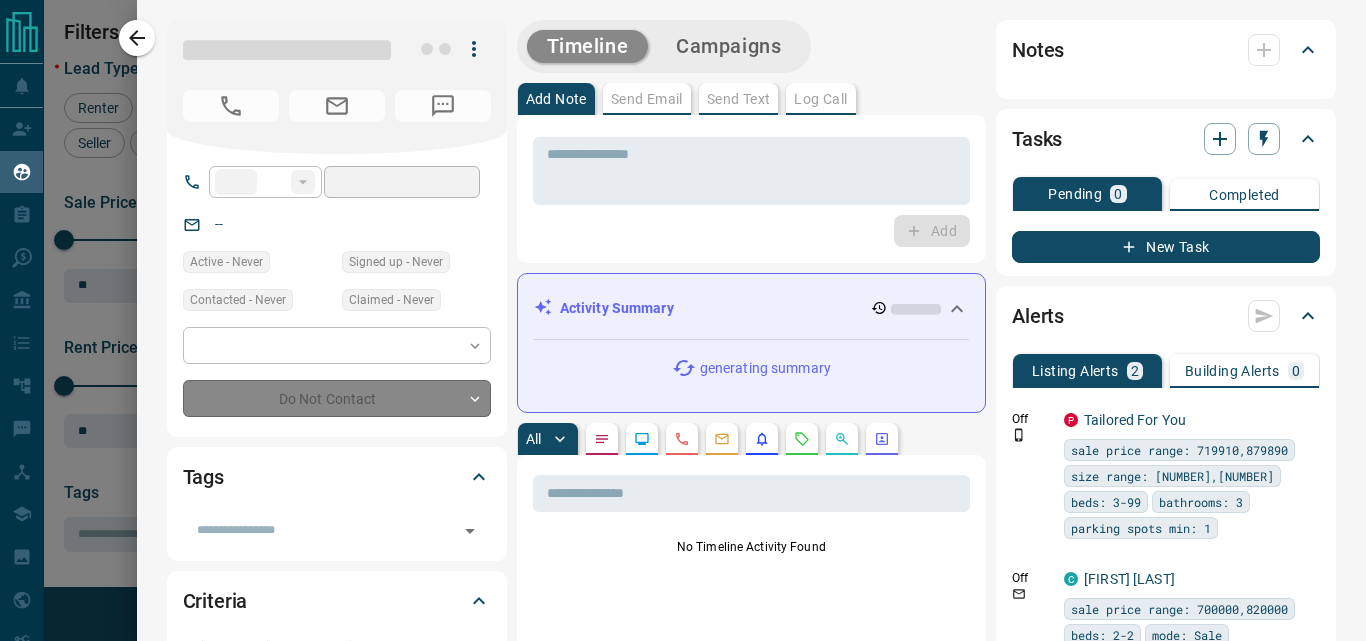 type on "**" 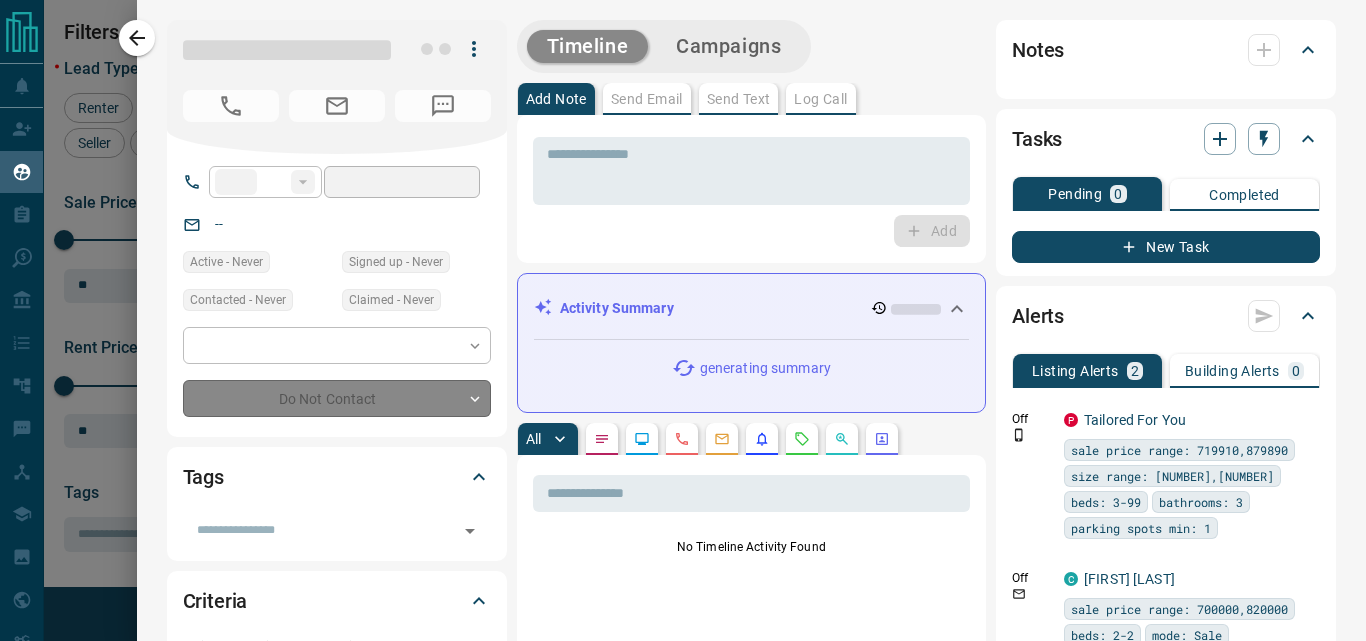 type on "**********" 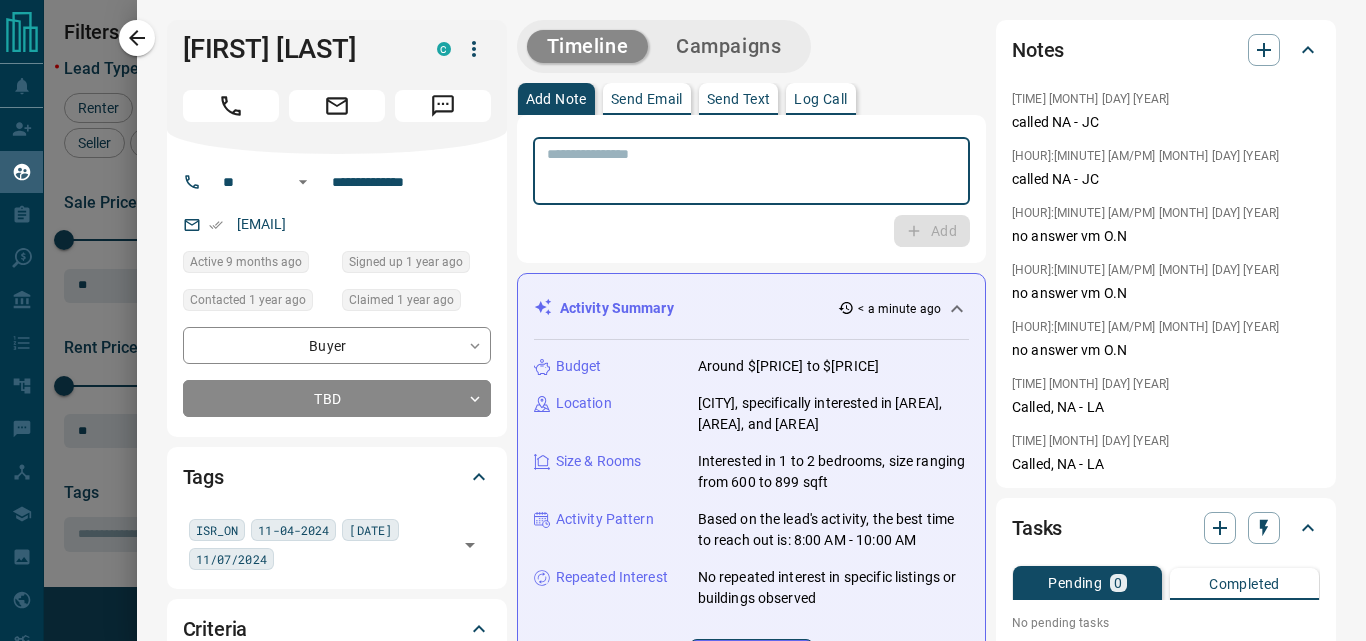 click at bounding box center (751, 171) 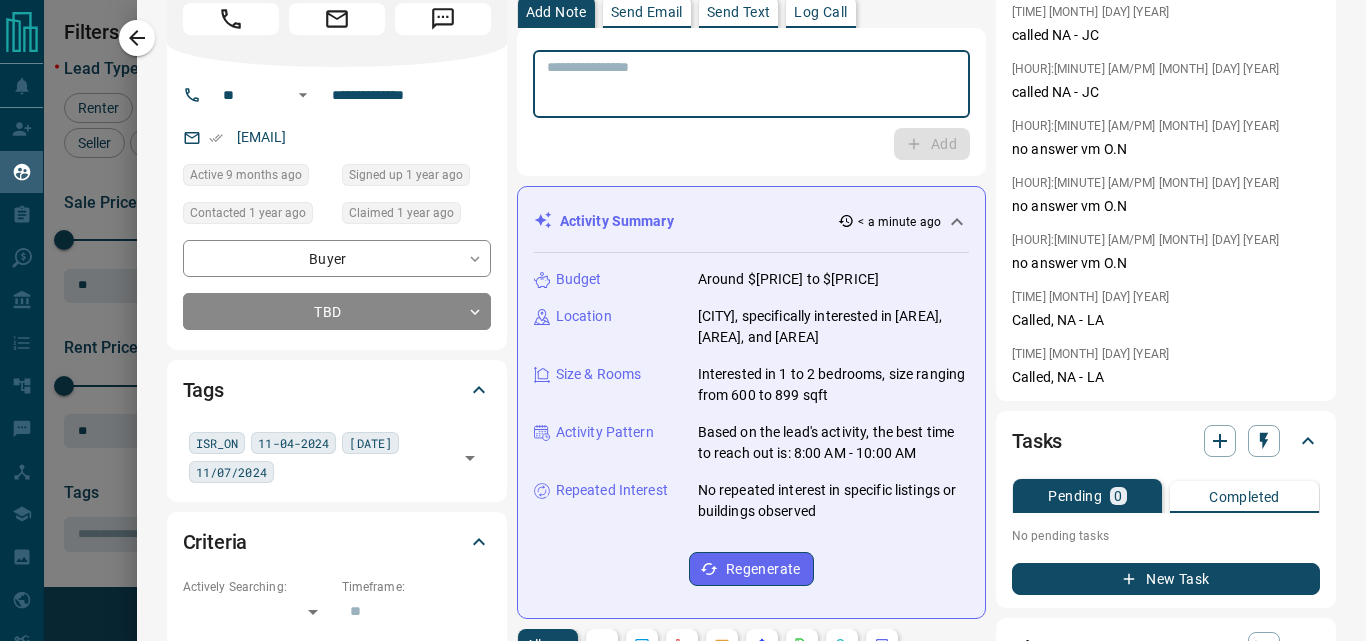 scroll, scrollTop: 0, scrollLeft: 0, axis: both 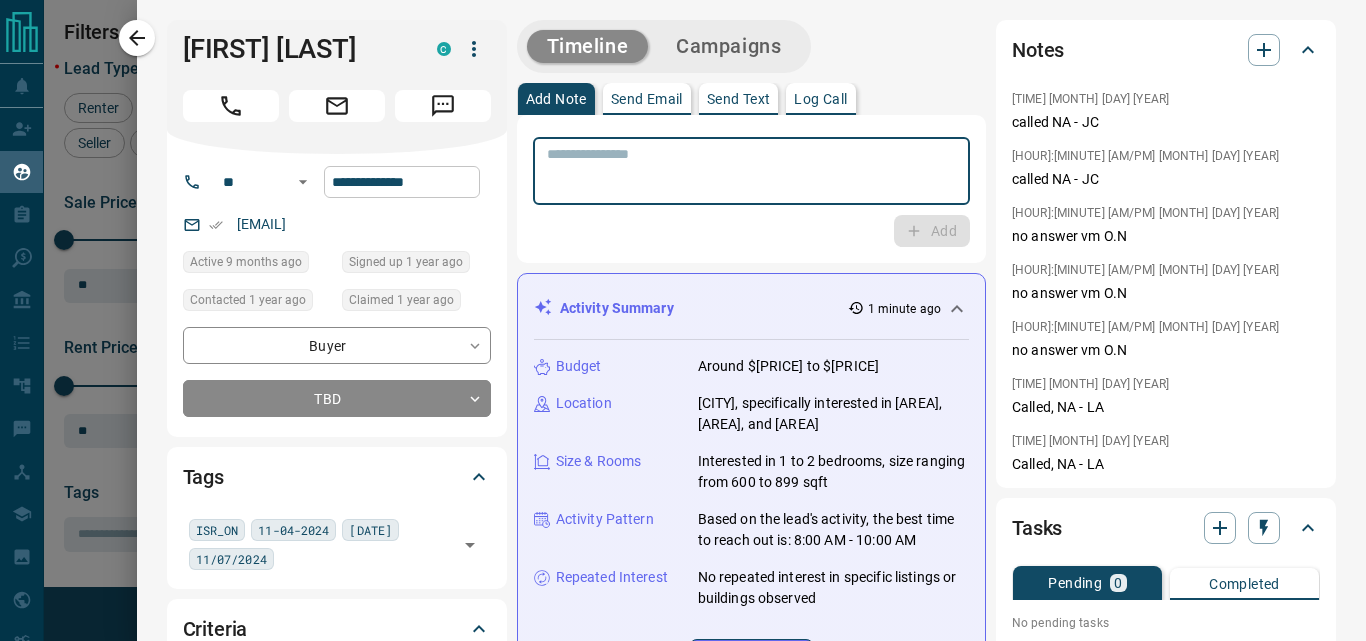 click on "**********" at bounding box center [402, 182] 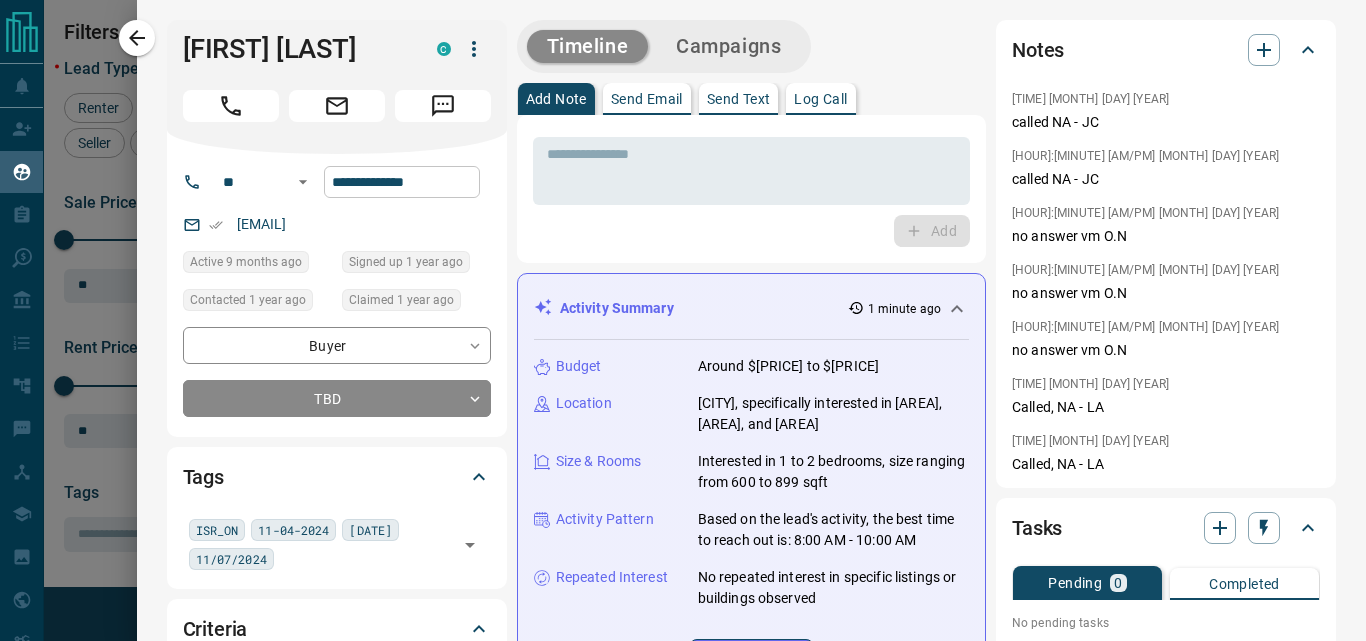 click on "**********" at bounding box center (402, 182) 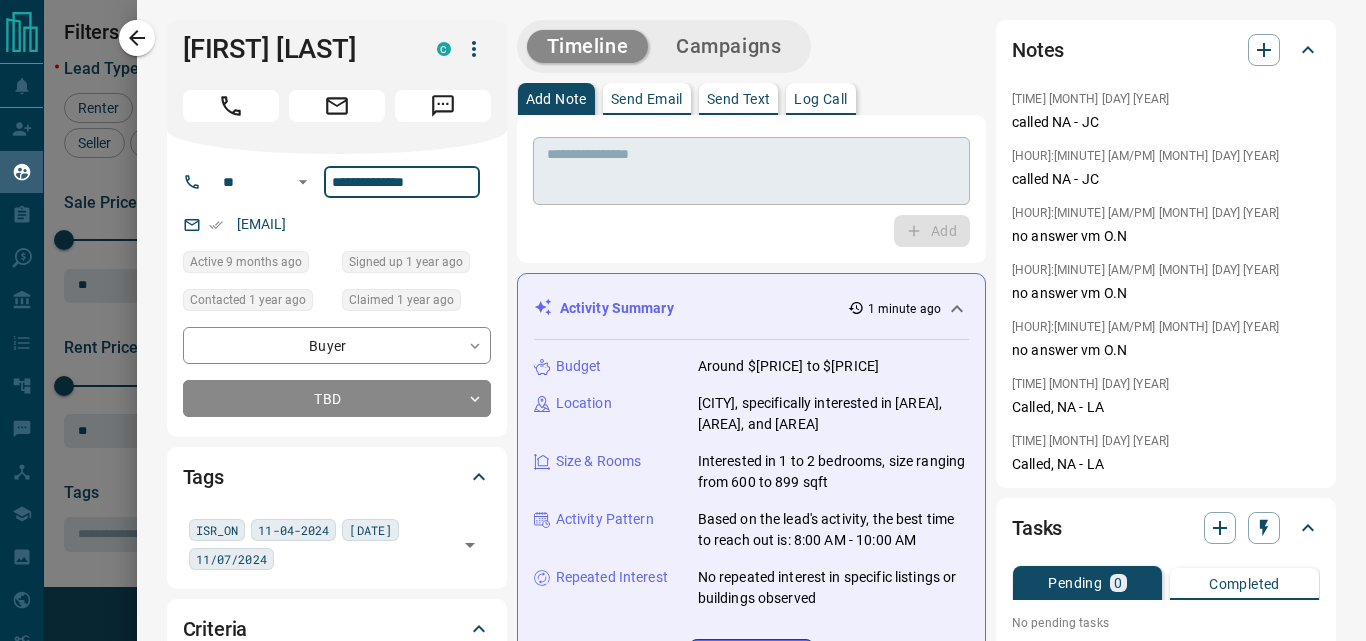 click on "* ​" at bounding box center [751, 171] 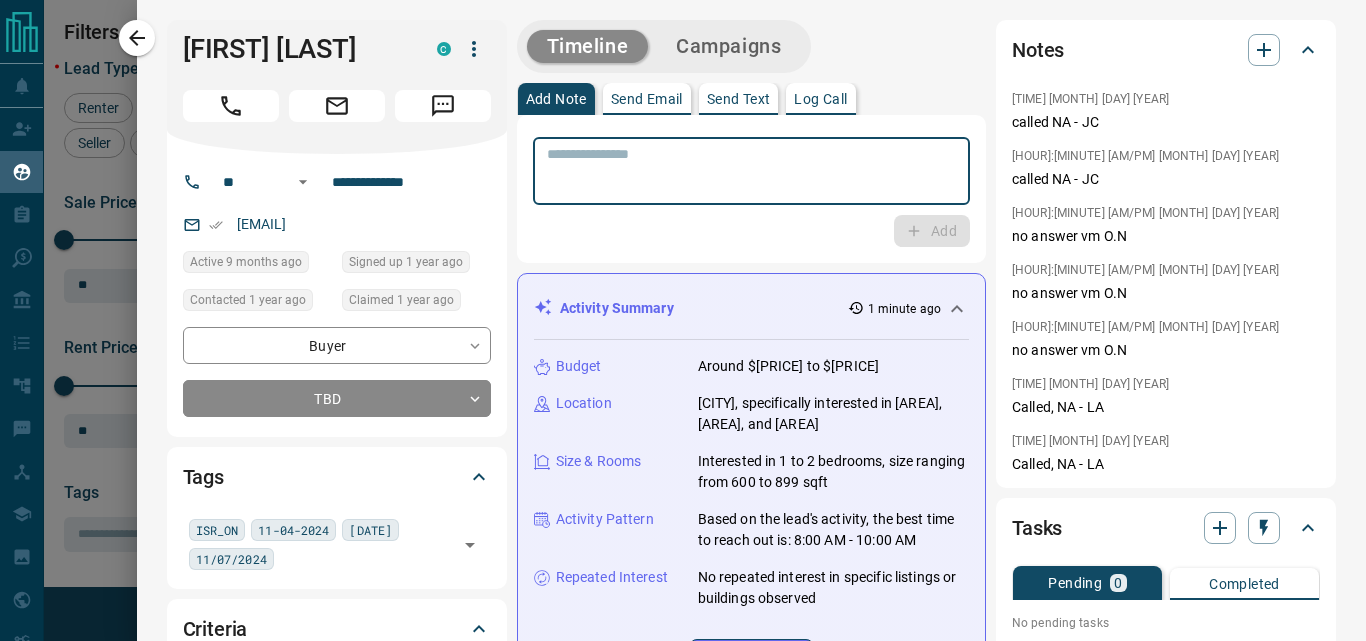 paste on "**********" 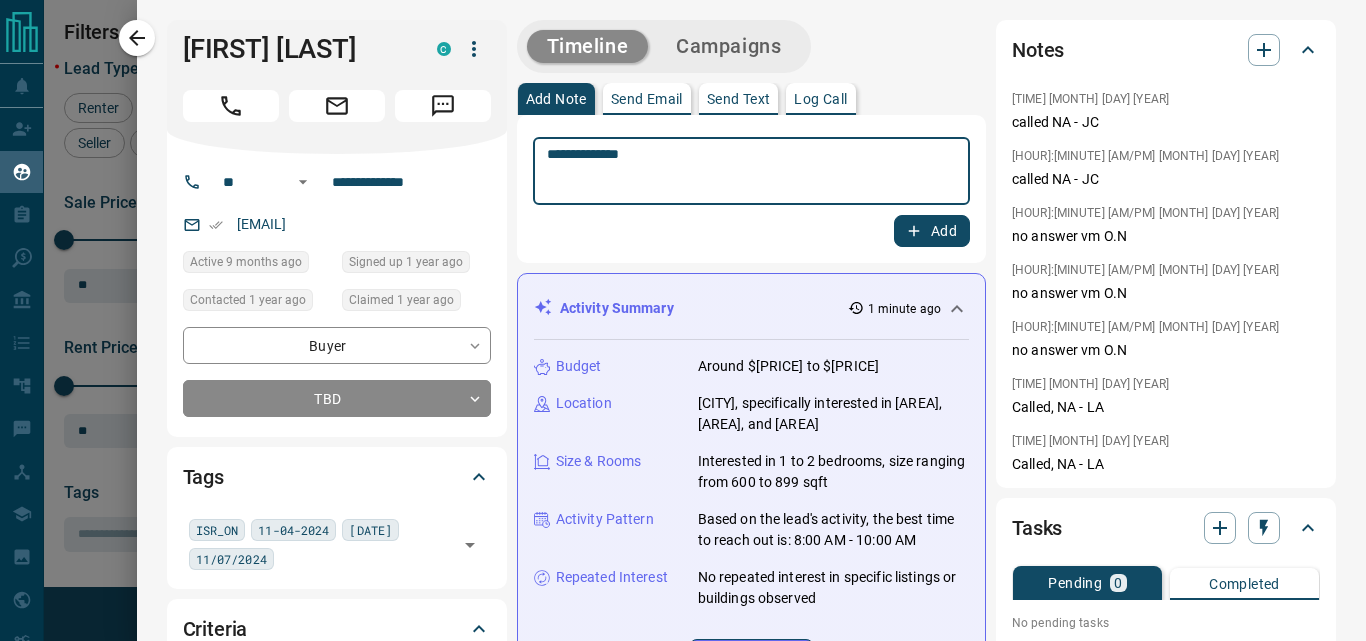 type on "**********" 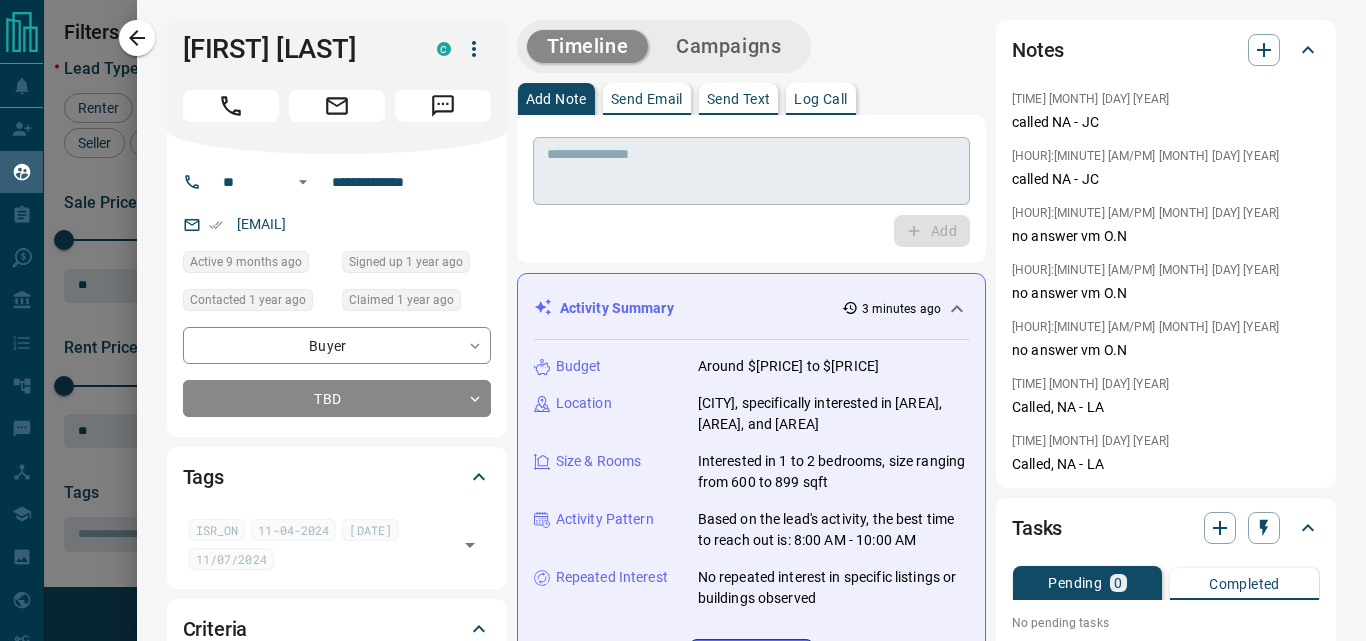 click at bounding box center [744, 171] 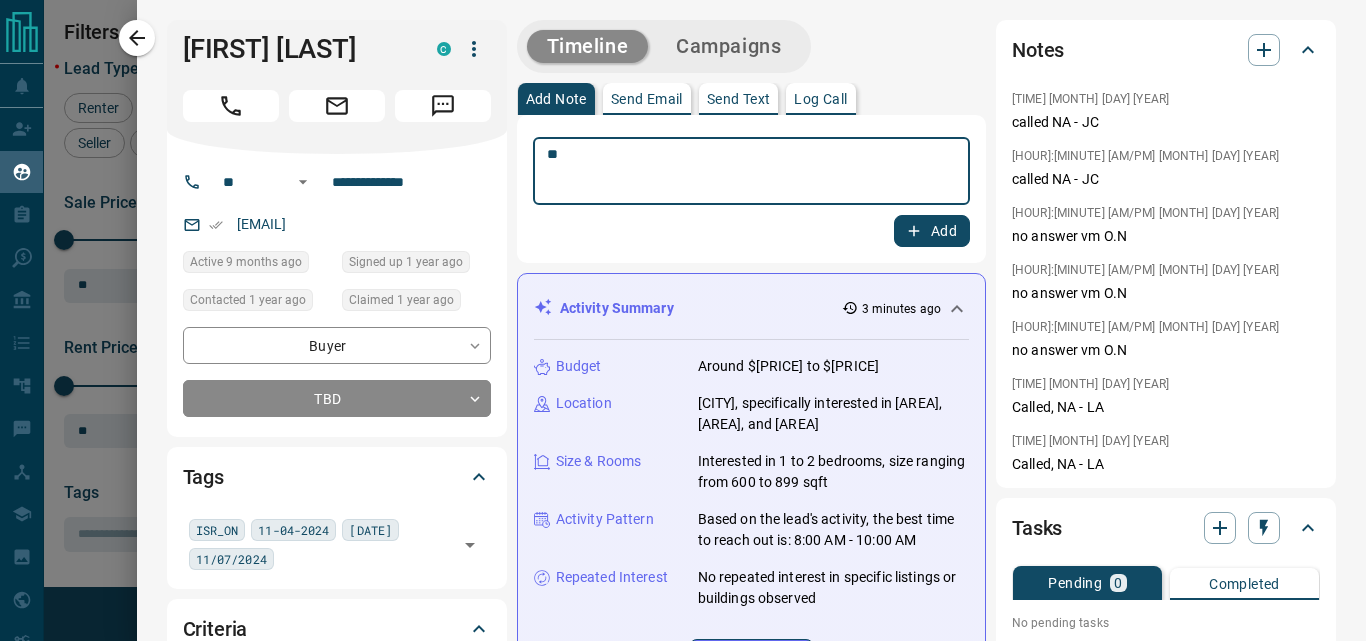 type on "**" 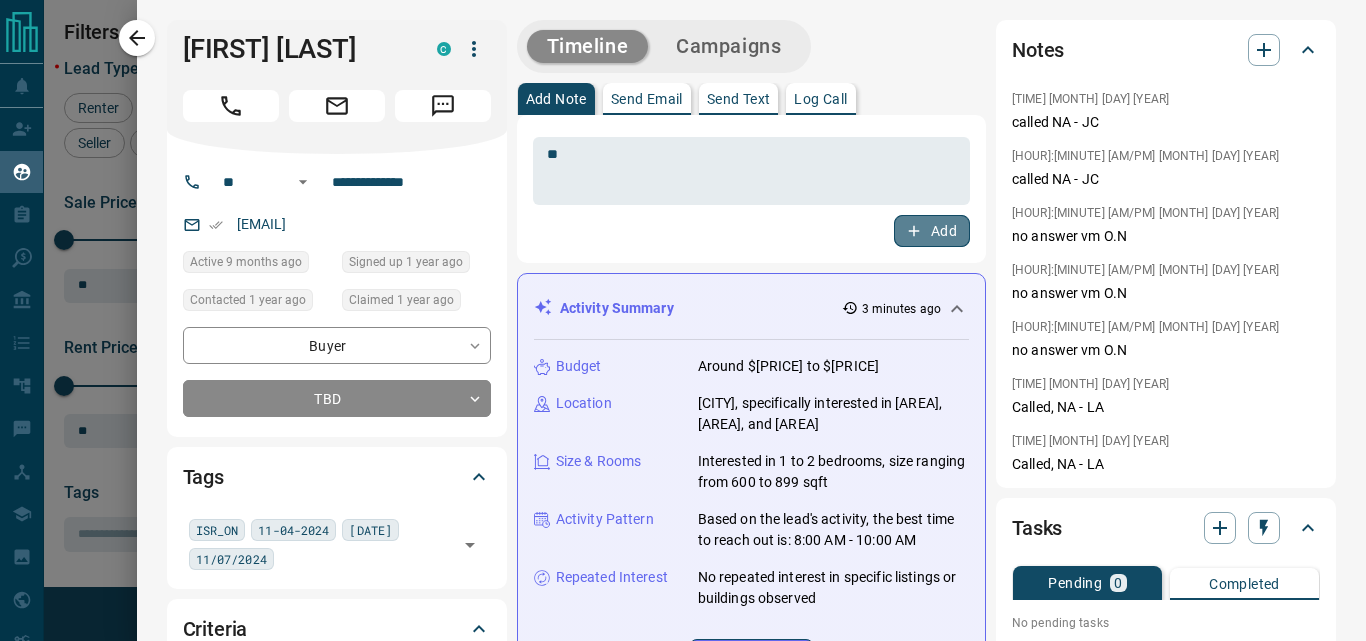 click on "Add" at bounding box center [932, 231] 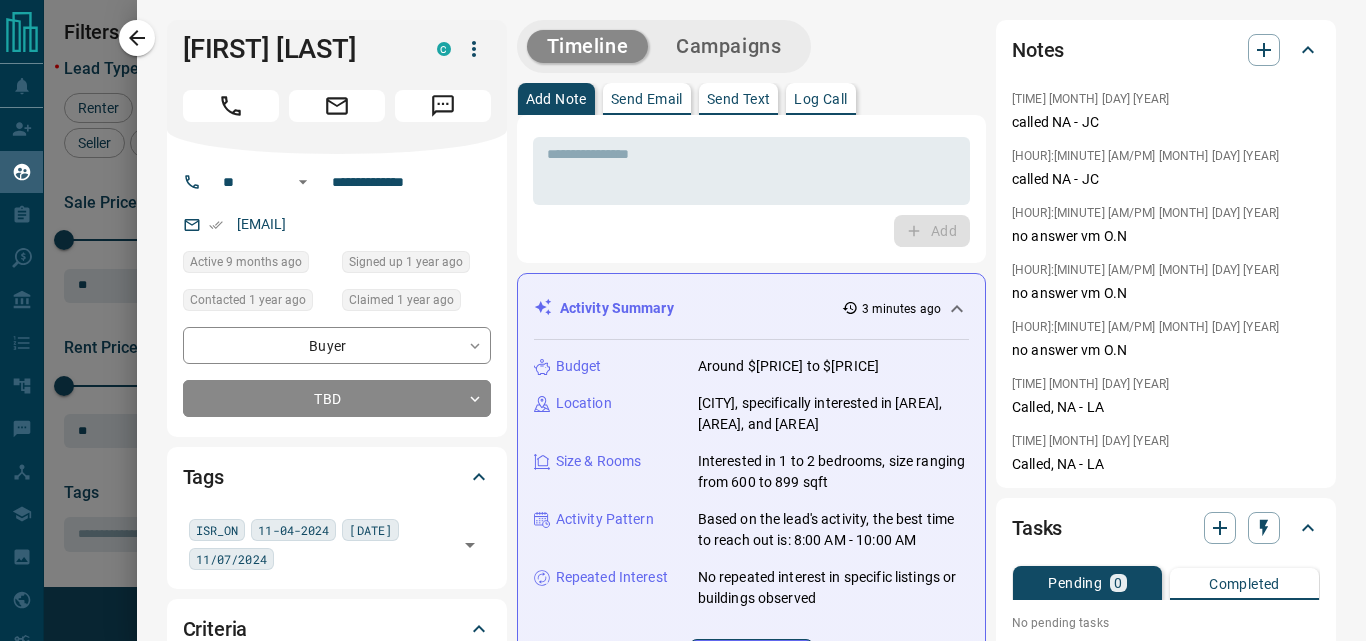 click on "Campaigns" at bounding box center (728, 46) 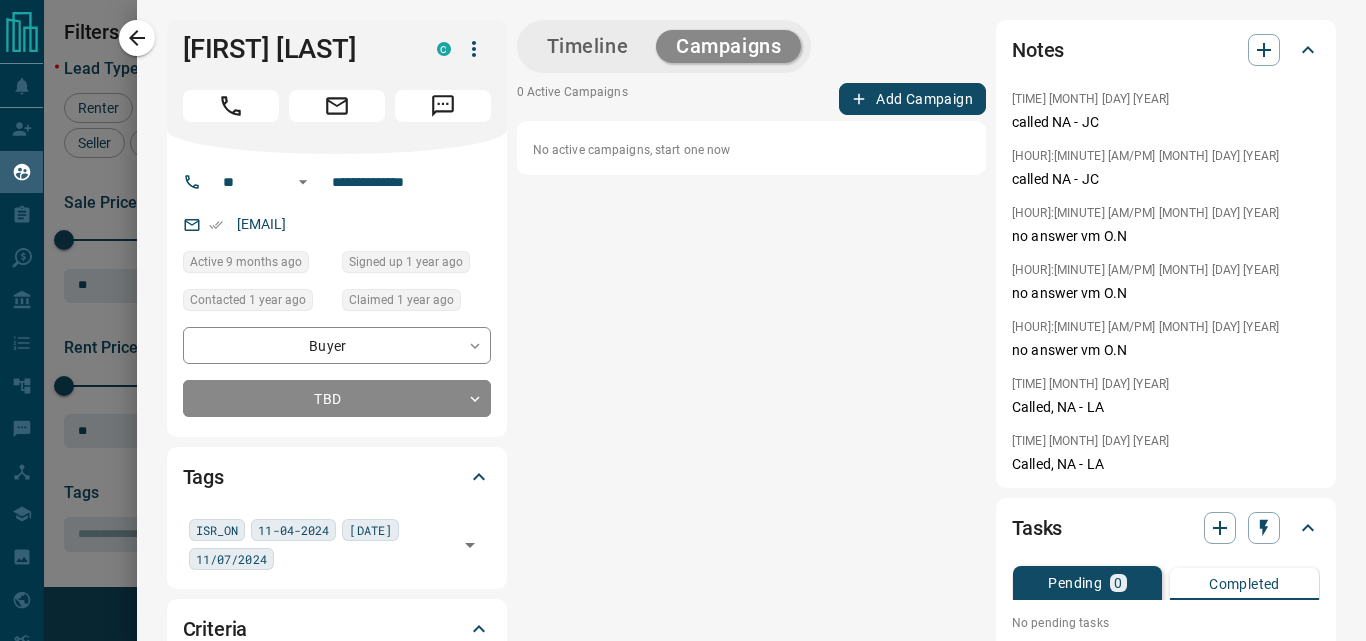 click on "Add Campaign" at bounding box center [912, 99] 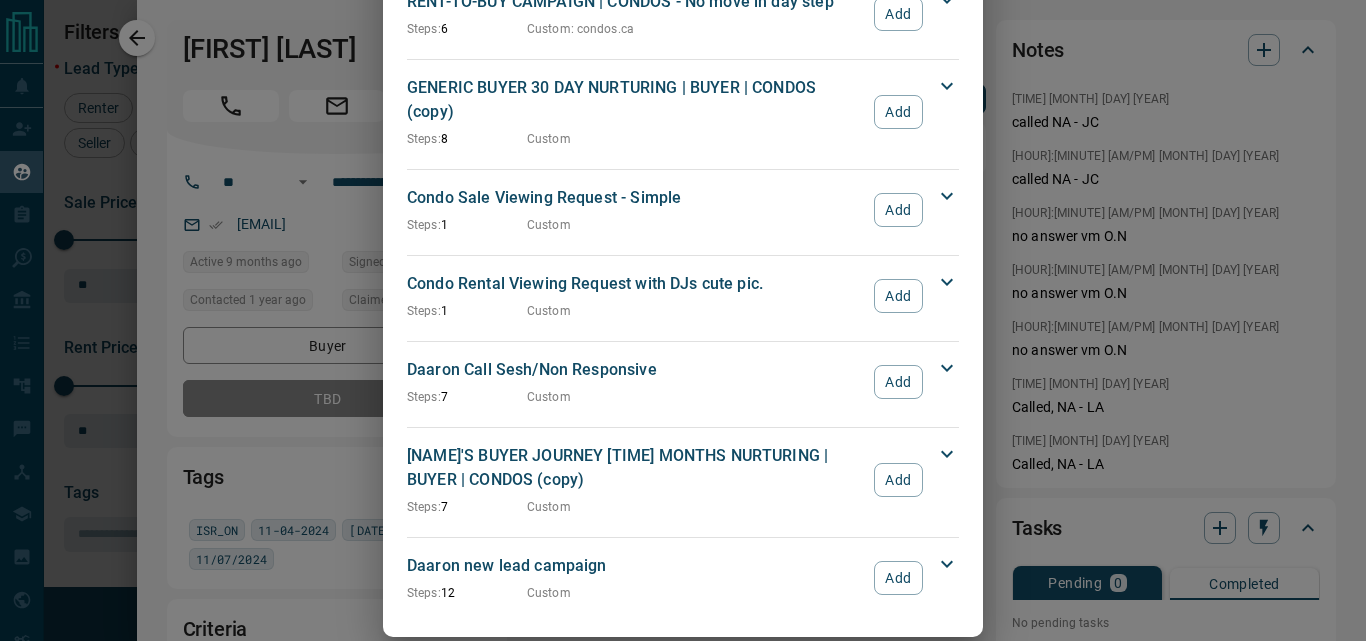 scroll, scrollTop: 2766, scrollLeft: 0, axis: vertical 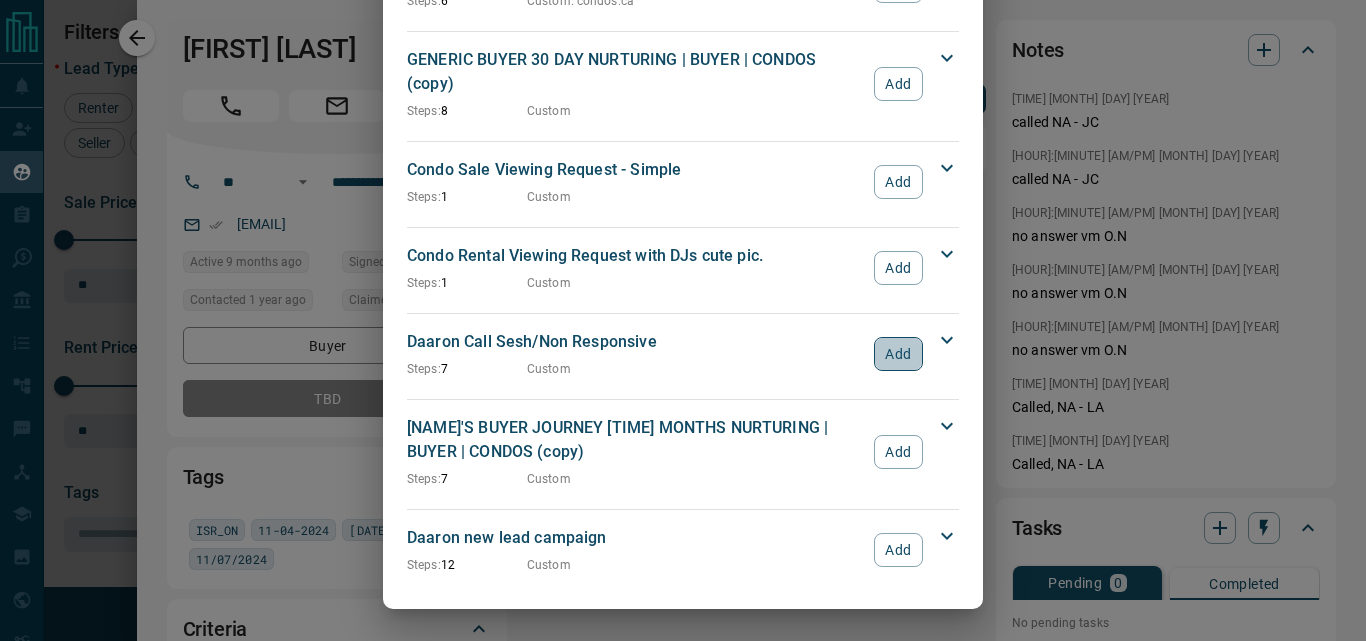 click on "Add" at bounding box center [898, 354] 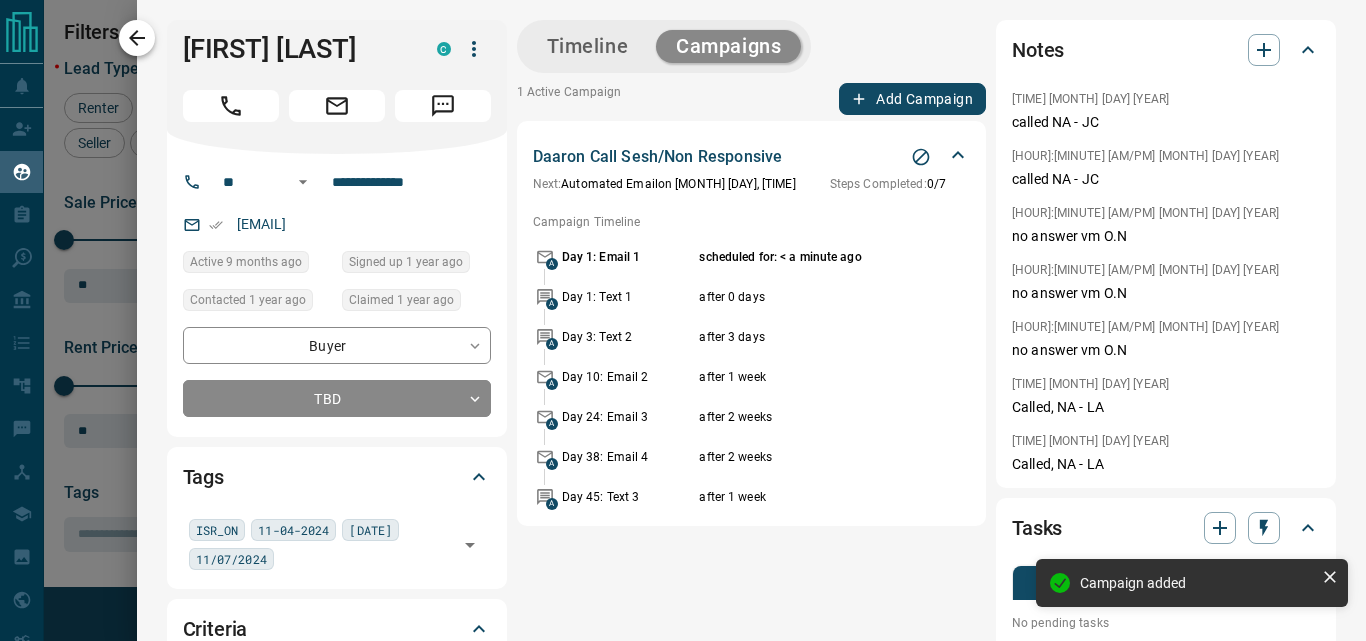click 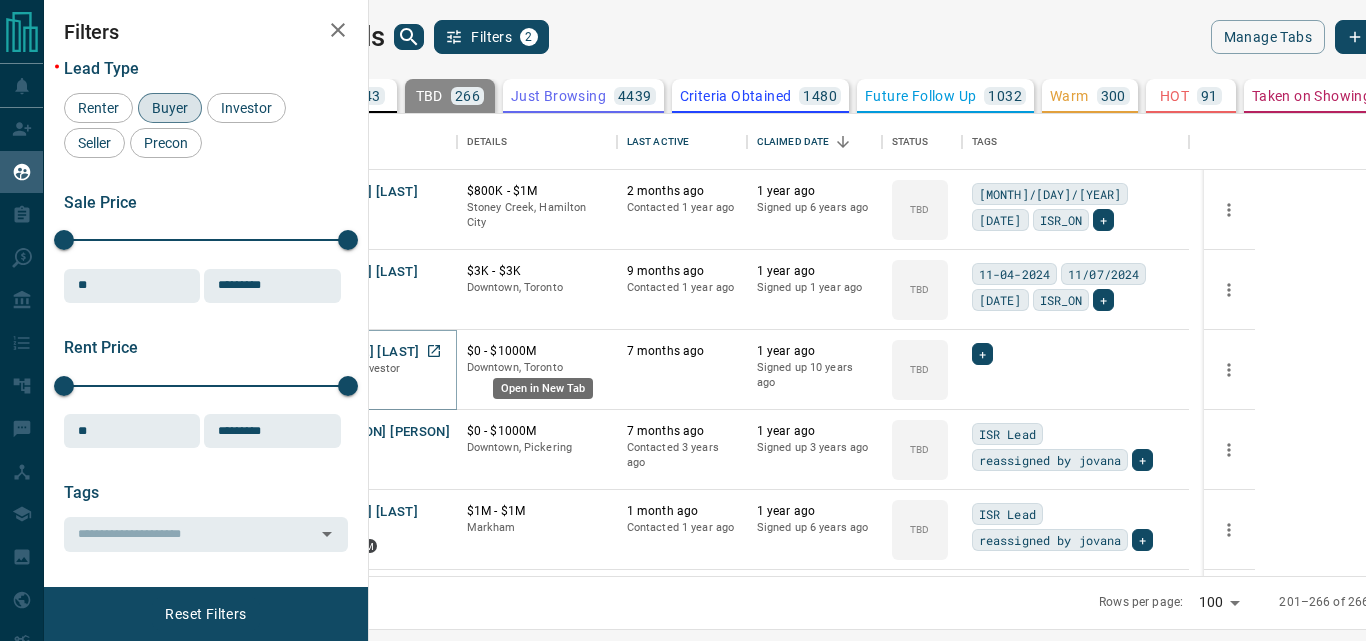 click 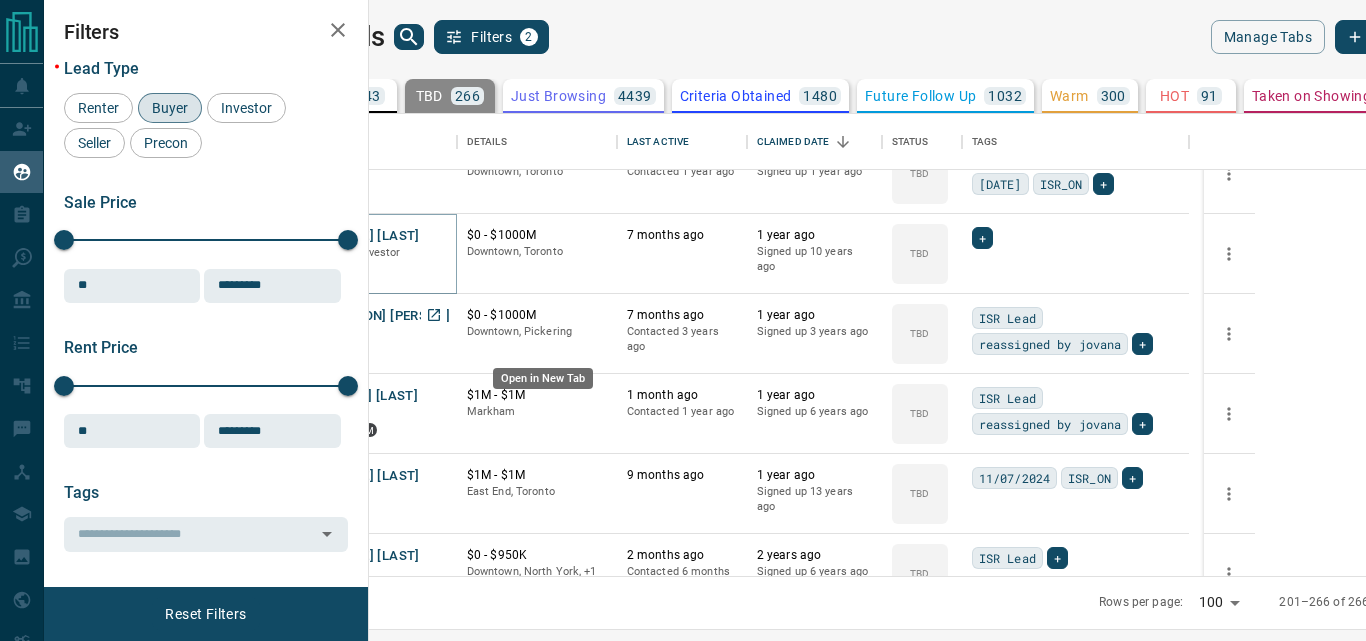 scroll, scrollTop: 1440, scrollLeft: 0, axis: vertical 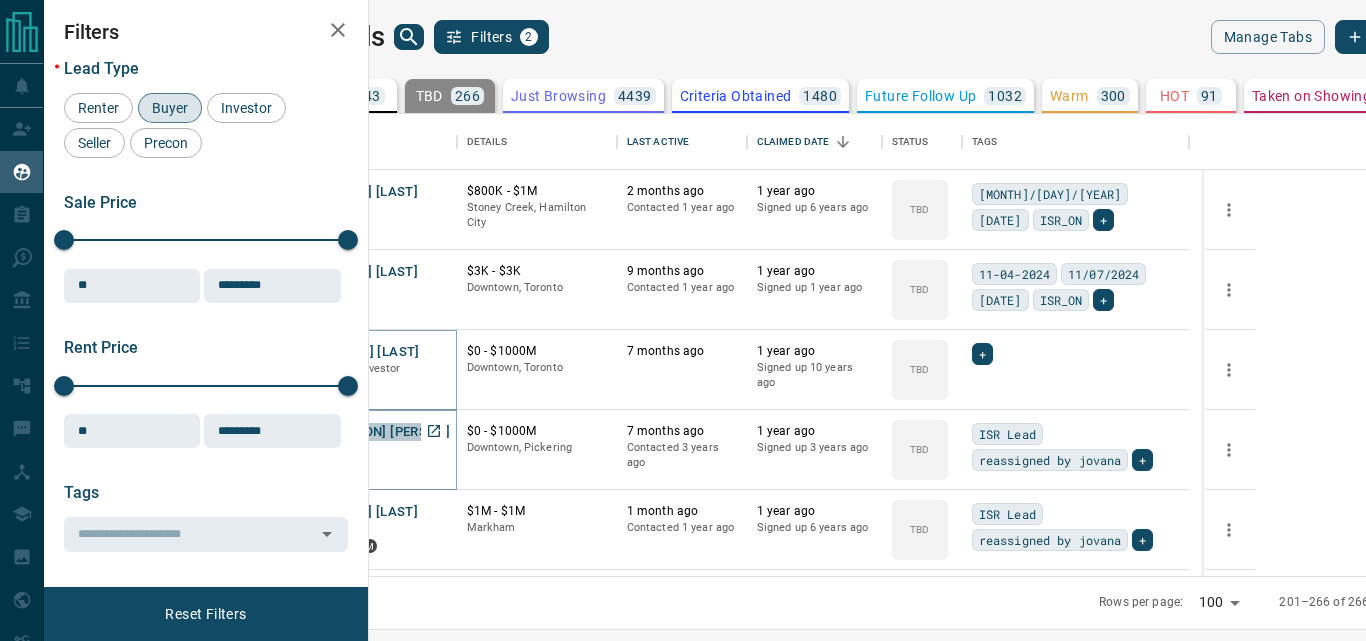 click on "[PERSON] [PERSON]" at bounding box center (388, 432) 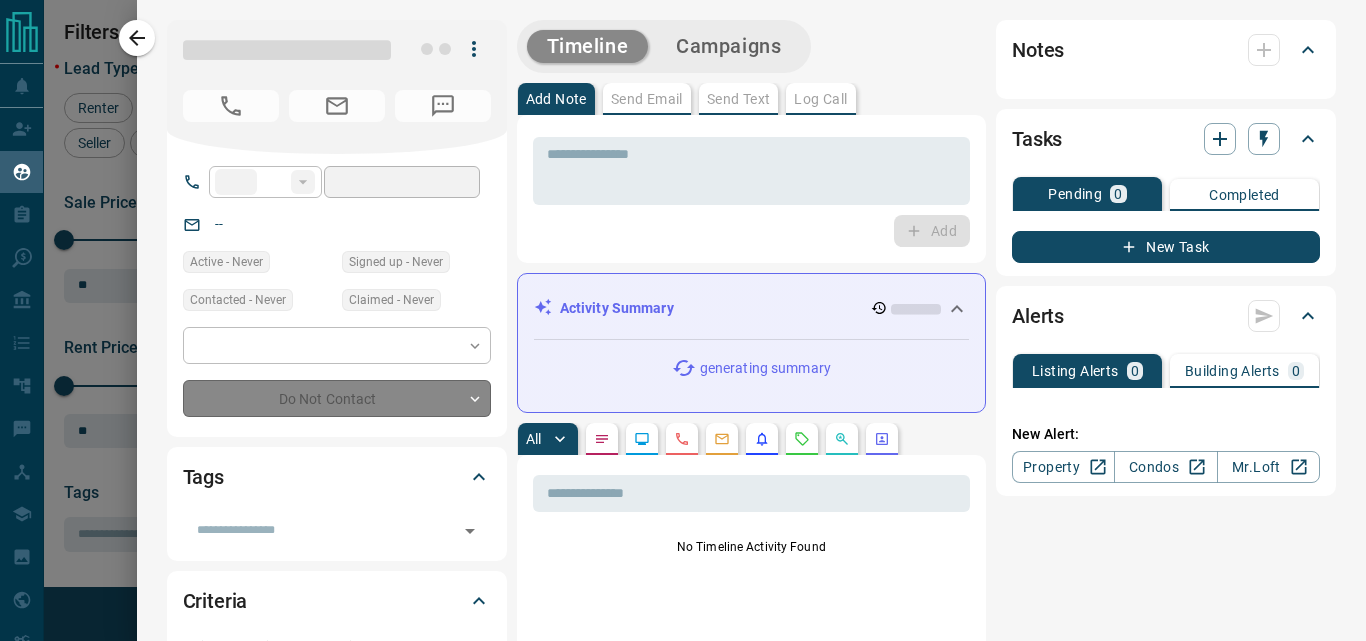 type on "**" 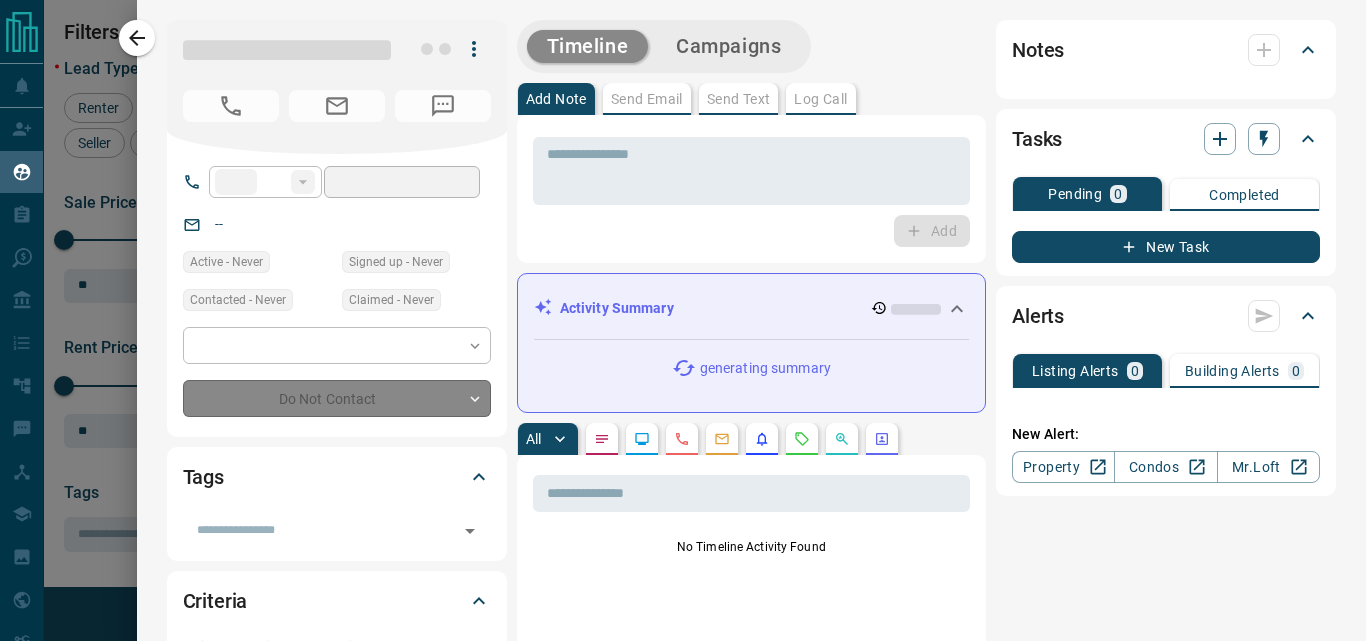 type on "**********" 